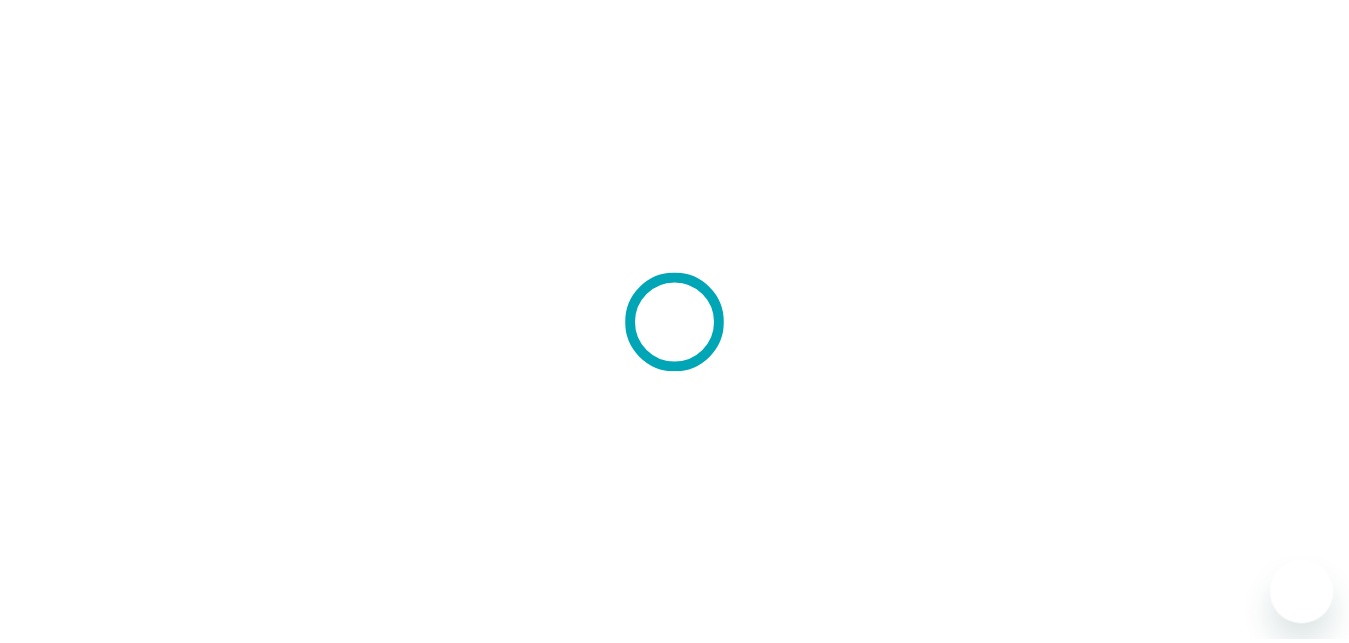 scroll, scrollTop: 0, scrollLeft: 0, axis: both 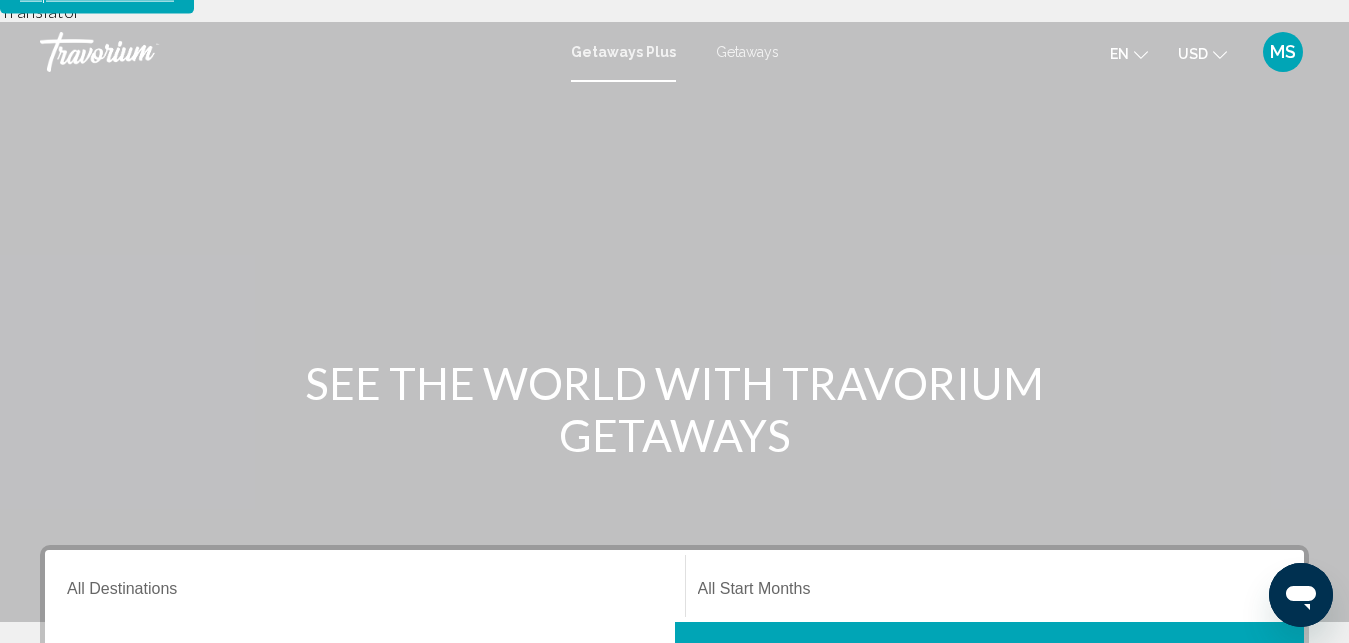 click on "Getaways" at bounding box center (747, 52) 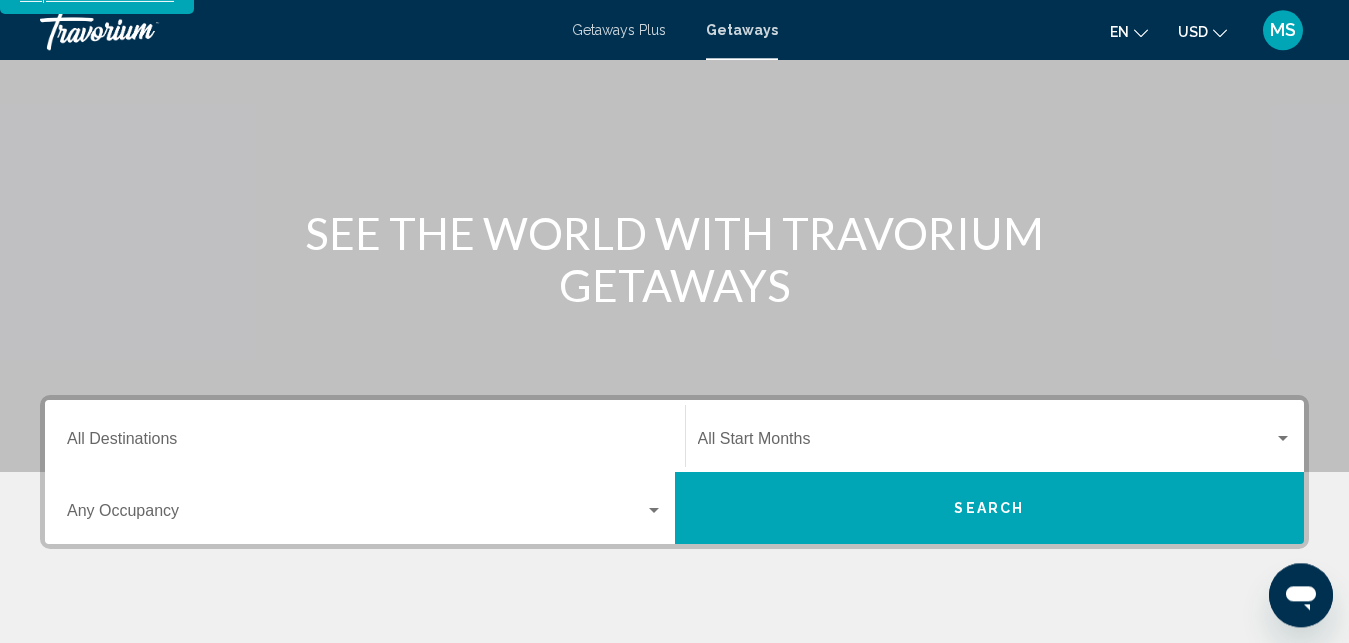 scroll, scrollTop: 151, scrollLeft: 0, axis: vertical 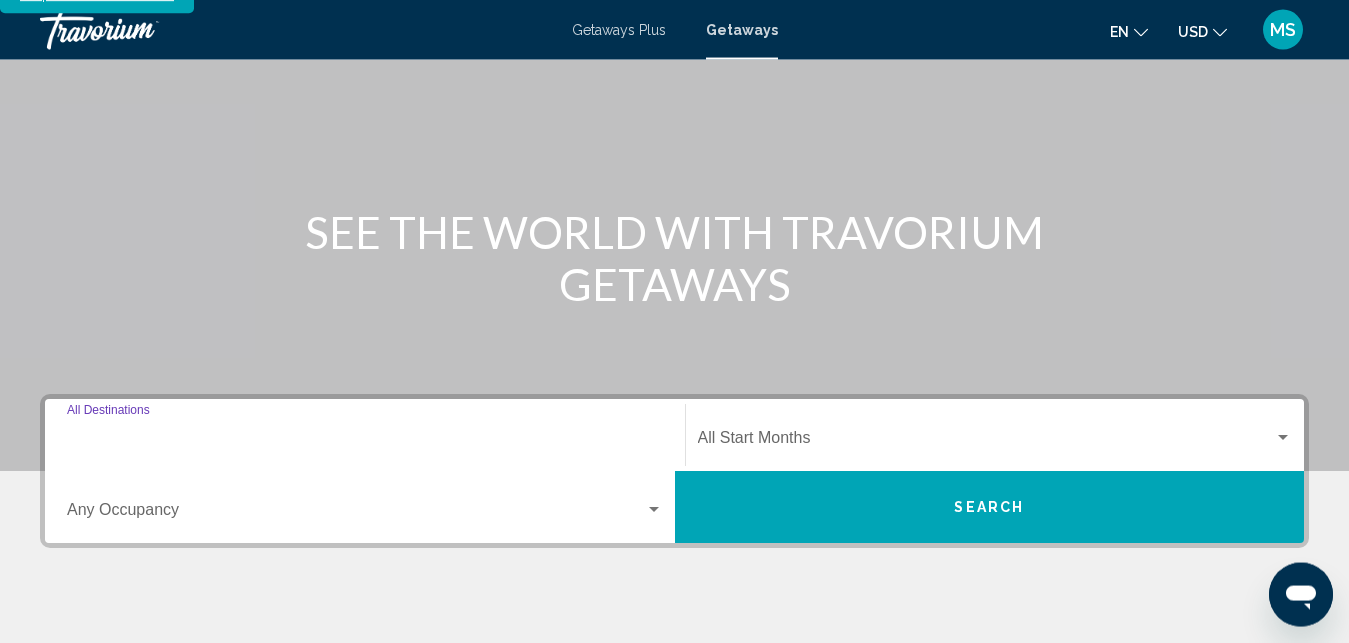 click on "Destination All Destinations" at bounding box center [365, 442] 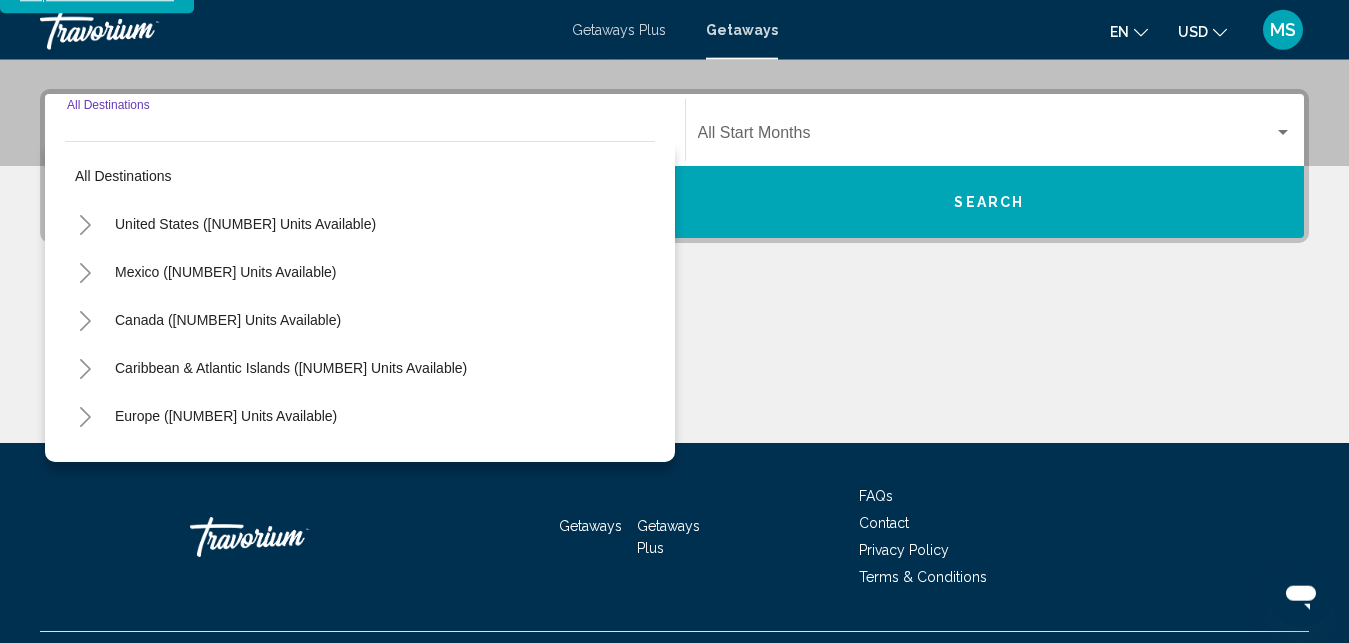 scroll, scrollTop: 458, scrollLeft: 0, axis: vertical 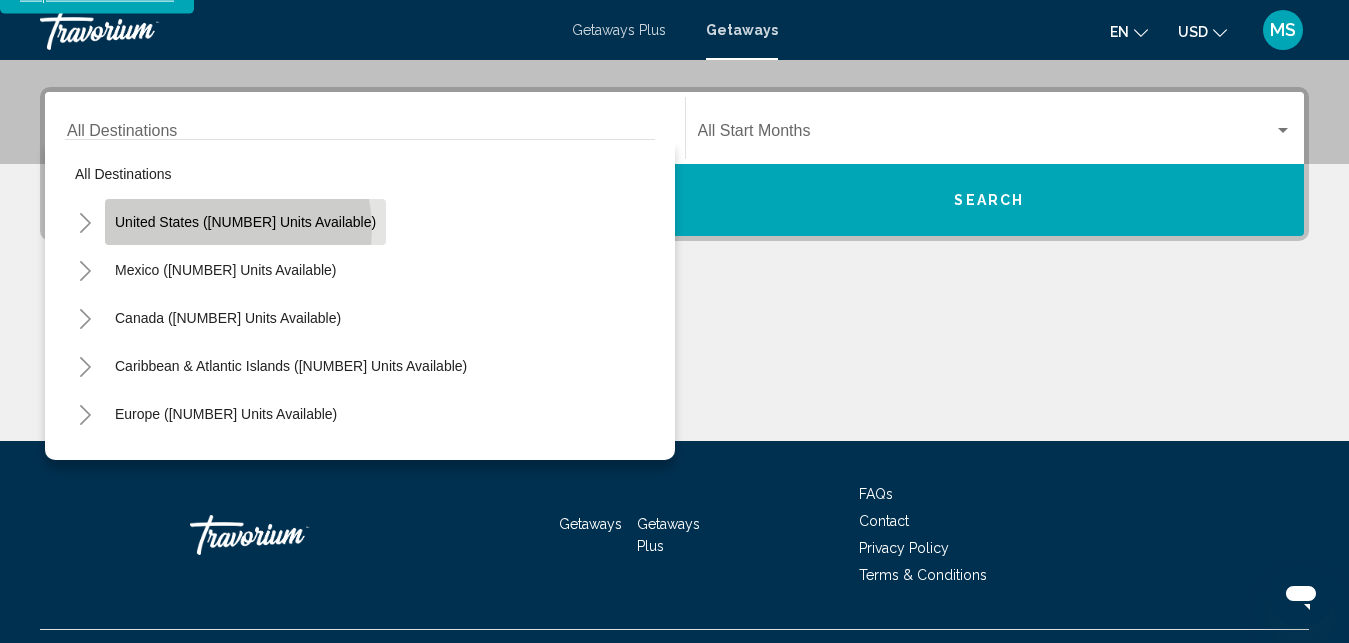 click on "[COUNTRY] ([NUMBER] units available)" 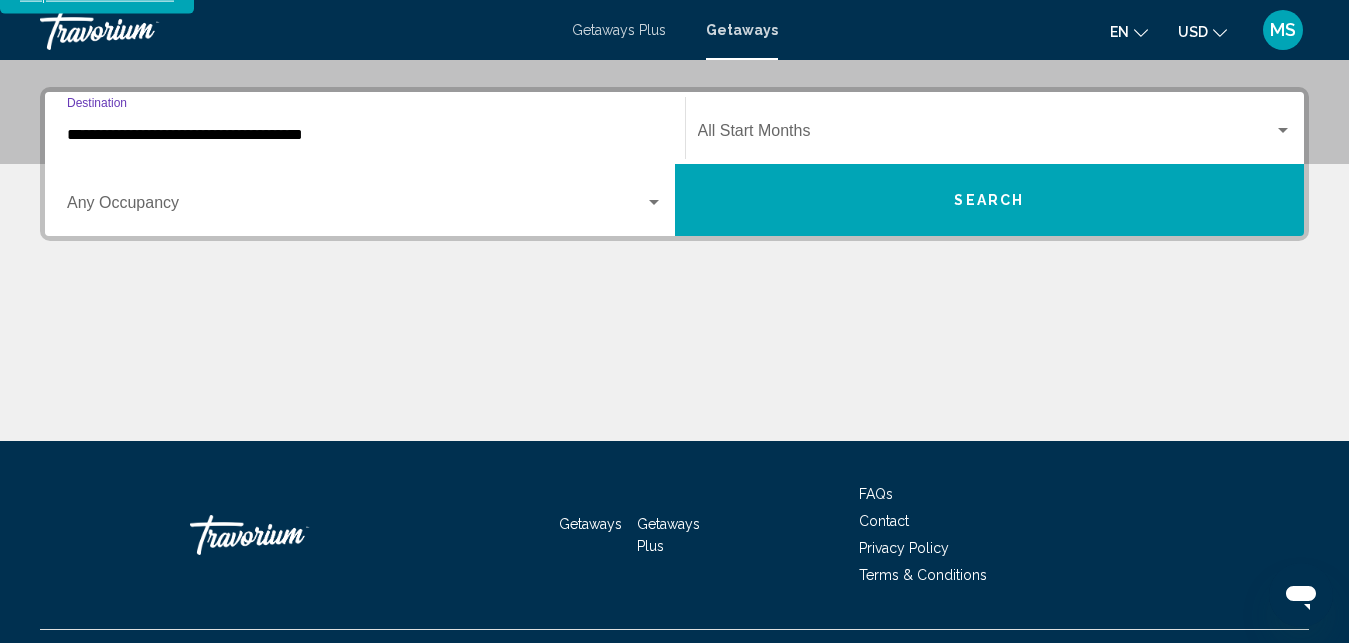 click on "**********" at bounding box center (365, 135) 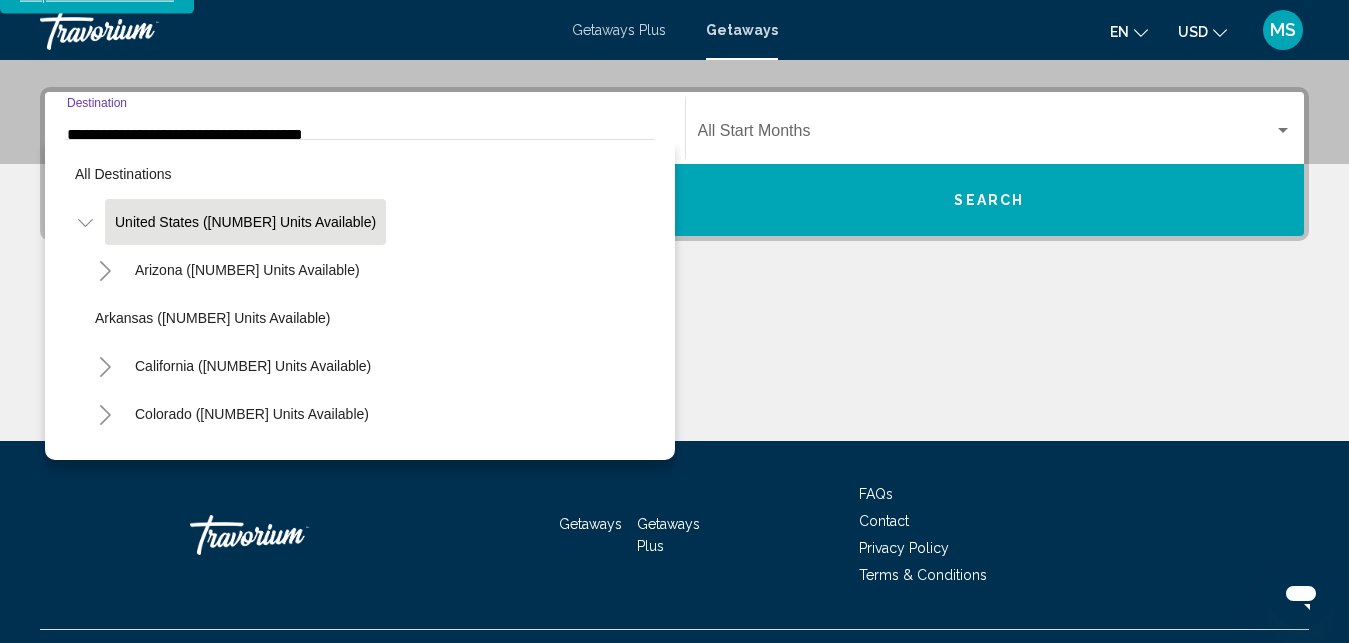 scroll, scrollTop: 337, scrollLeft: 0, axis: vertical 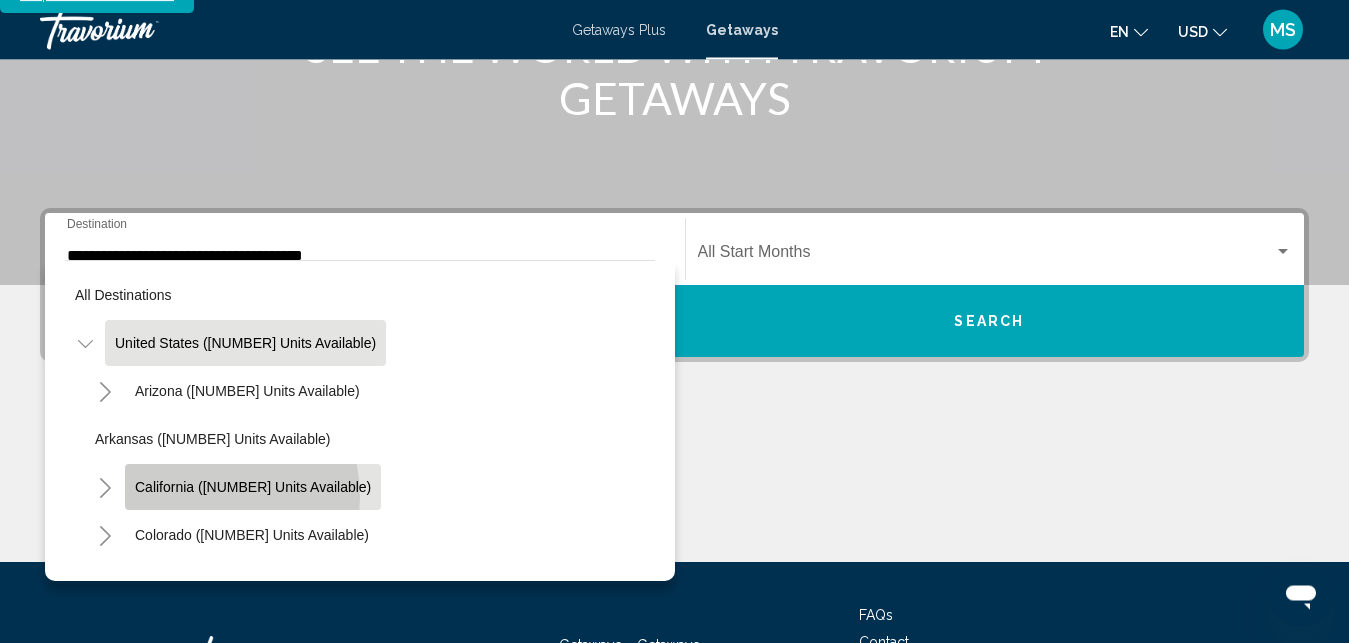 click on "[STATE] ([NUMBER] units available)" 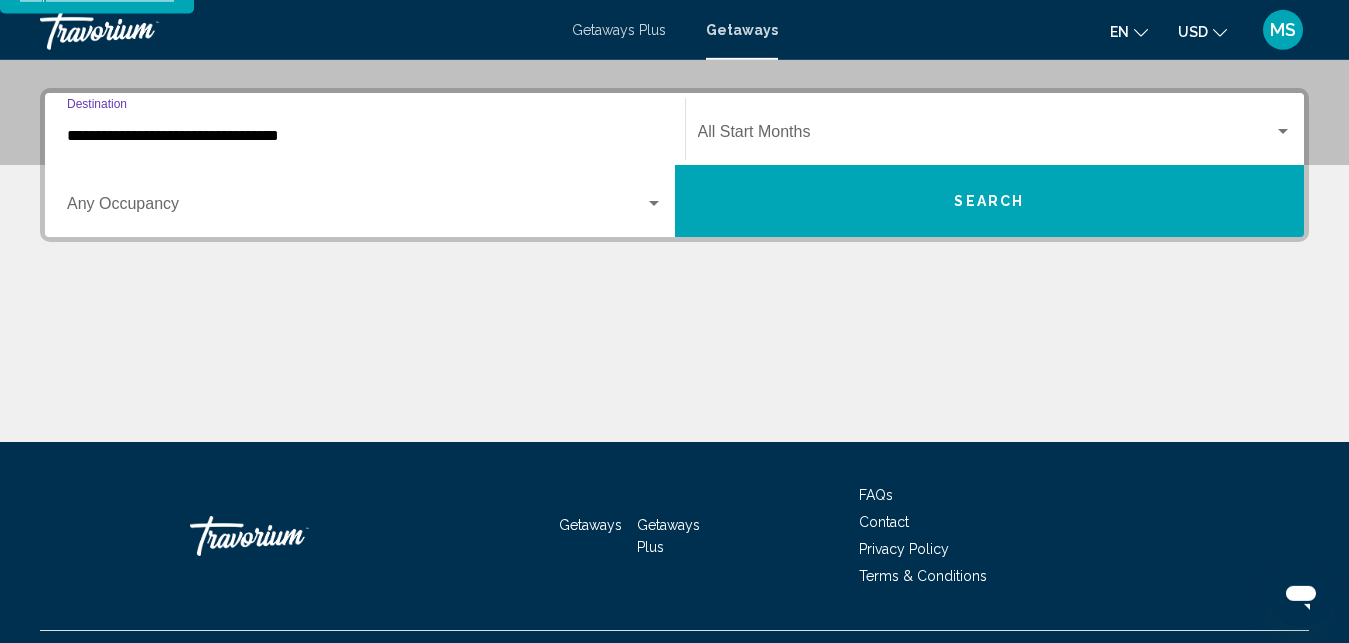 scroll, scrollTop: 458, scrollLeft: 0, axis: vertical 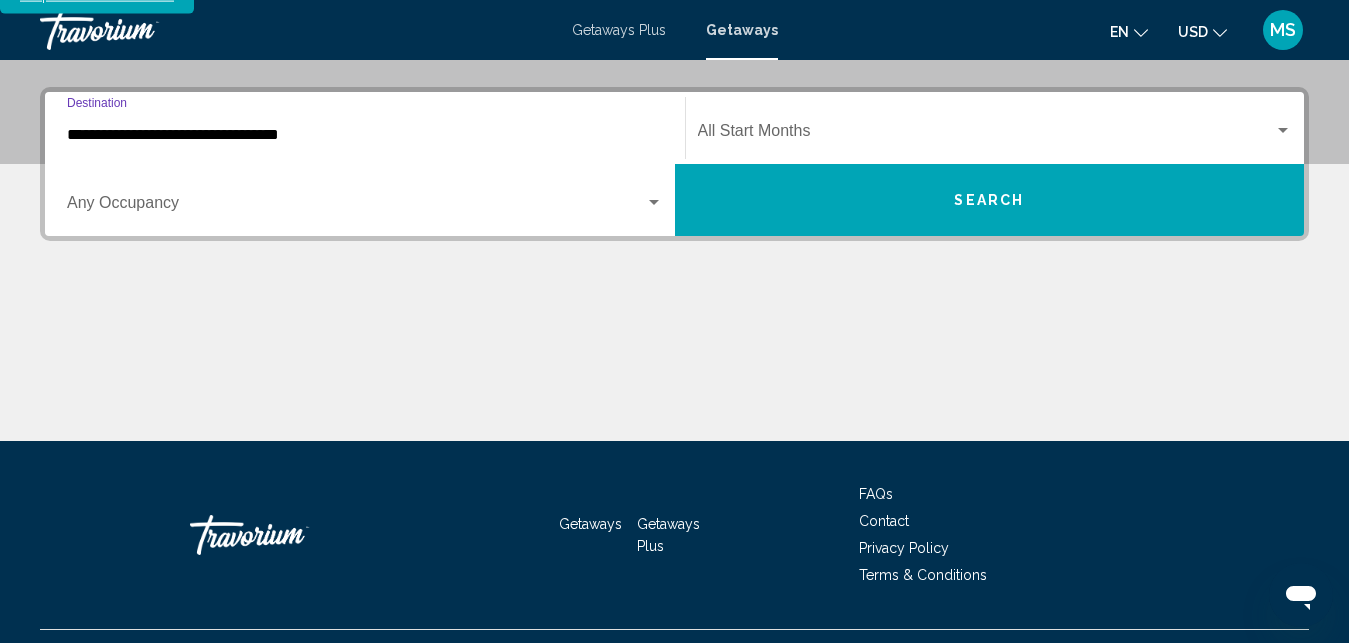 click on "**********" at bounding box center (365, 135) 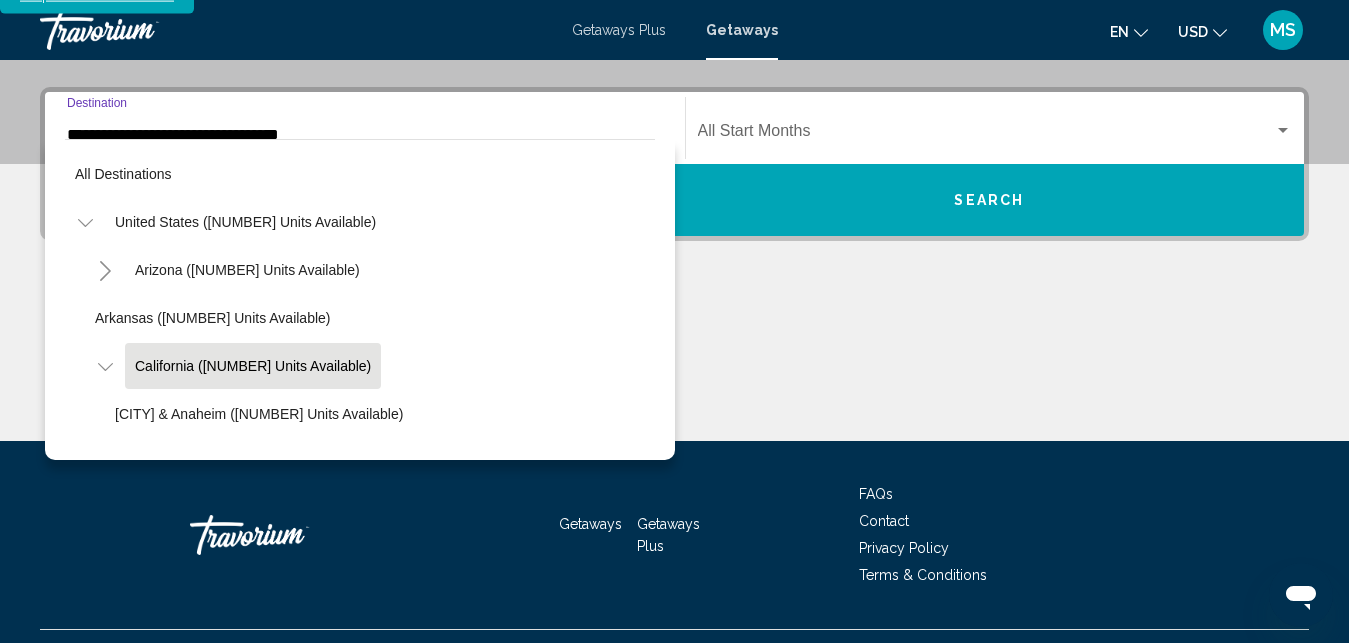 scroll, scrollTop: 410, scrollLeft: 0, axis: vertical 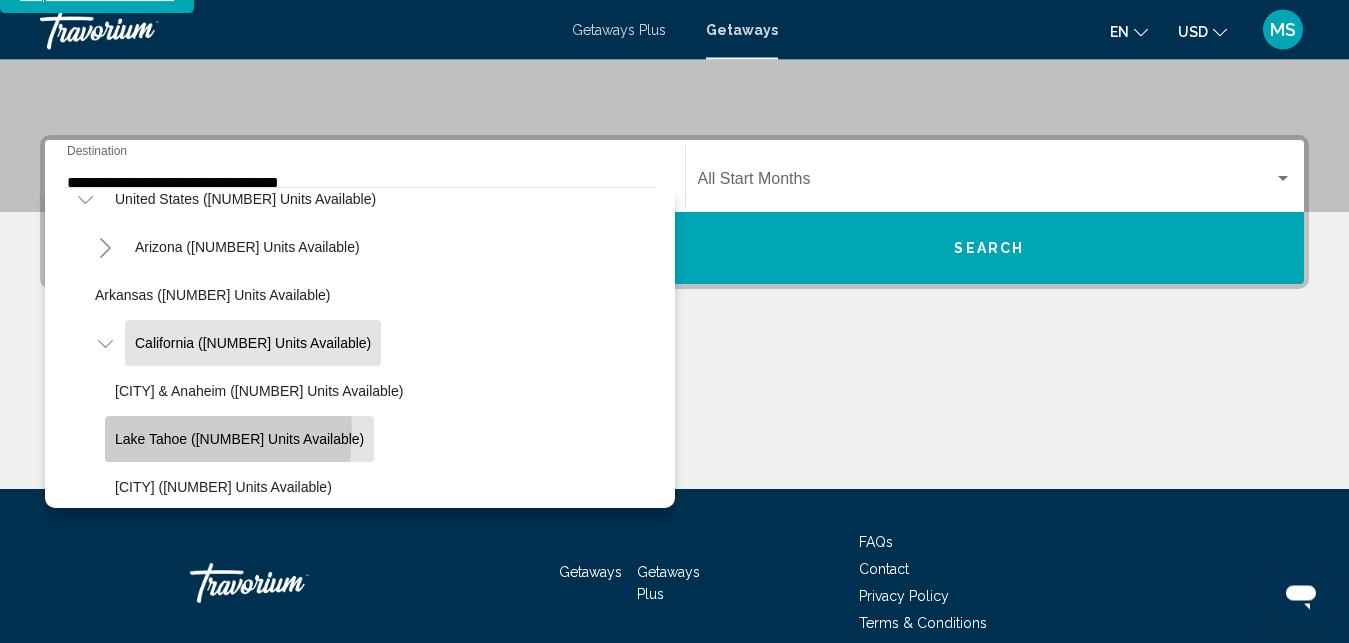 click on "[CITY] ([NUMBER] units available)" 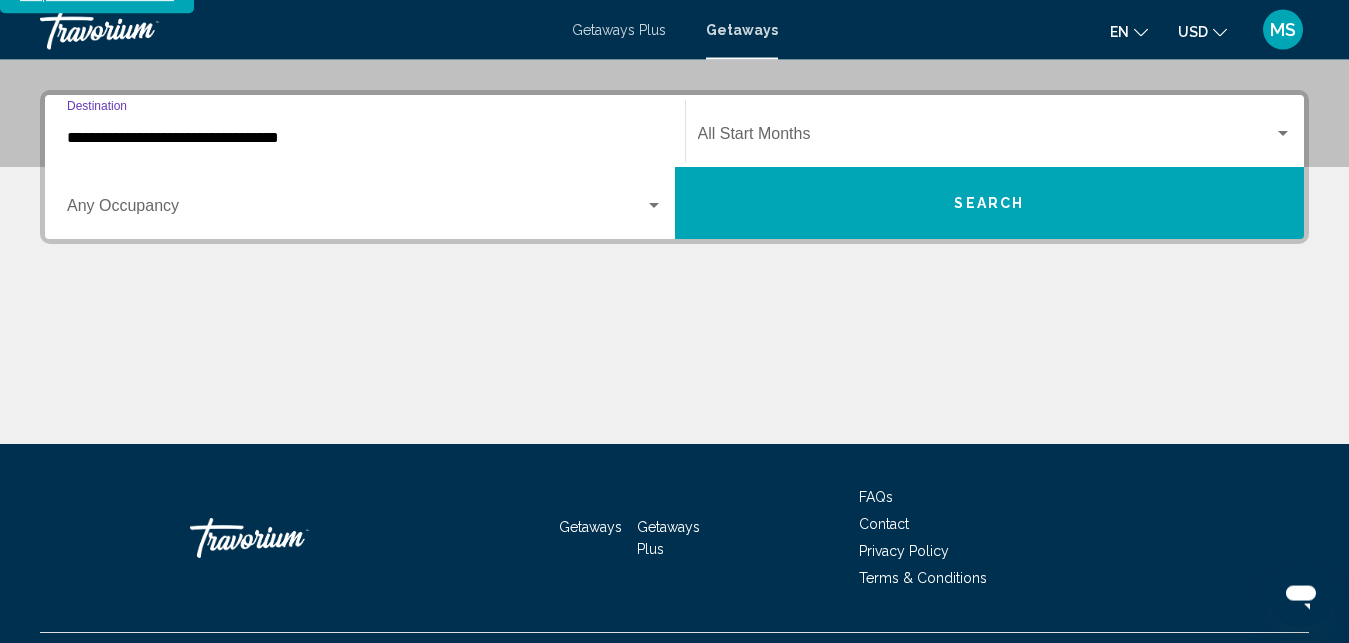scroll, scrollTop: 458, scrollLeft: 0, axis: vertical 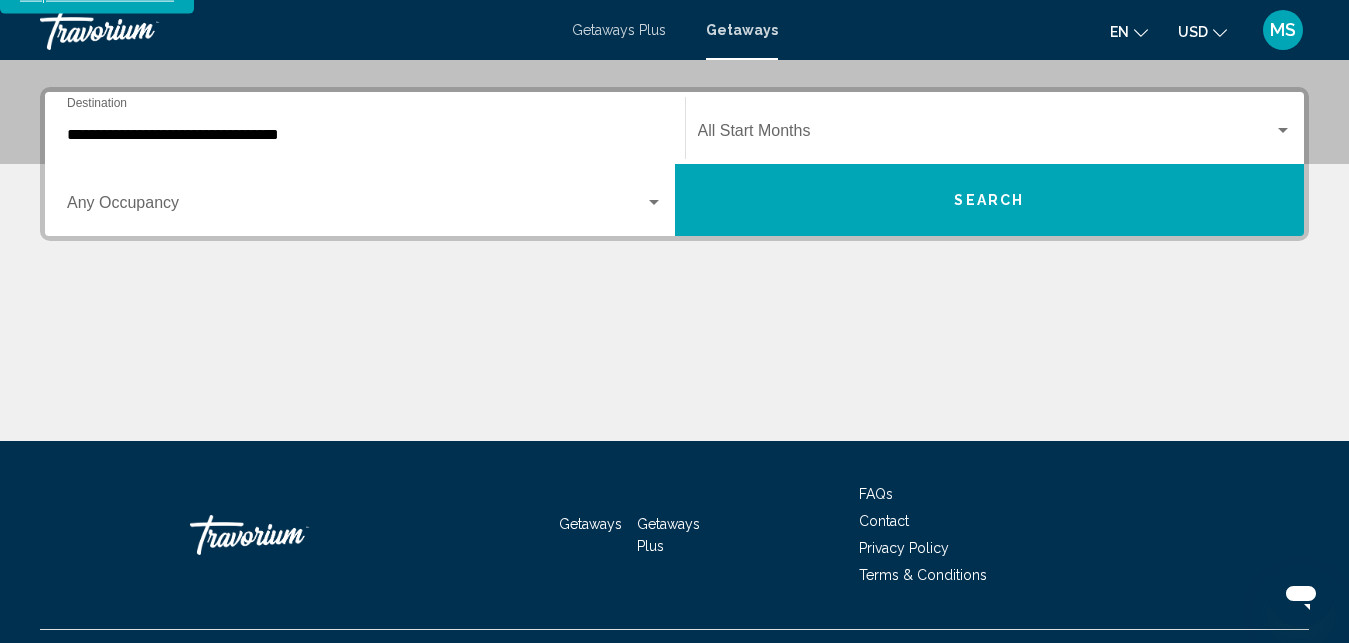 click on "Occupancy Any Occupancy" at bounding box center (365, 200) 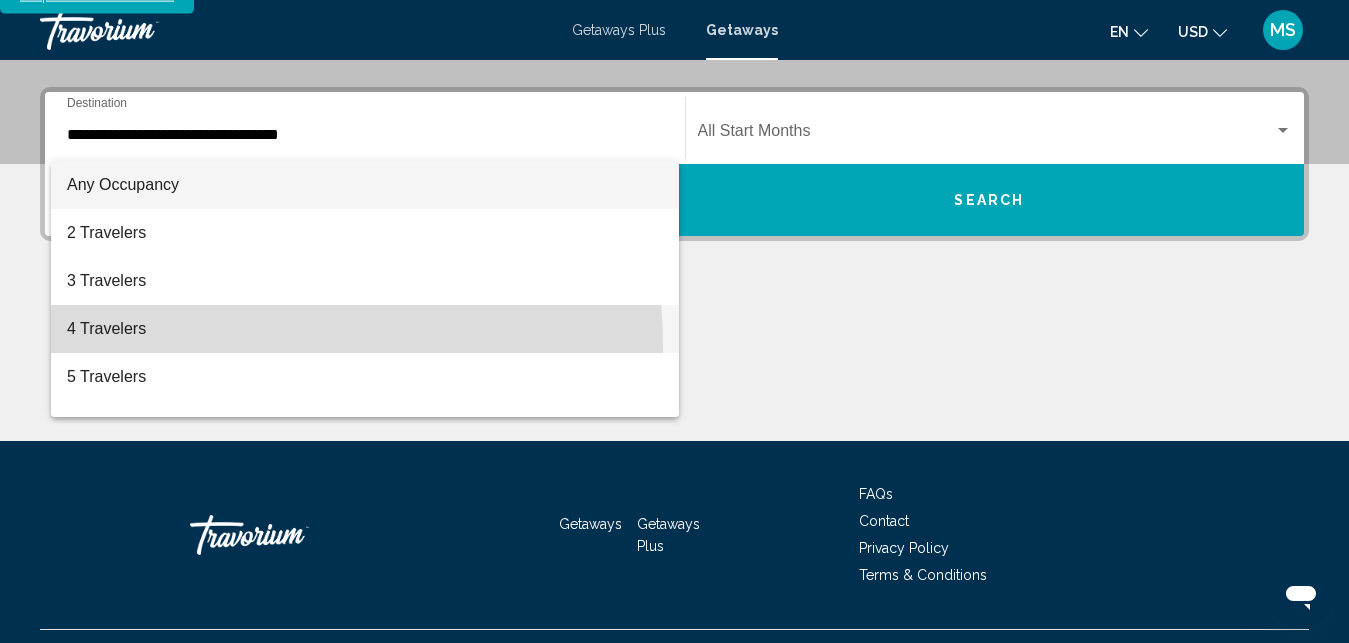 click on "4 Travelers" at bounding box center [365, 329] 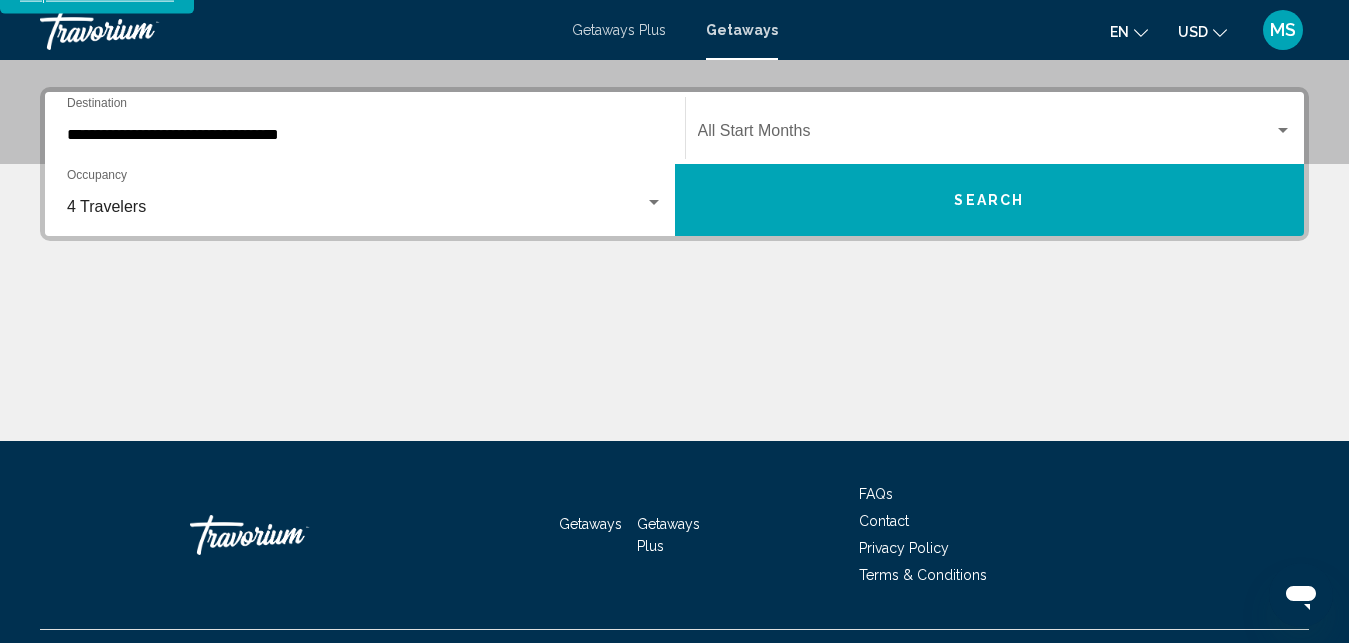 click on "Start Month All Start Months" 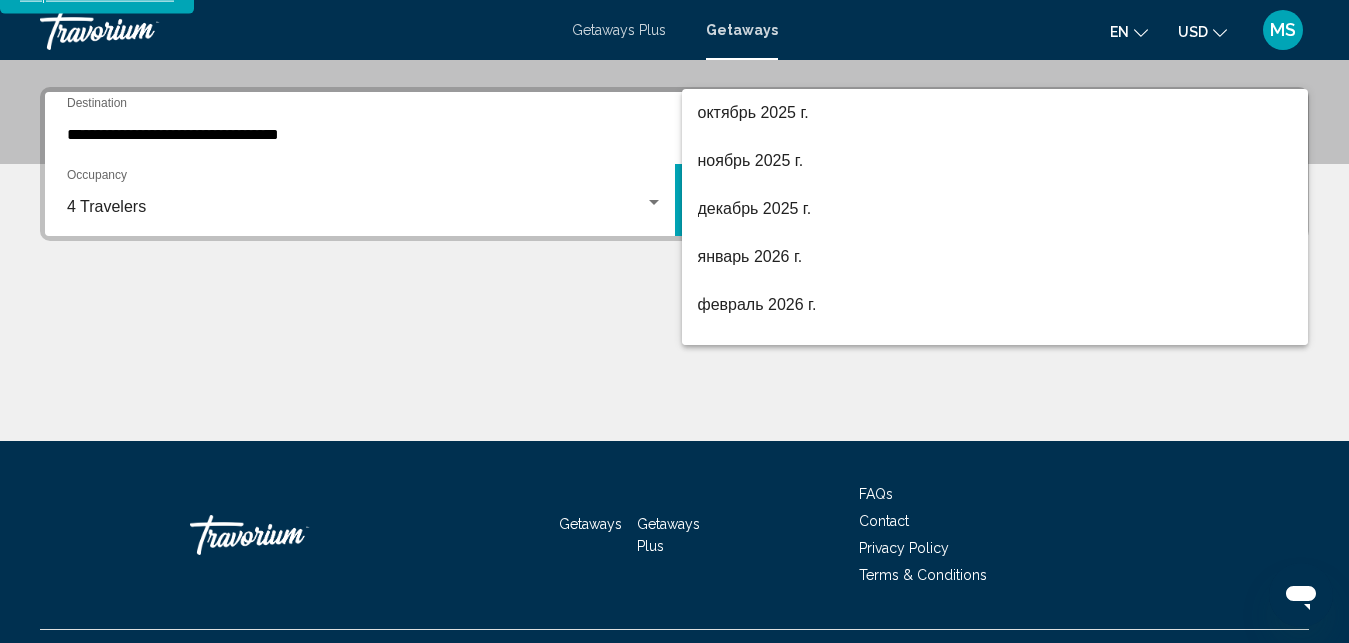 scroll, scrollTop: 161, scrollLeft: 0, axis: vertical 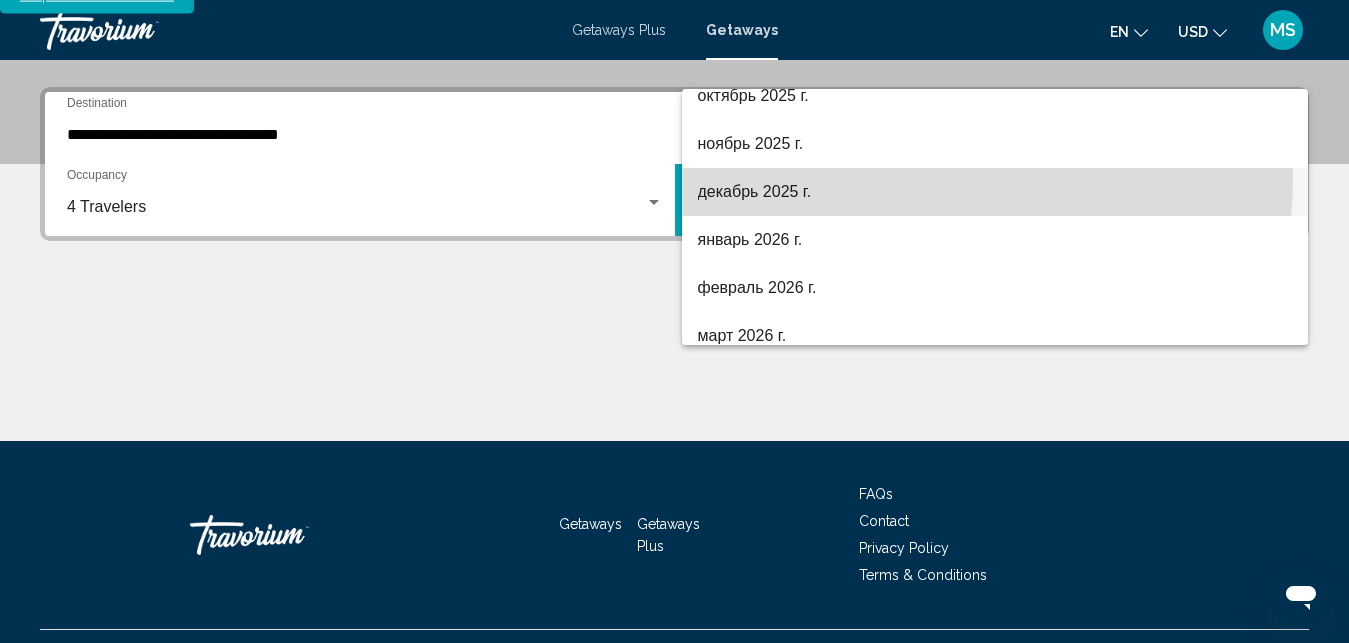 click on "декабрь 2025 г." at bounding box center [995, 192] 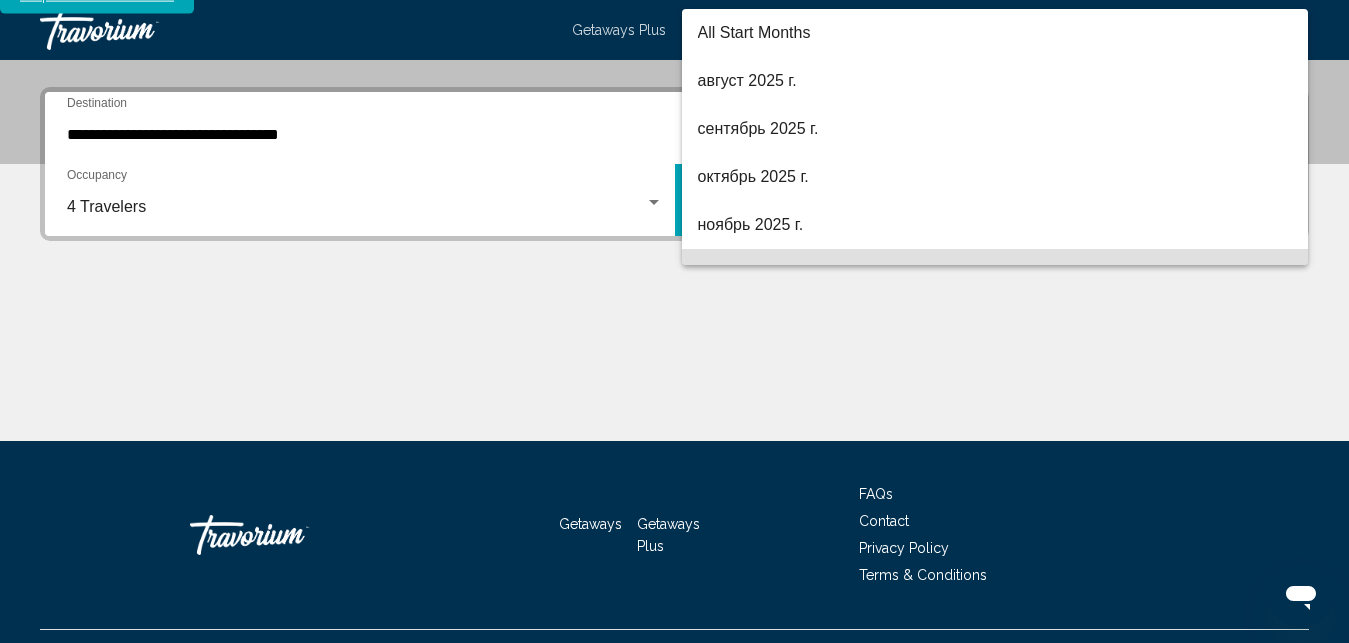 scroll, scrollTop: 160, scrollLeft: 0, axis: vertical 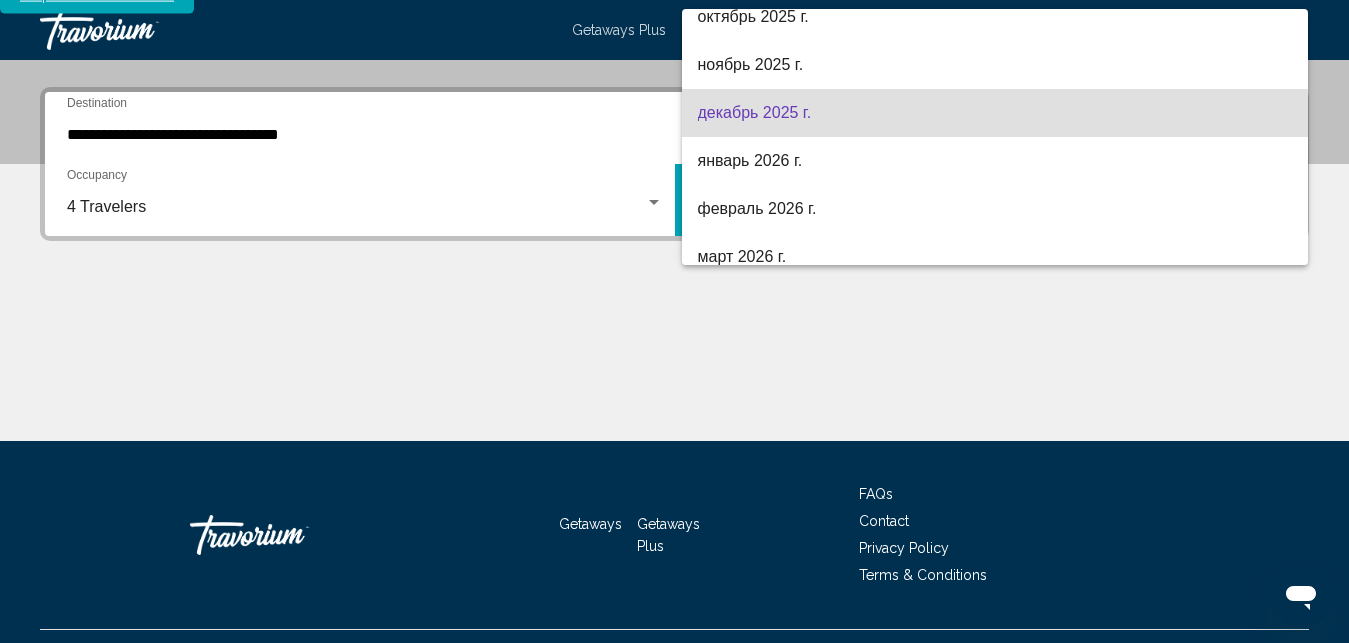 click on "декабрь 2025 г." at bounding box center (995, 113) 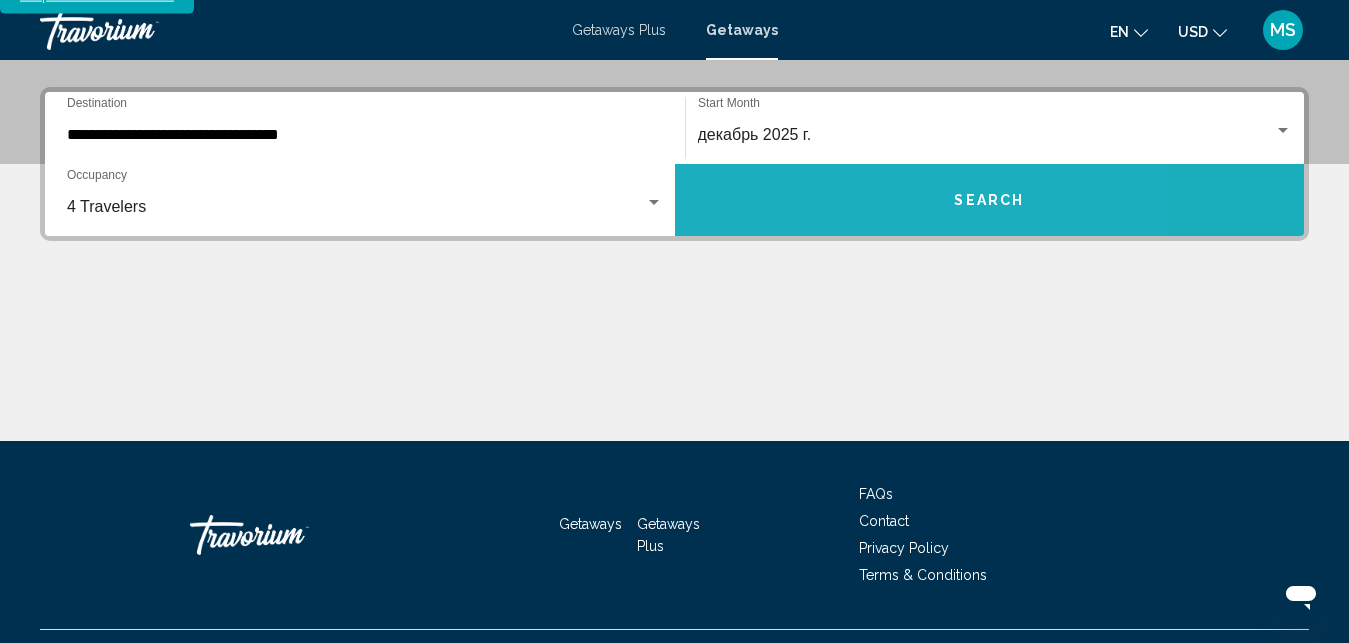 click on "Search" at bounding box center (990, 200) 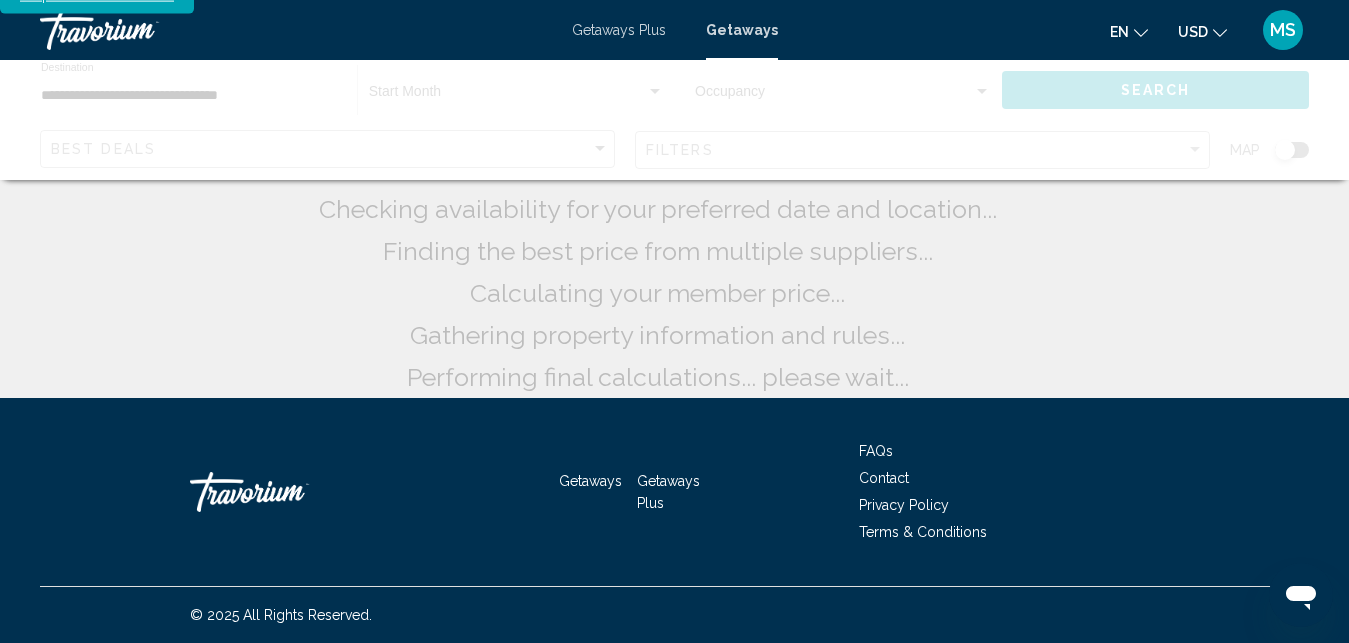 scroll, scrollTop: 0, scrollLeft: 0, axis: both 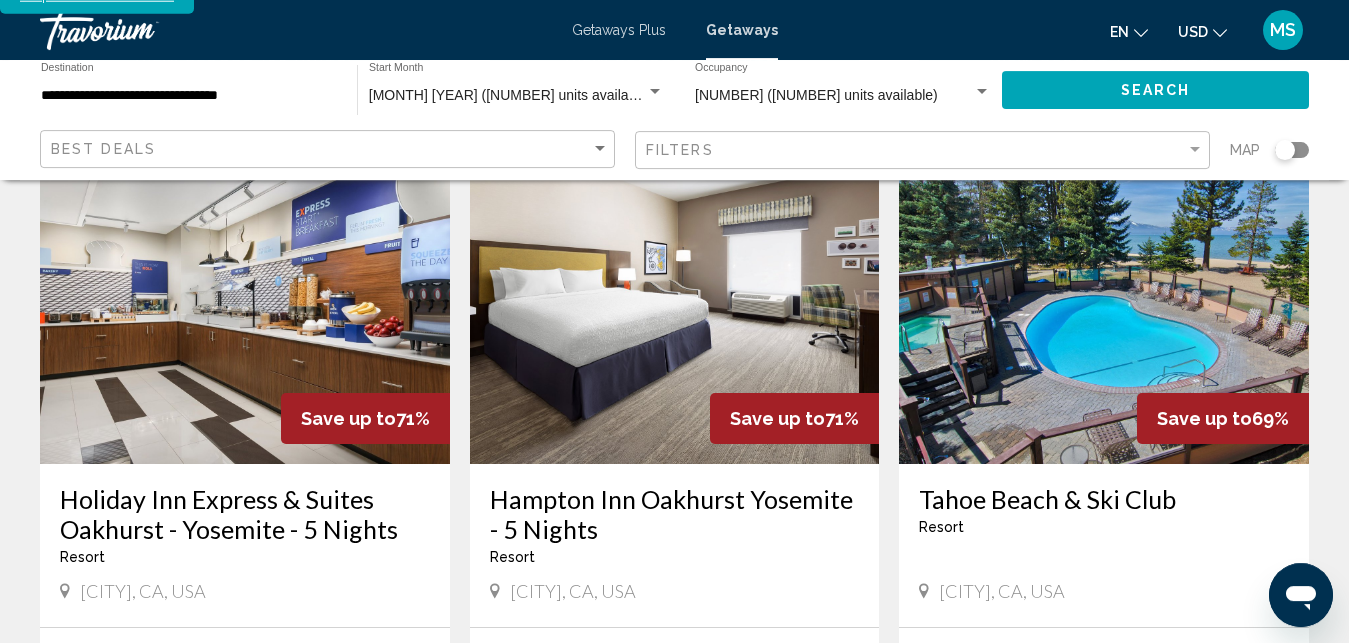 click at bounding box center (1104, 304) 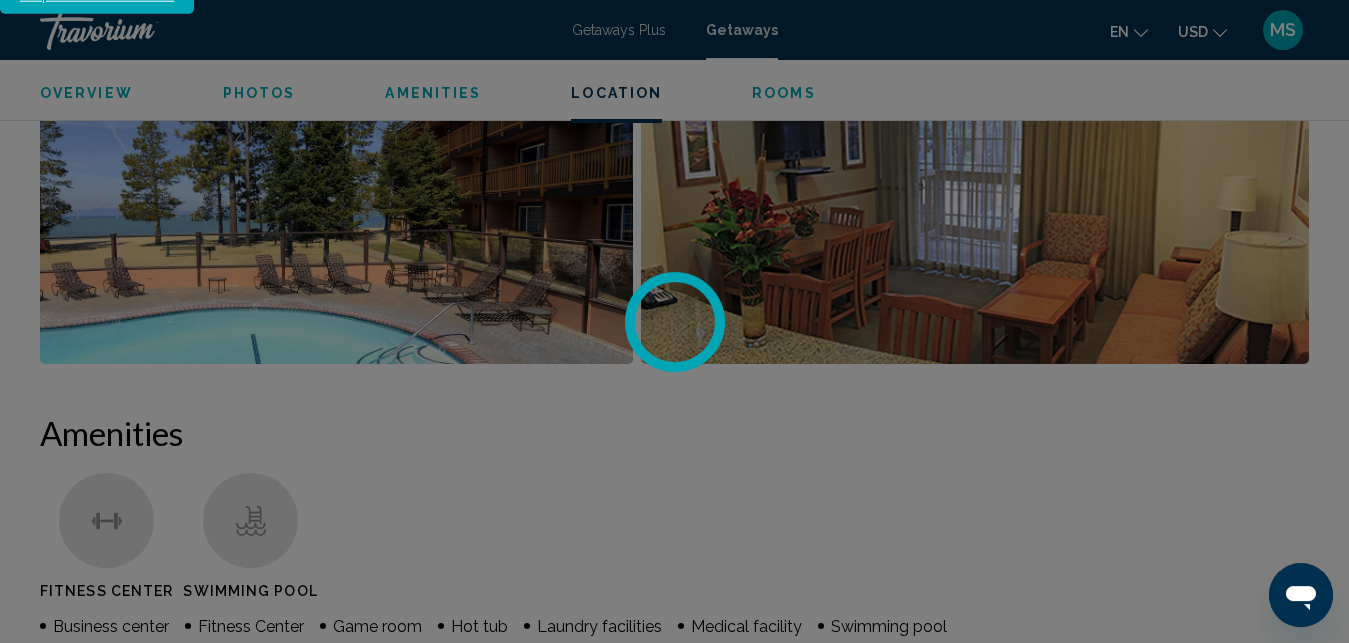scroll, scrollTop: 3420, scrollLeft: 0, axis: vertical 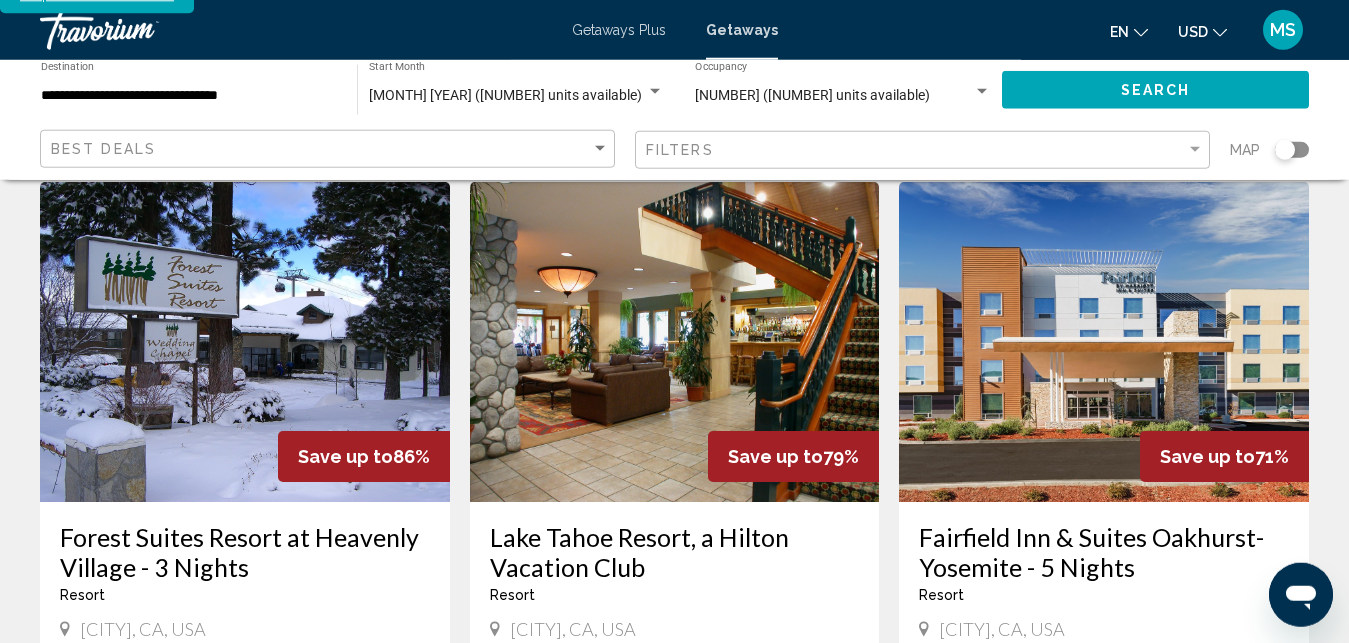 click at bounding box center (245, 342) 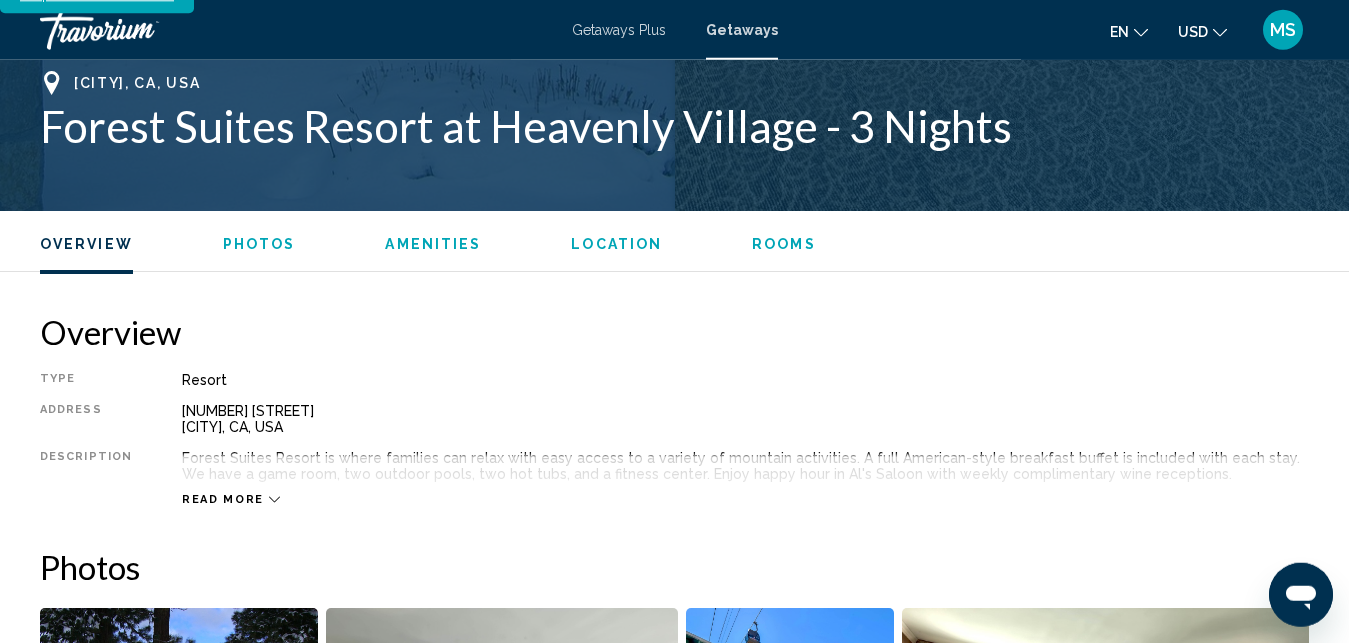 scroll, scrollTop: 3157, scrollLeft: 0, axis: vertical 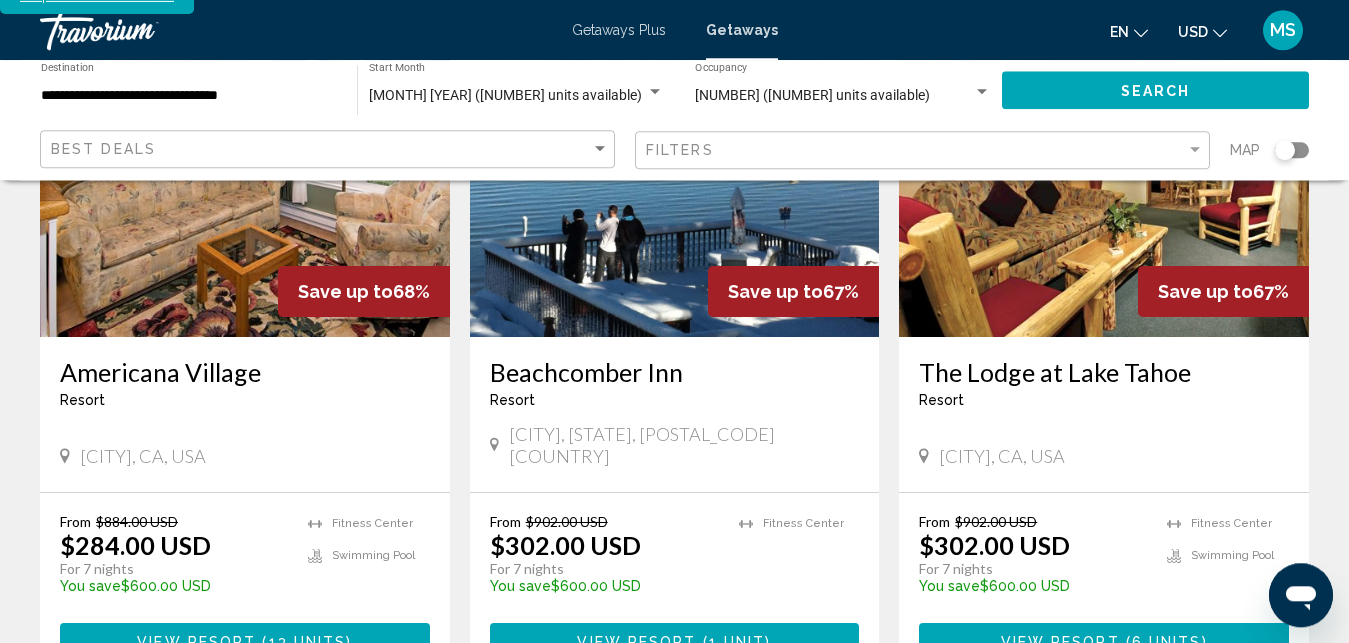 click at bounding box center (245, 177) 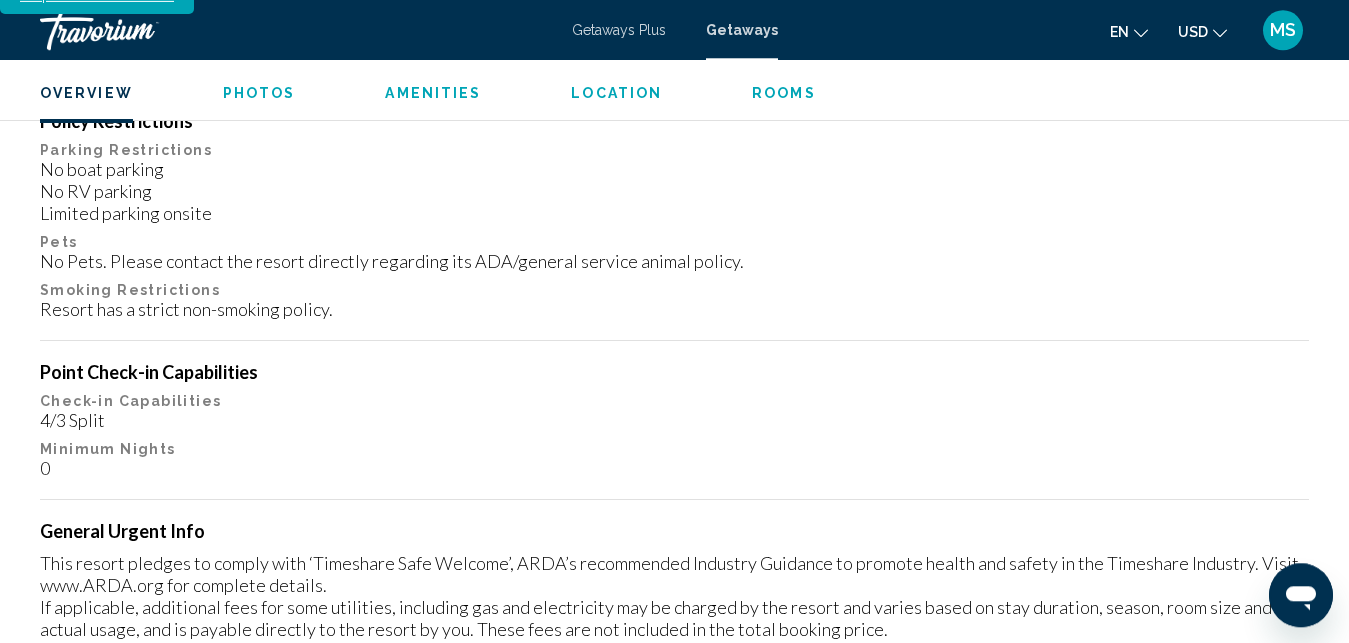 scroll, scrollTop: 3658, scrollLeft: 0, axis: vertical 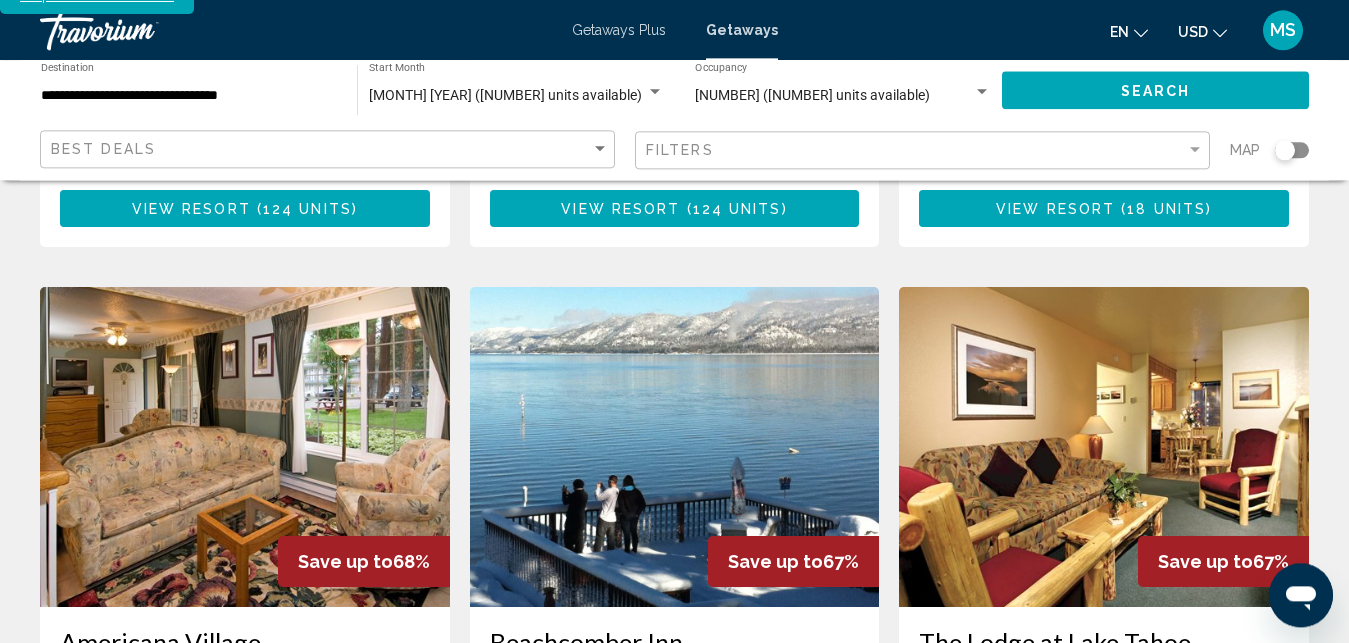 click at bounding box center [675, 447] 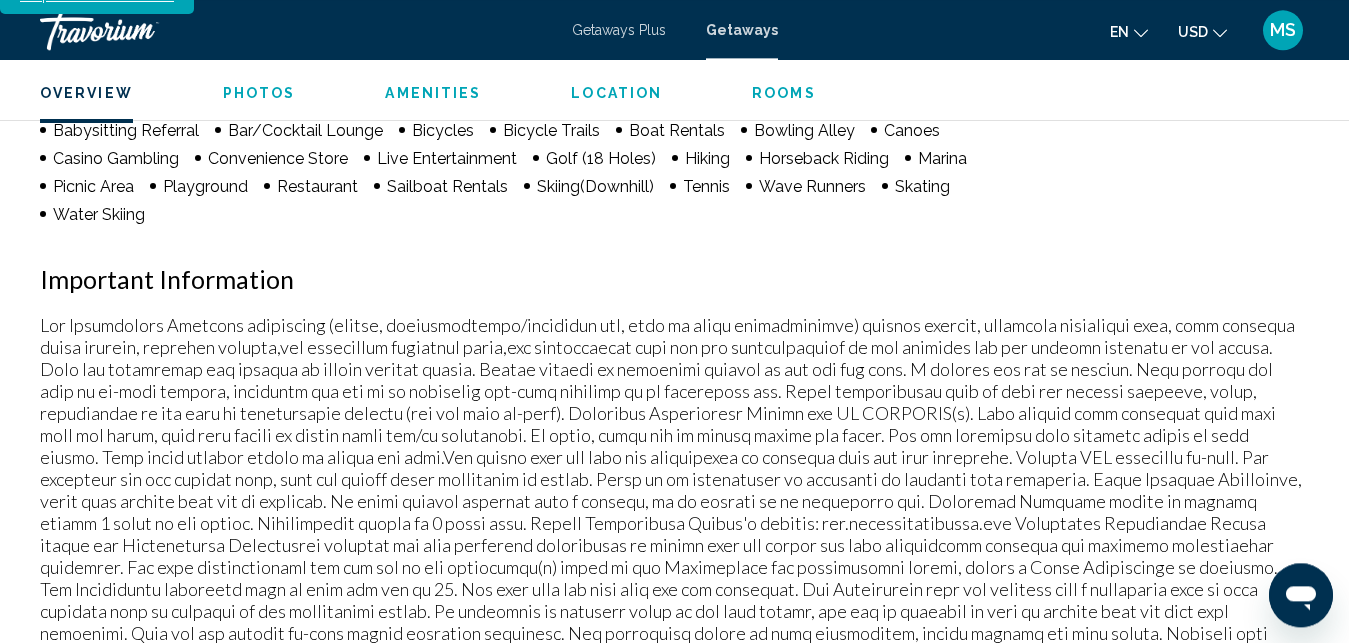 scroll, scrollTop: 3290, scrollLeft: 0, axis: vertical 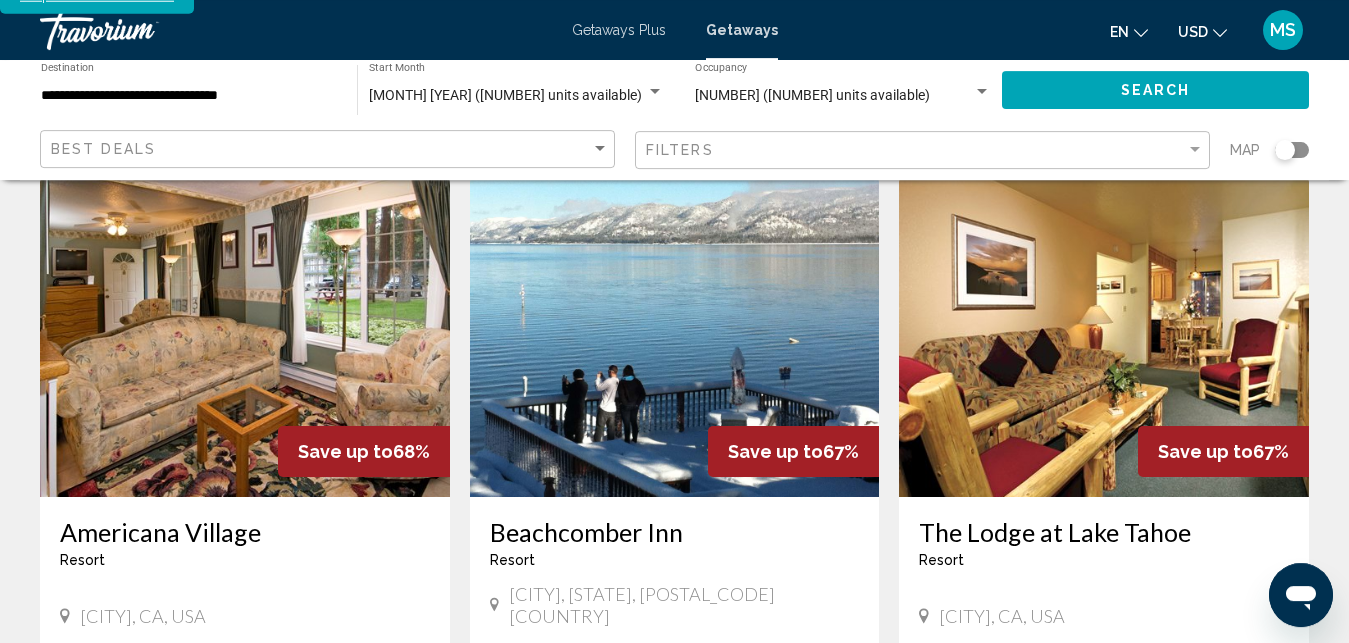click at bounding box center [1104, 337] 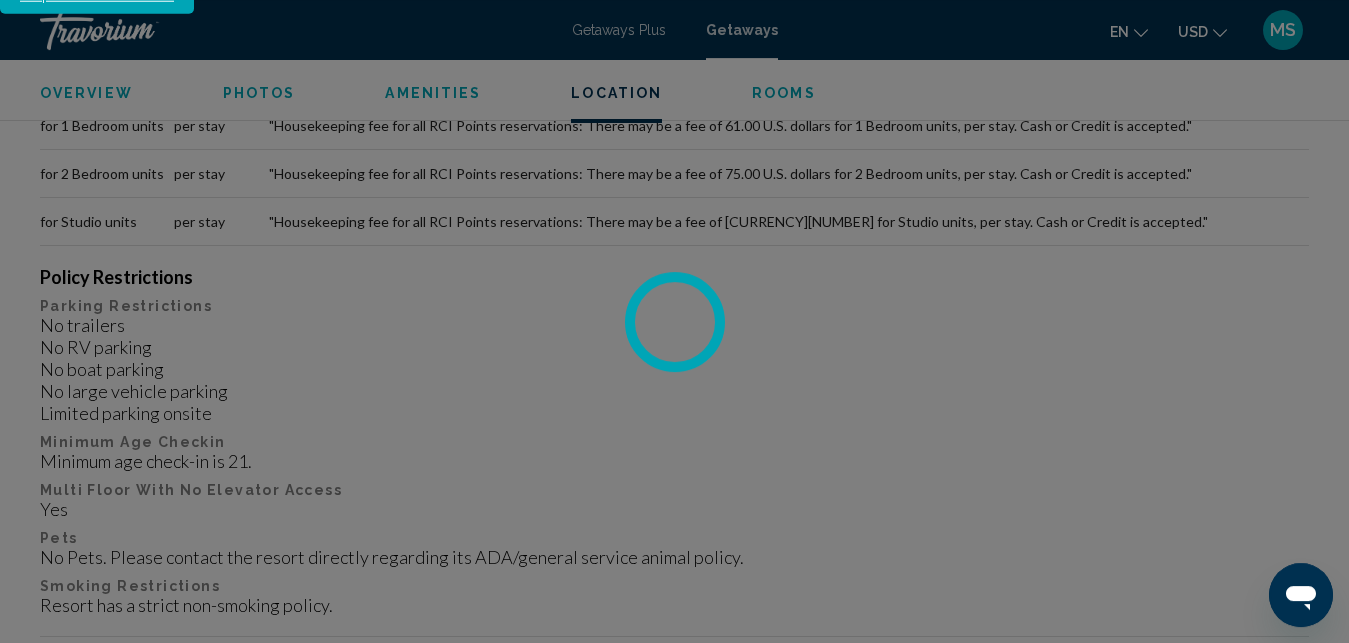 scroll, scrollTop: 3837, scrollLeft: 0, axis: vertical 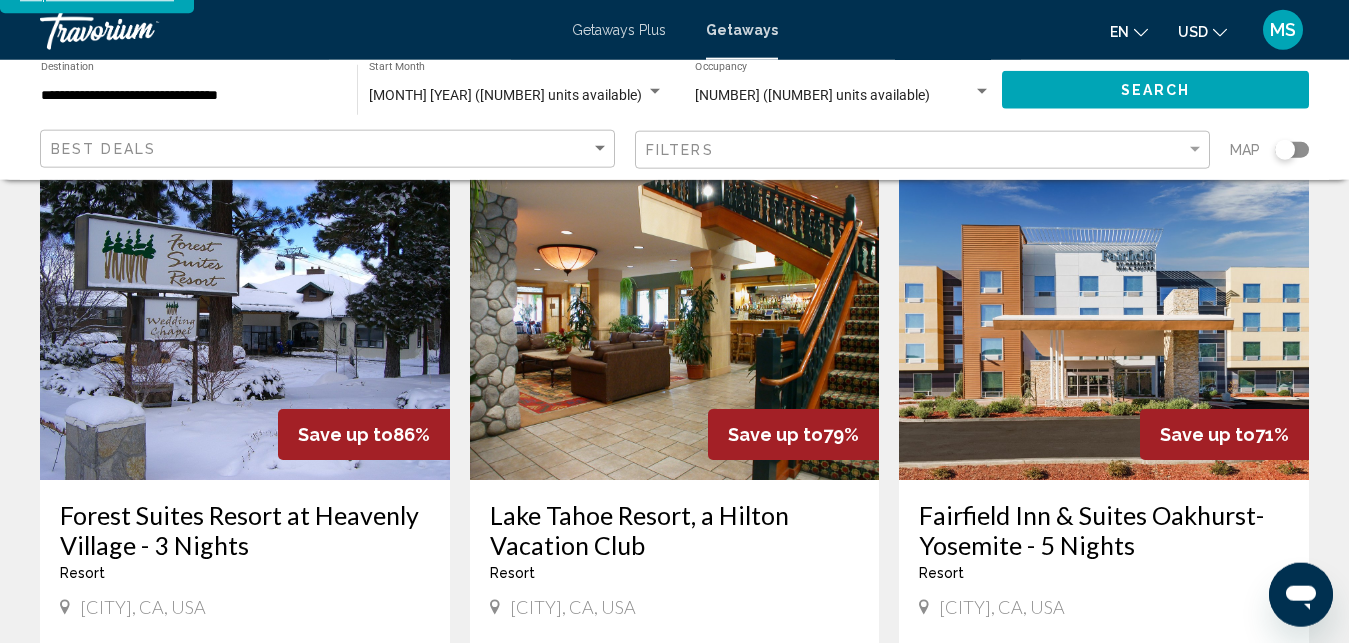 click at bounding box center [675, 320] 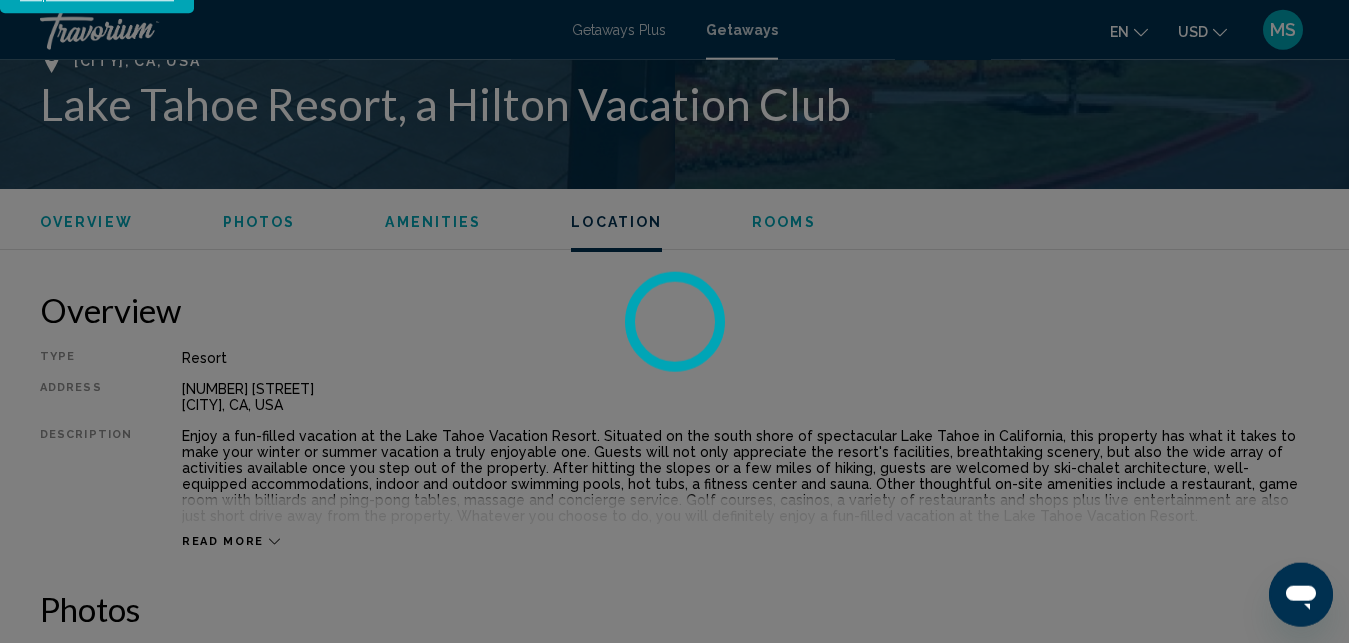 scroll, scrollTop: 3533, scrollLeft: 0, axis: vertical 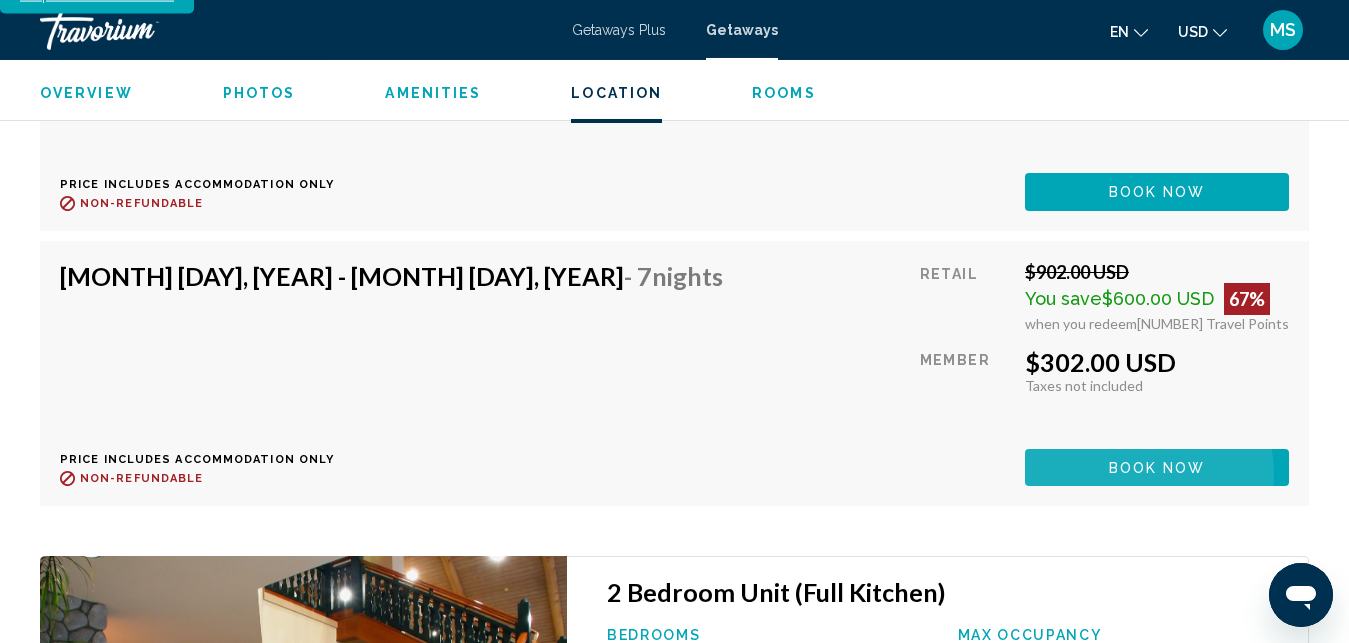 click on "Book now" at bounding box center [1157, 468] 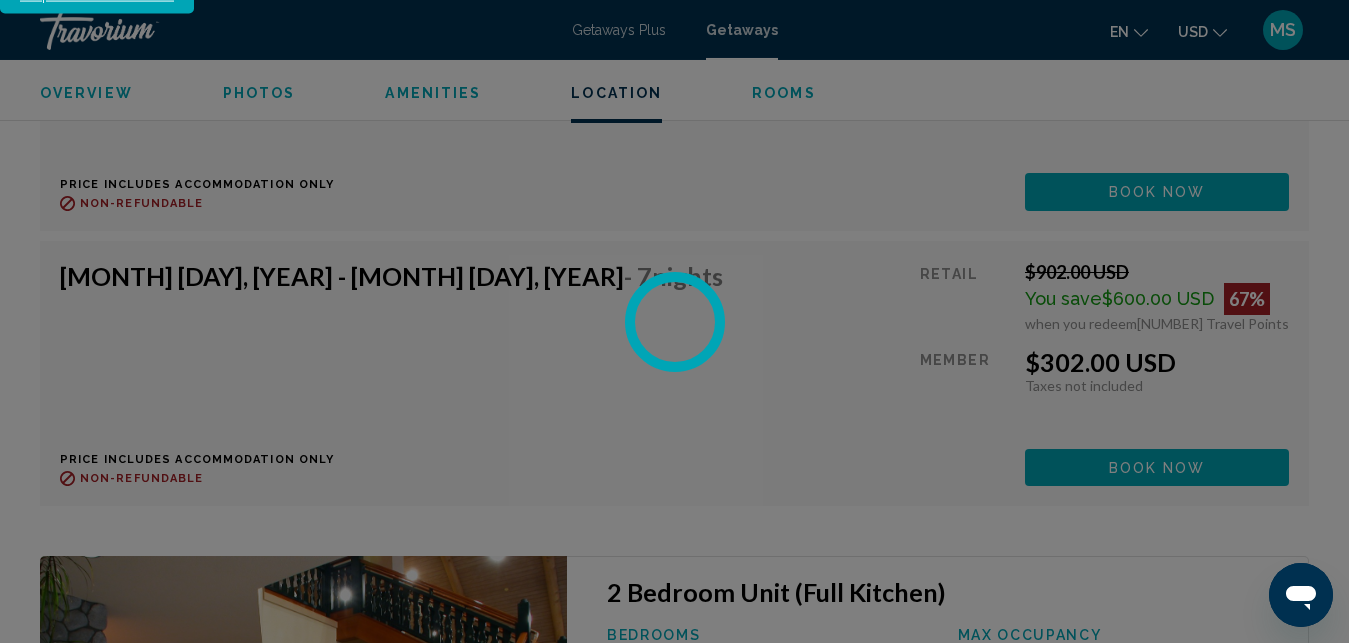click at bounding box center (674, 321) 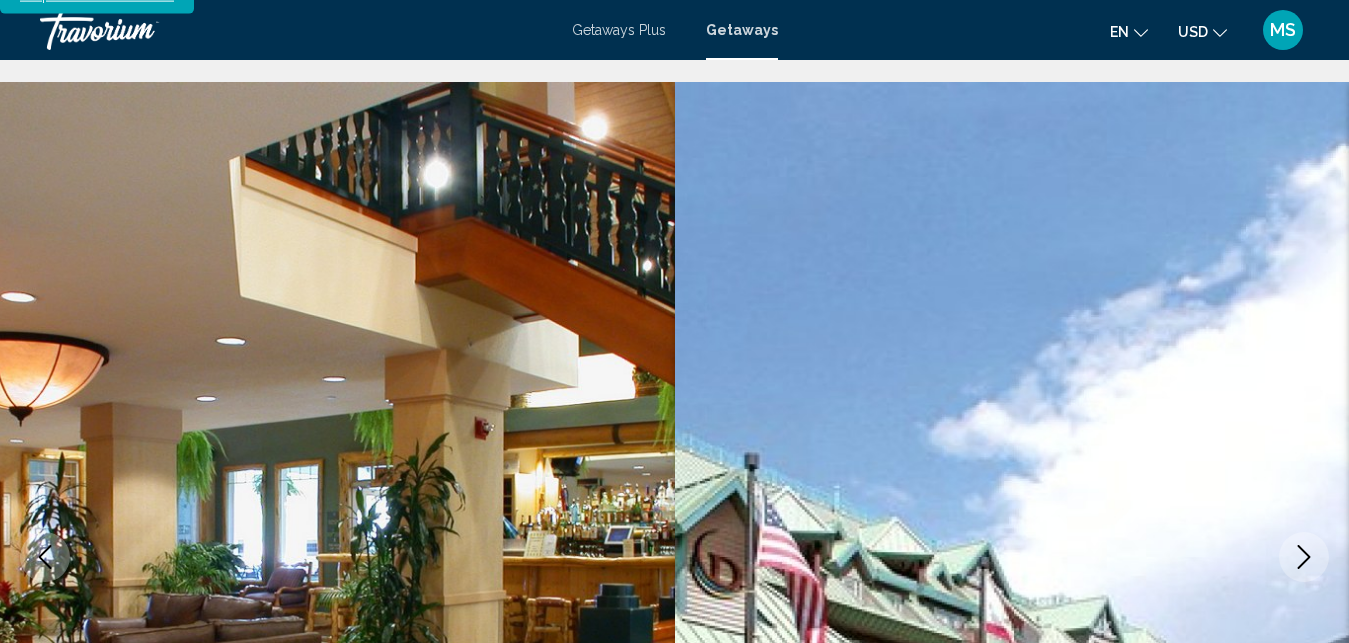 scroll, scrollTop: 0, scrollLeft: 0, axis: both 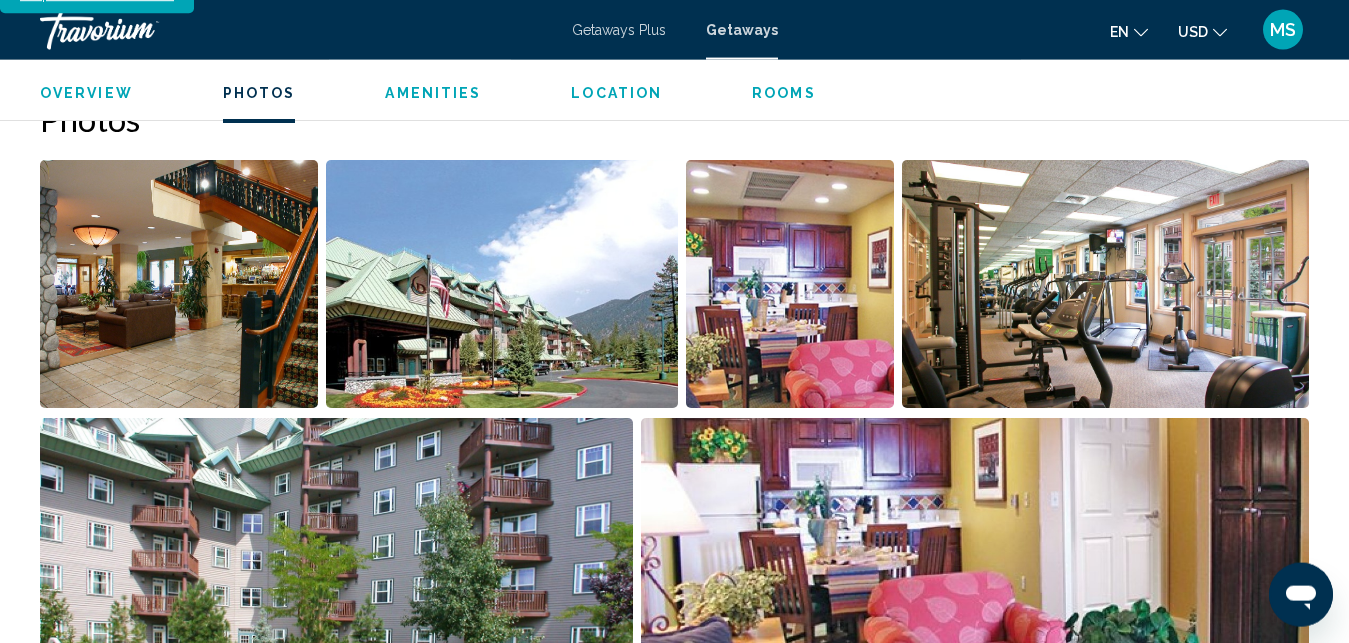 click at bounding box center [502, 284] 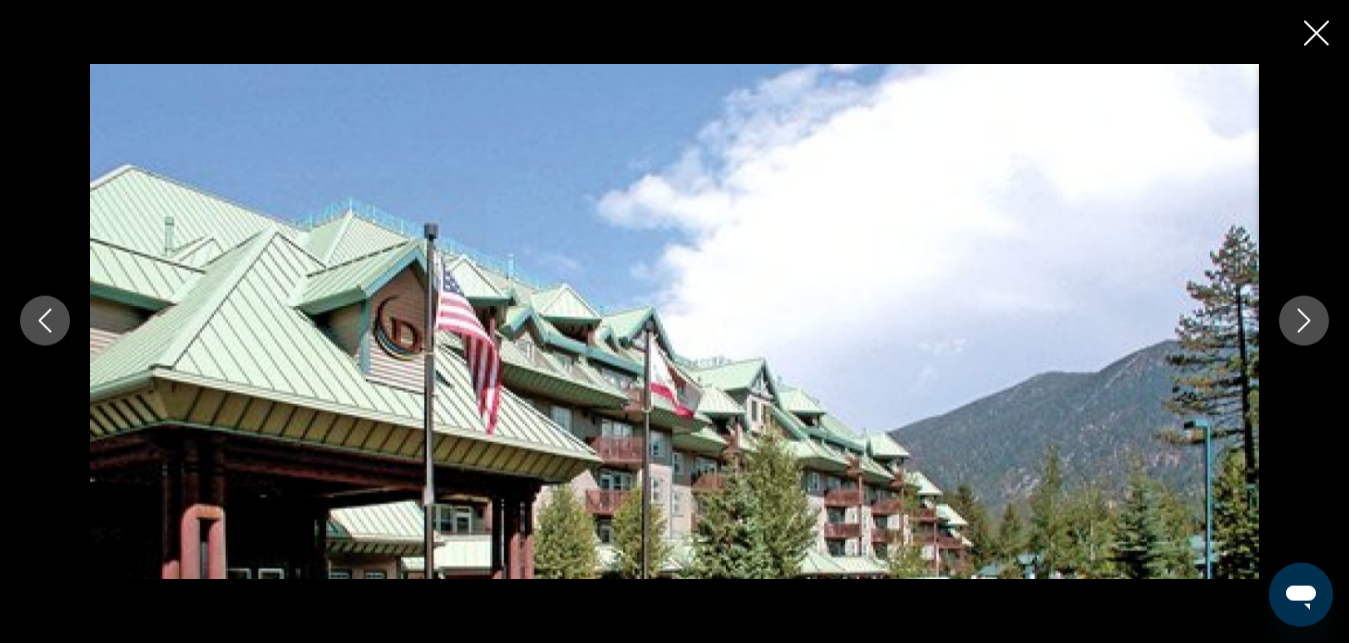 click 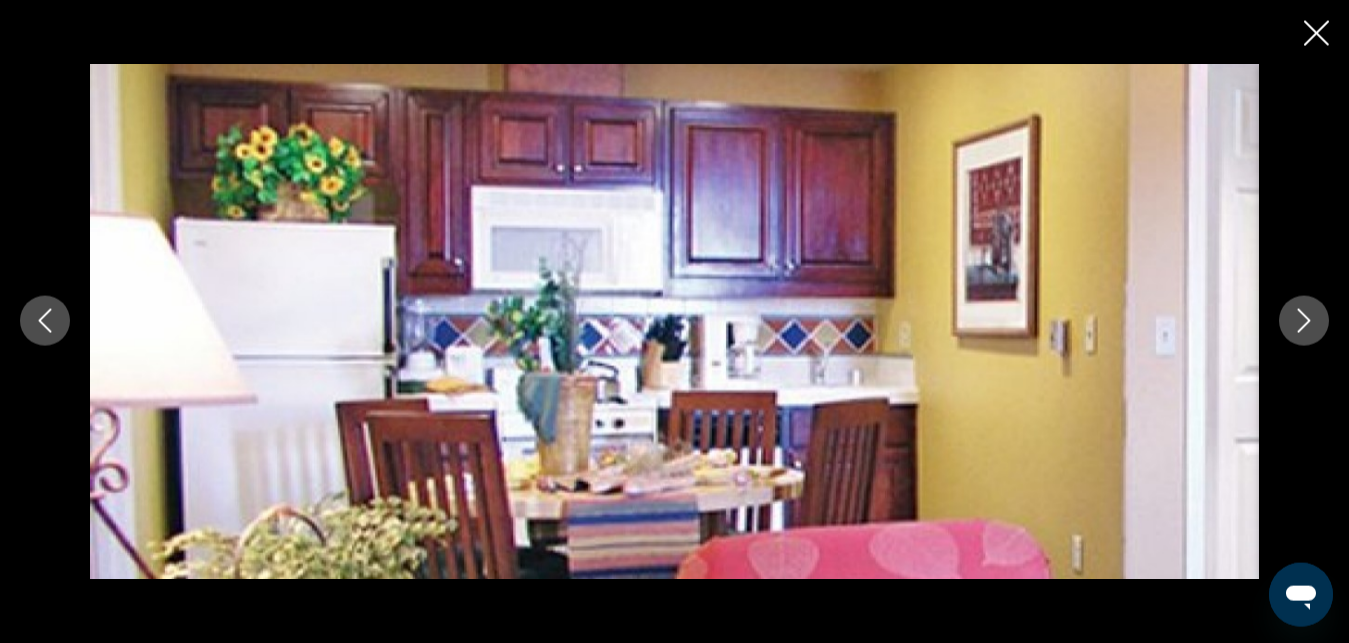click 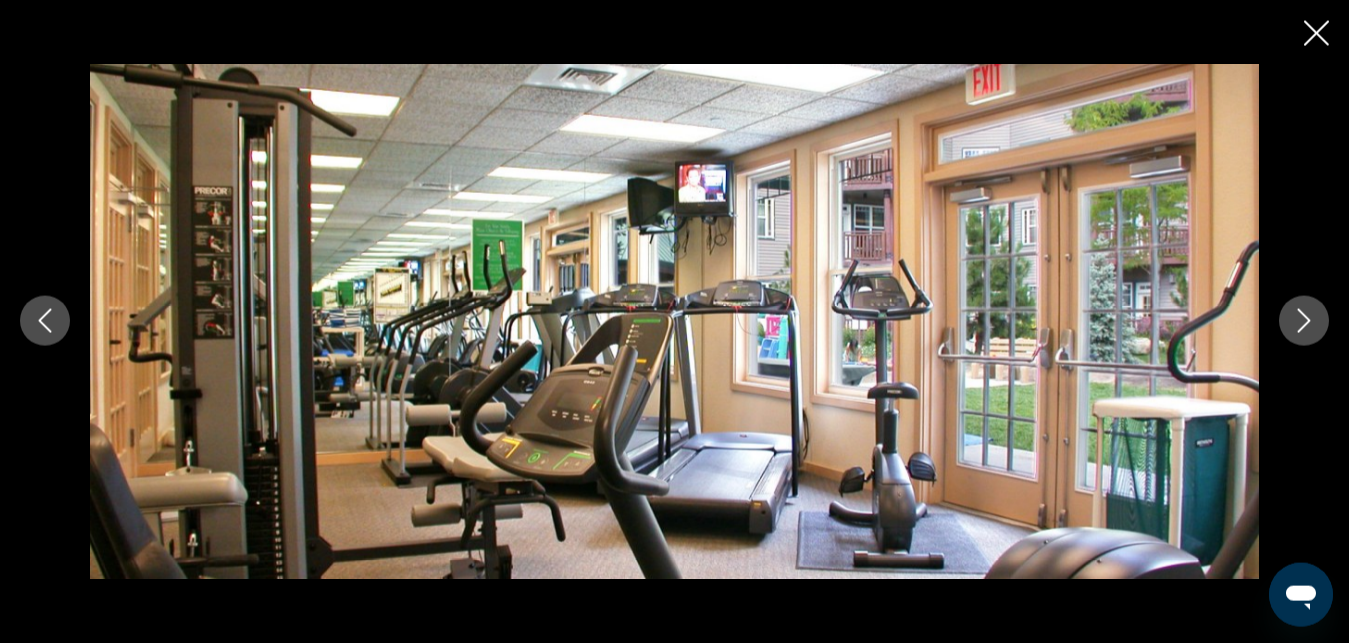 click 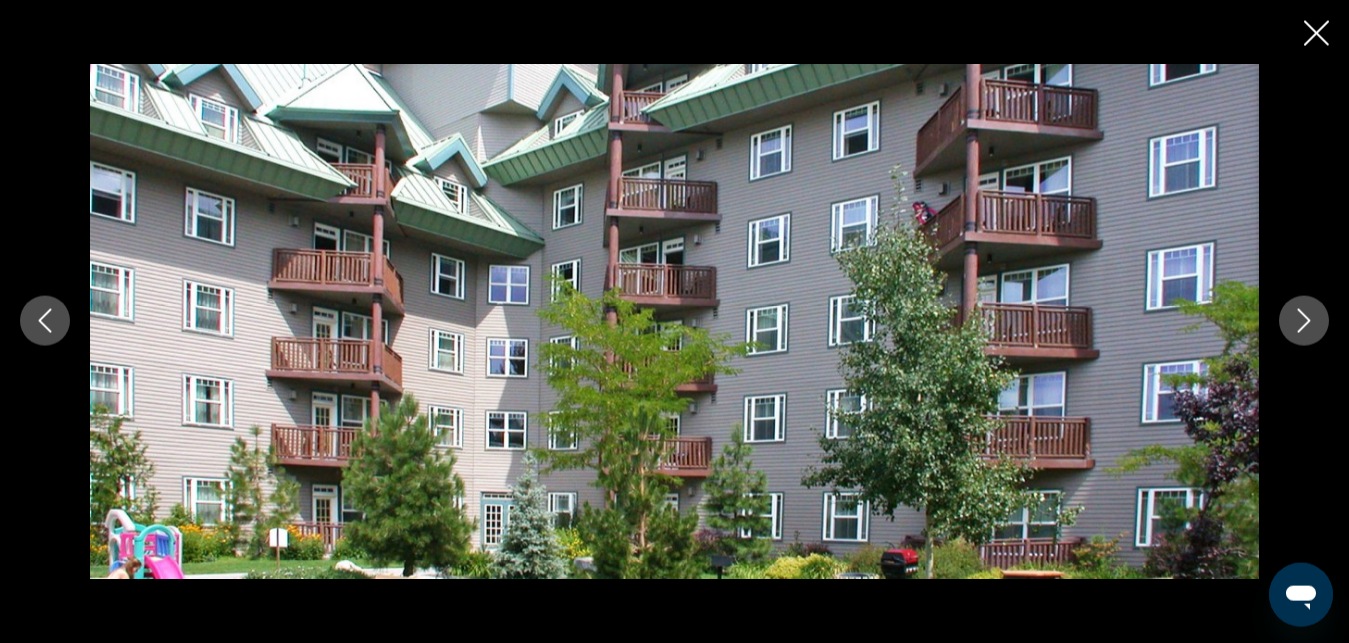 click 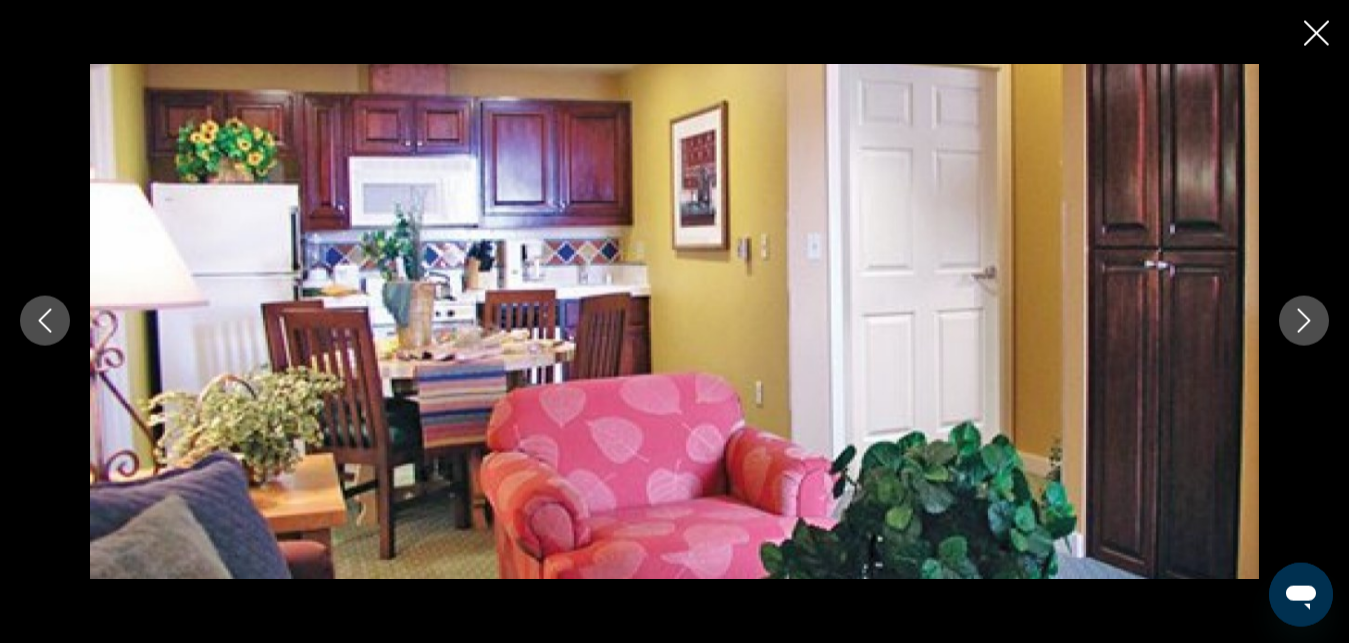 click 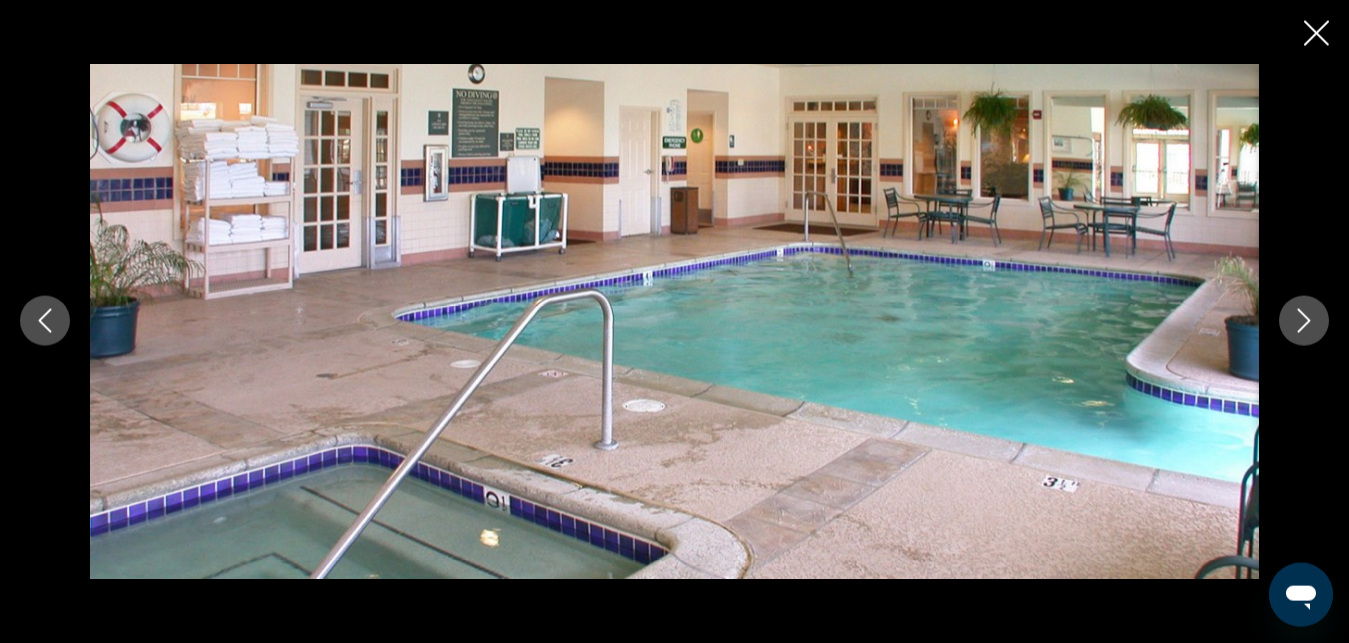 click 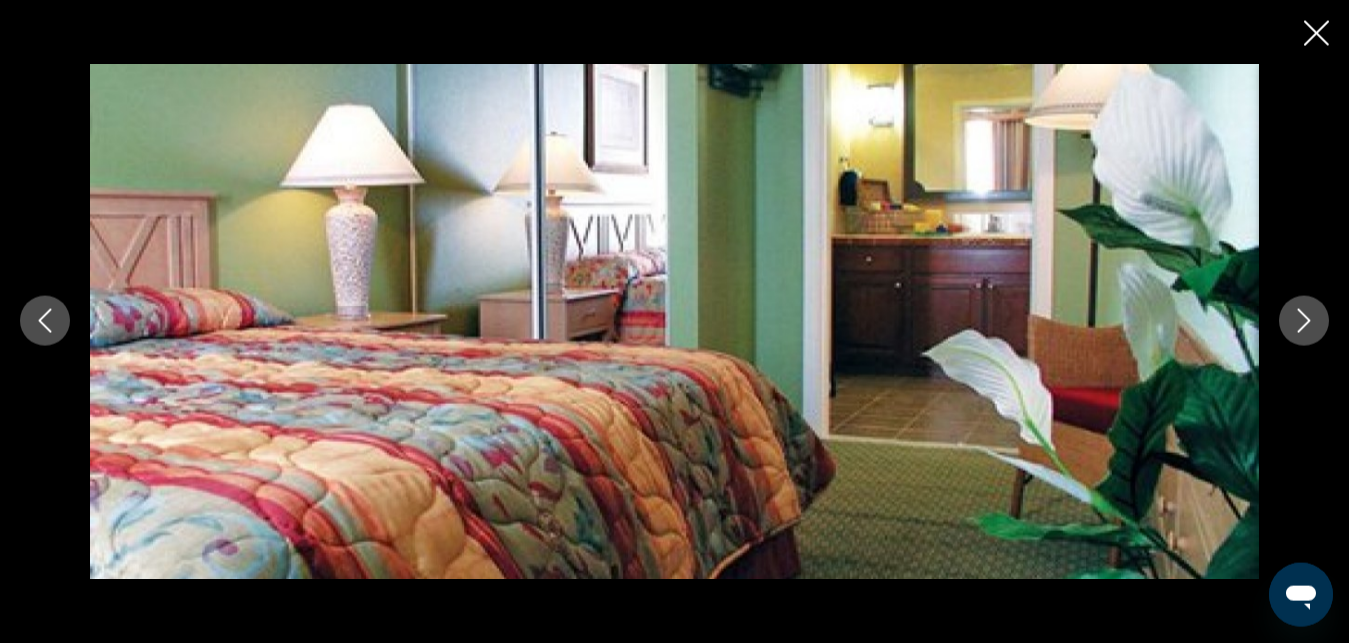 click 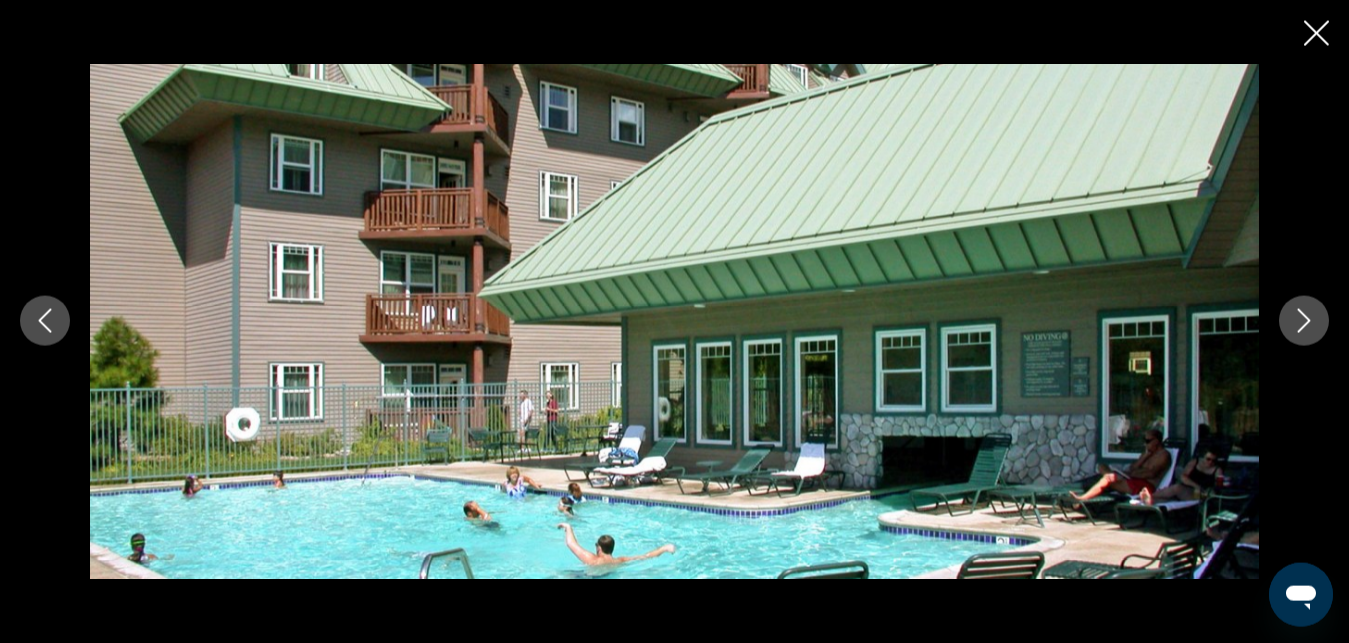 click 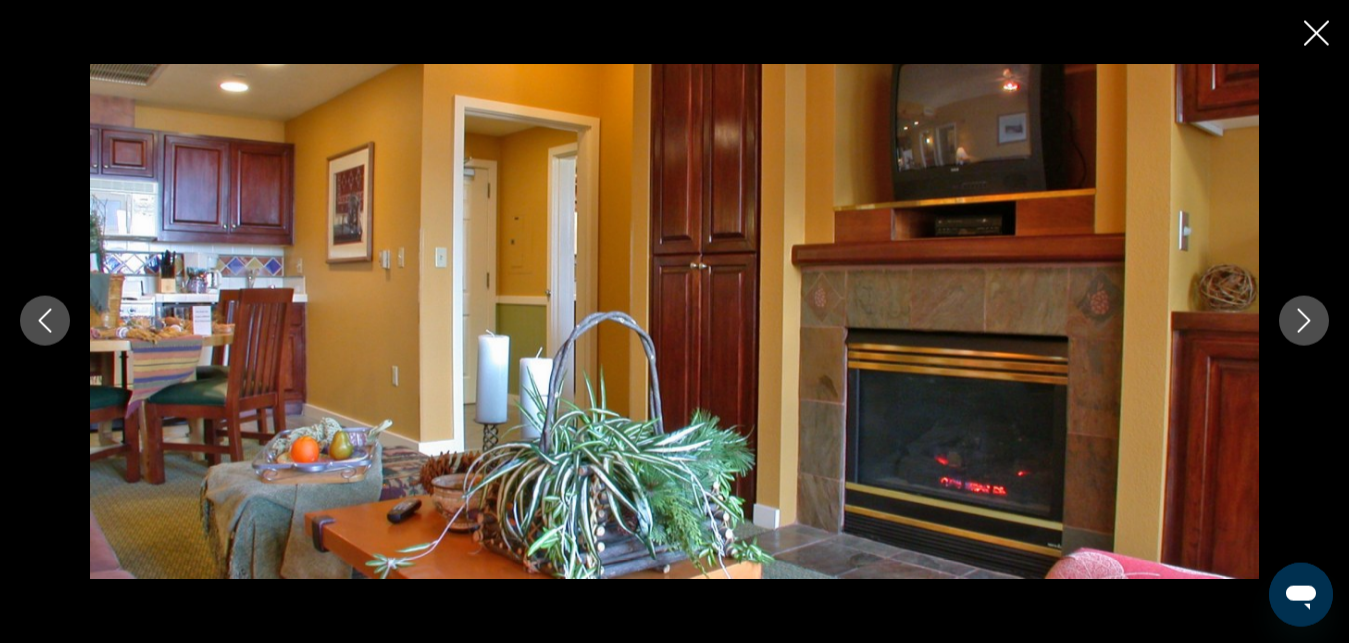 click 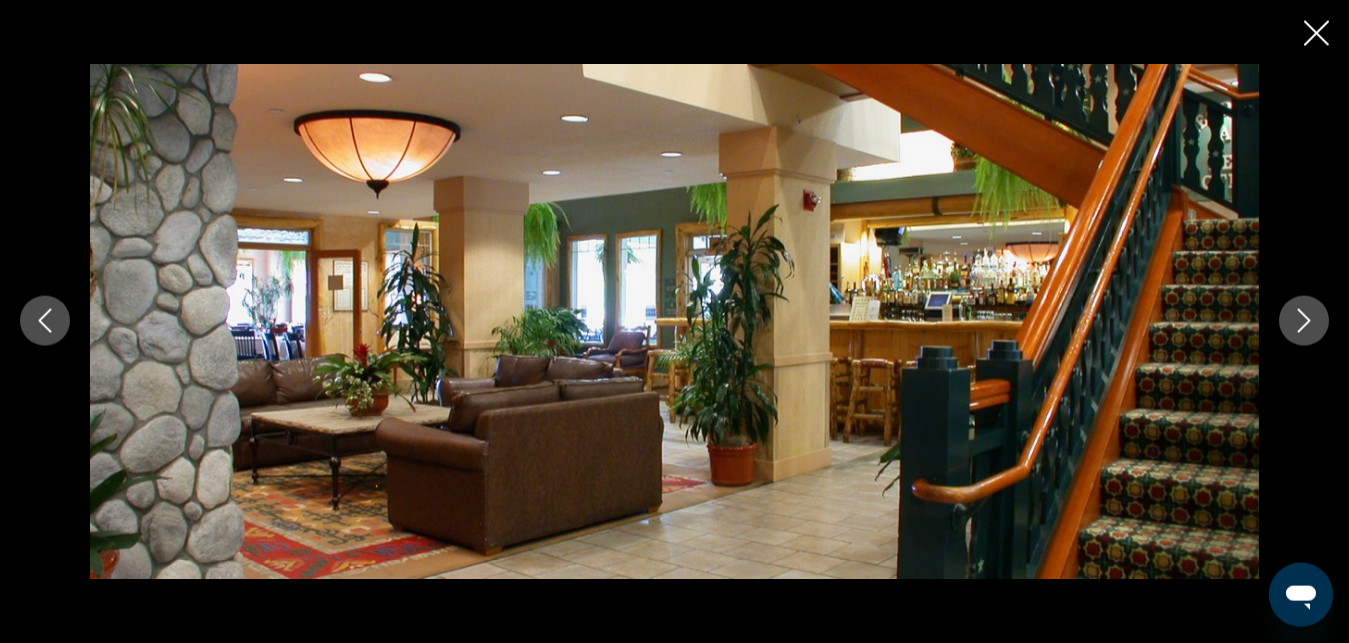 click 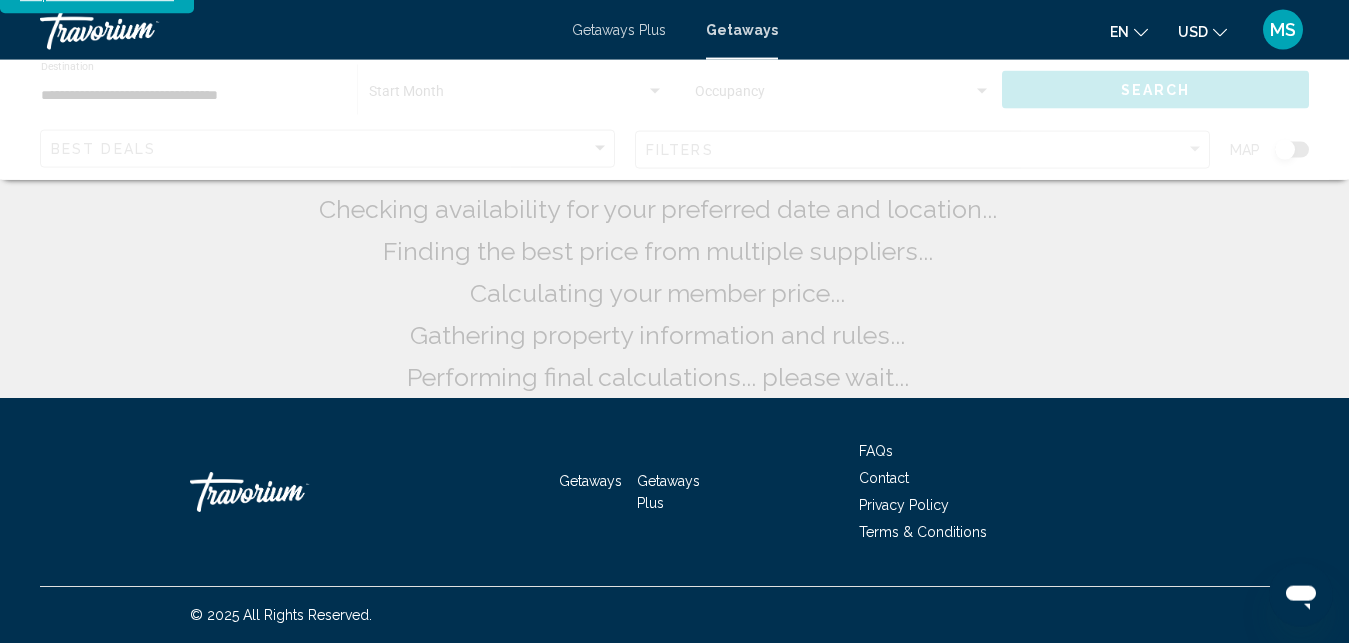 scroll, scrollTop: 0, scrollLeft: 0, axis: both 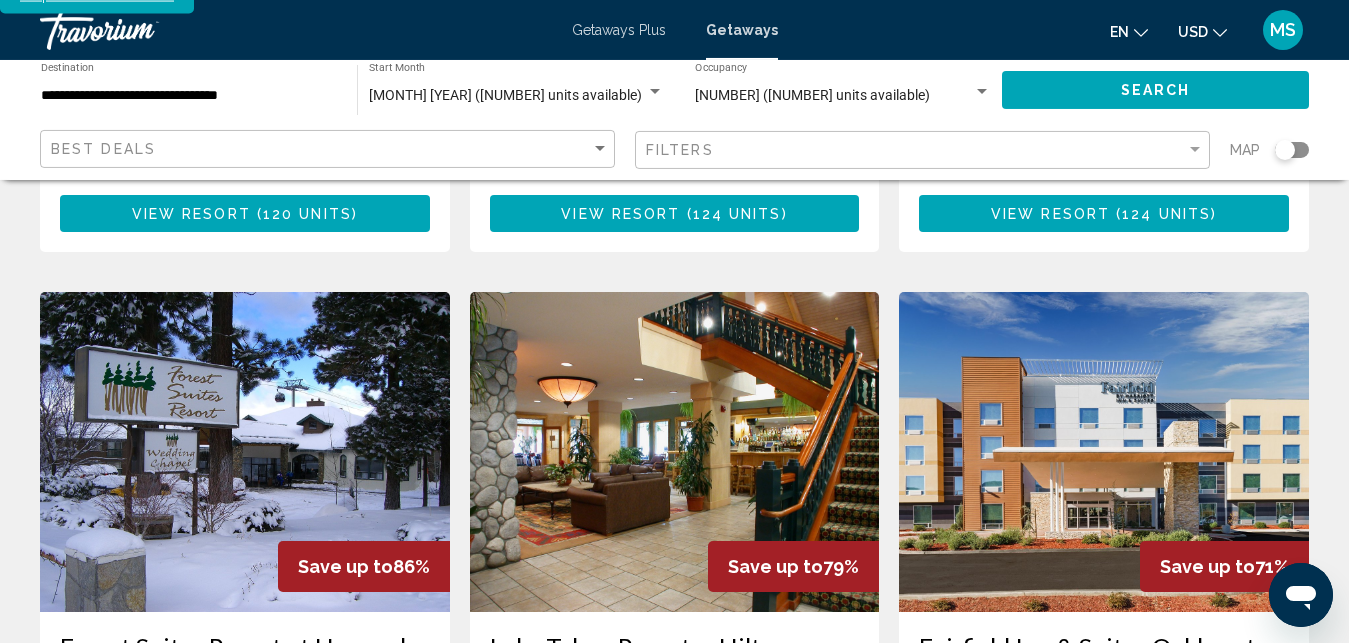 click at bounding box center (675, 452) 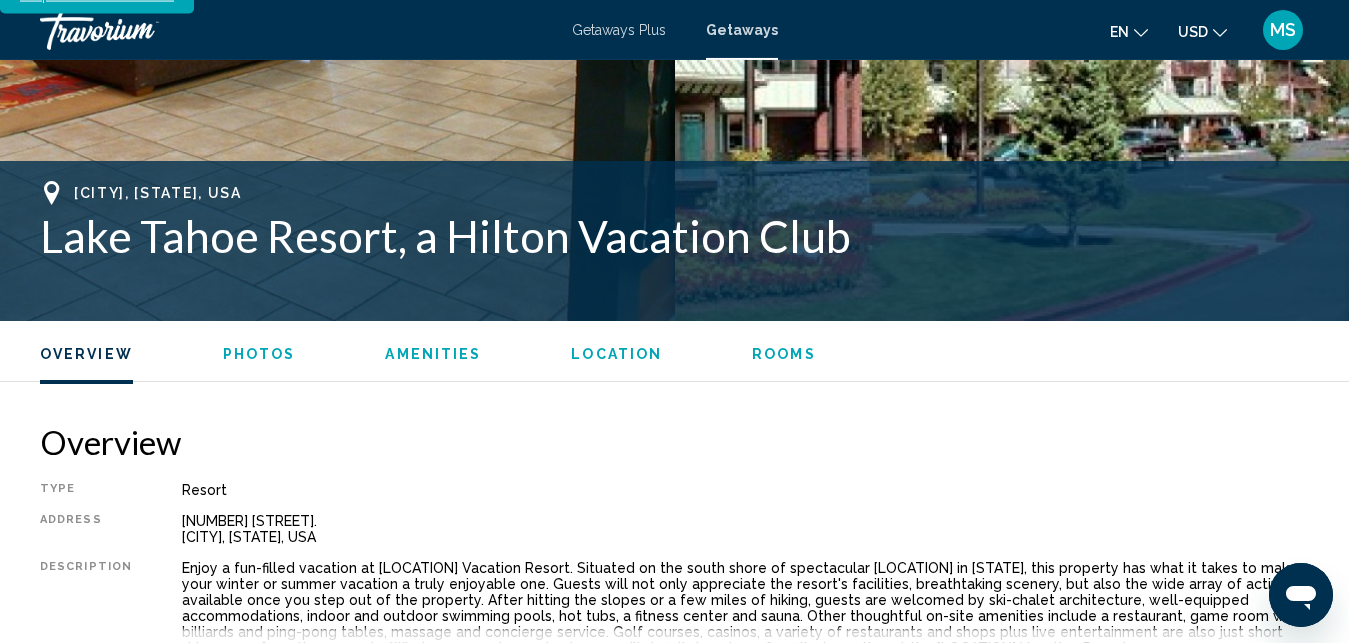 scroll, scrollTop: 3533, scrollLeft: 0, axis: vertical 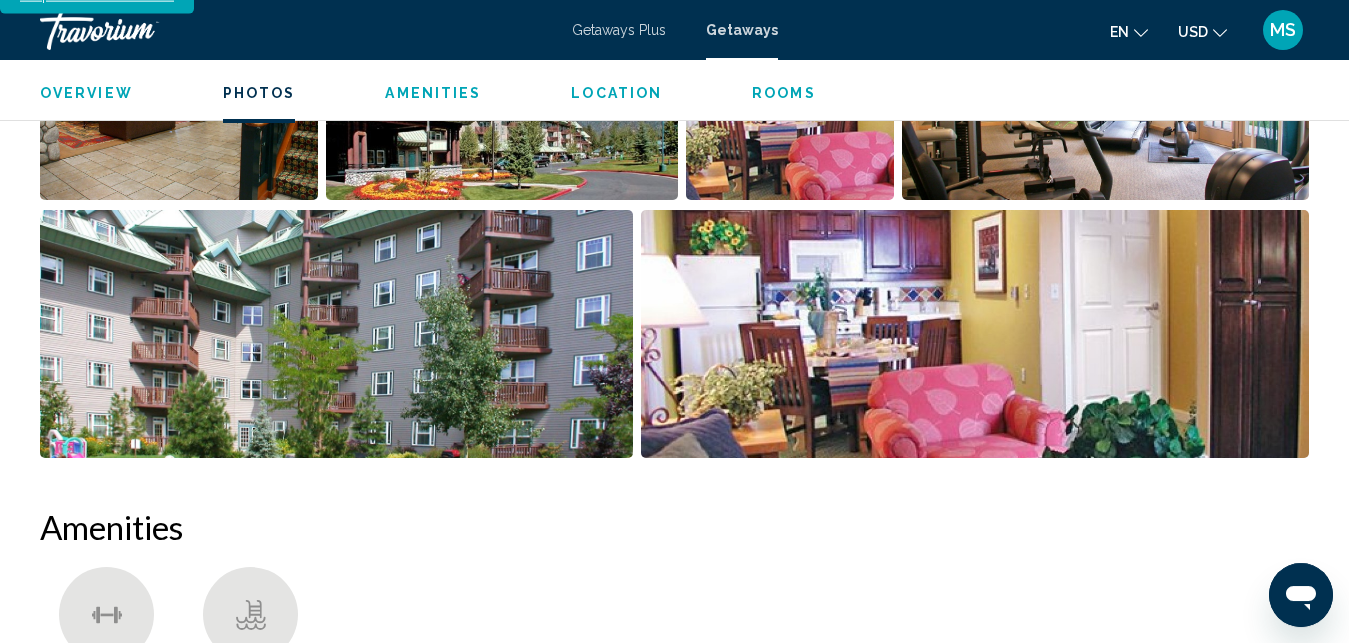 click at bounding box center [975, 334] 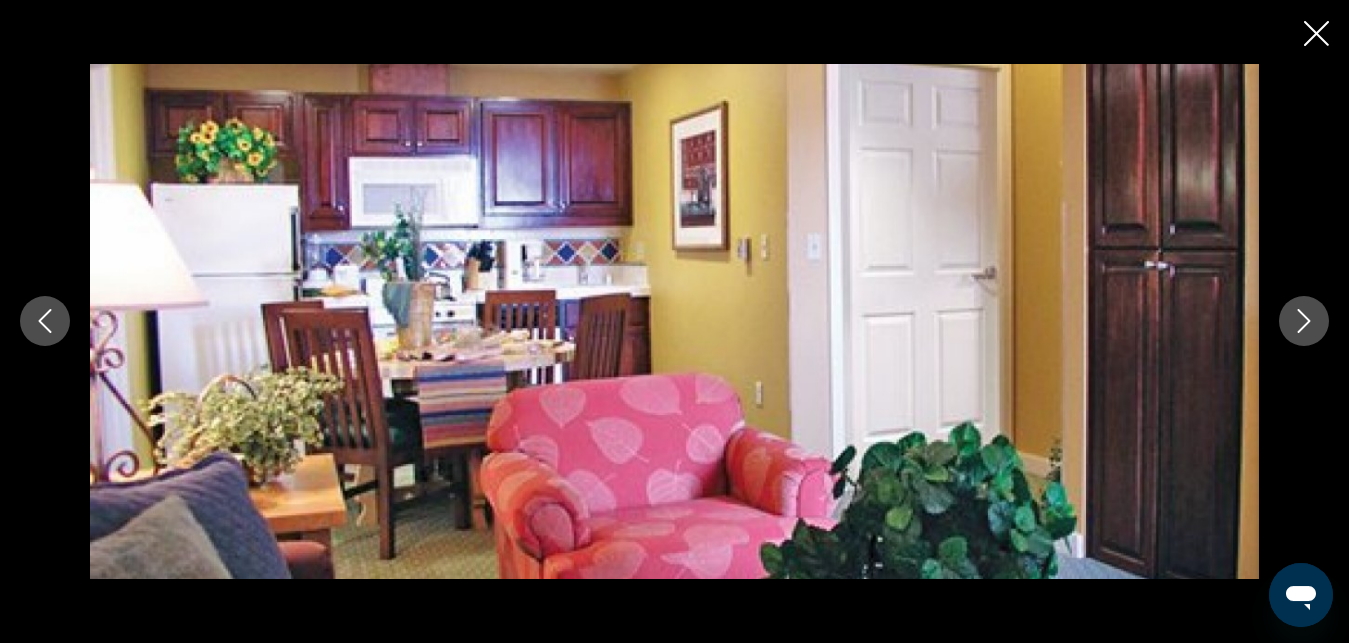 click at bounding box center (1304, 321) 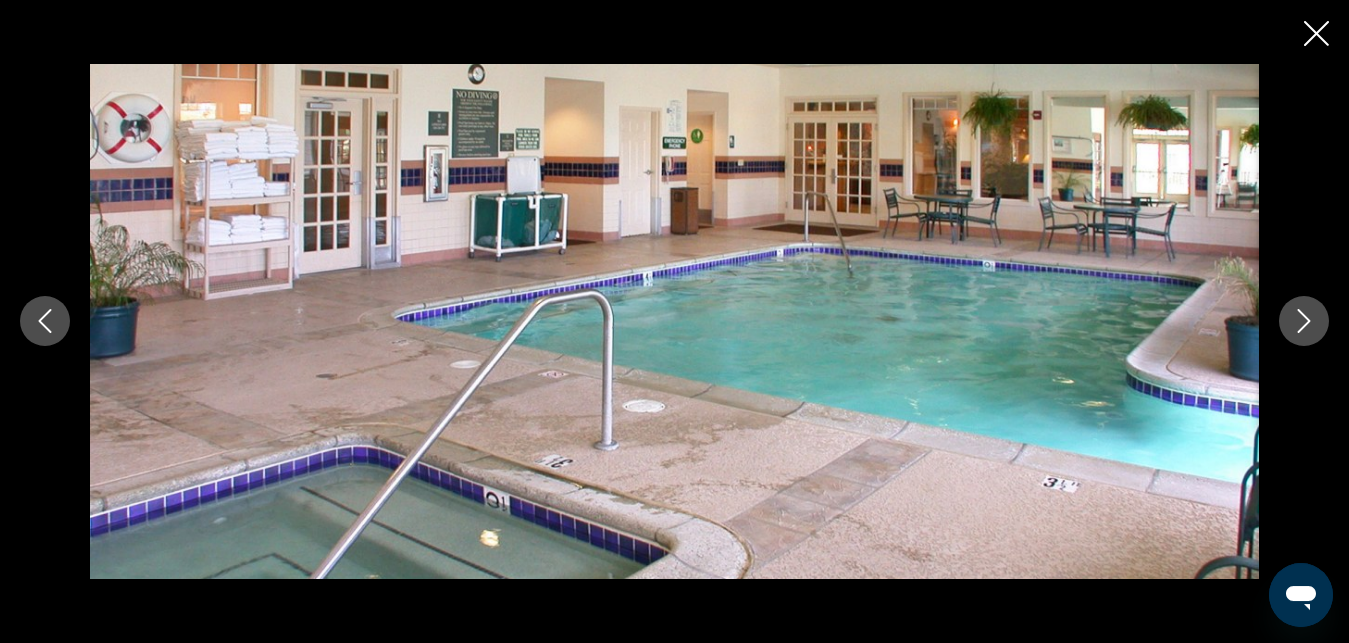 click at bounding box center [1304, 321] 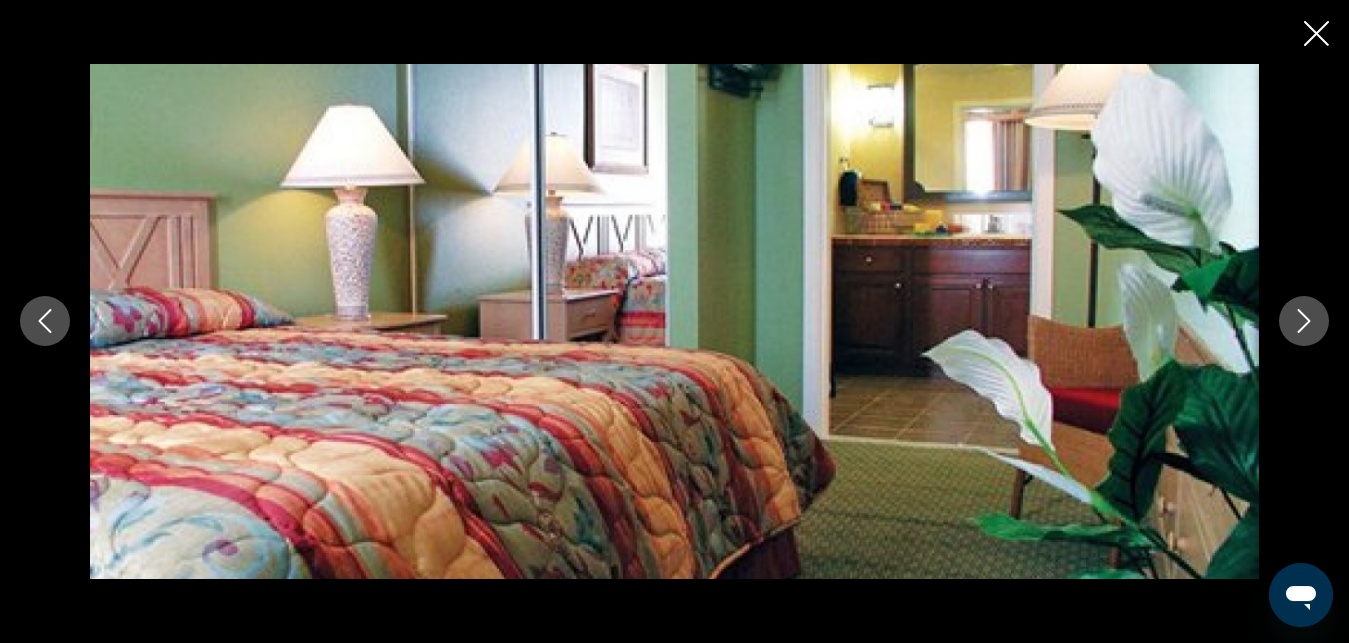 click at bounding box center [1304, 321] 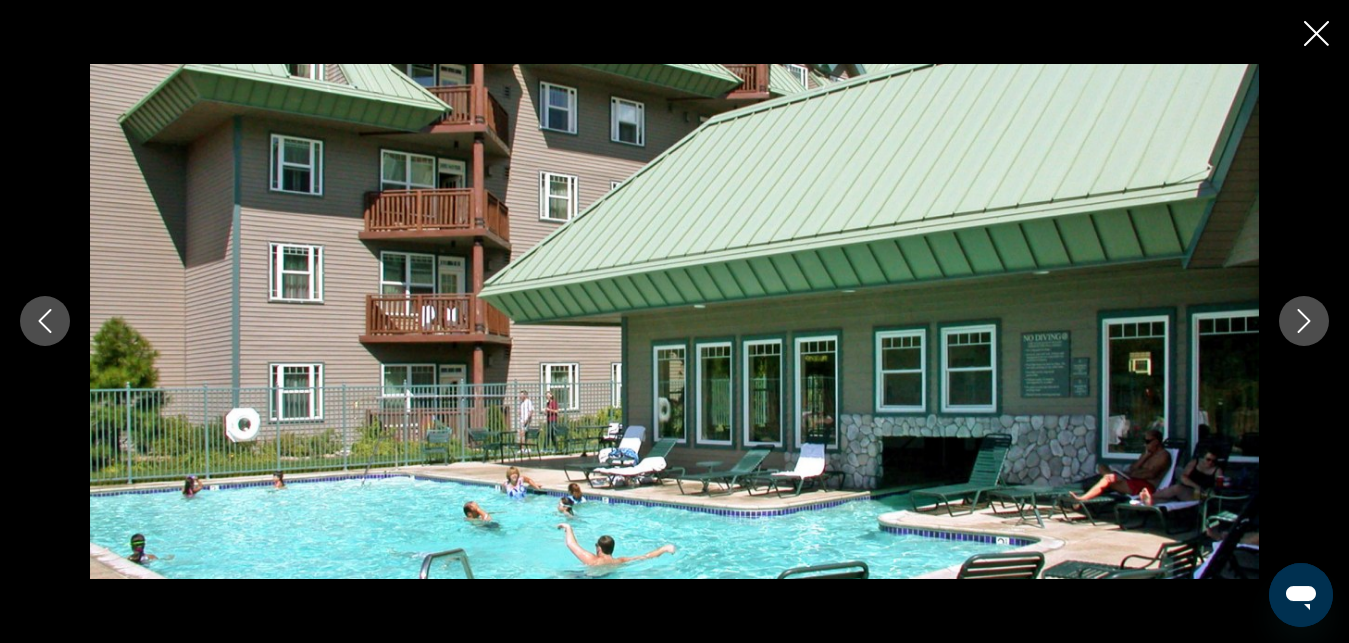 click at bounding box center [1304, 321] 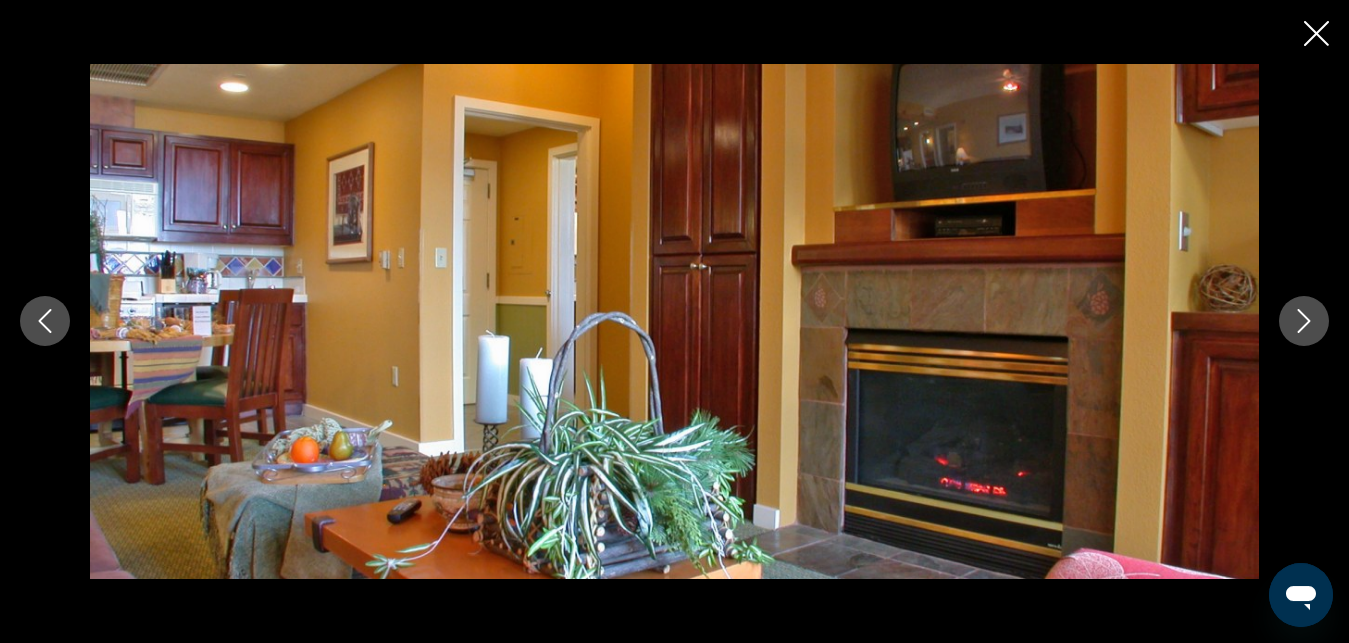 click at bounding box center (1304, 321) 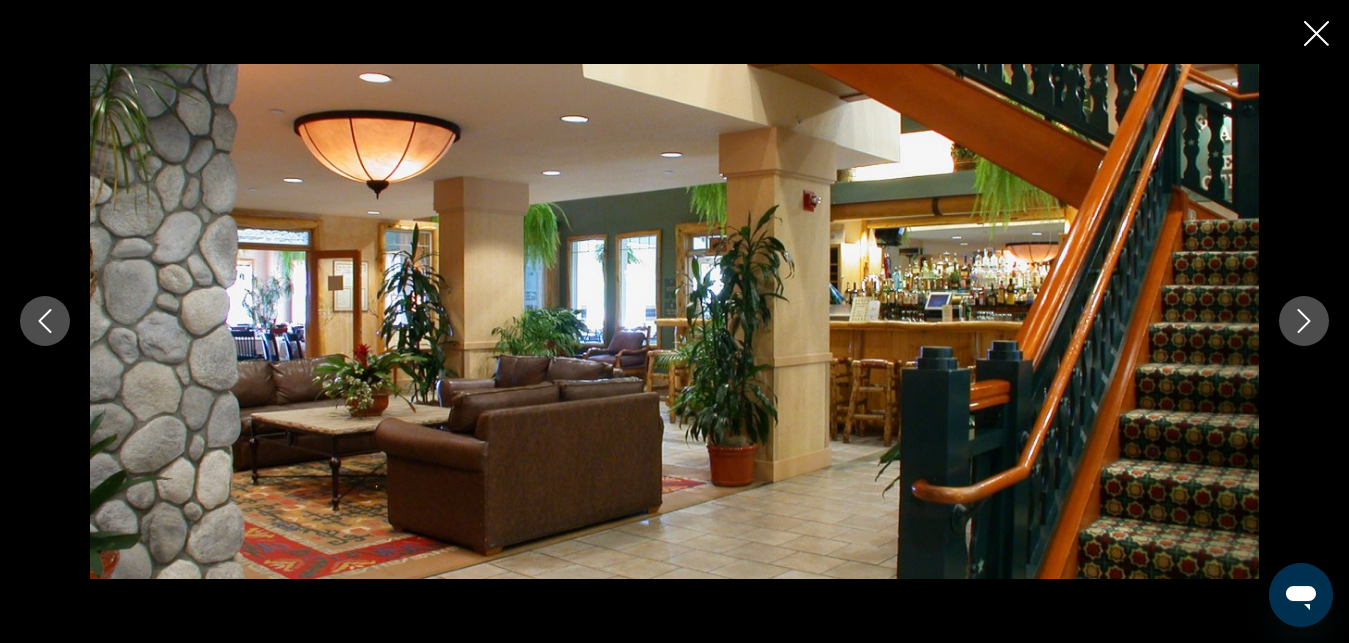 click 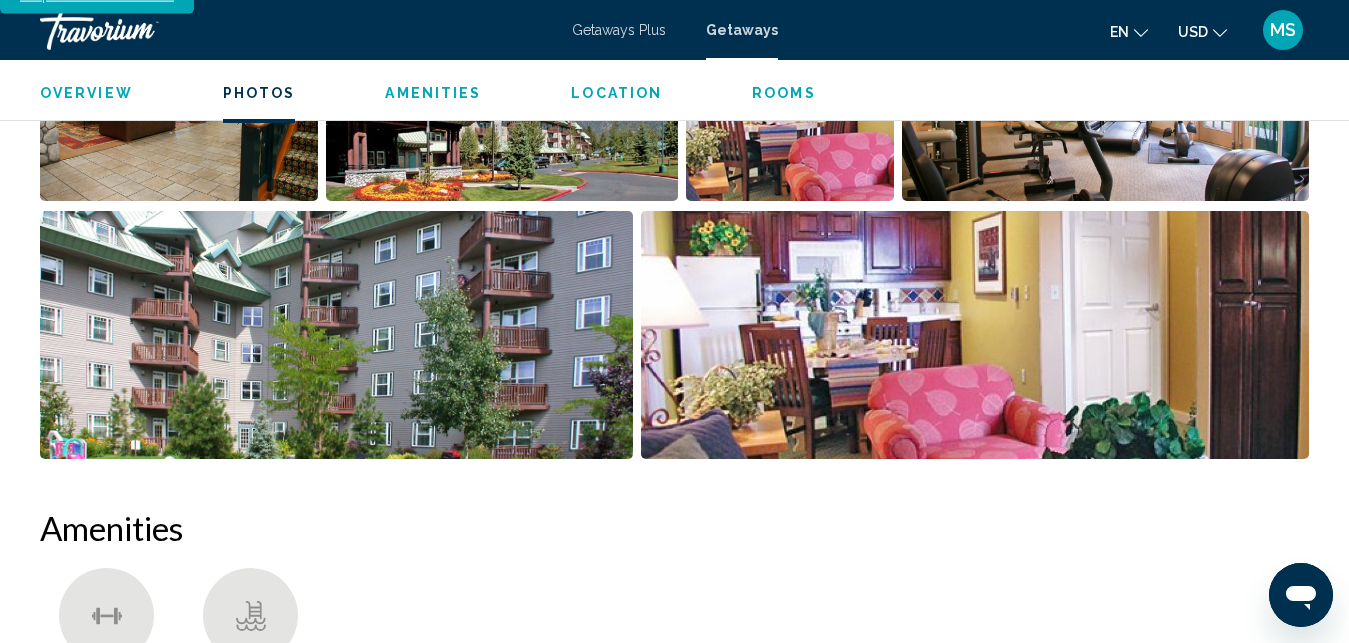 drag, startPoint x: 1340, startPoint y: 174, endPoint x: 1356, endPoint y: 108, distance: 67.911705 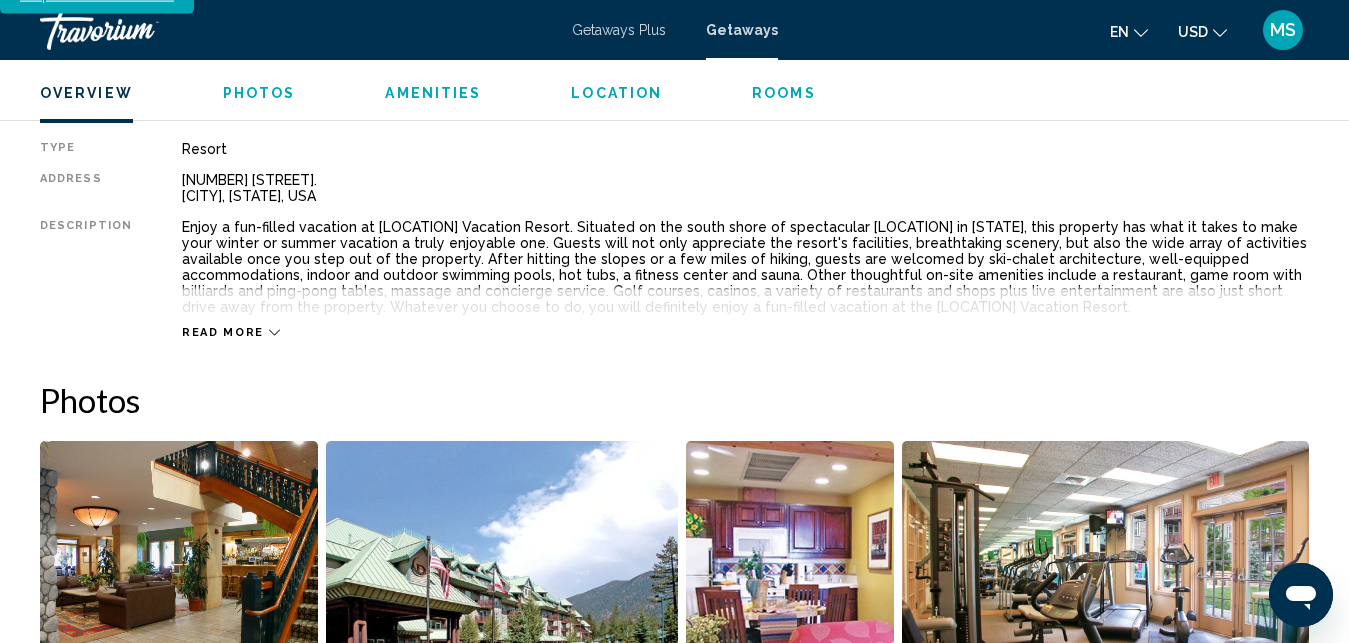 click on "Read more" at bounding box center [223, 332] 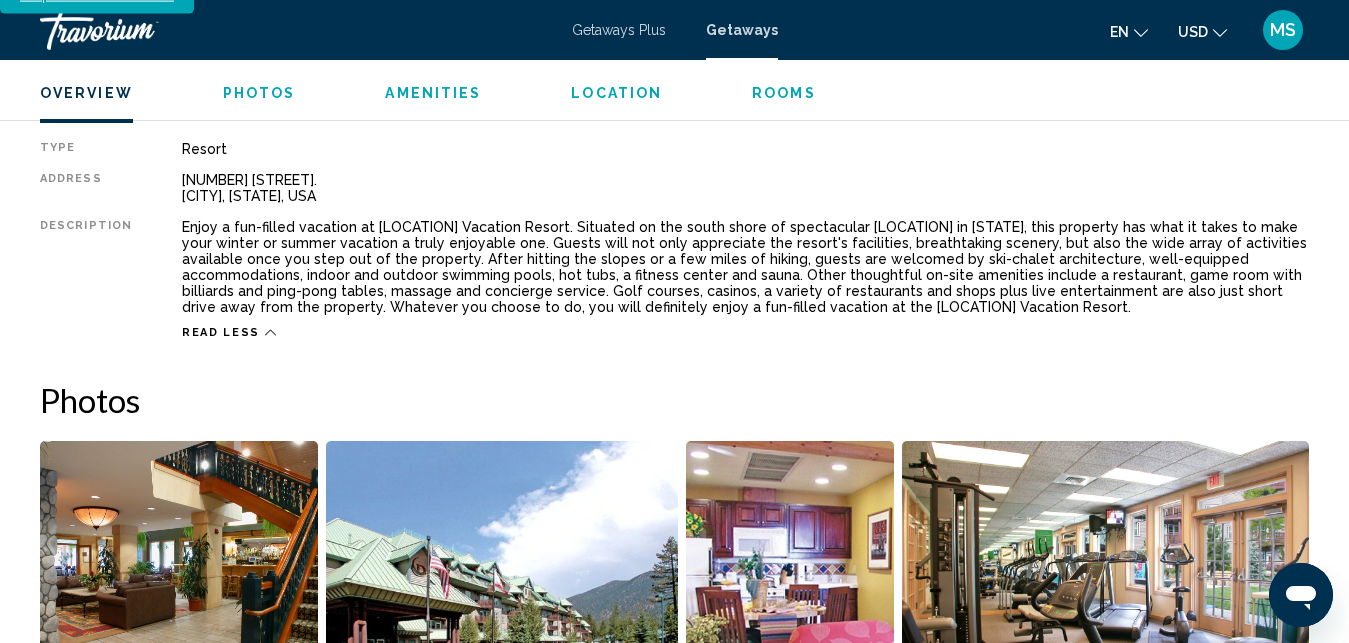 click on "en" 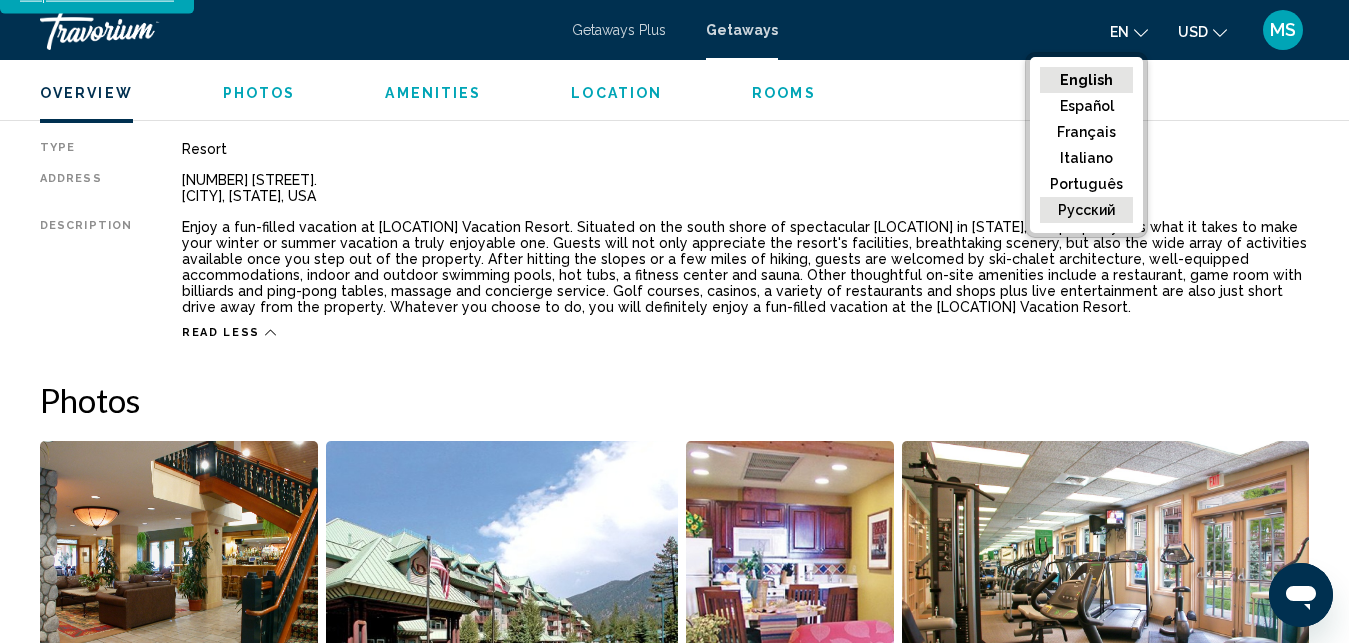 click on "русский" 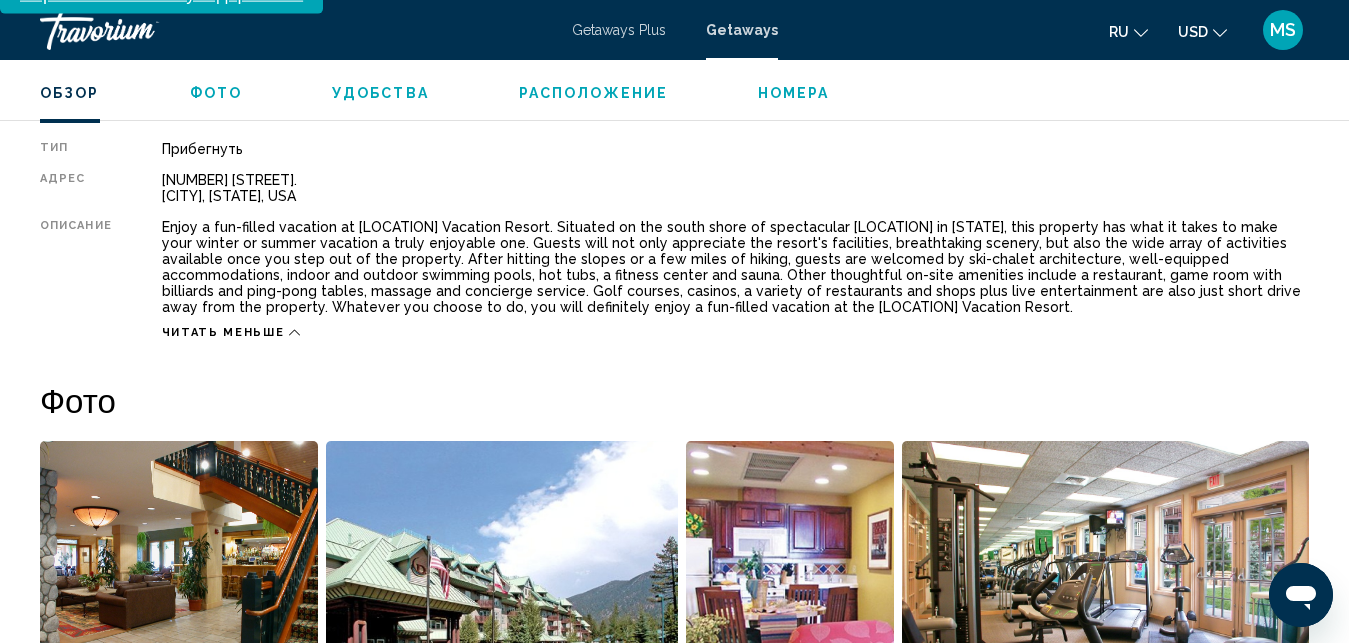 click 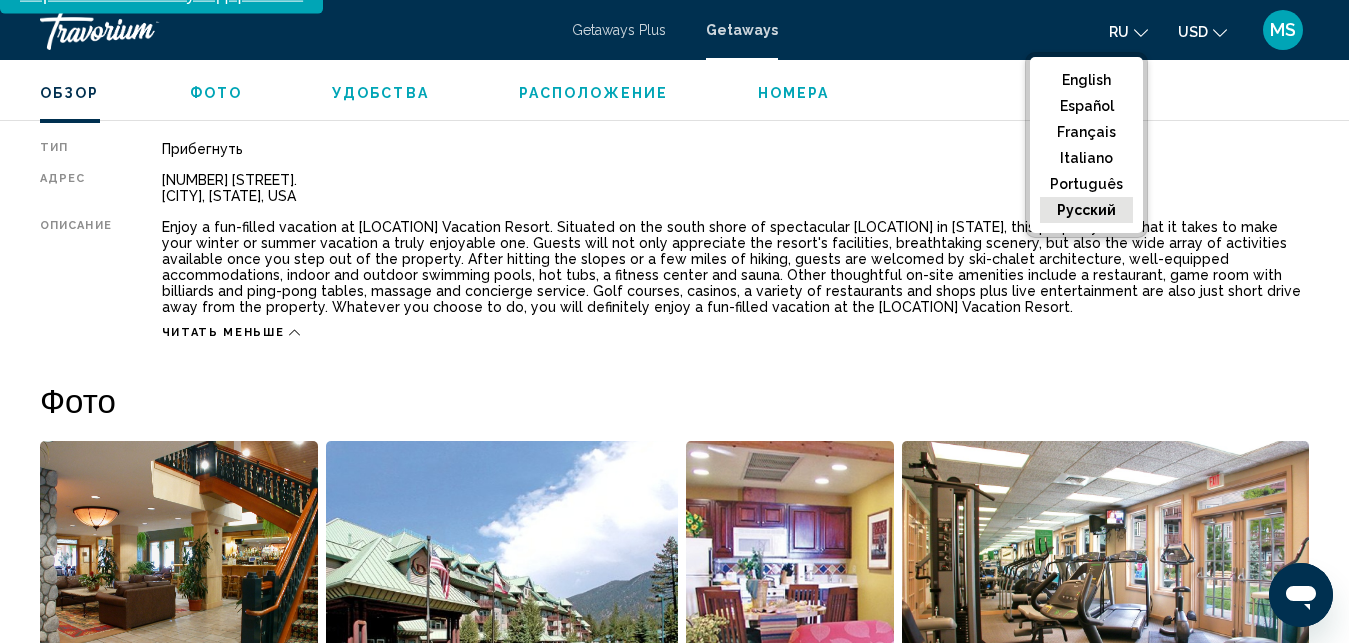 click on "русский" 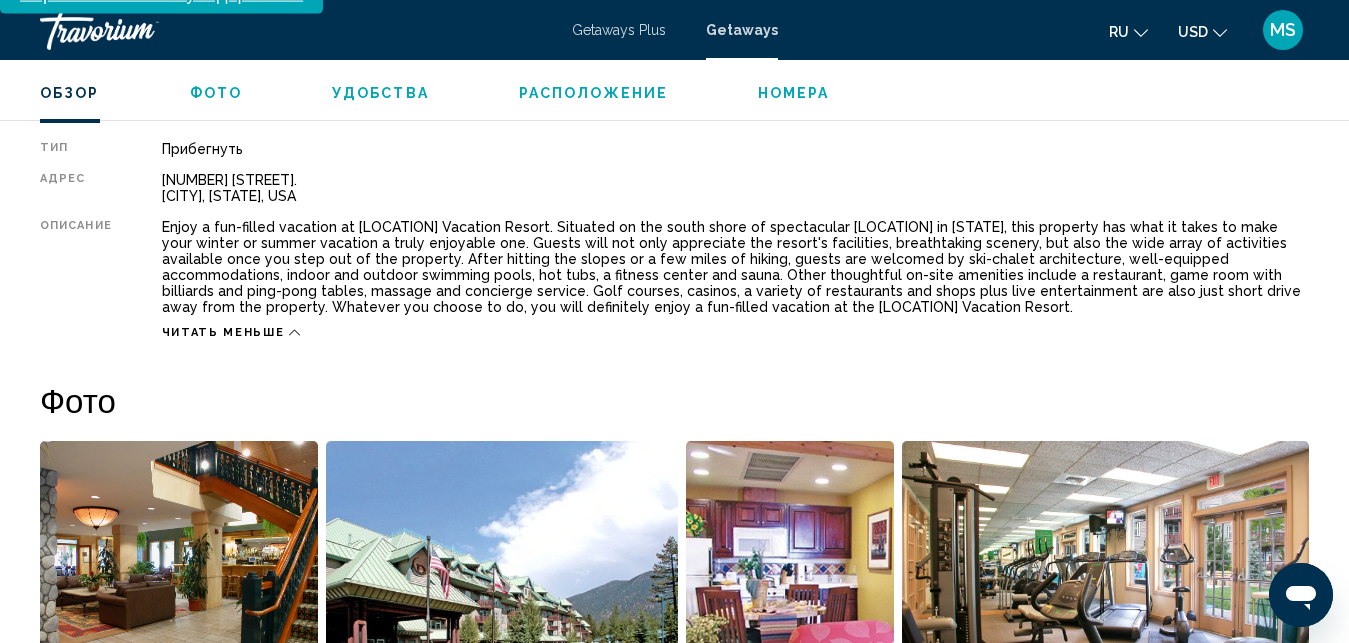 drag, startPoint x: 162, startPoint y: 202, endPoint x: 412, endPoint y: 302, distance: 269.25824 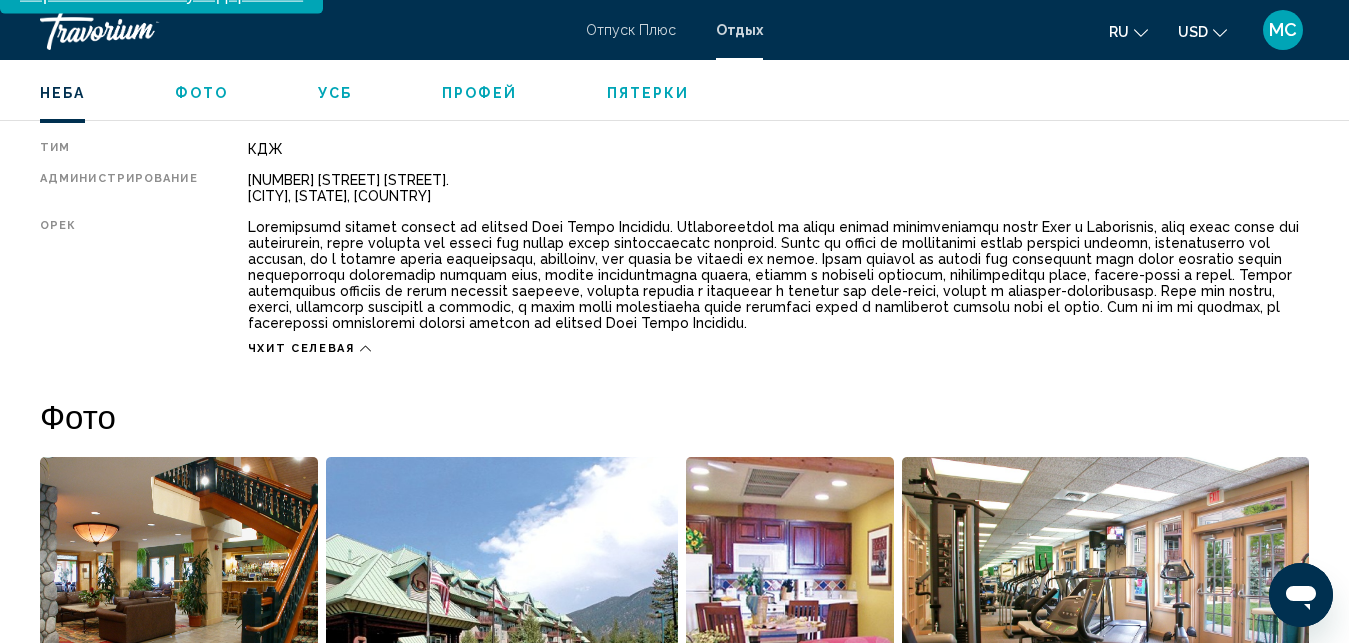 click on "Translator
Перейти к основному содержанию Отпуск Плюс Отдых ru
English Español Français Italiano Português русский USD
USD ($) MXN (Mex$) CAD (Can$) GBP (£) EUR (€) AUD (A$) NZD (NZ$) CNY (CN¥) МС Авторизоваться
South Lake Tahoe, CA, USA Lake Tahoe Resort, a Hilton Vacation Club Адрес 901 Ski Run Blvd. South Lake Tahoe, CA, USA Неба
Фото
УСБ" at bounding box center (674, -720) 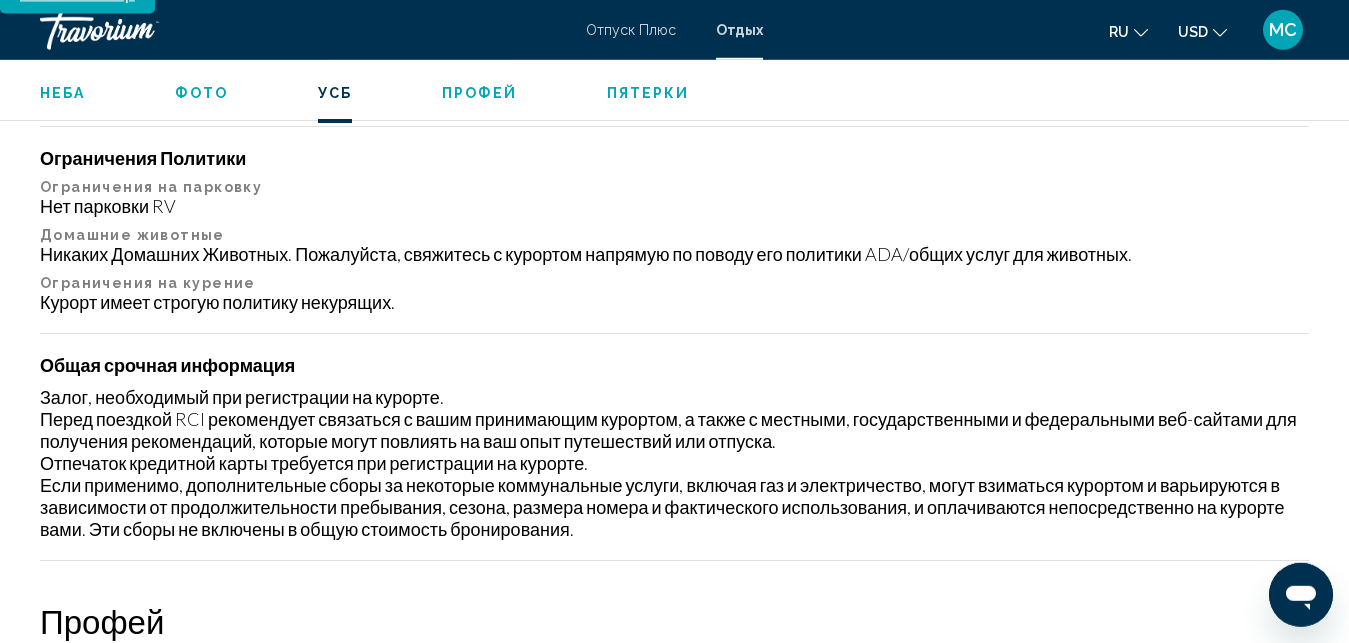 scroll, scrollTop: 2546, scrollLeft: 0, axis: vertical 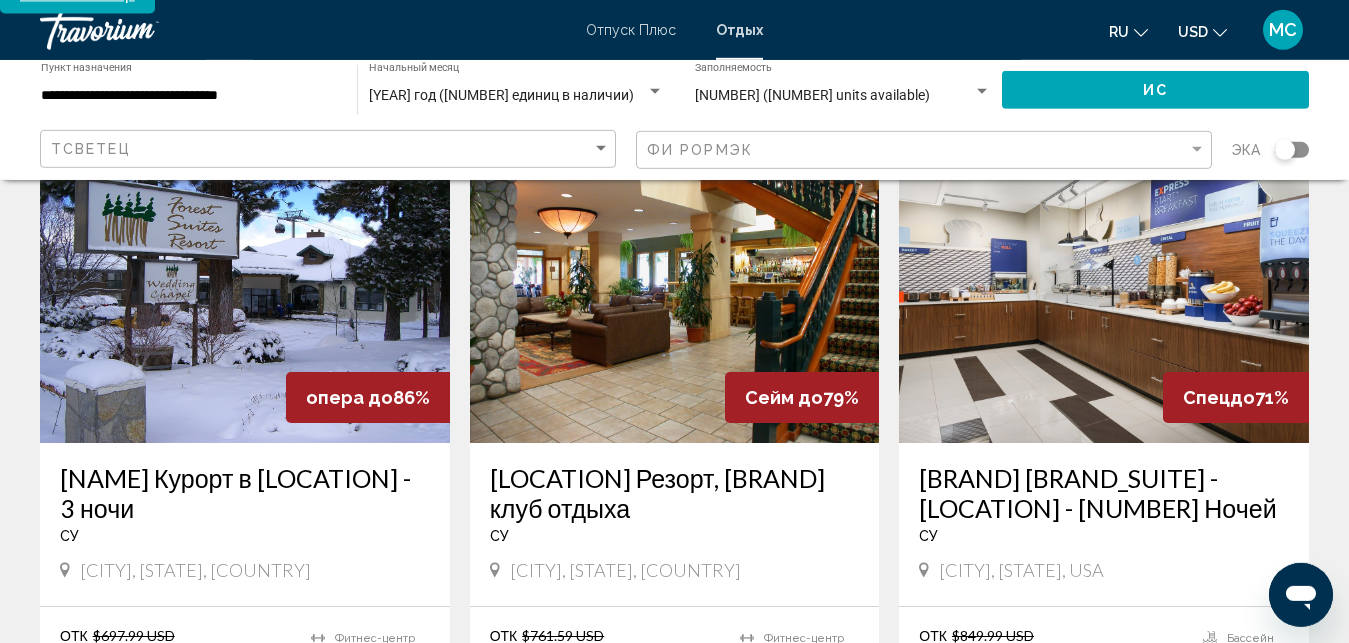 click at bounding box center [1104, 283] 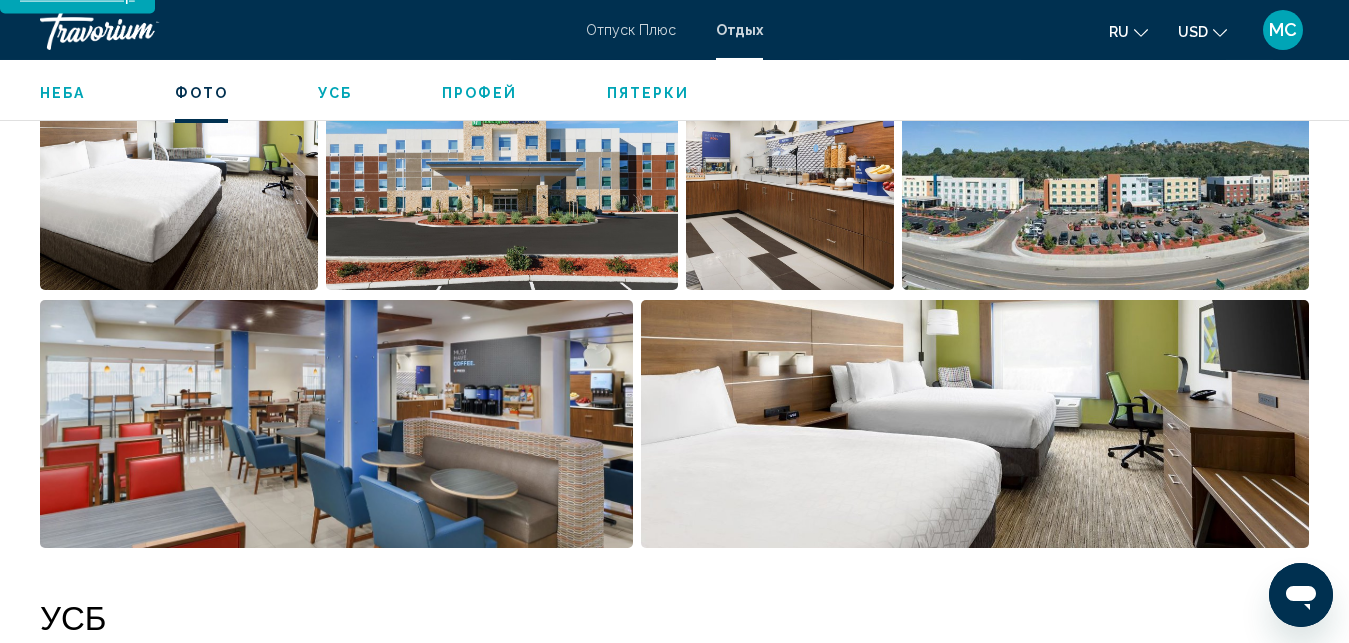 scroll, scrollTop: 1460, scrollLeft: 0, axis: vertical 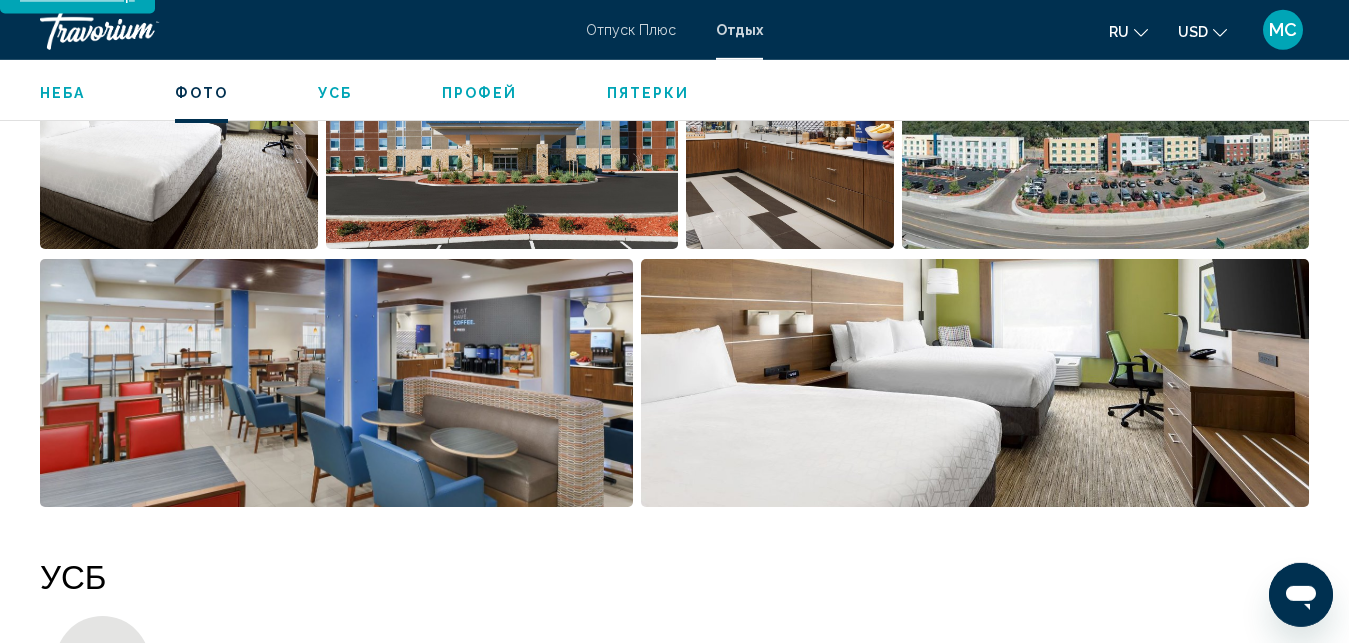click at bounding box center [975, 383] 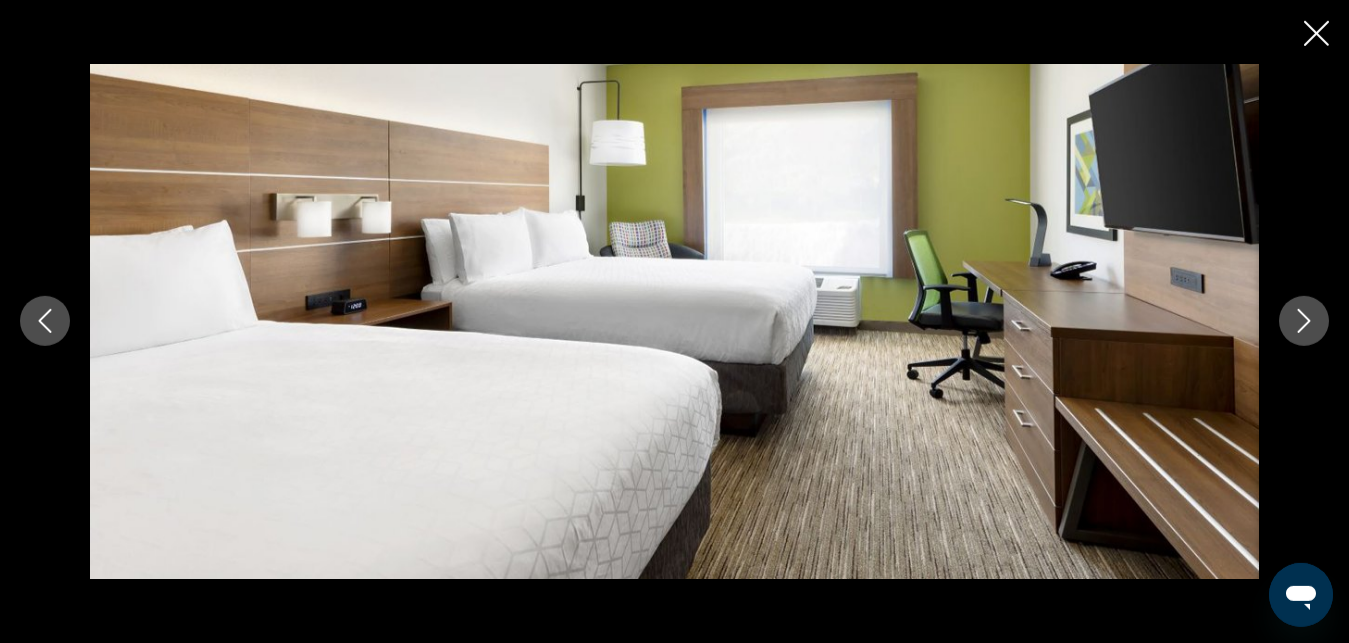 click at bounding box center [674, 321] 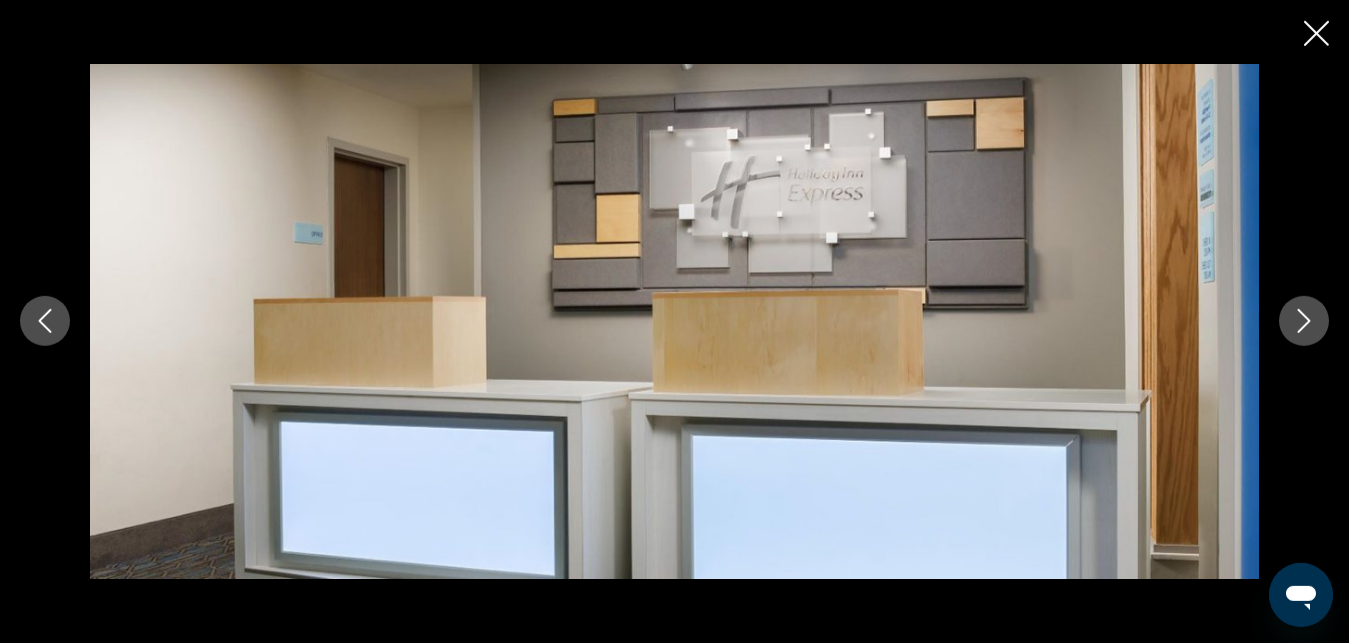 click 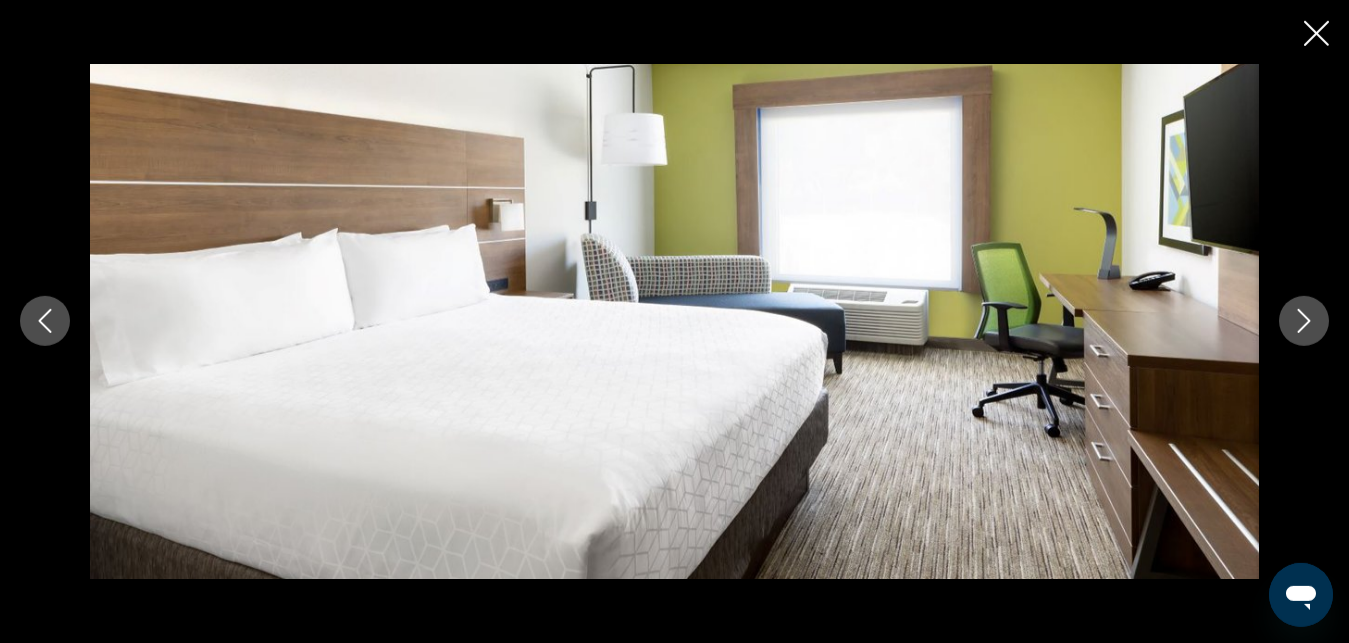 click 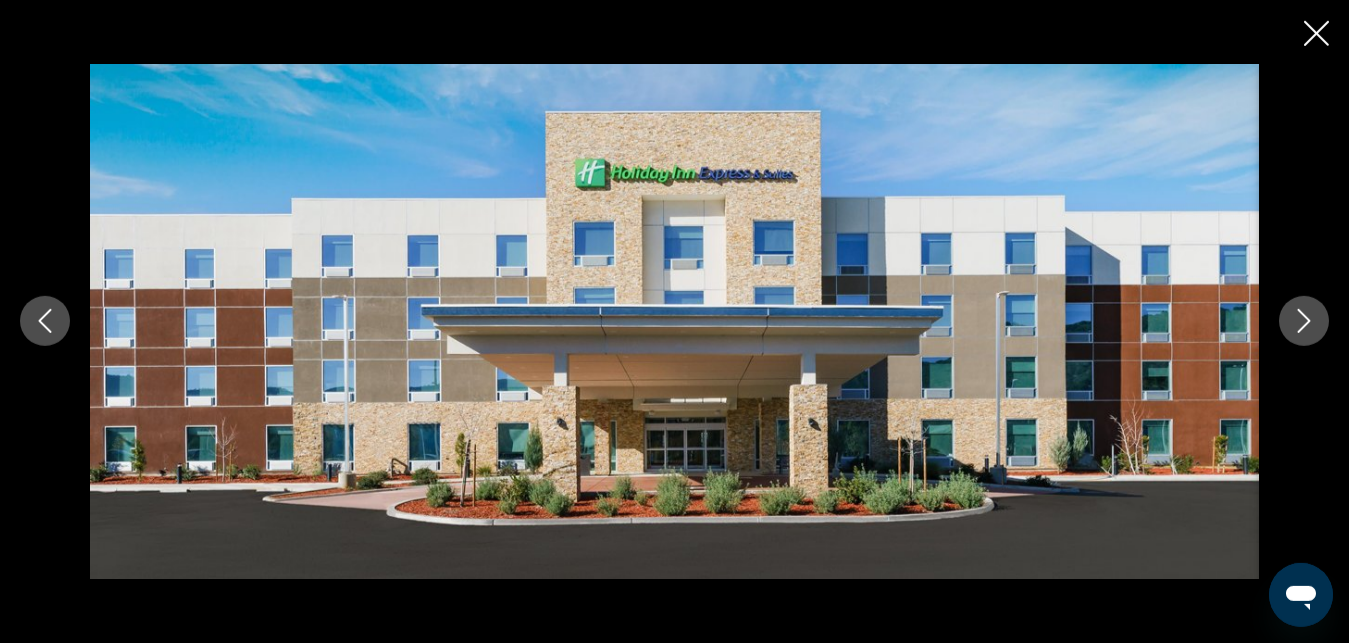 click 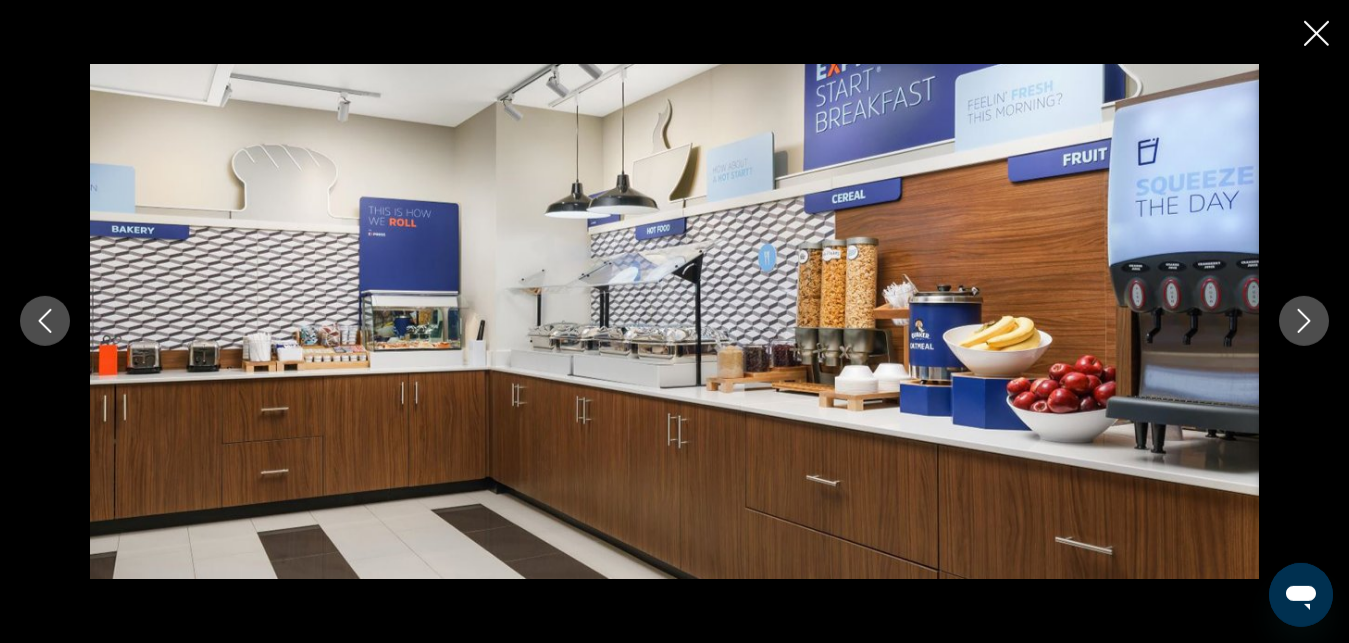 click 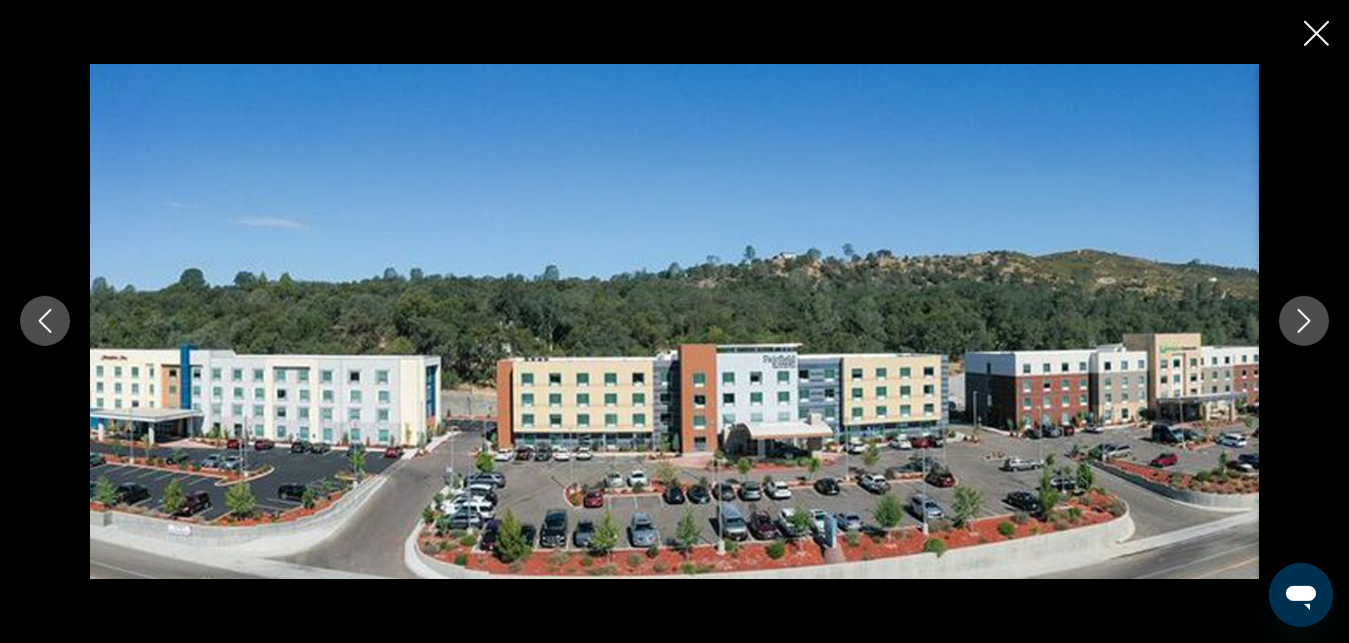 click 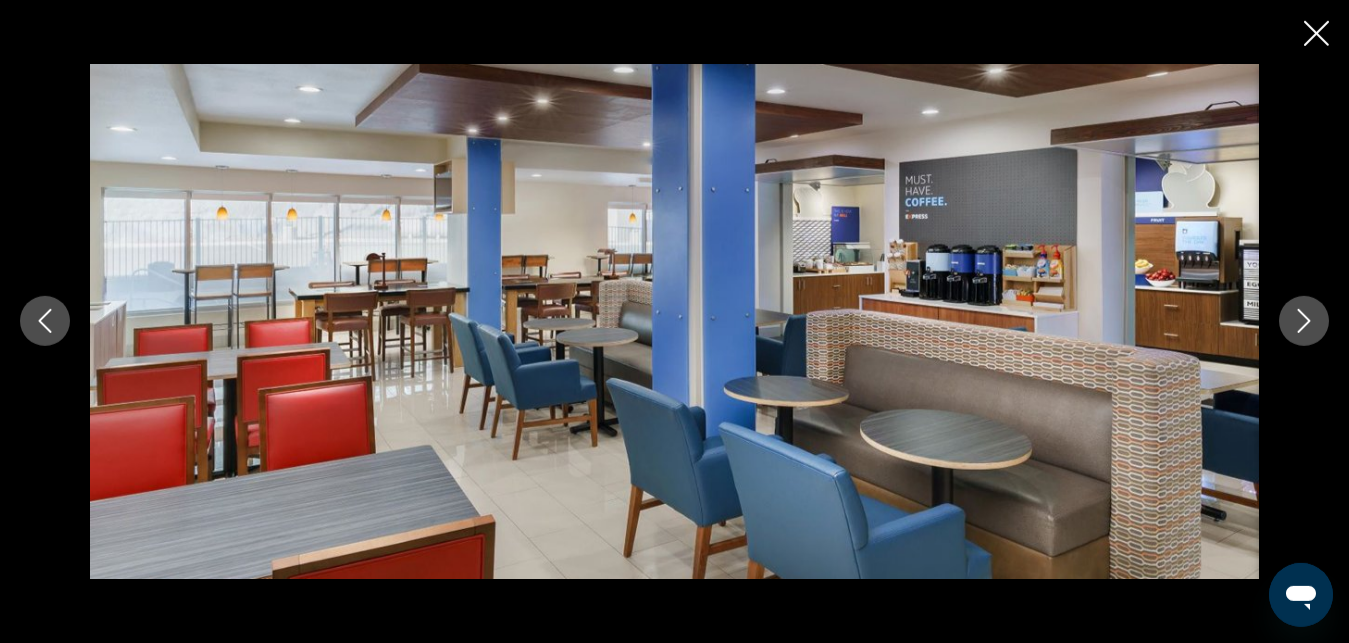 click 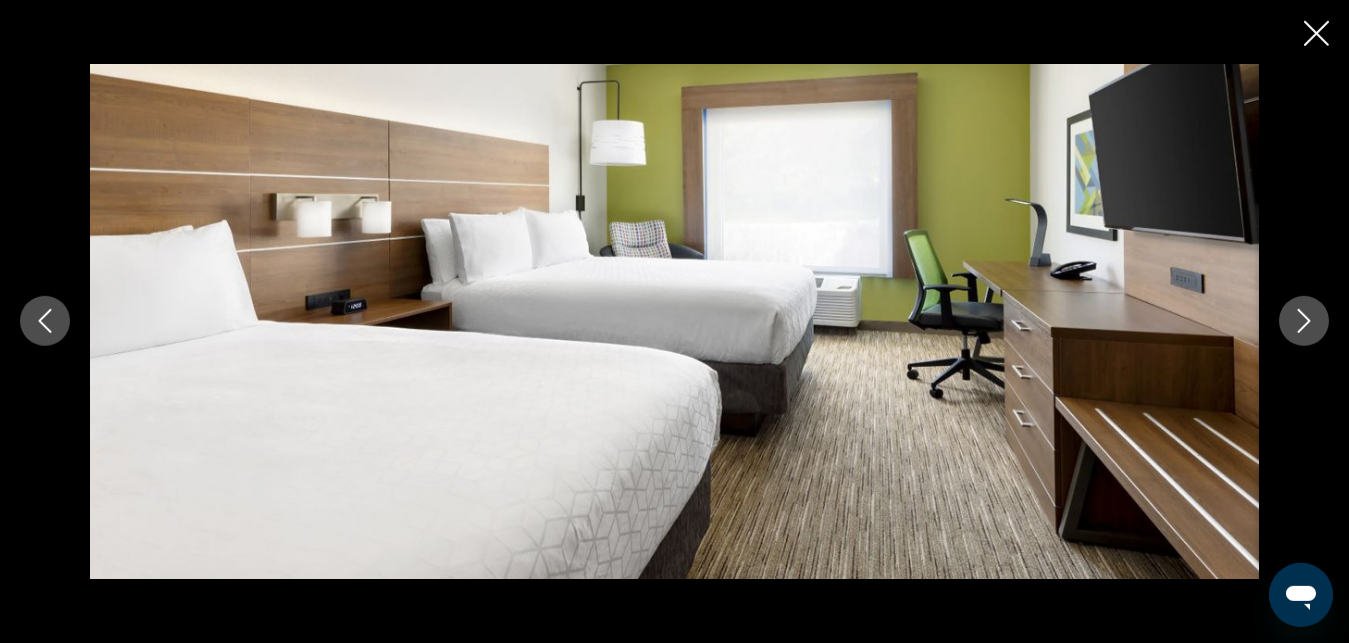 click 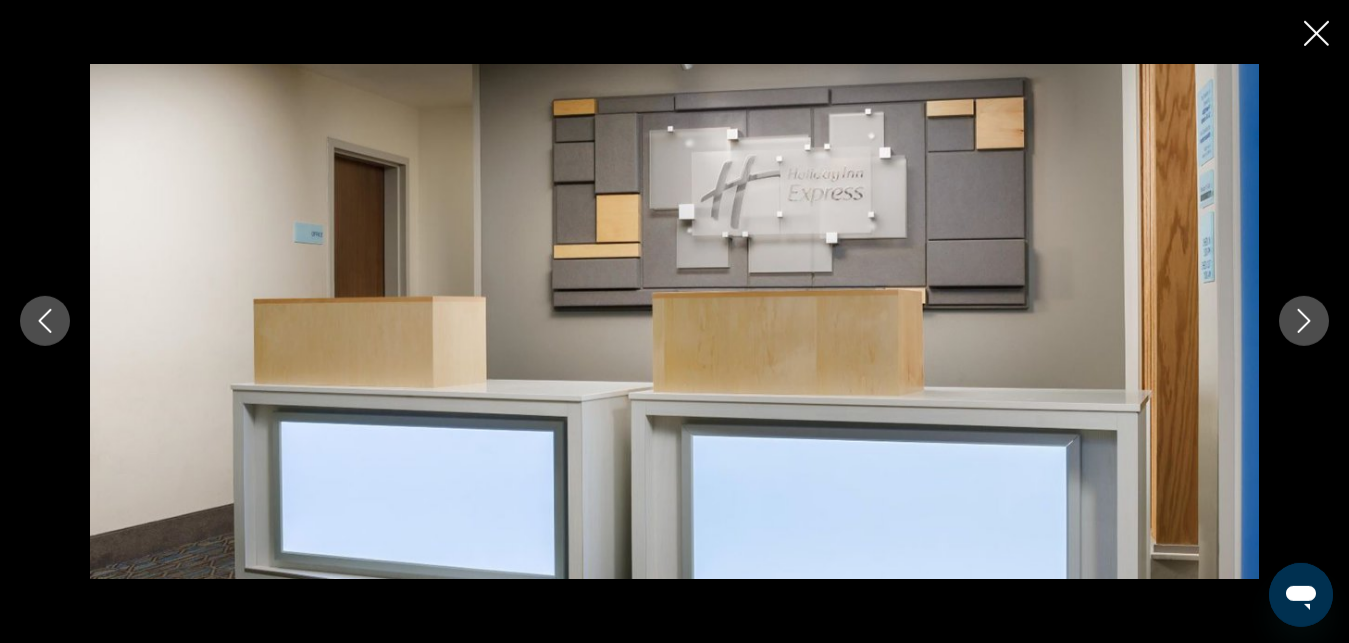 click 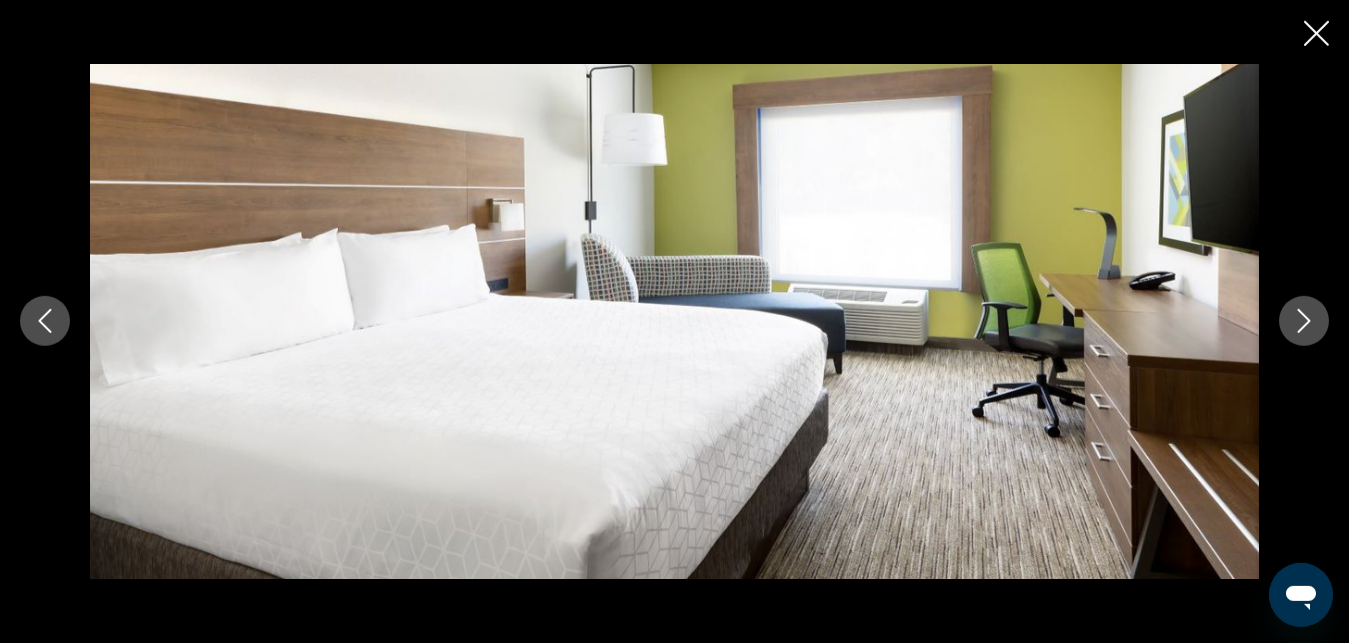 click 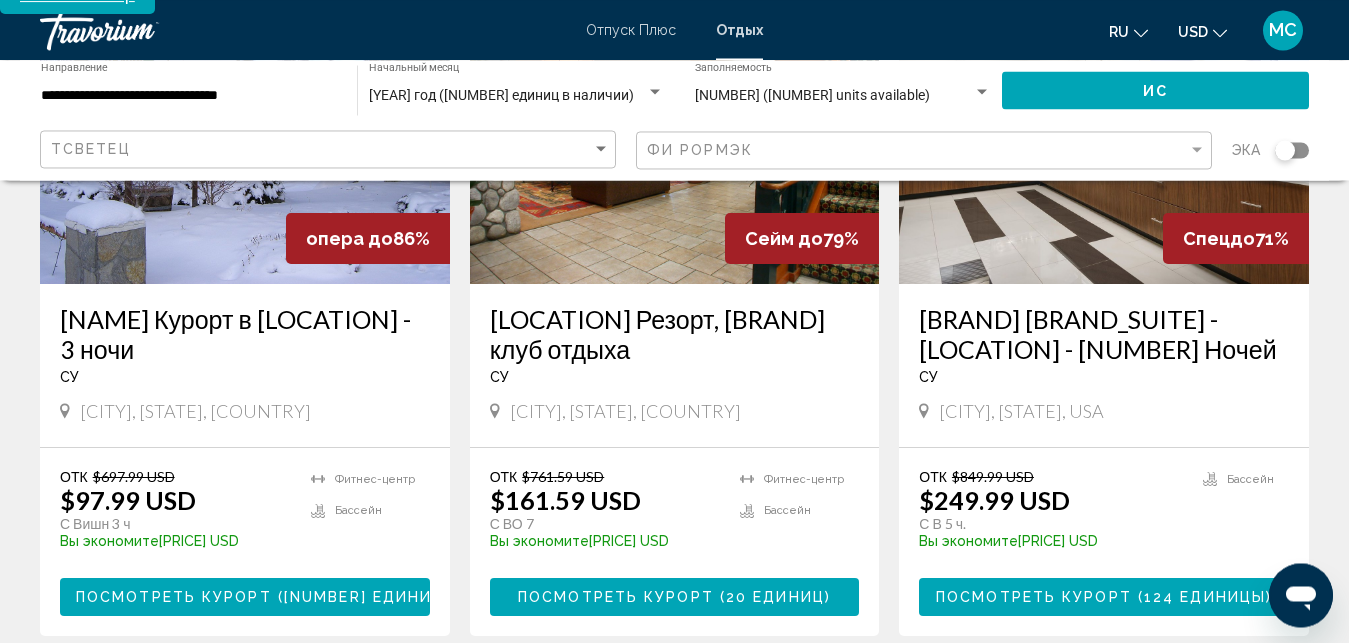 scroll, scrollTop: 1022, scrollLeft: 0, axis: vertical 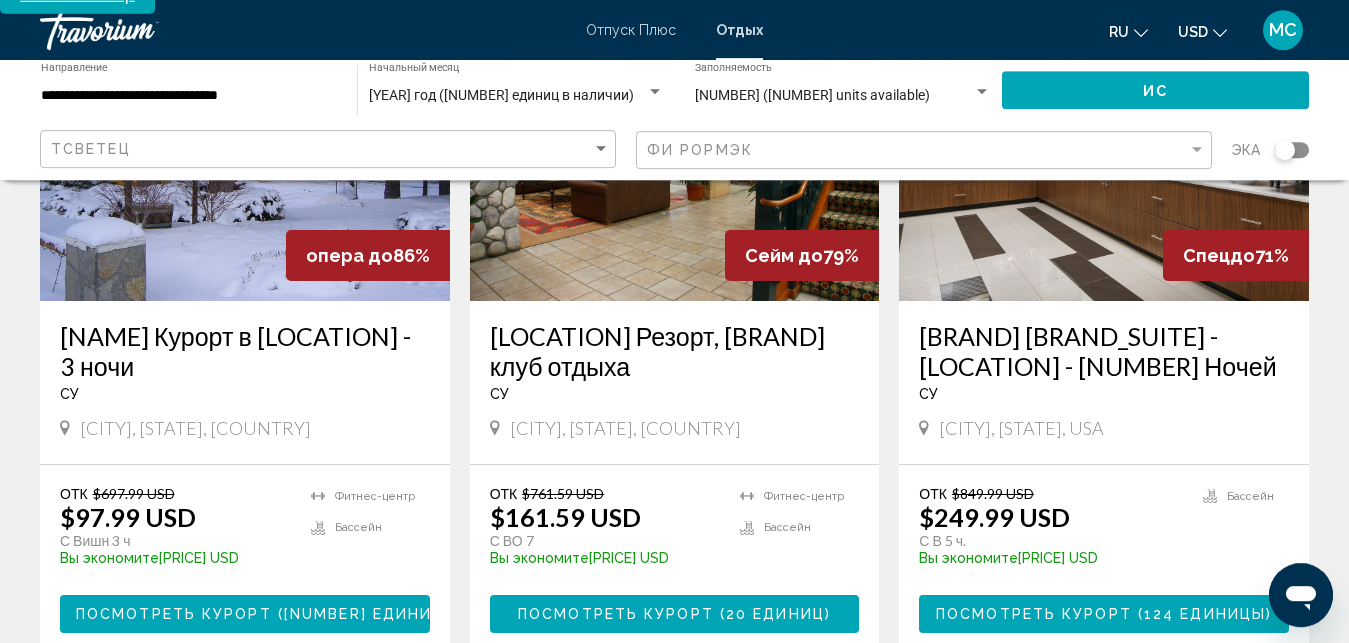 click at bounding box center (245, 141) 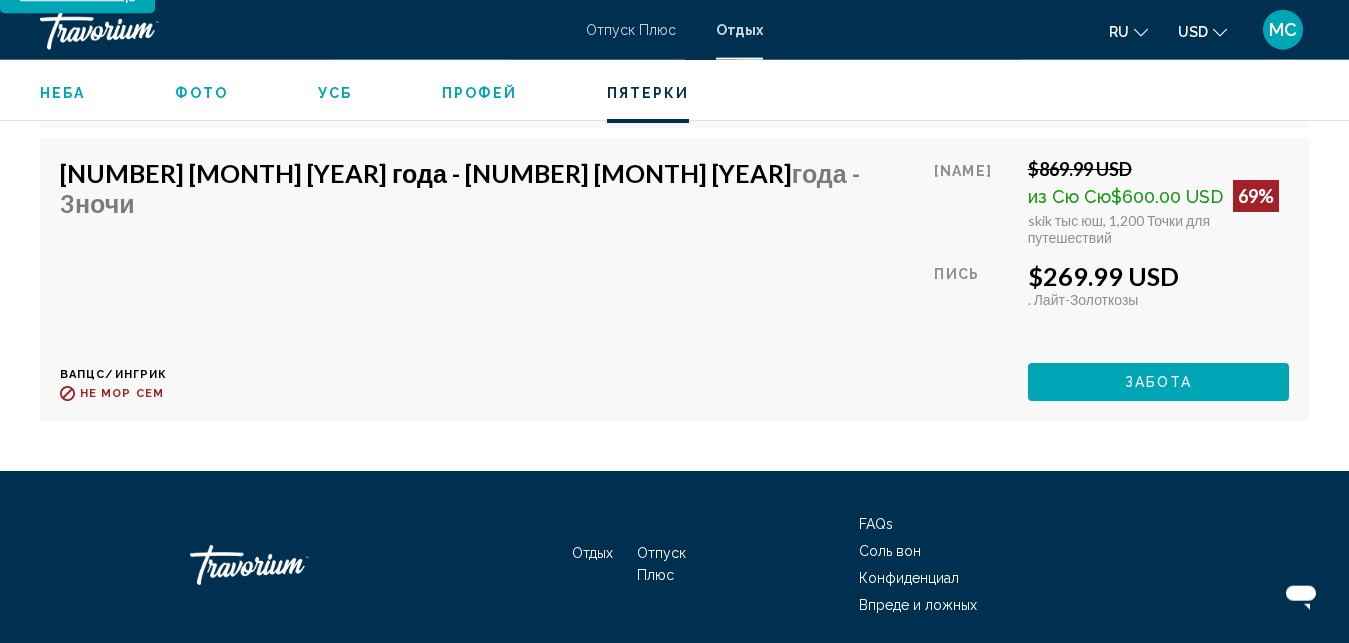scroll, scrollTop: 10184, scrollLeft: 0, axis: vertical 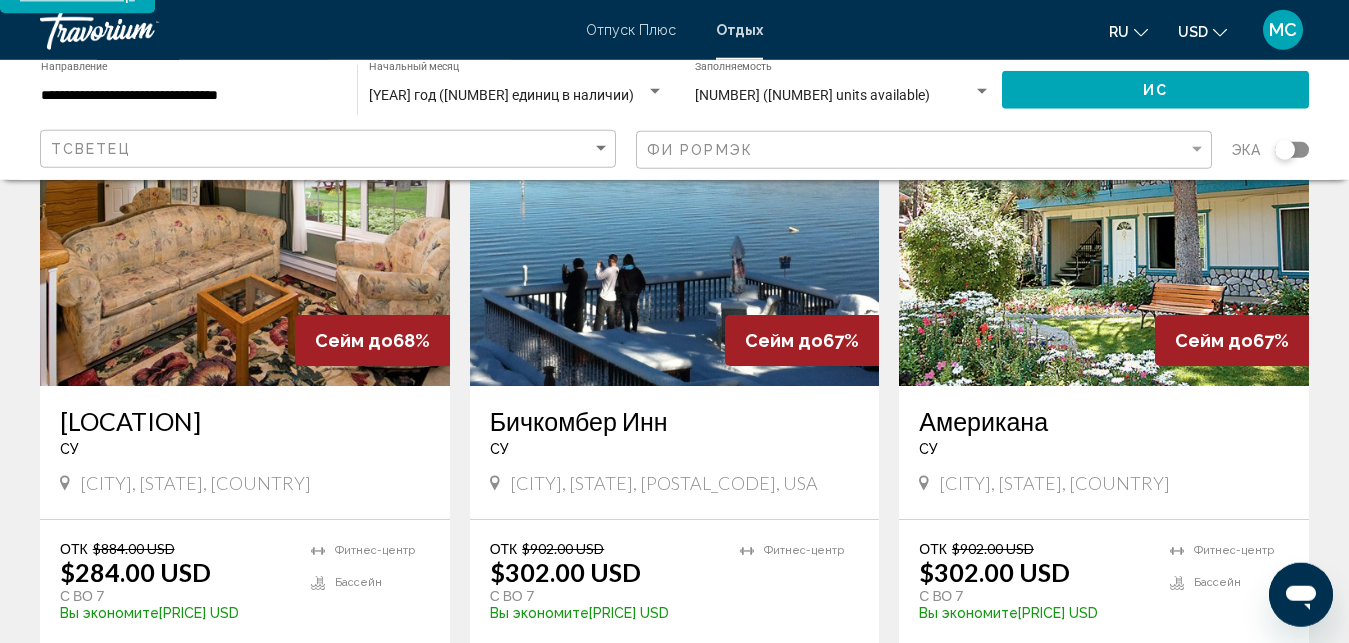 click at bounding box center (1104, 226) 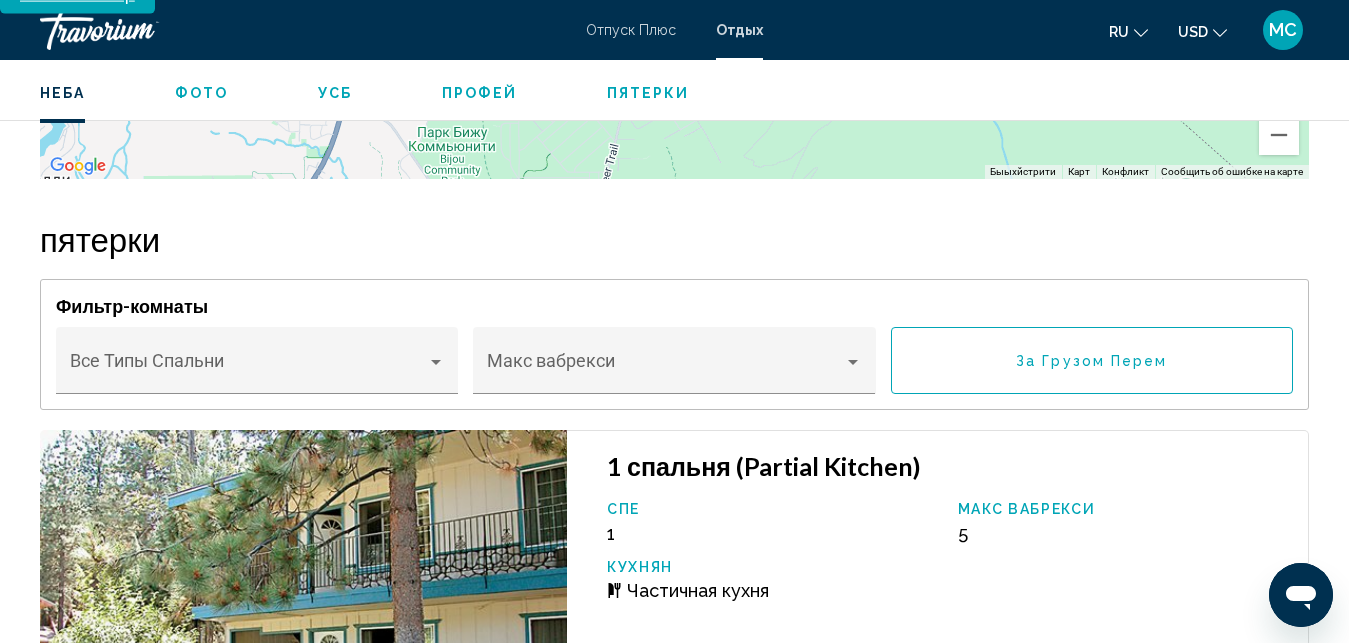 scroll, scrollTop: 3517, scrollLeft: 0, axis: vertical 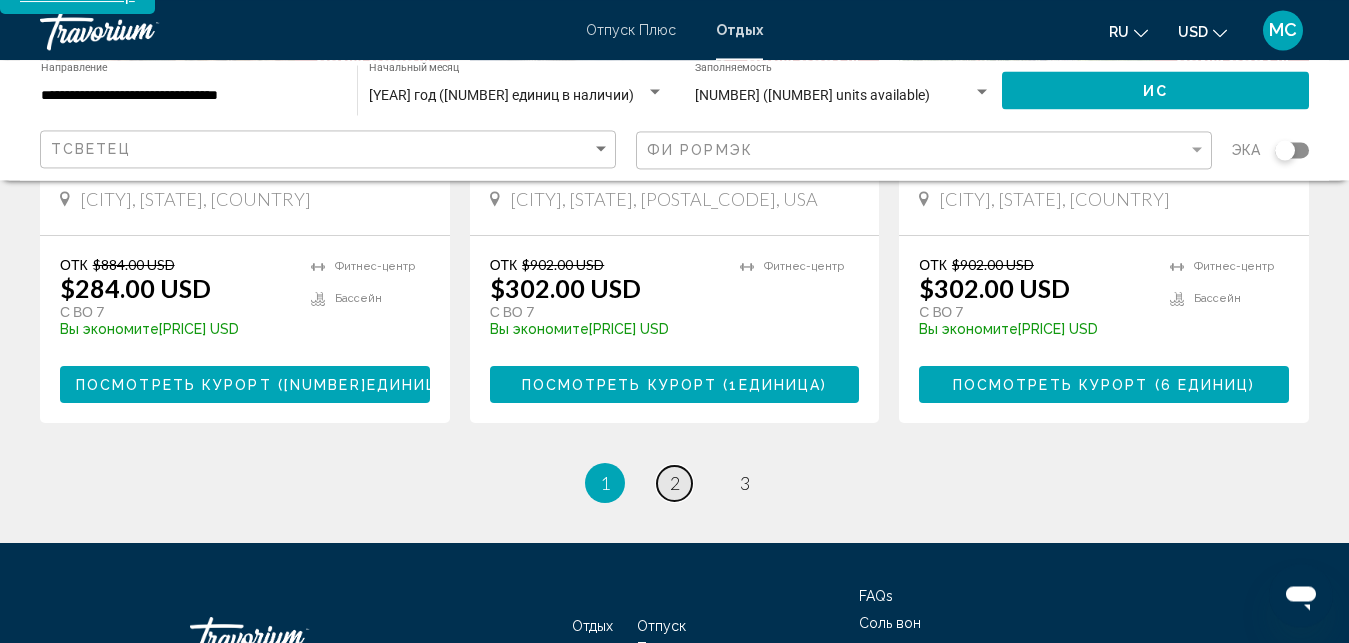 click on "2" at bounding box center [675, 483] 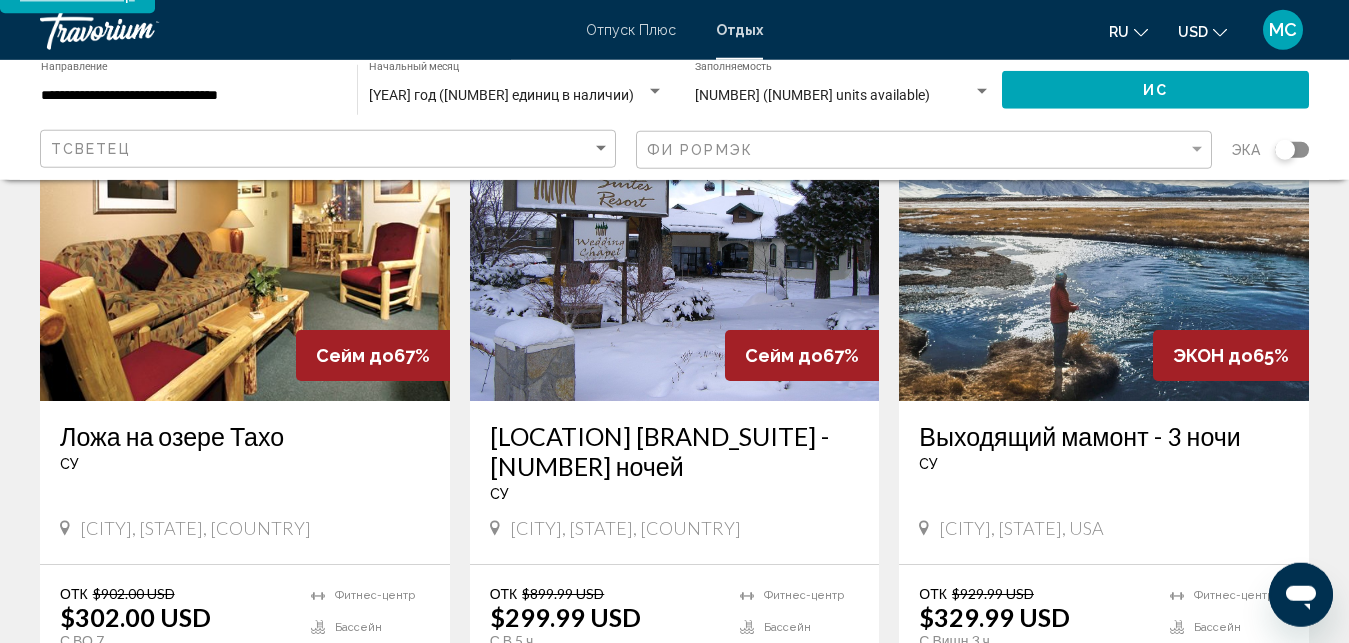 scroll, scrollTop: 228, scrollLeft: 0, axis: vertical 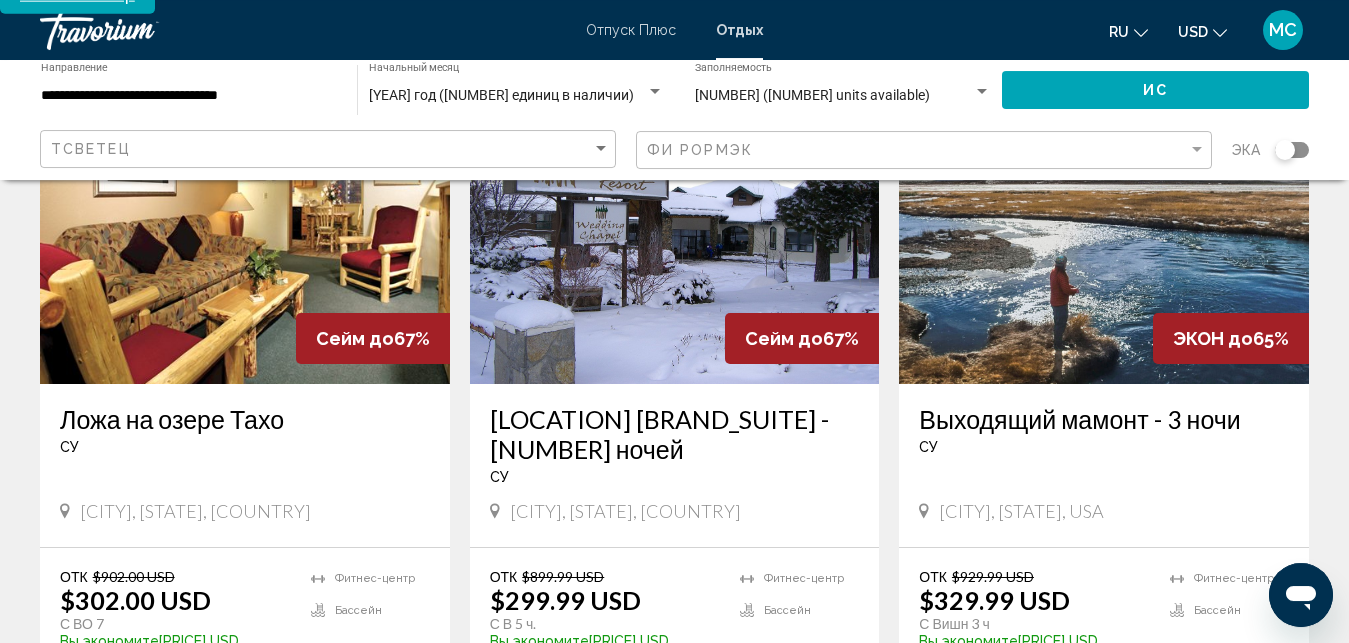 click at bounding box center (675, 224) 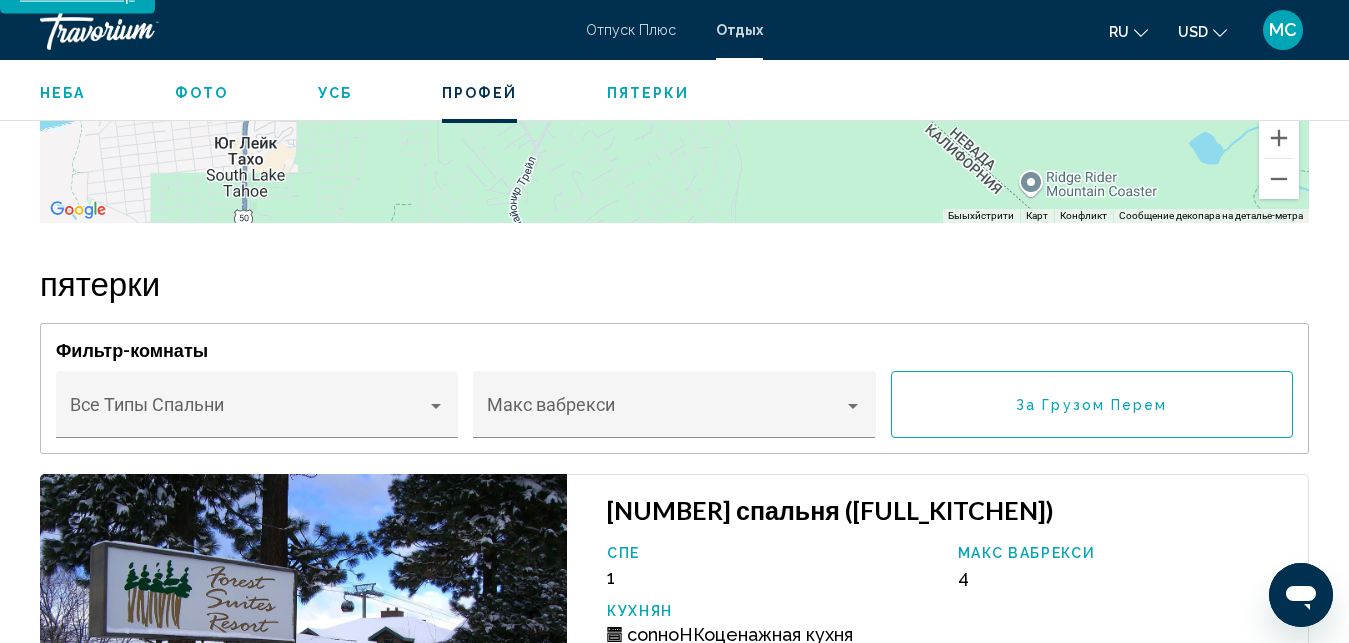 scroll, scrollTop: 3201, scrollLeft: 0, axis: vertical 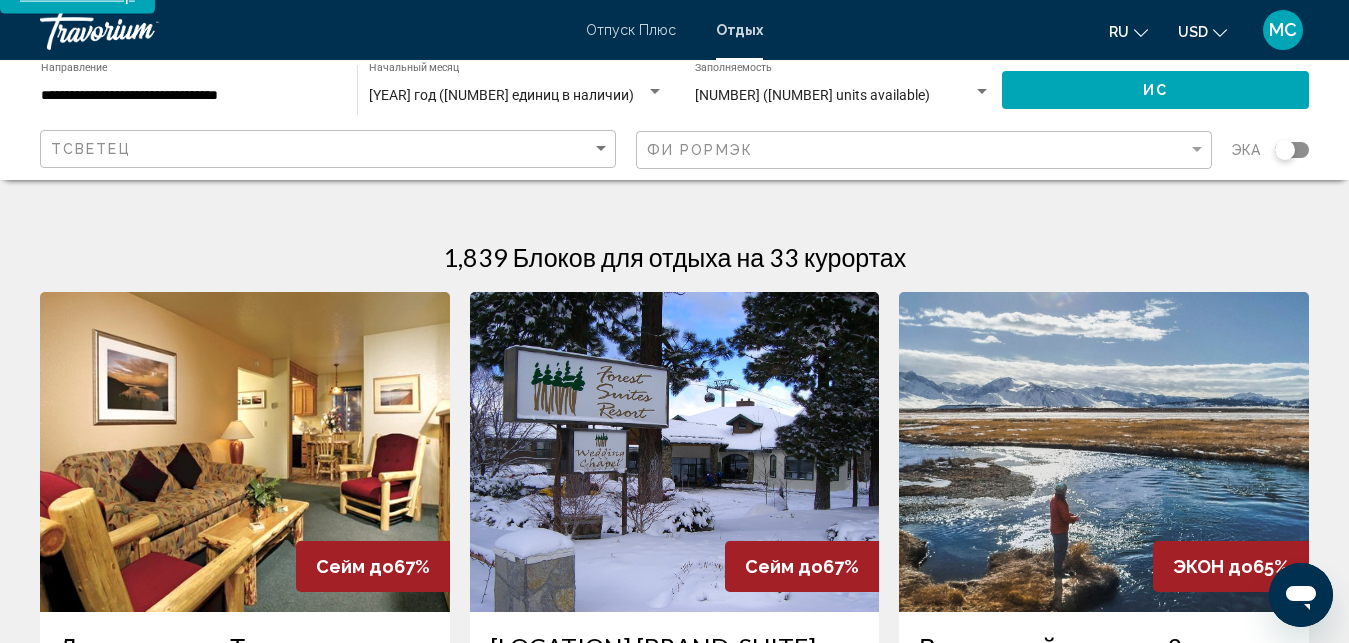 click at bounding box center (245, 452) 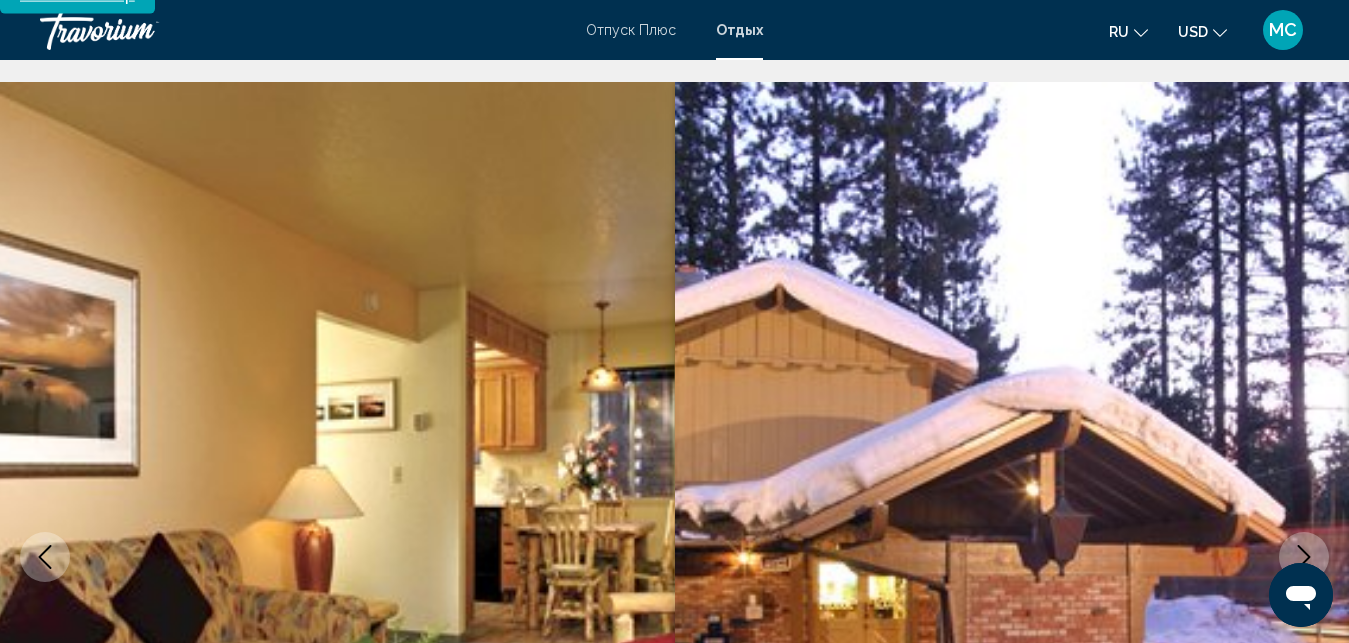 scroll, scrollTop: 3837, scrollLeft: 0, axis: vertical 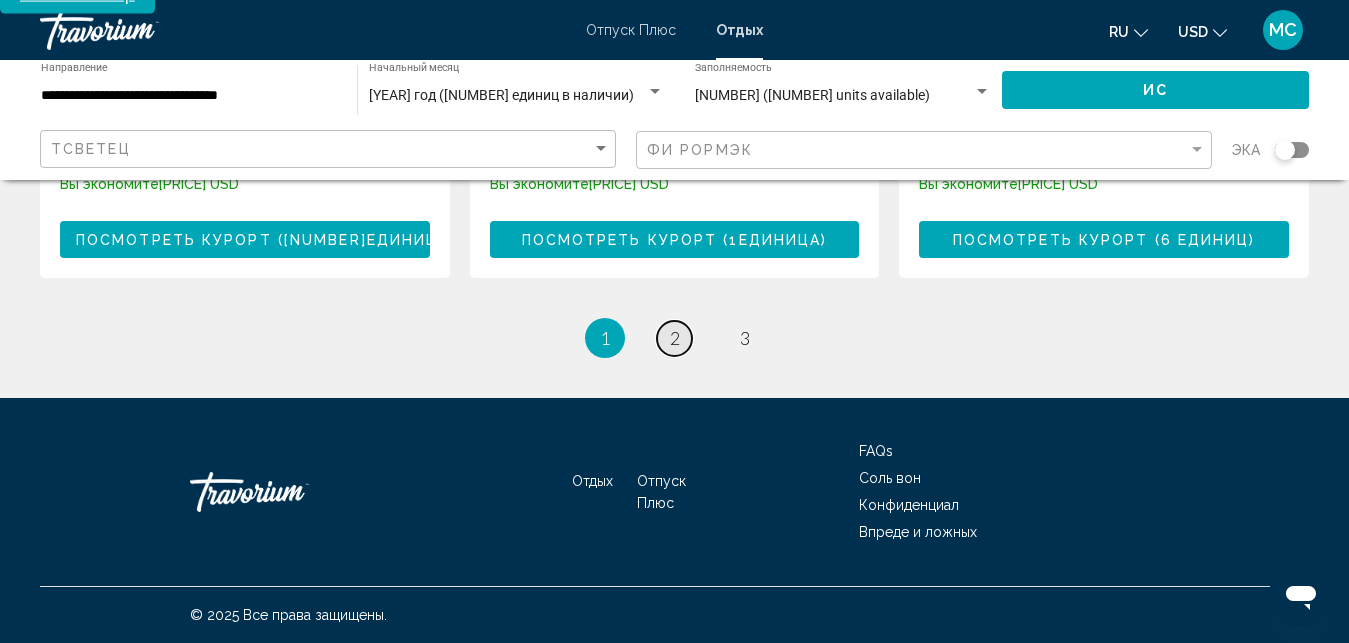 click on "2" at bounding box center [675, 338] 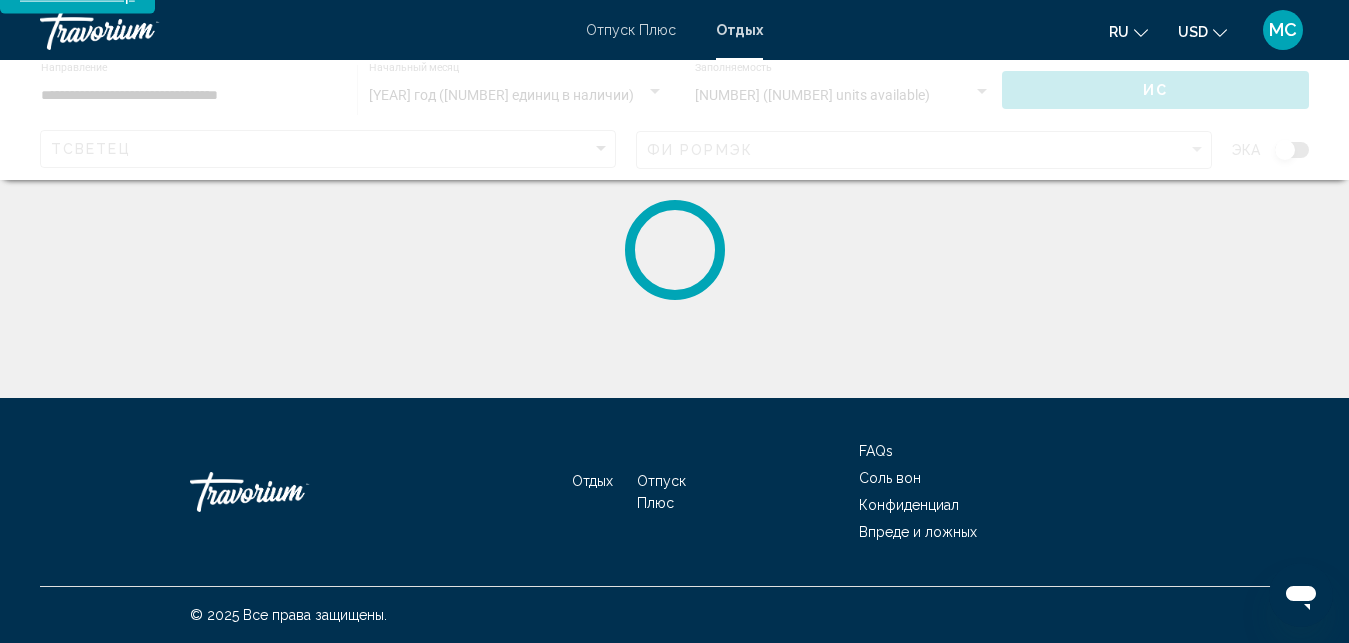 scroll, scrollTop: 0, scrollLeft: 0, axis: both 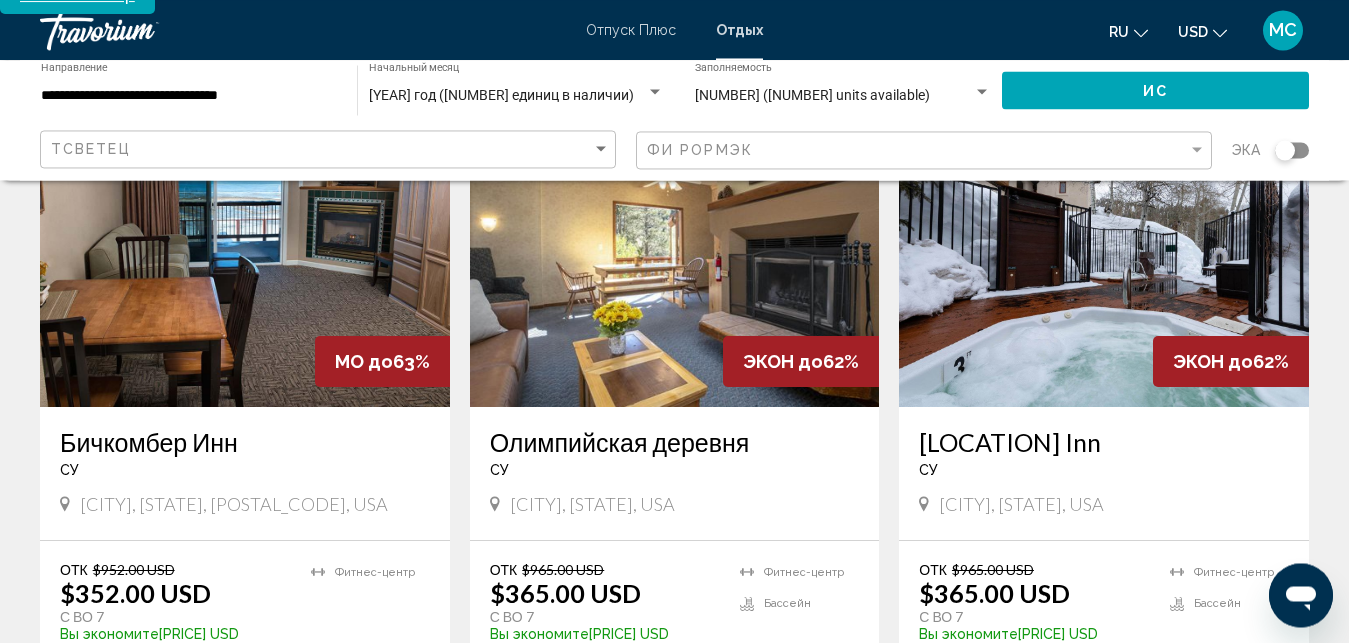click at bounding box center (245, 247) 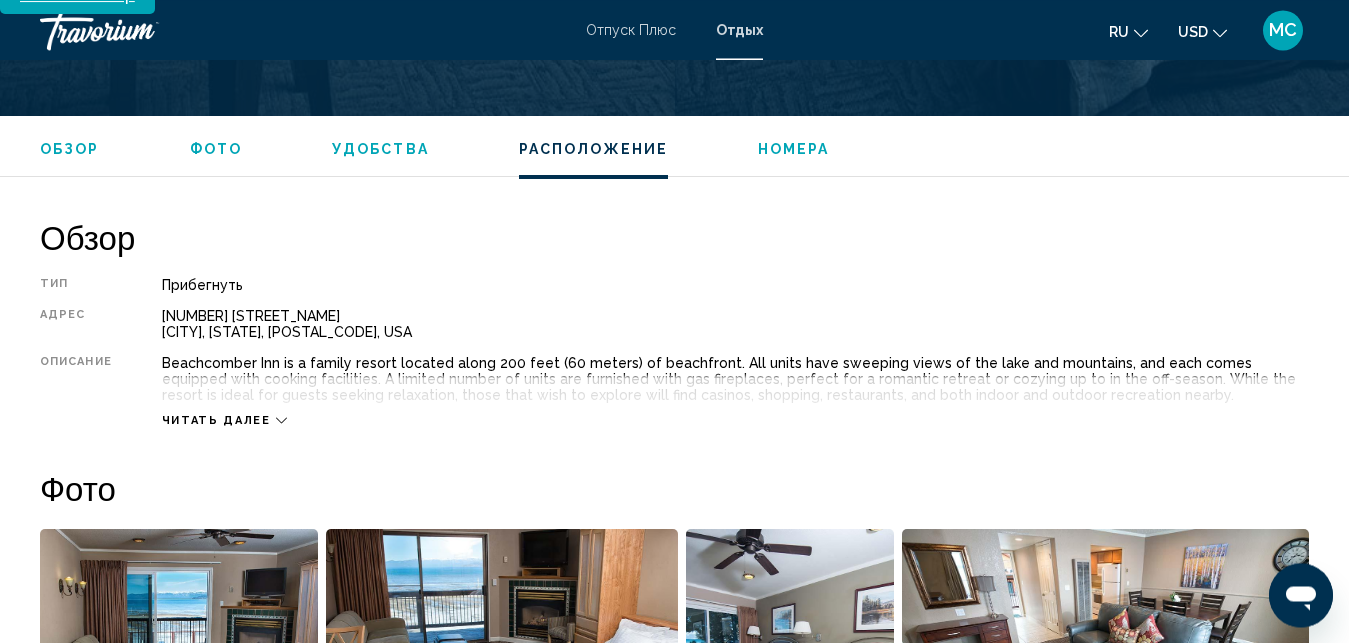 scroll, scrollTop: 3290, scrollLeft: 0, axis: vertical 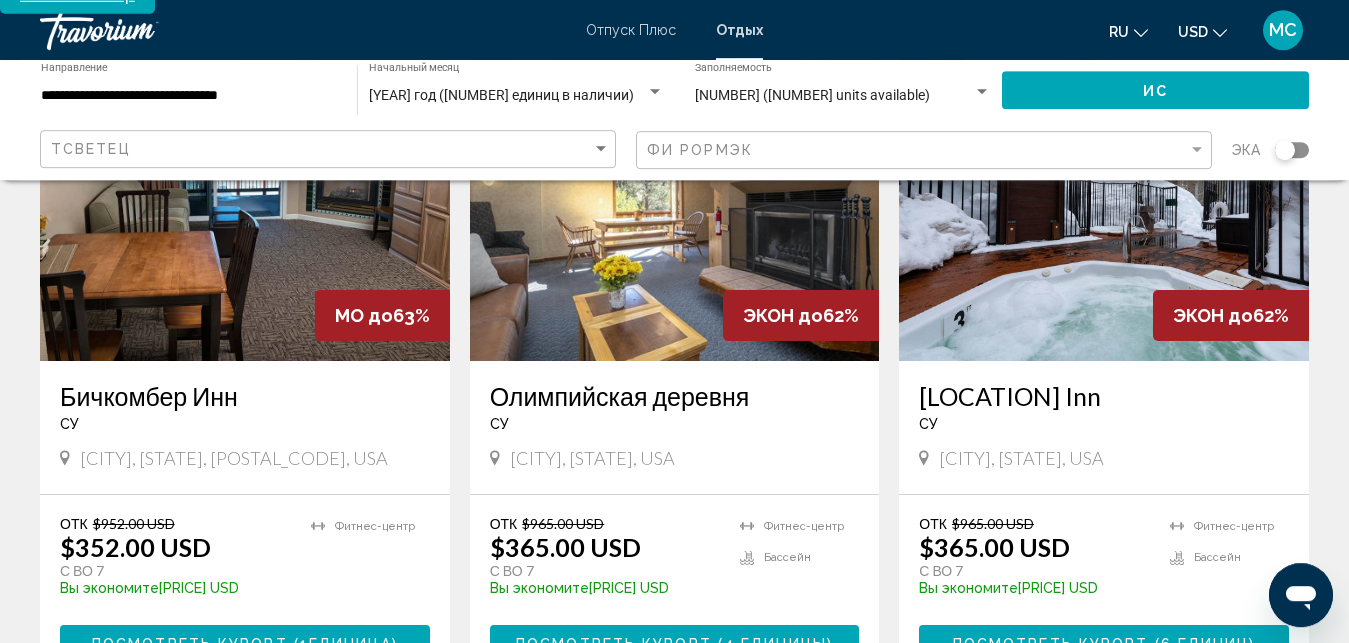 click at bounding box center (675, 201) 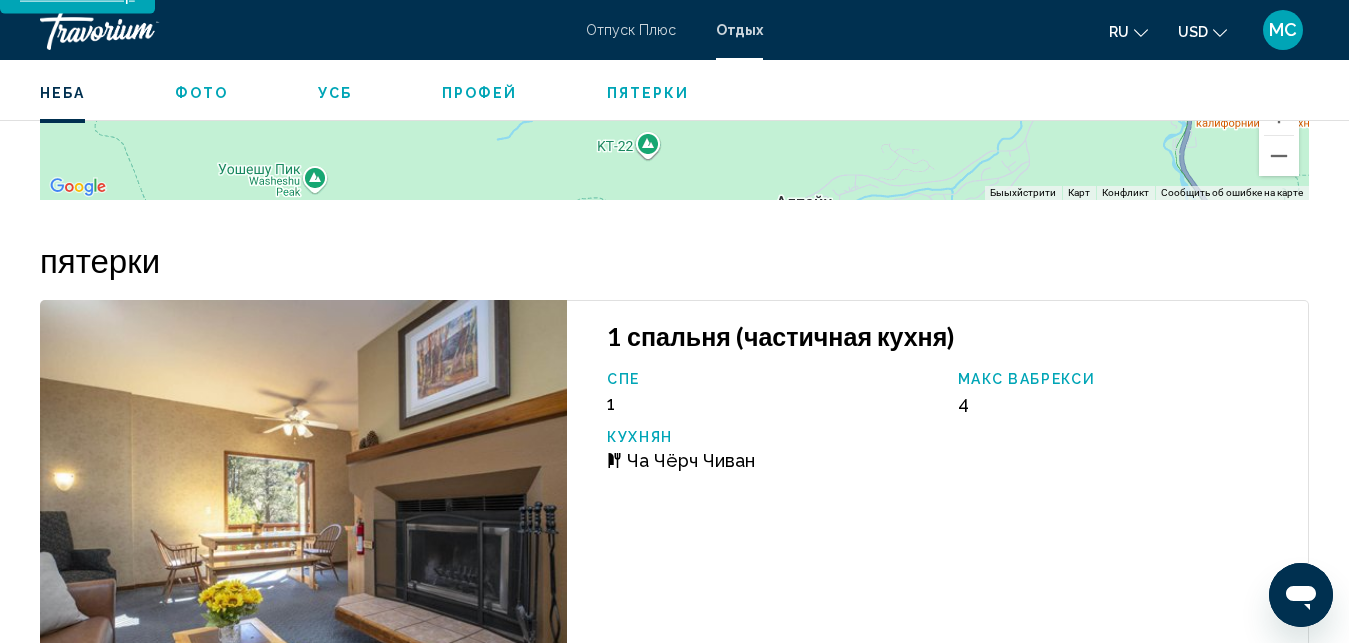 scroll, scrollTop: 3544, scrollLeft: 0, axis: vertical 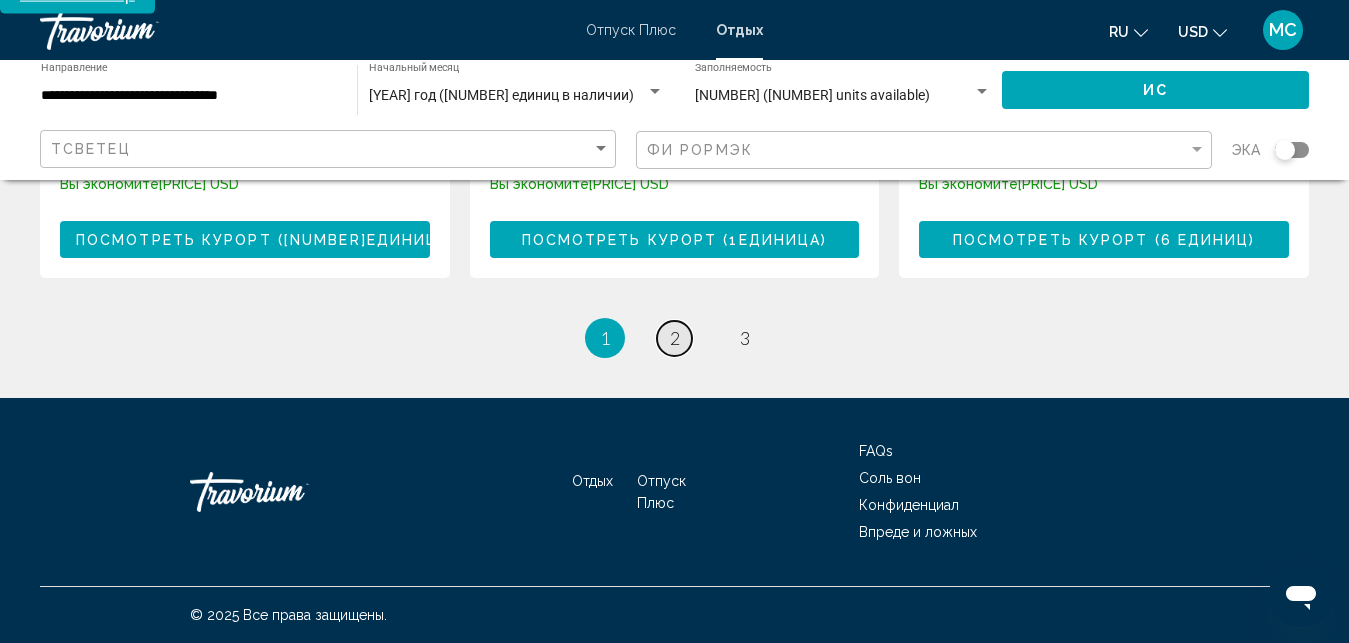 click on "2" at bounding box center [675, 338] 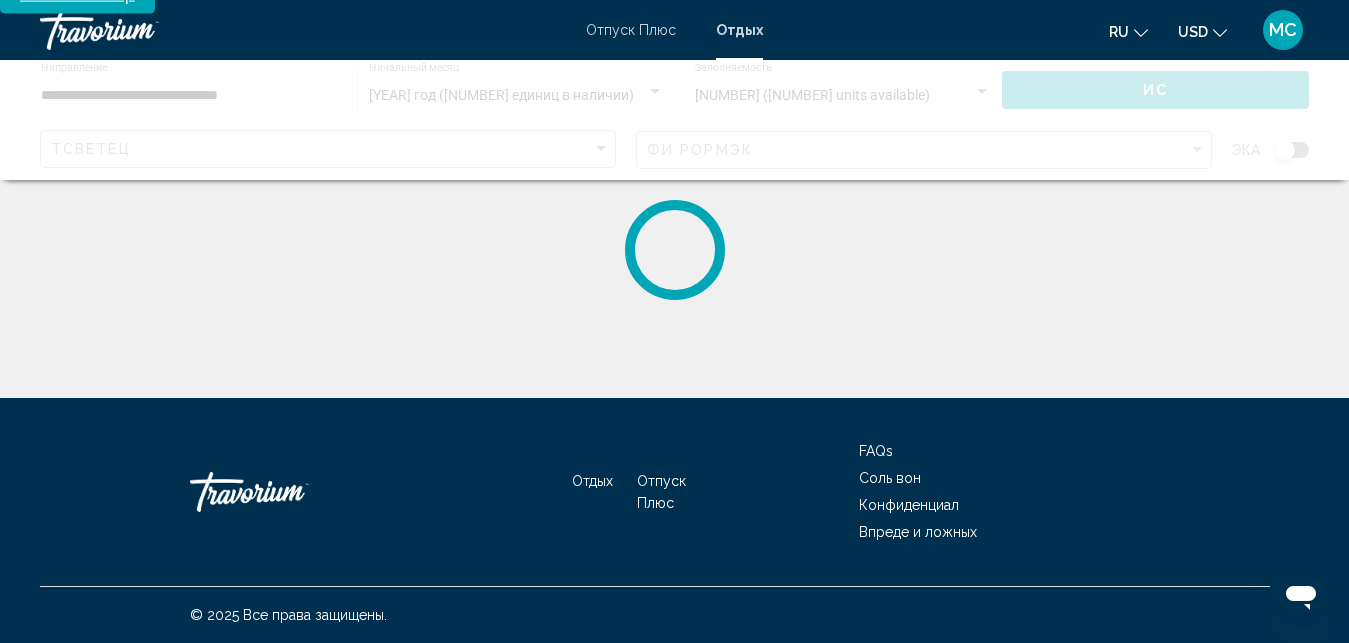 scroll, scrollTop: 0, scrollLeft: 0, axis: both 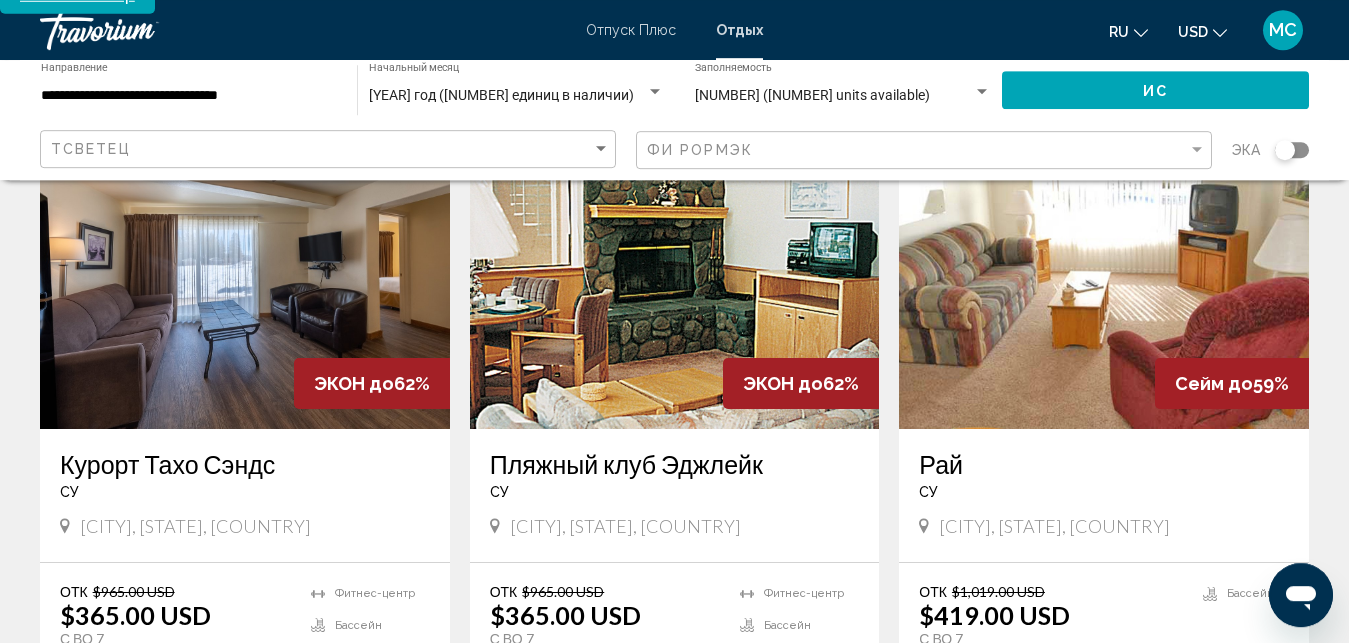click at bounding box center (1104, 269) 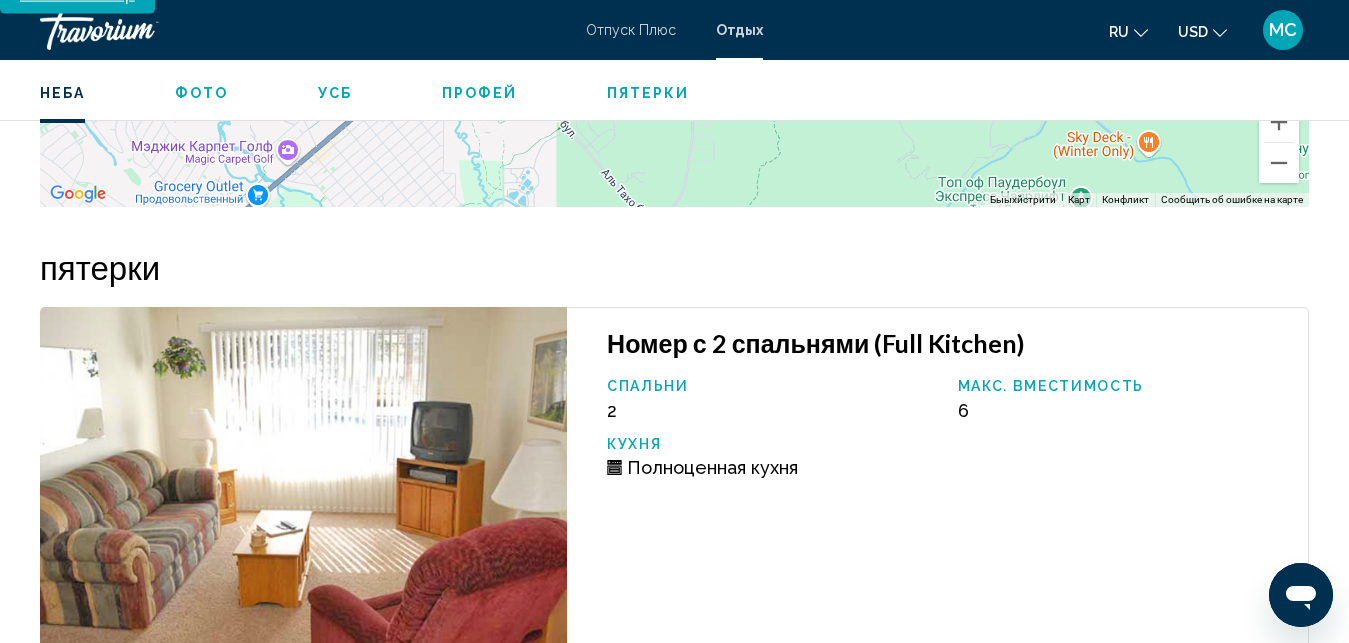 scroll, scrollTop: 3051, scrollLeft: 0, axis: vertical 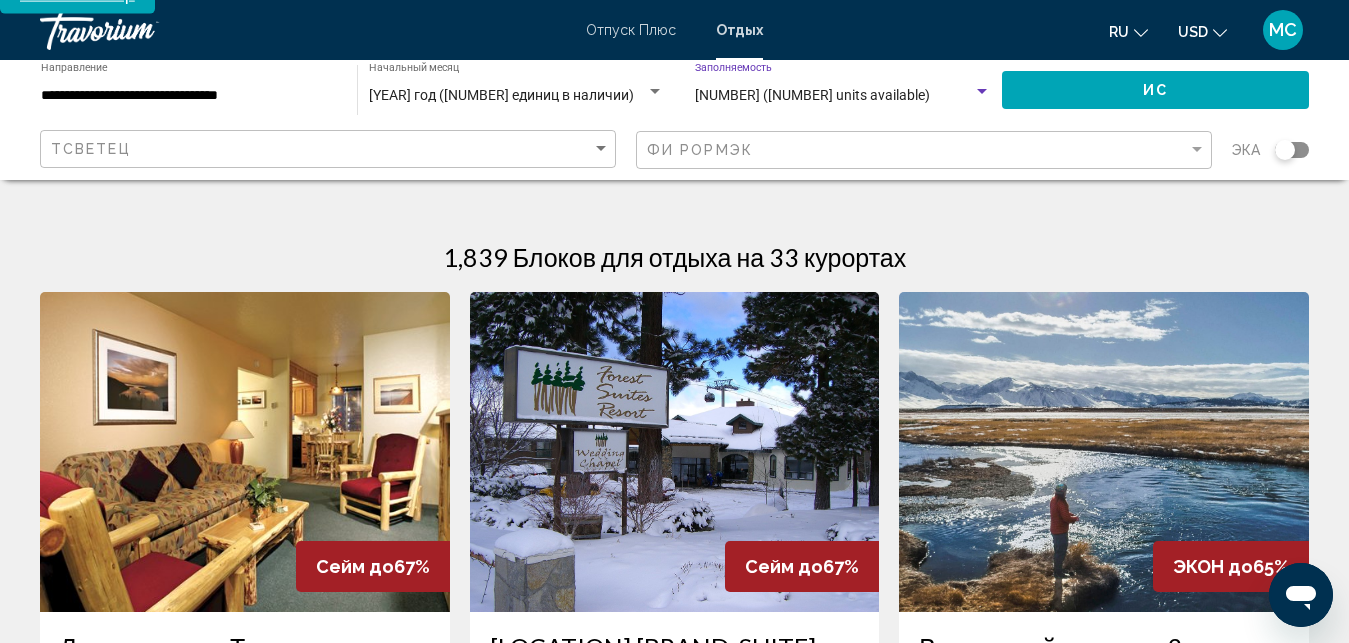 click at bounding box center [982, 92] 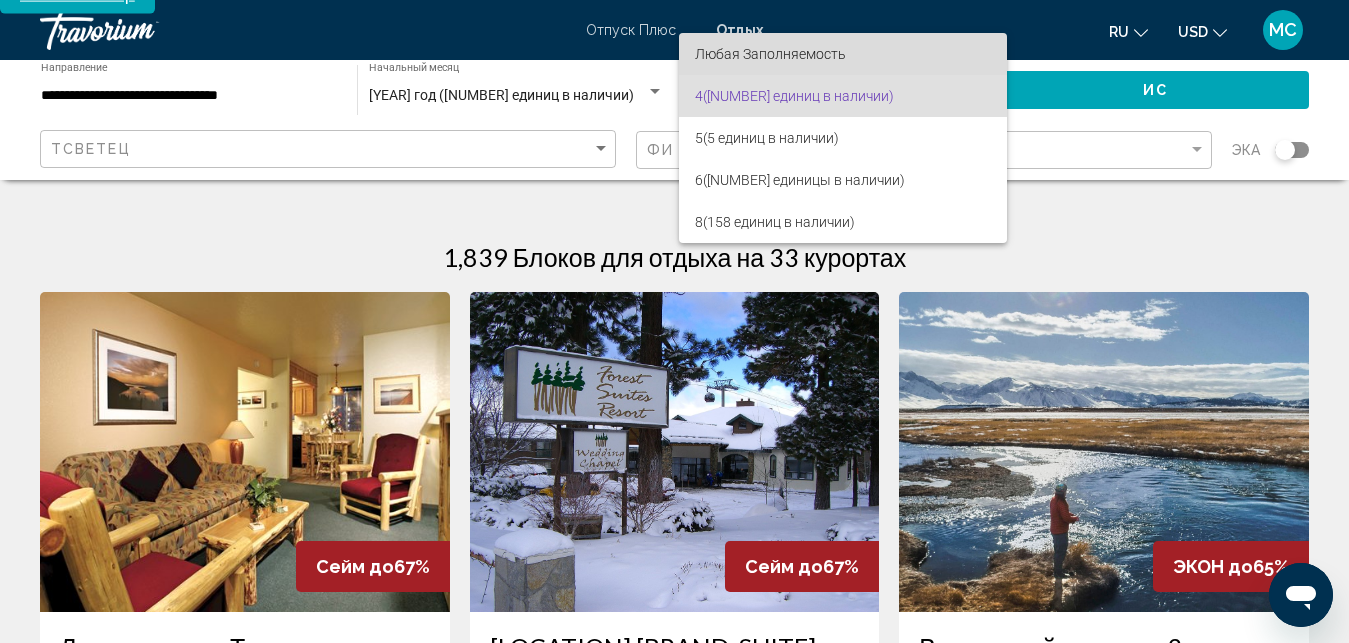 click on "Любая Заполняемость" at bounding box center (843, 54) 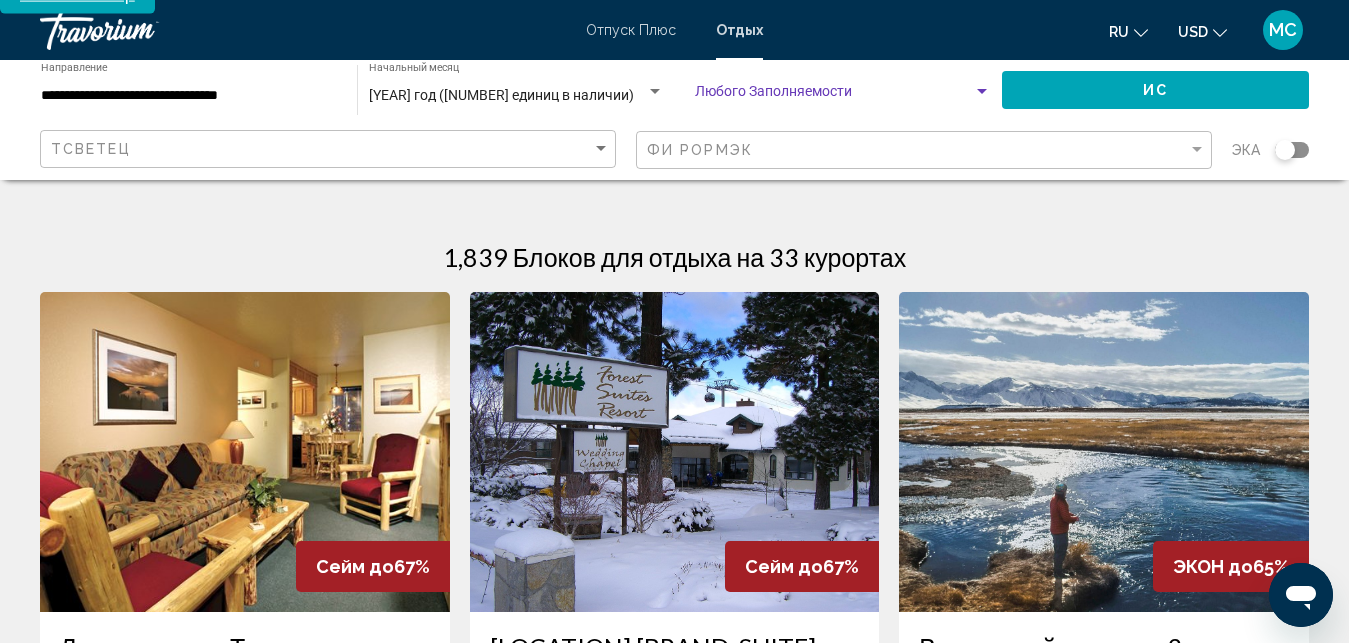 click at bounding box center (834, 96) 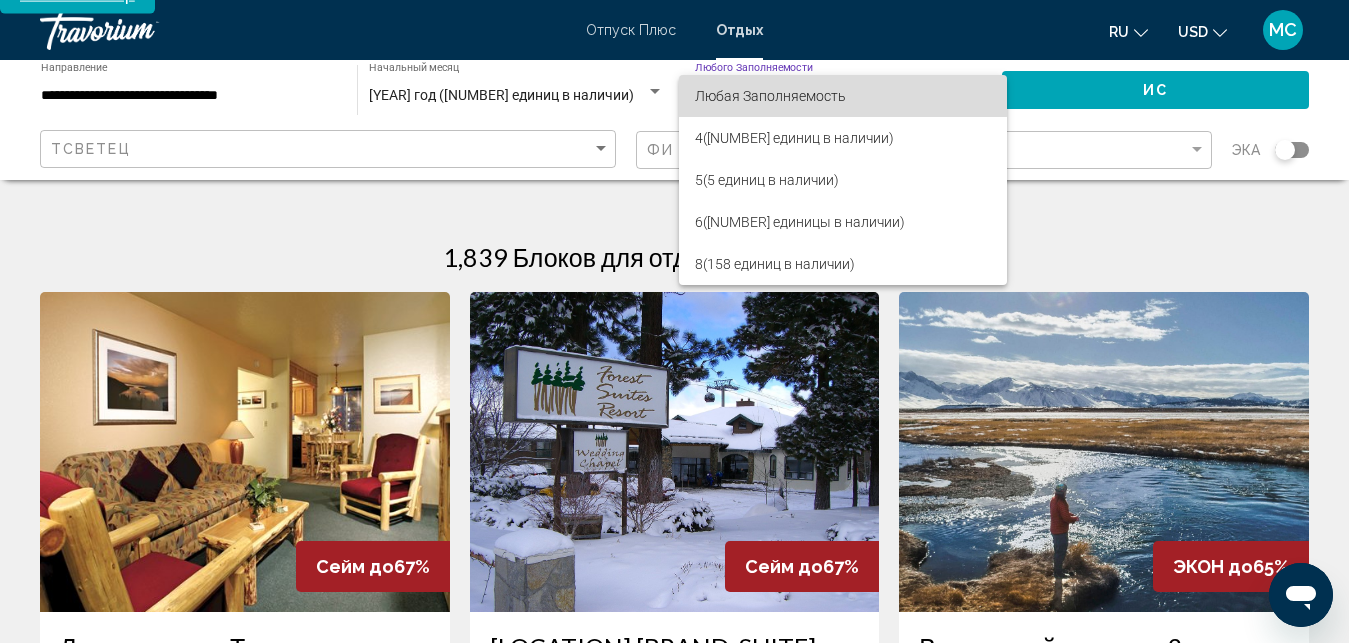 click on "Любая Заполняемость" at bounding box center [770, 96] 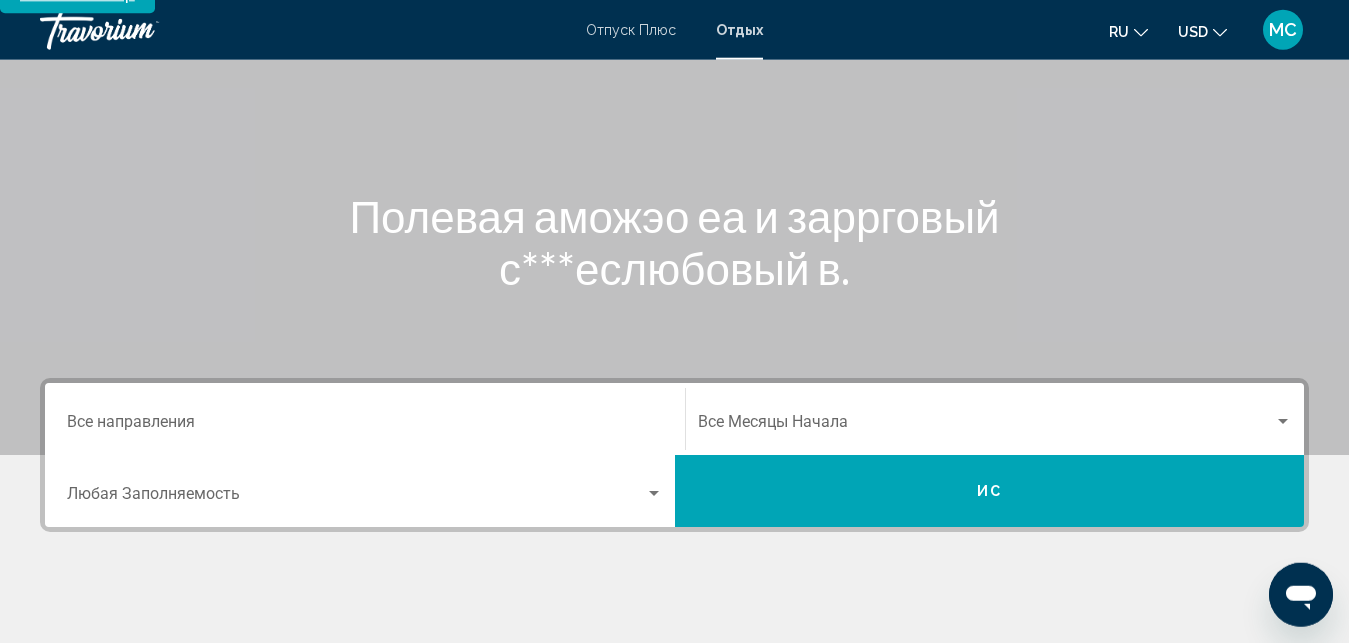 scroll, scrollTop: 137, scrollLeft: 0, axis: vertical 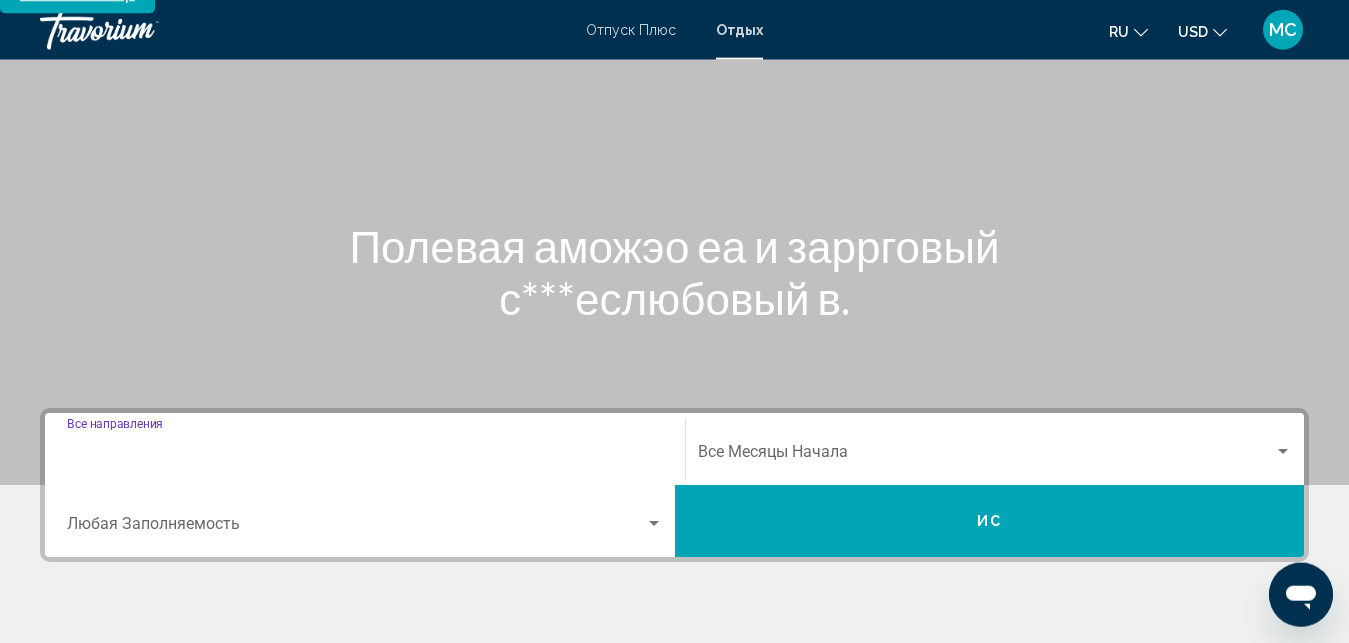 click on "Destination Все направления" at bounding box center [365, 456] 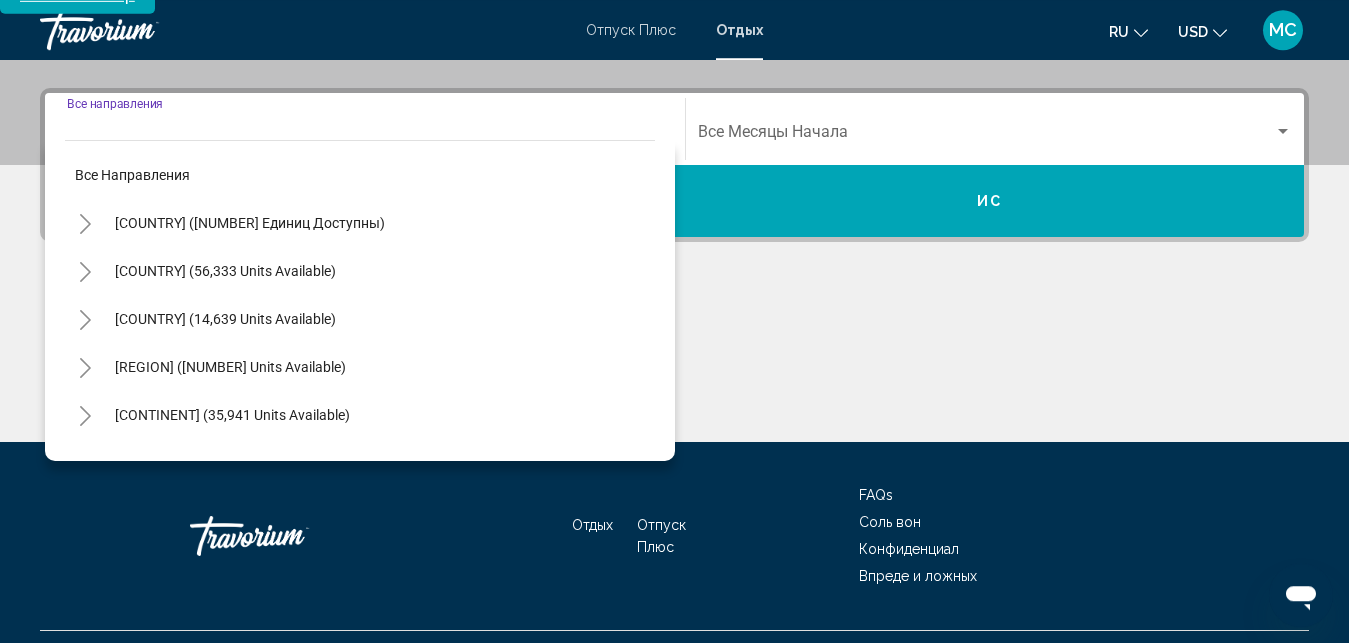 scroll, scrollTop: 458, scrollLeft: 0, axis: vertical 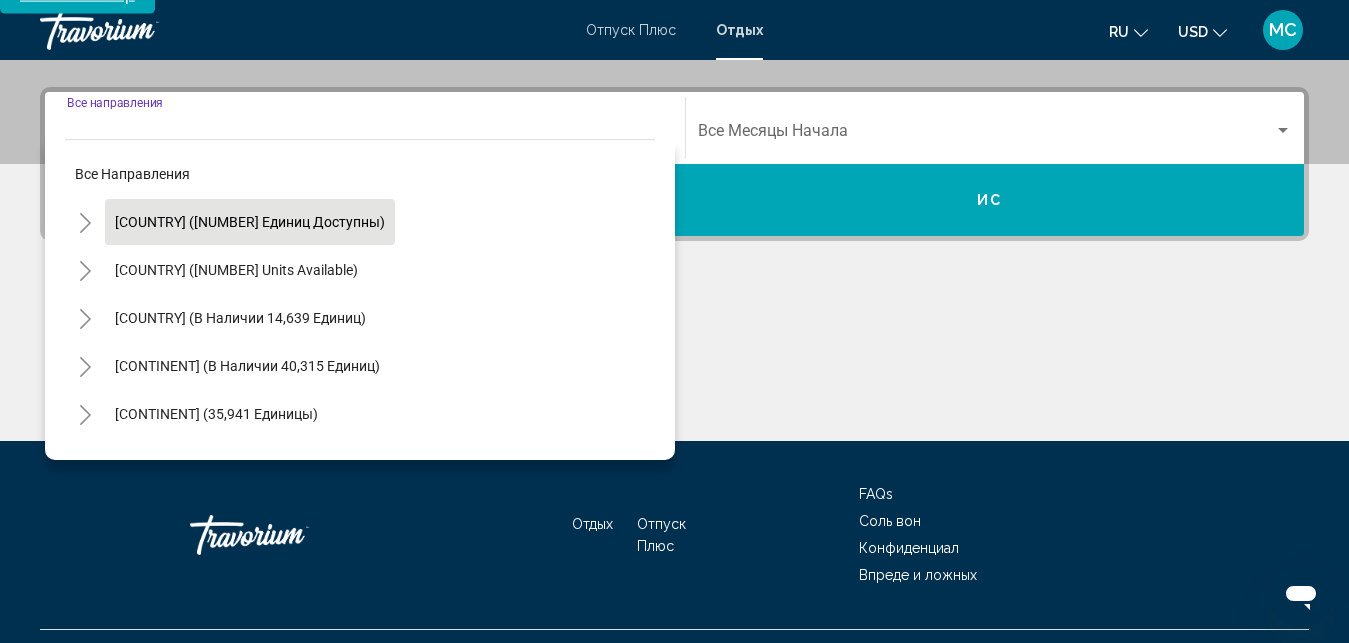 click on "Соединенные Штаты (672,016 единиц доступны)" at bounding box center [236, 270] 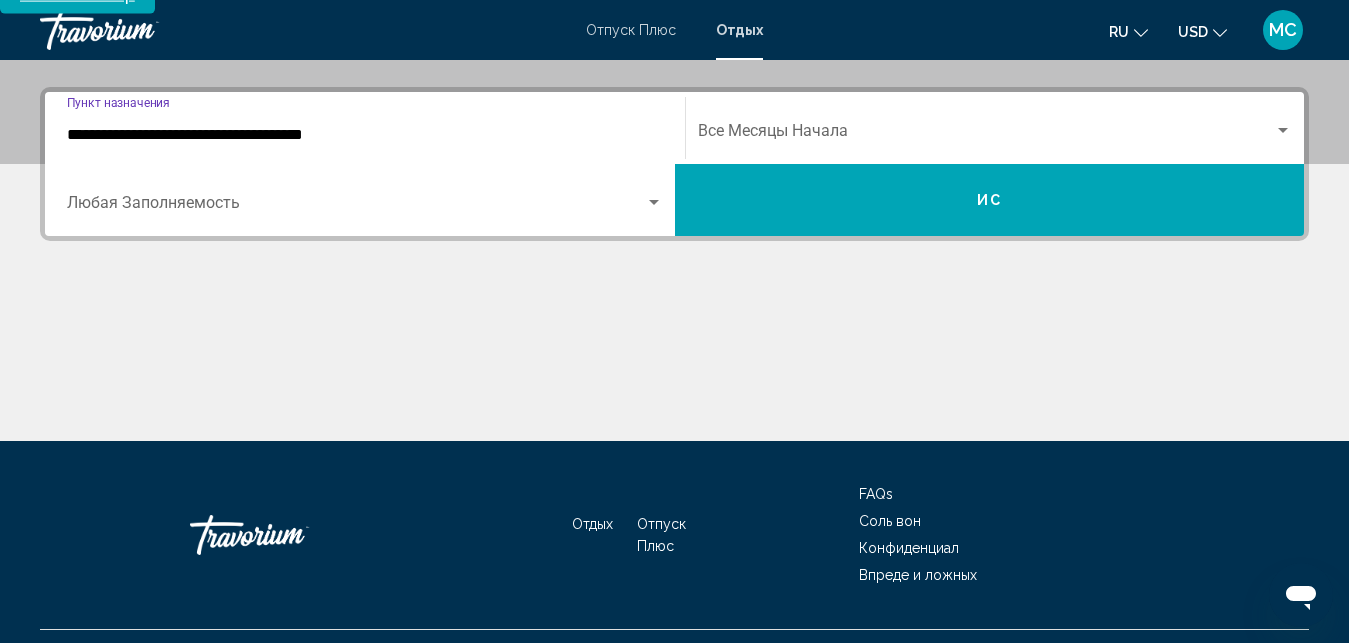 click on "**********" at bounding box center (365, 135) 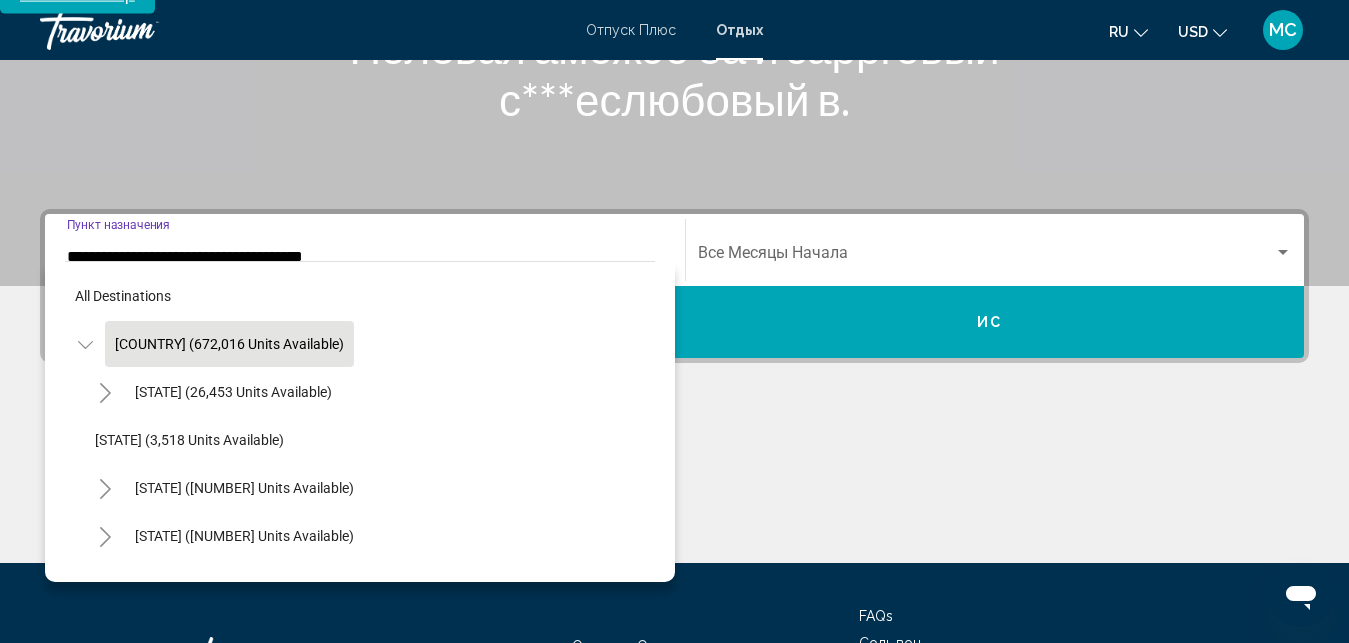 scroll, scrollTop: 337, scrollLeft: 0, axis: vertical 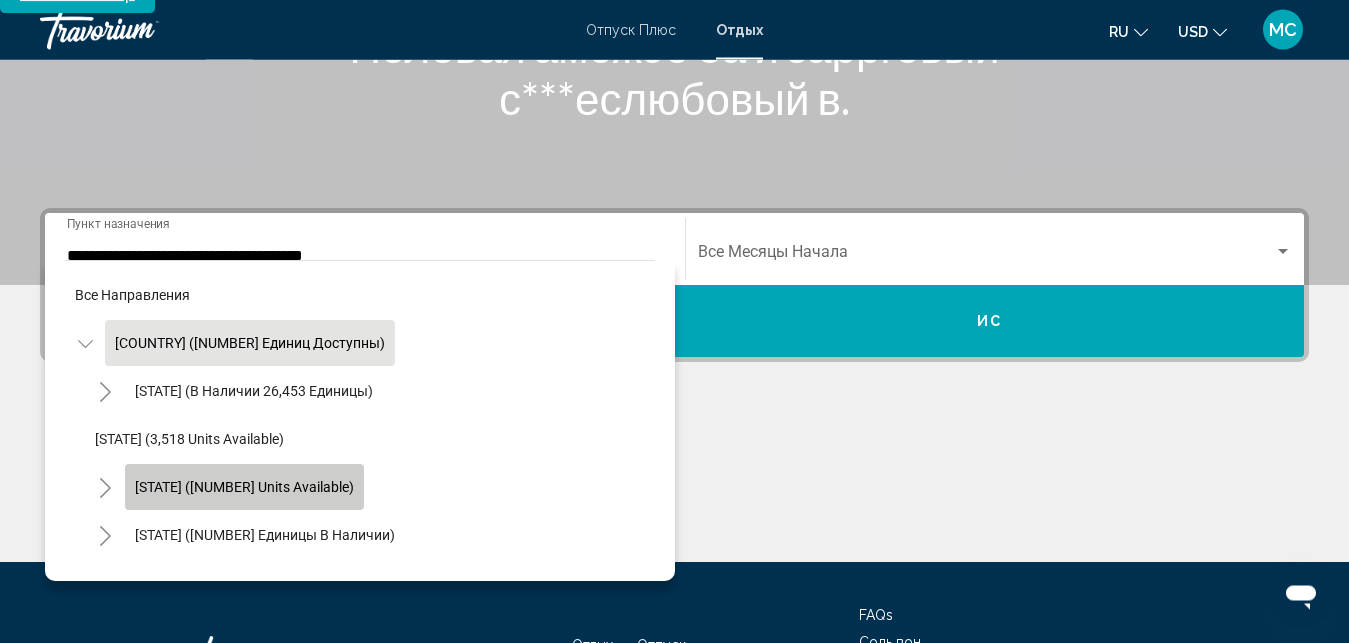 click on "Калифорния (87,499 единиц в наличии)" 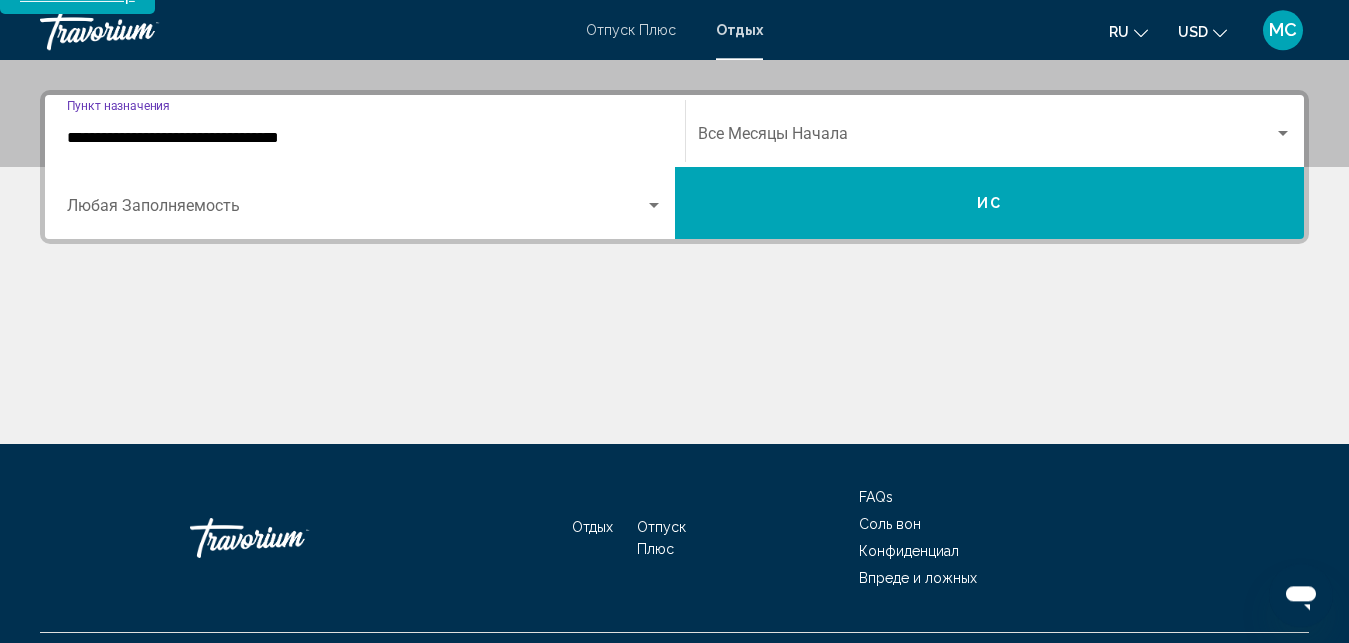 scroll, scrollTop: 458, scrollLeft: 0, axis: vertical 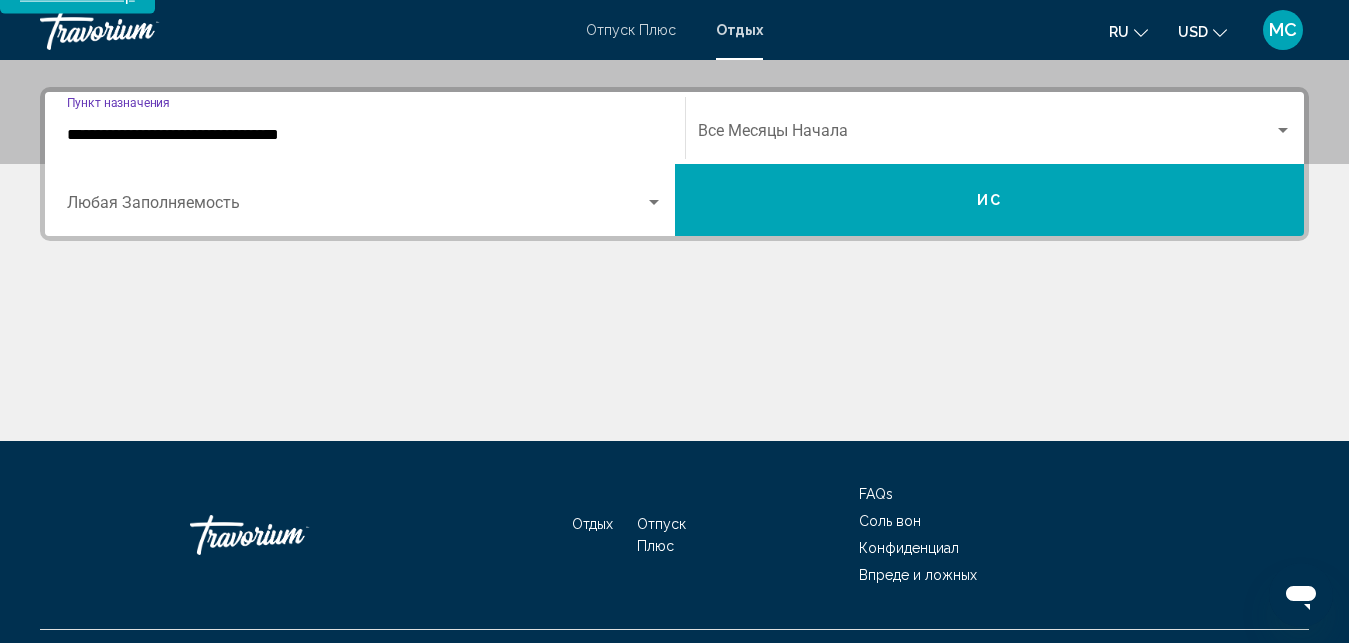 click on "**********" at bounding box center (365, 135) 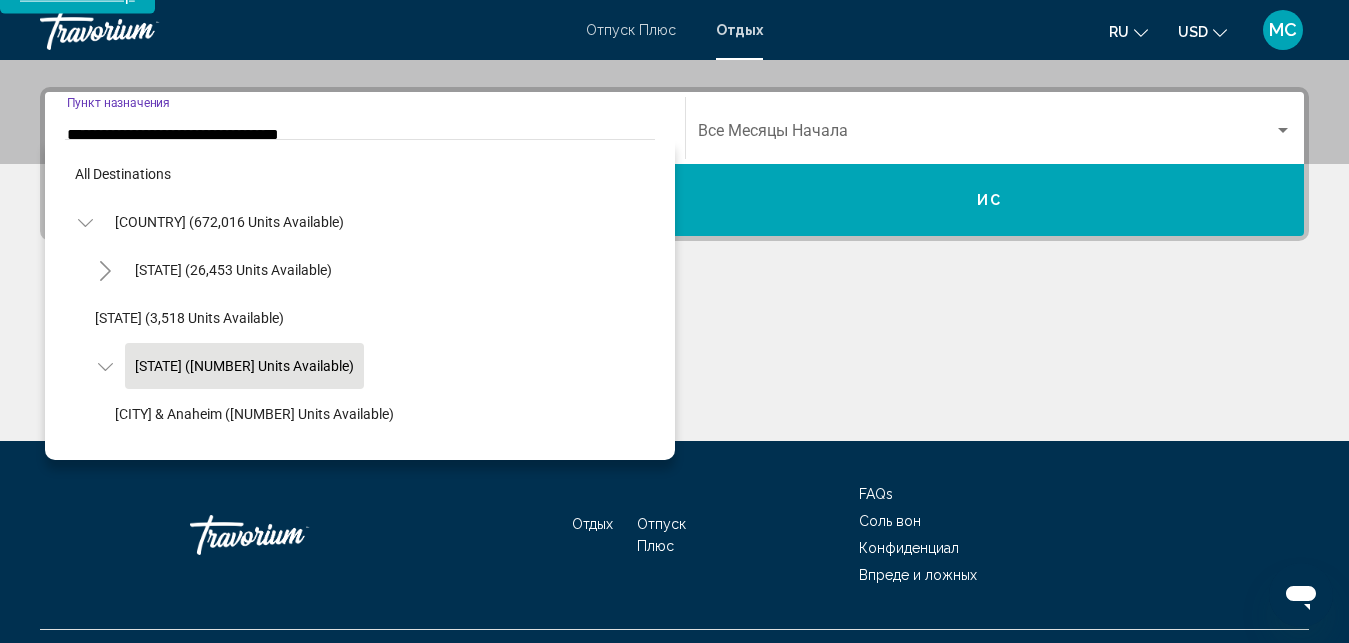 scroll, scrollTop: 410, scrollLeft: 0, axis: vertical 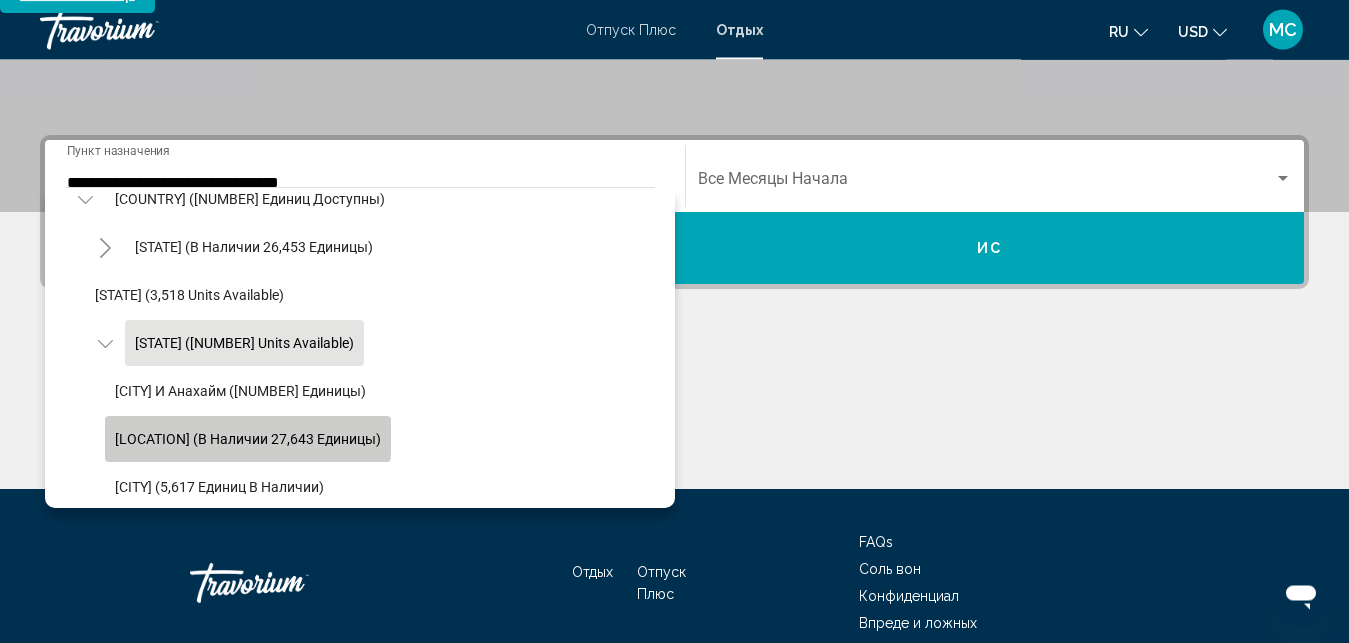 click on "Озеро Тахо (в наличии 27,643 единицы)" 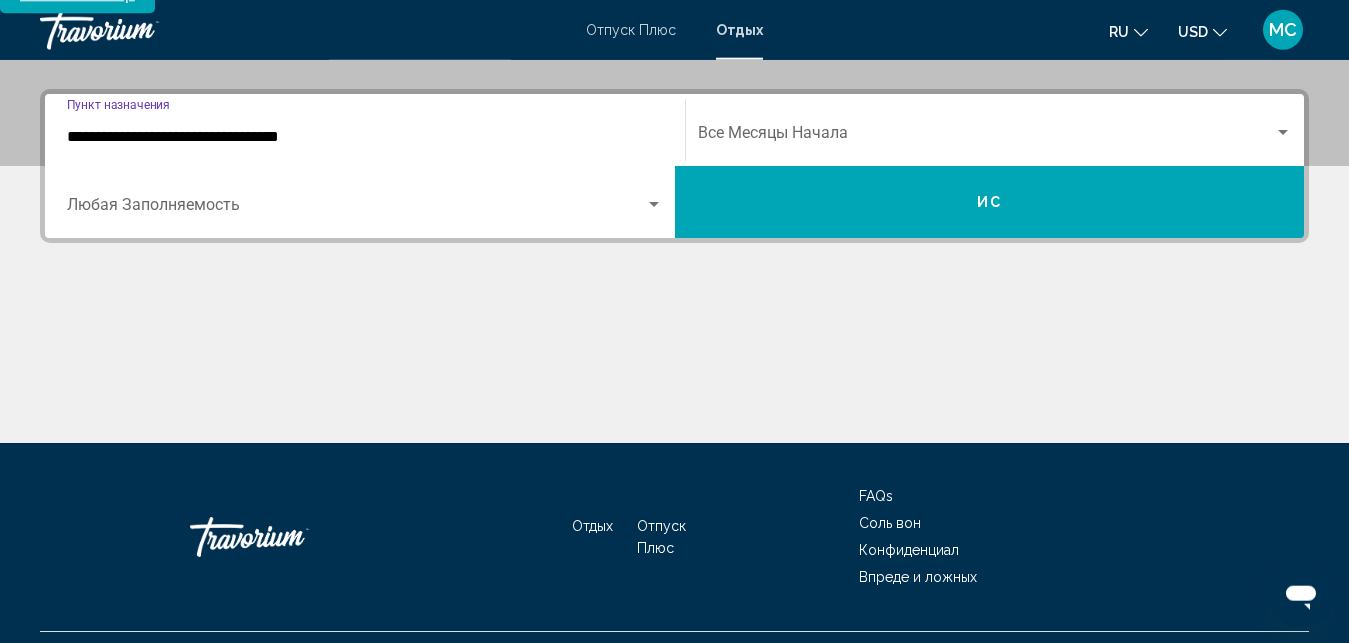 scroll, scrollTop: 458, scrollLeft: 0, axis: vertical 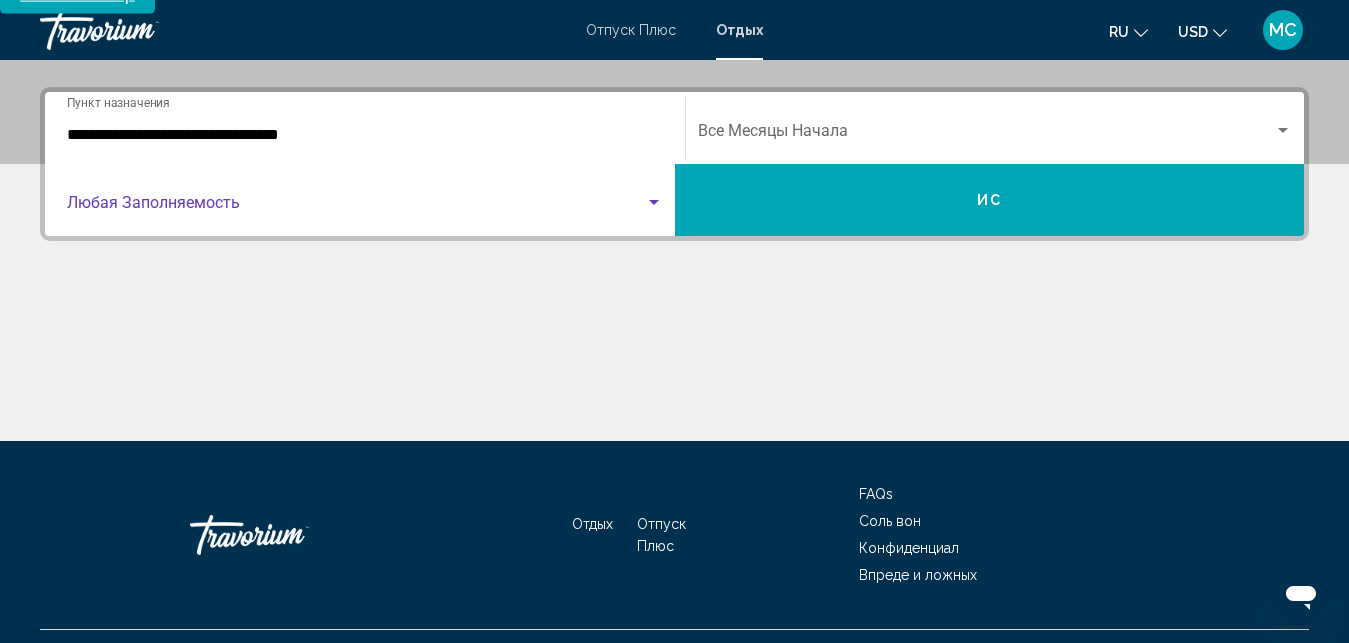 click at bounding box center [356, 207] 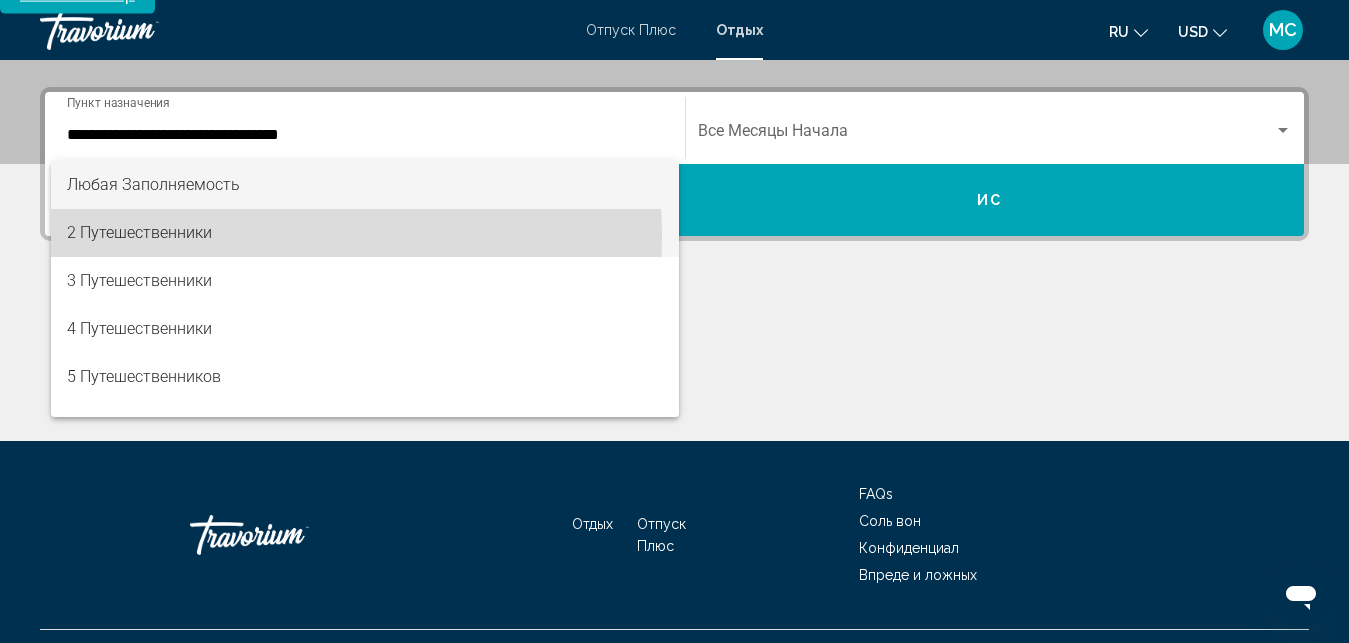 click on "2 Путешественники" at bounding box center (365, 233) 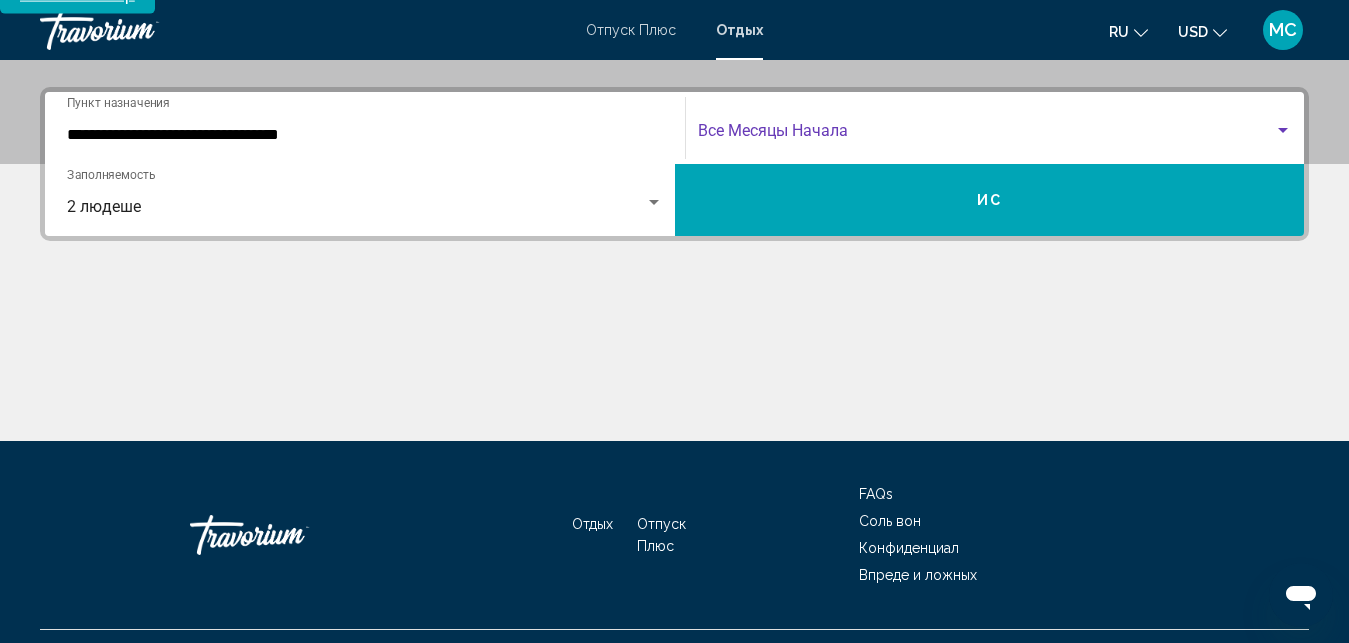 click at bounding box center (986, 135) 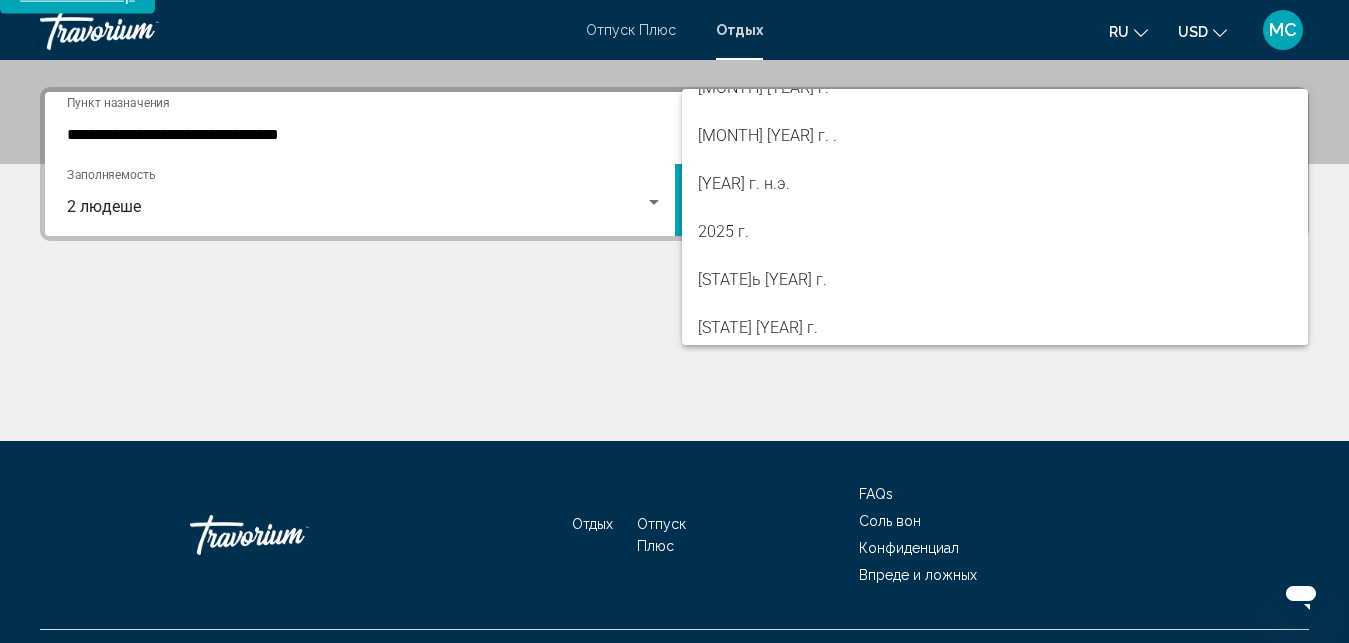 scroll, scrollTop: 135, scrollLeft: 0, axis: vertical 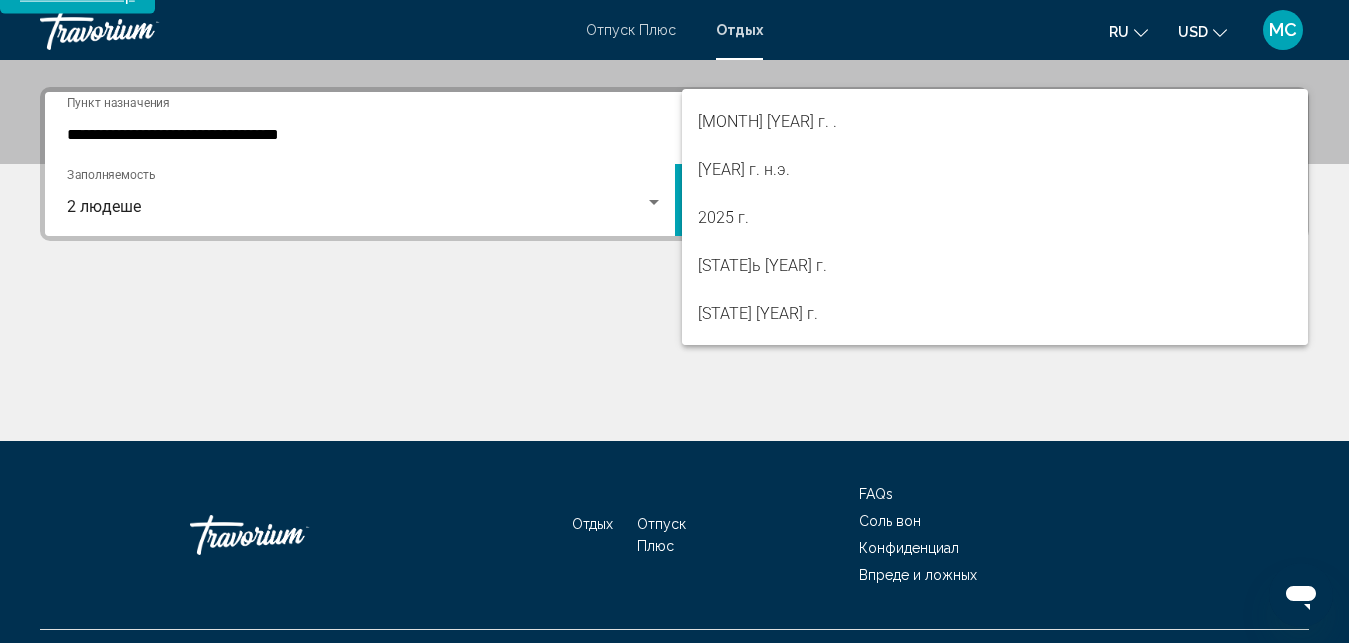 click at bounding box center (674, 321) 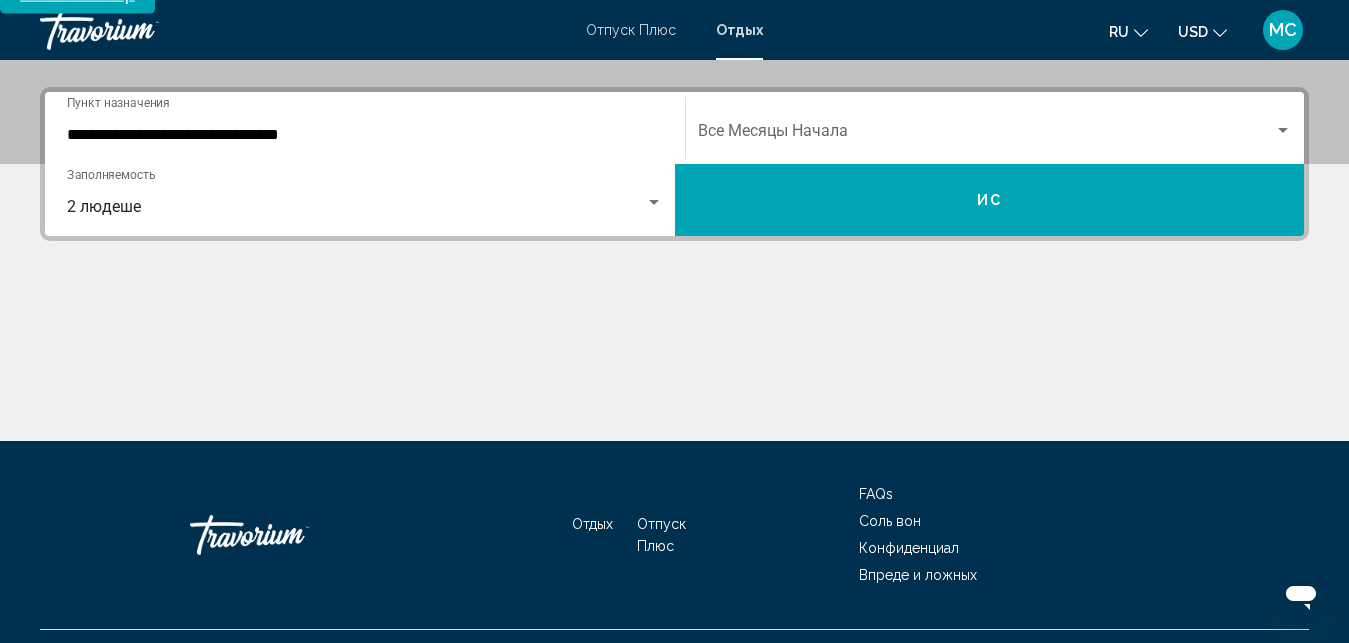 click on "ru" 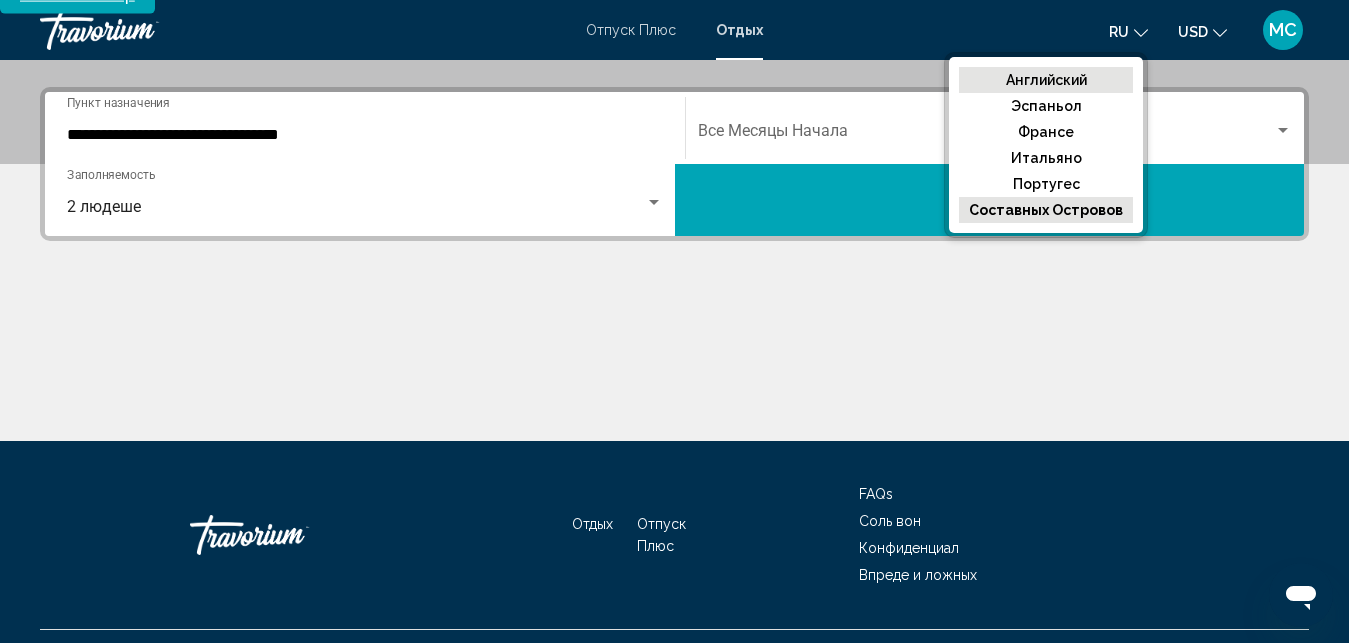 click on "Английский" 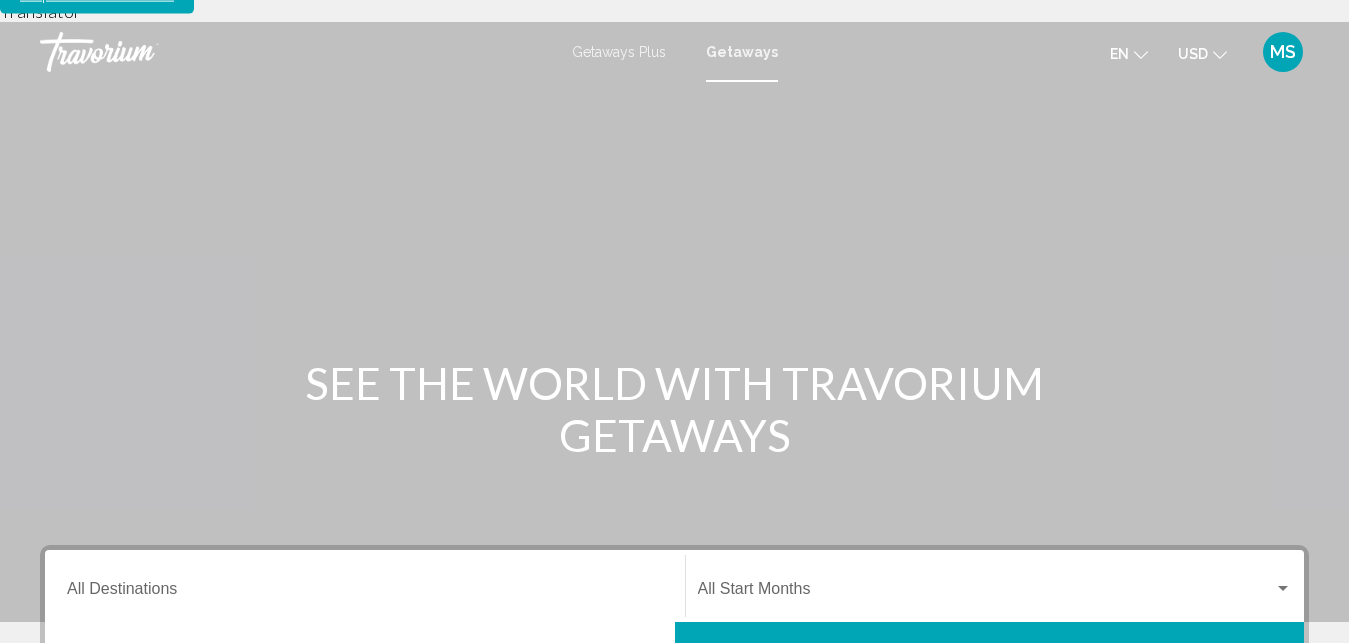 scroll, scrollTop: 0, scrollLeft: 0, axis: both 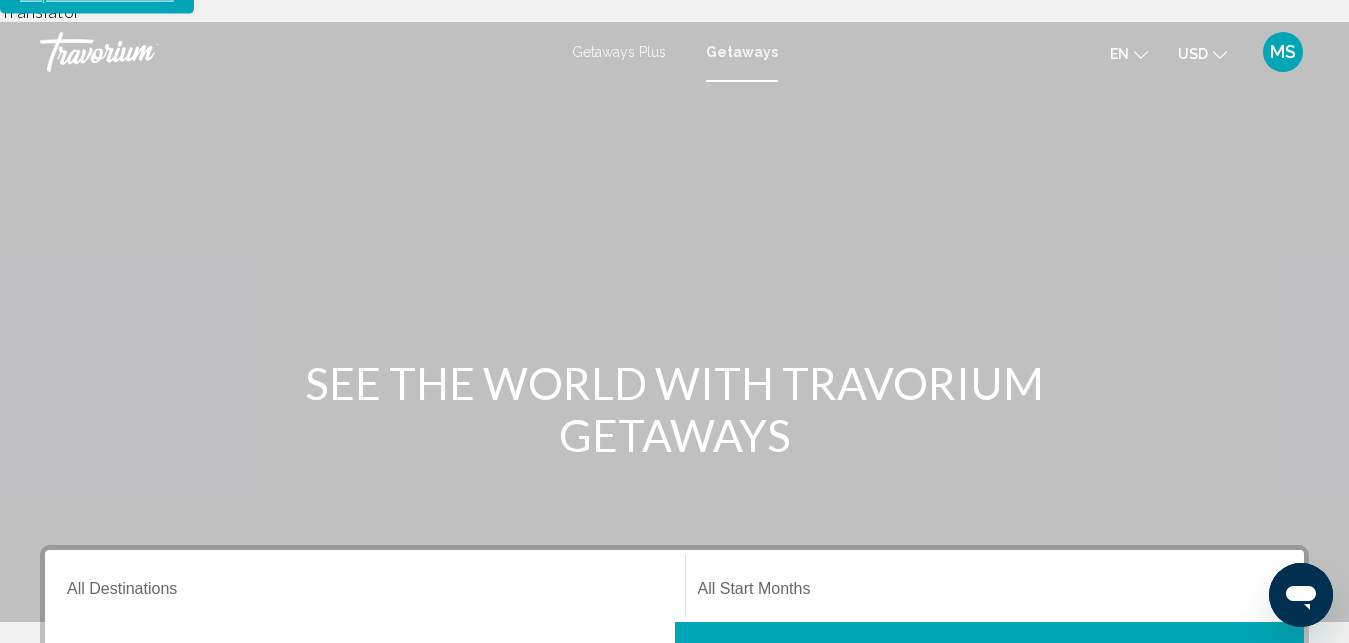 click on "Destination All Destinations" at bounding box center [365, 586] 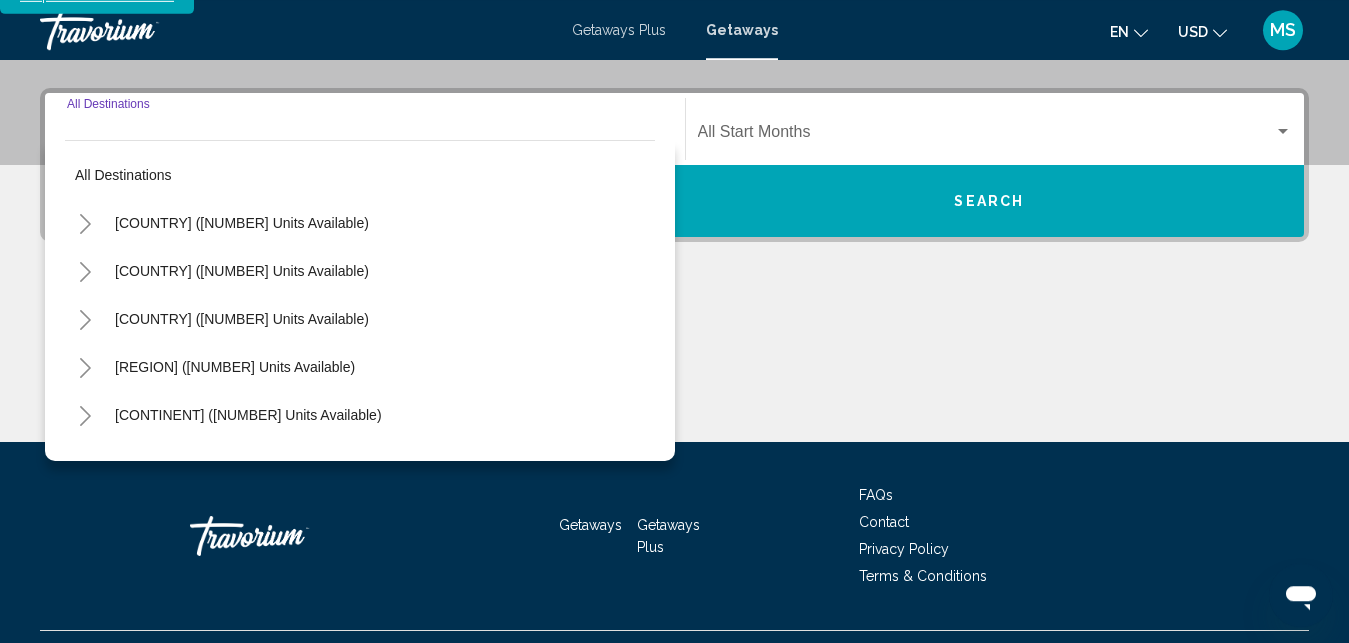 scroll, scrollTop: 458, scrollLeft: 0, axis: vertical 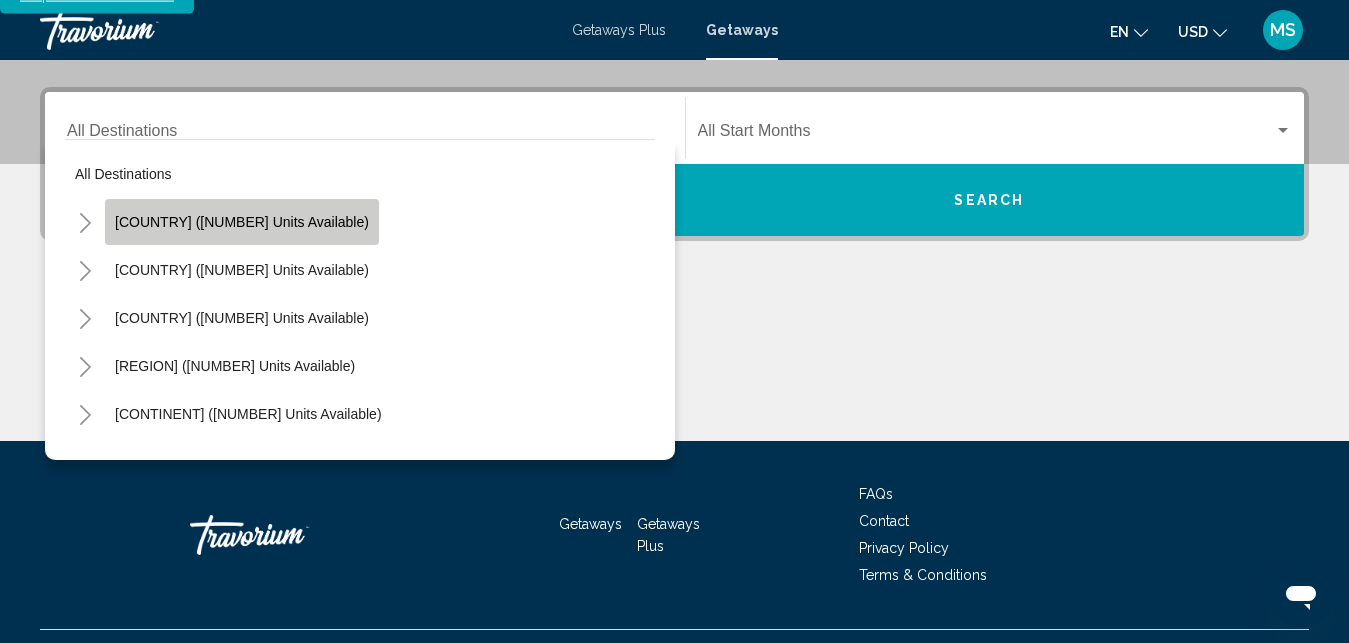 click on "[COUNTRY] ([NUMBER] units available)" 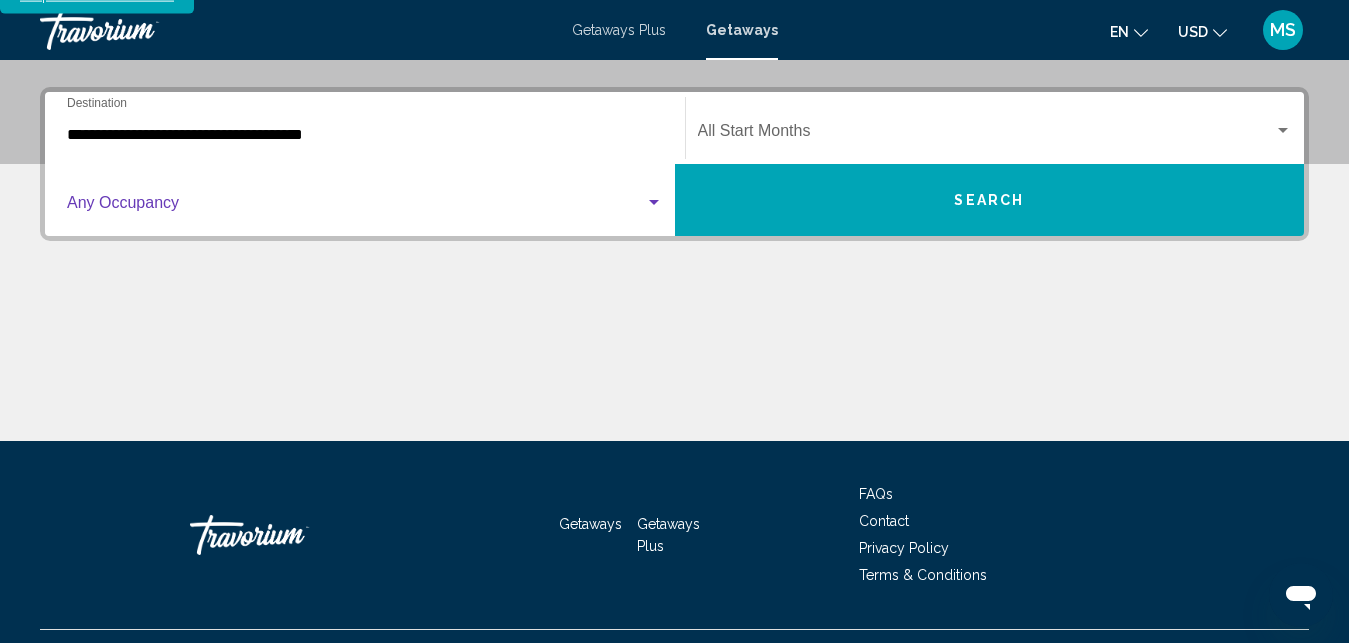 click at bounding box center (356, 207) 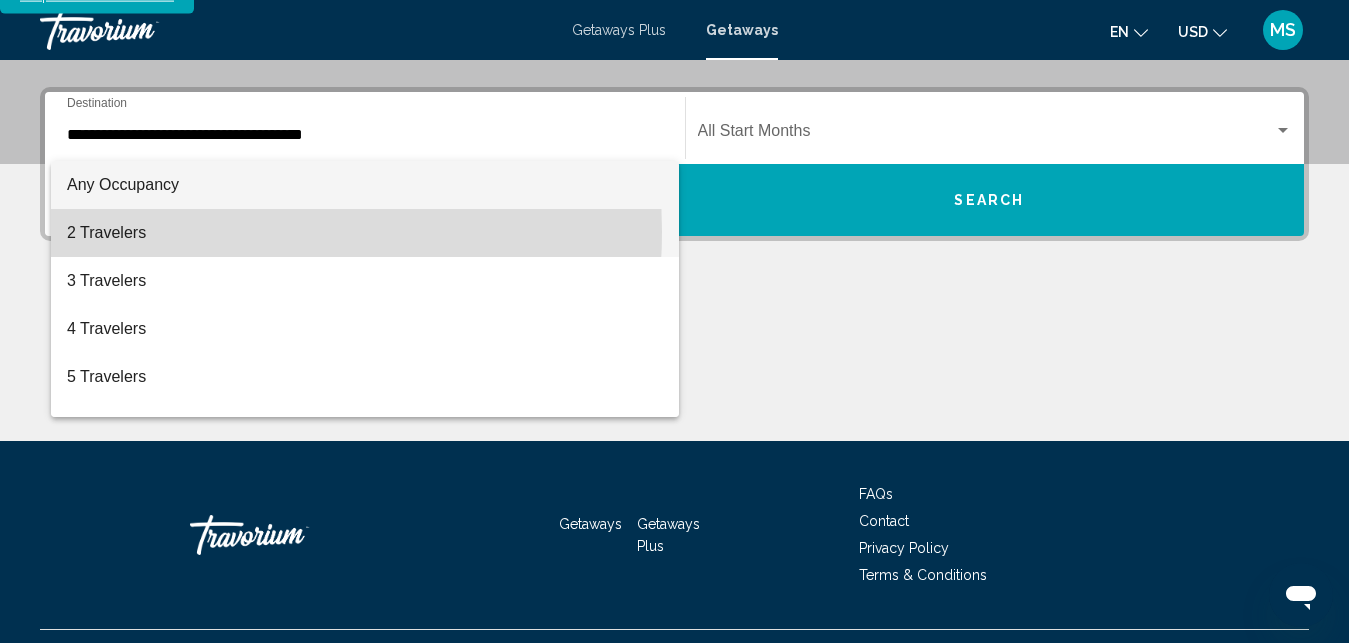 click on "2 Travelers" at bounding box center (365, 233) 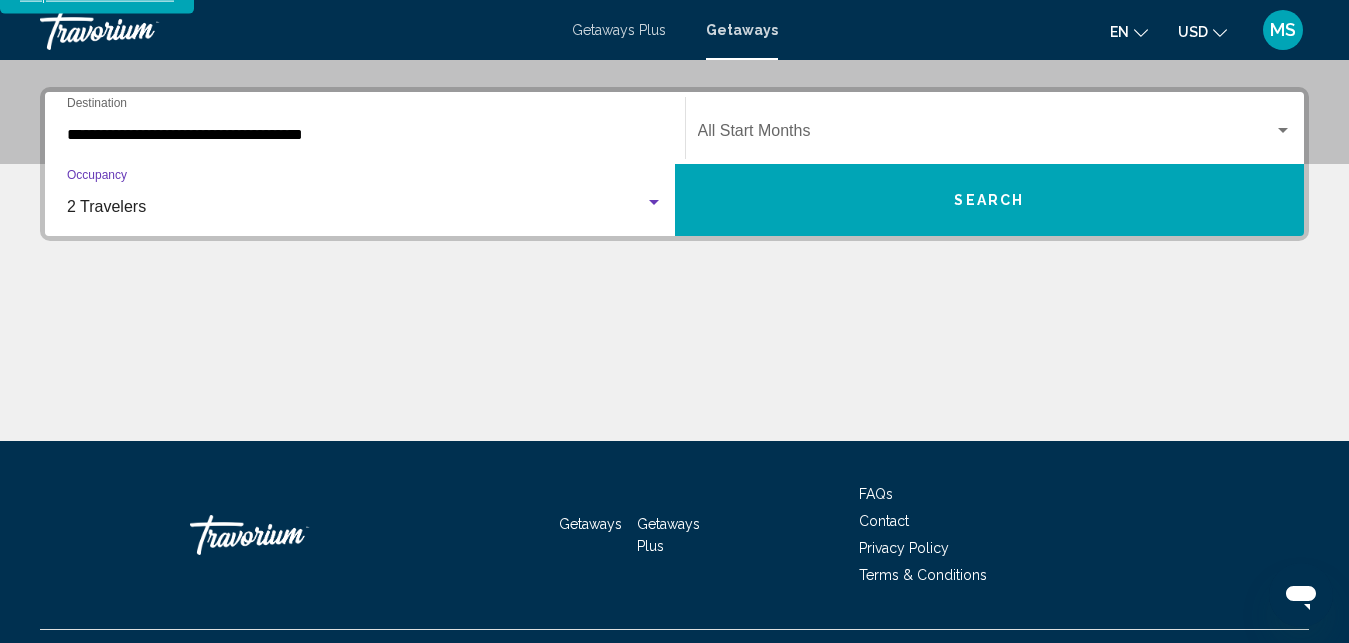 click on "Start Month All Start Months" 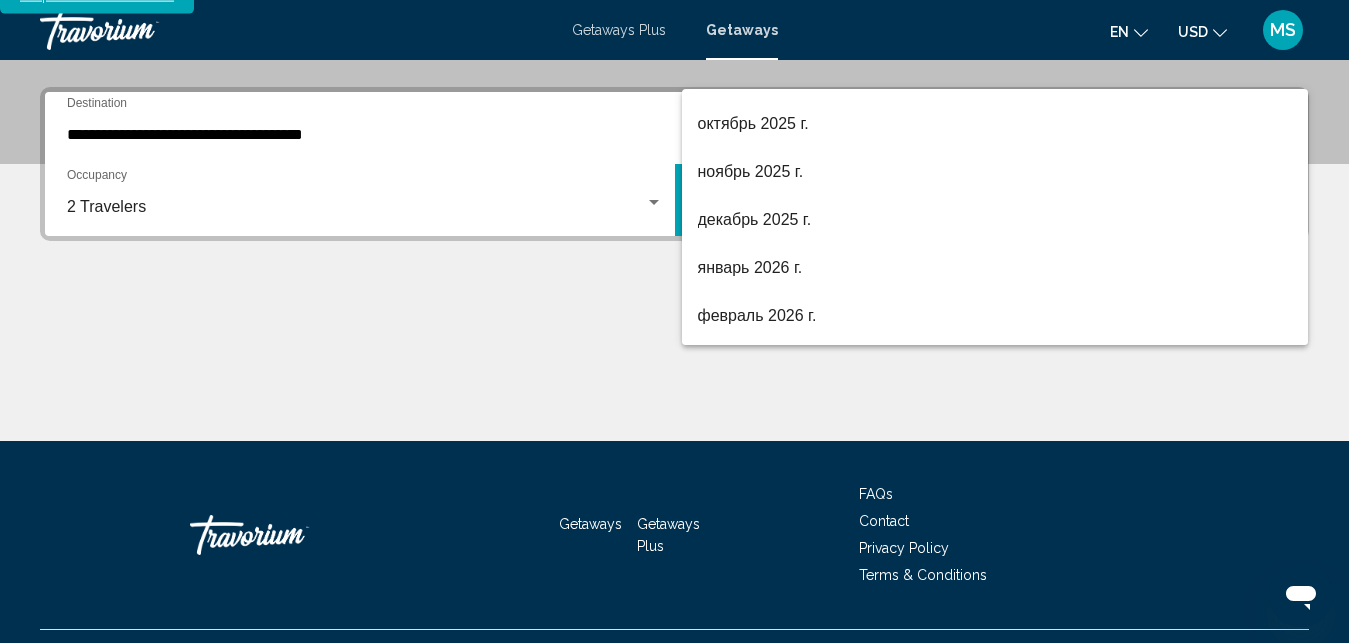scroll, scrollTop: 105, scrollLeft: 0, axis: vertical 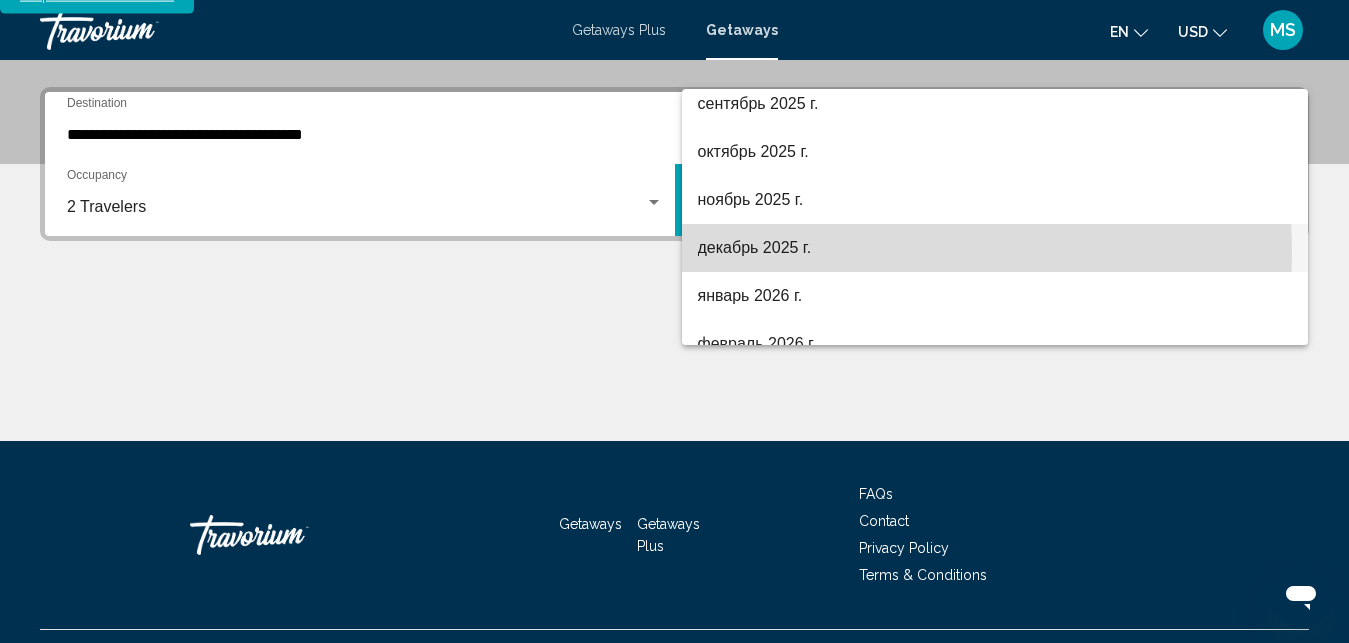 click on "декабрь 2025 г." at bounding box center (995, 248) 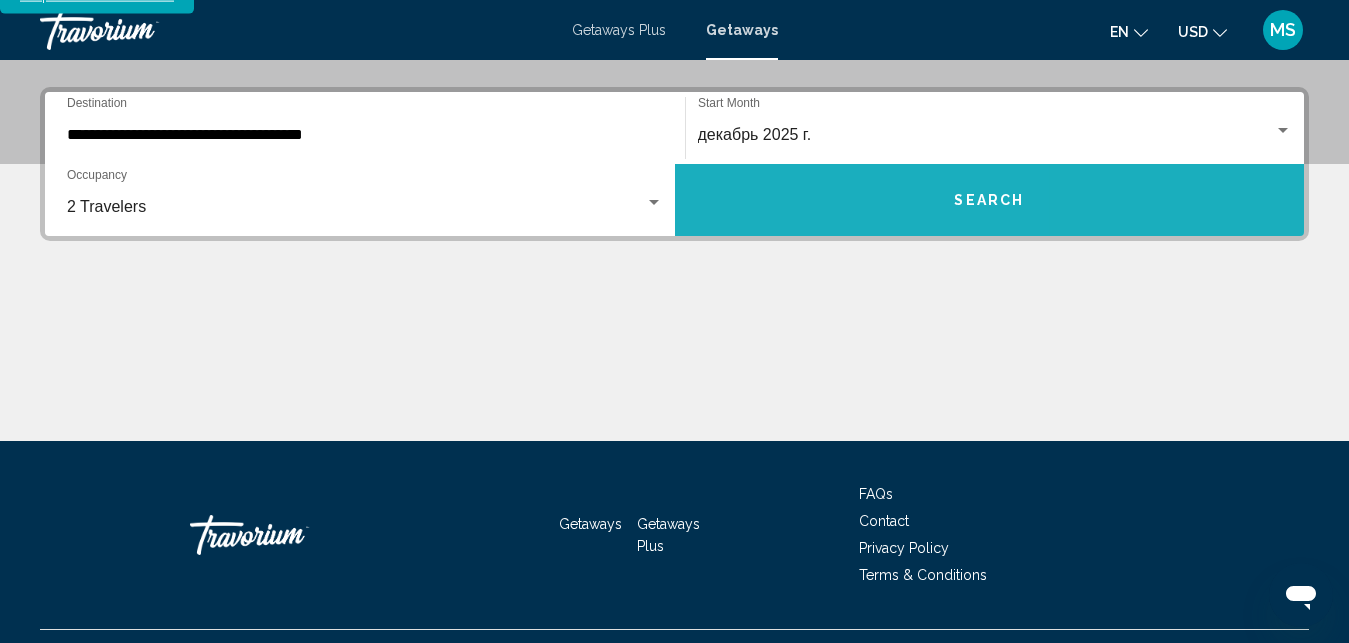 click on "Search" at bounding box center (990, 200) 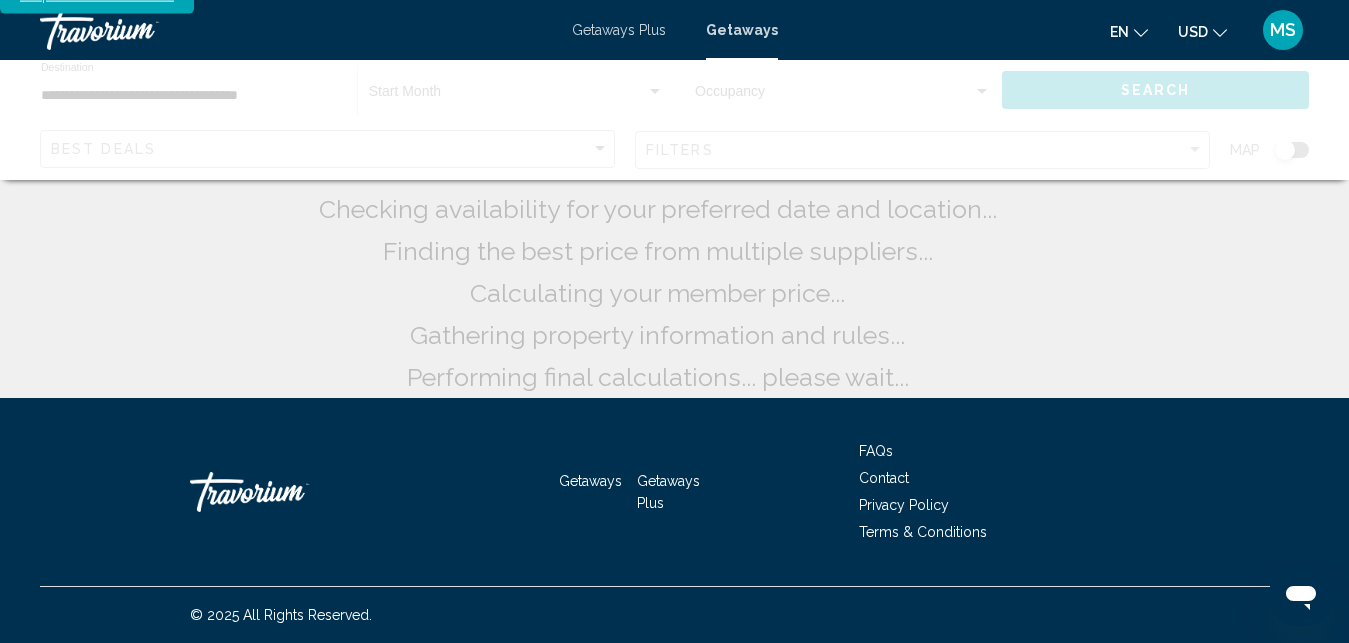 scroll, scrollTop: 0, scrollLeft: 0, axis: both 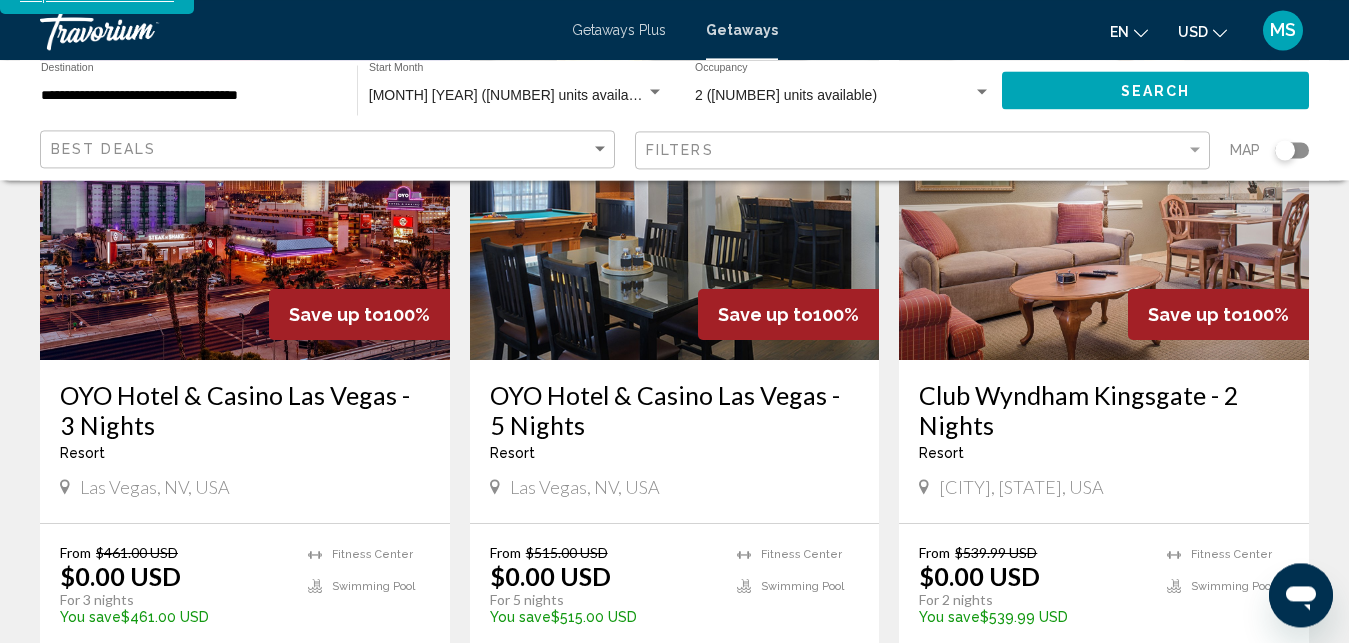 click at bounding box center [1104, 200] 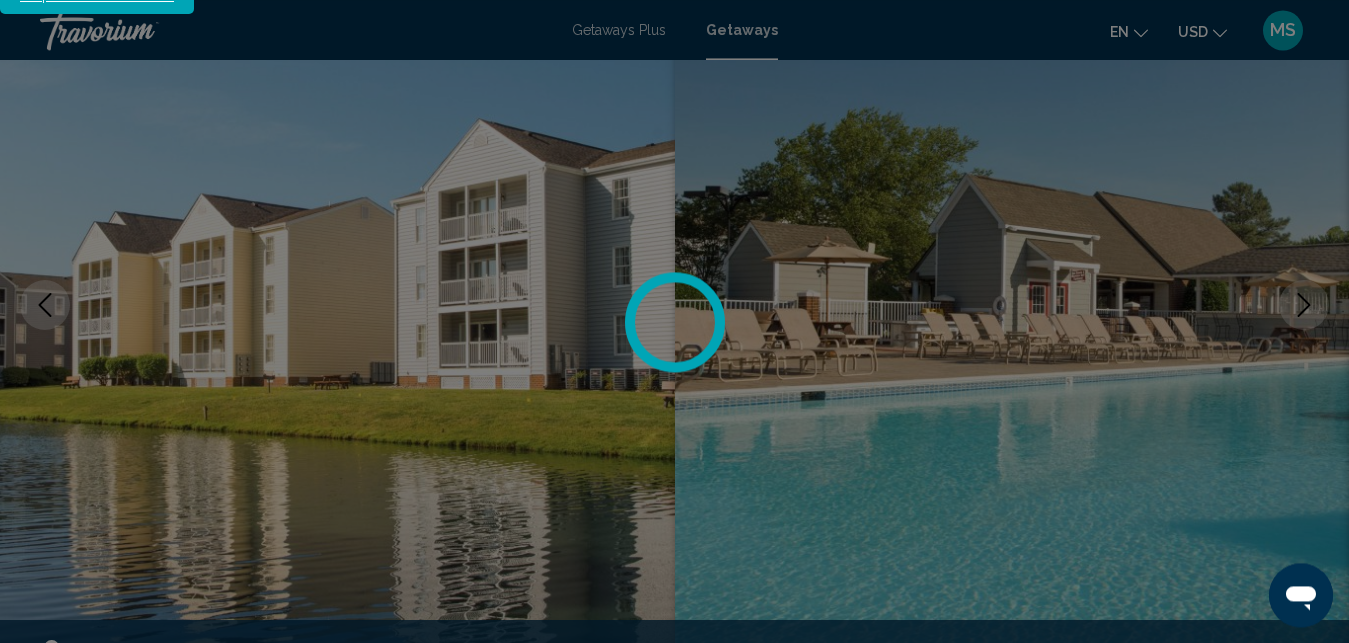 scroll, scrollTop: 4061, scrollLeft: 0, axis: vertical 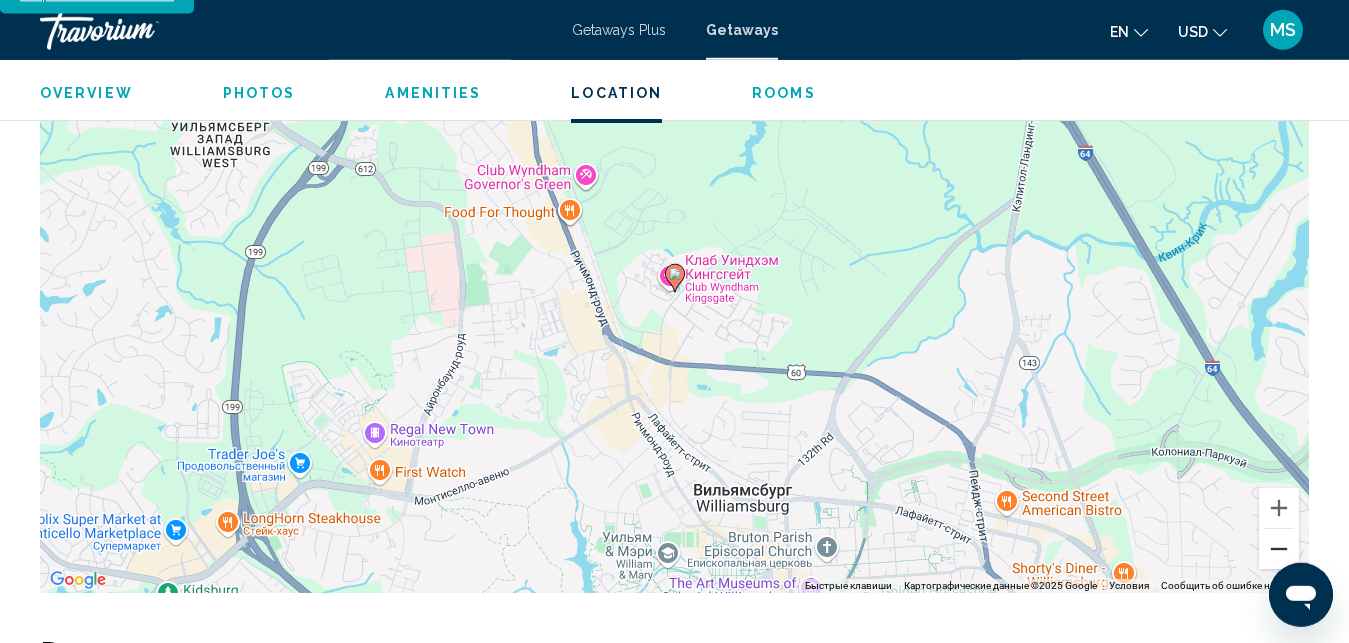 click at bounding box center [1279, 549] 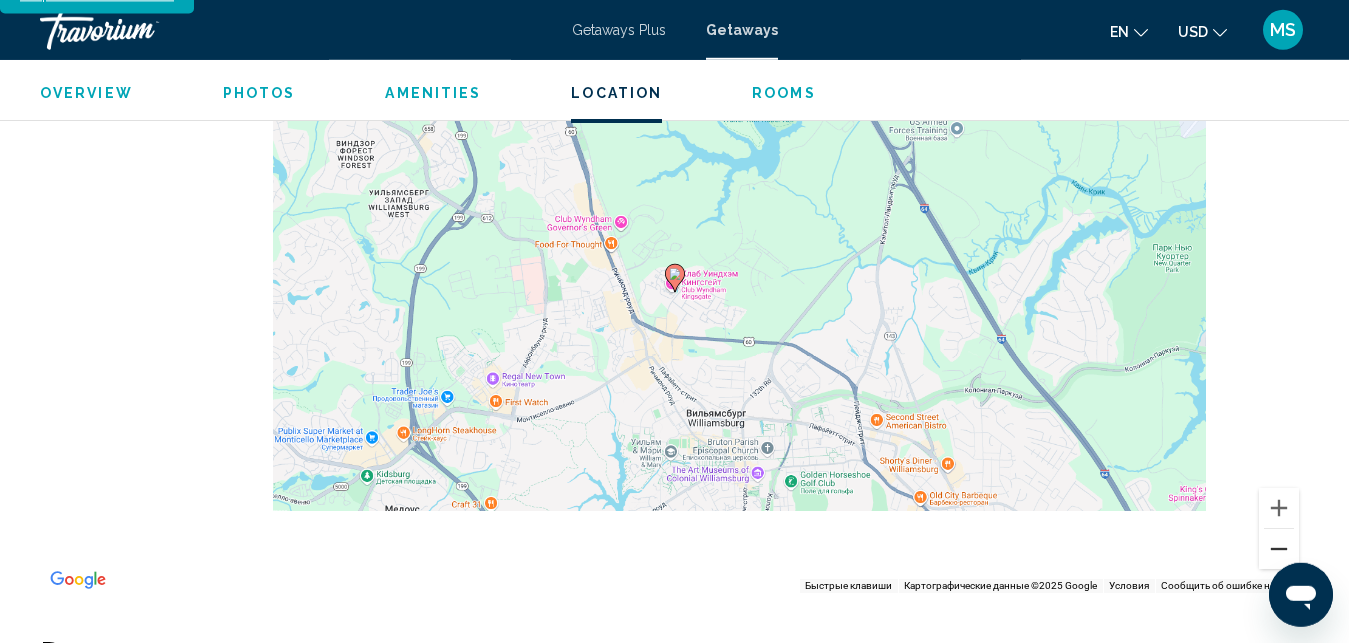click at bounding box center (1279, 549) 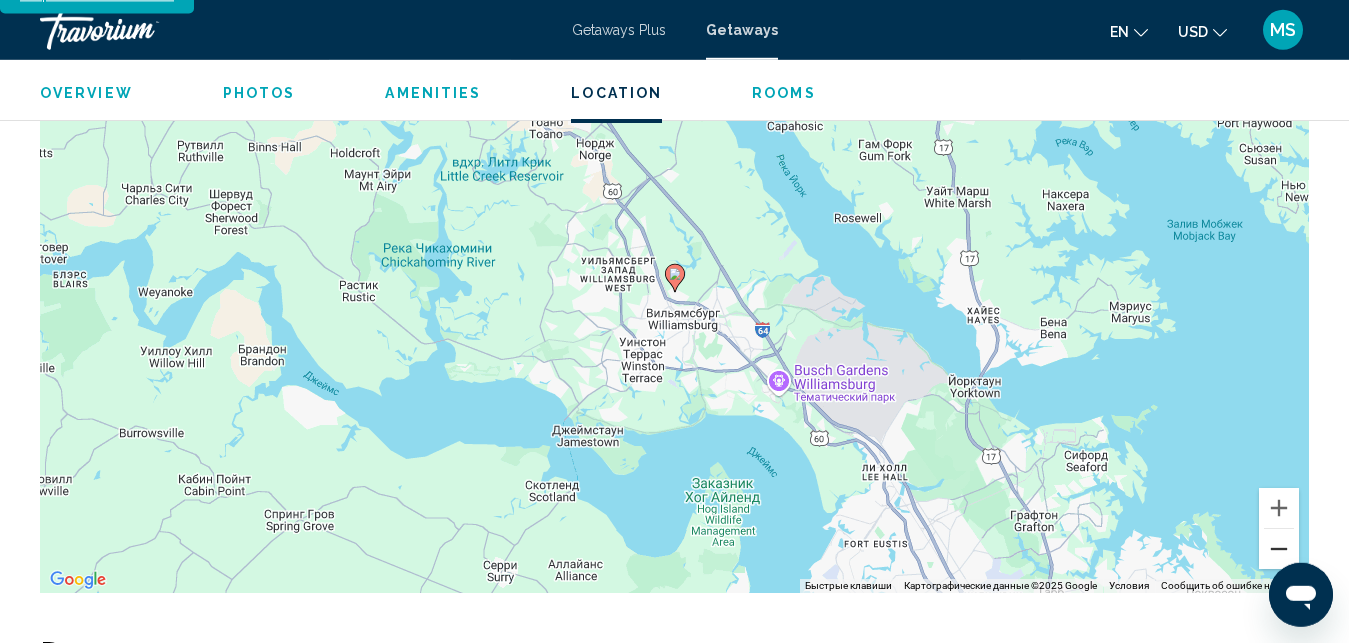 click at bounding box center (1279, 549) 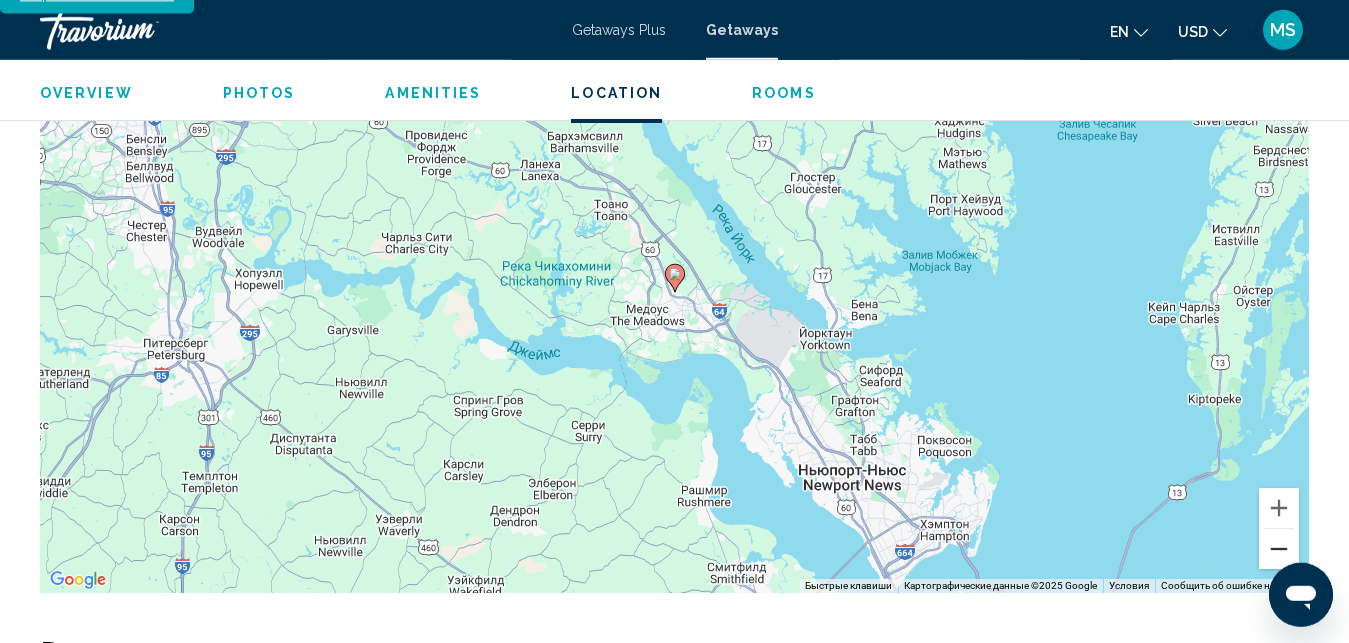 click at bounding box center [1279, 549] 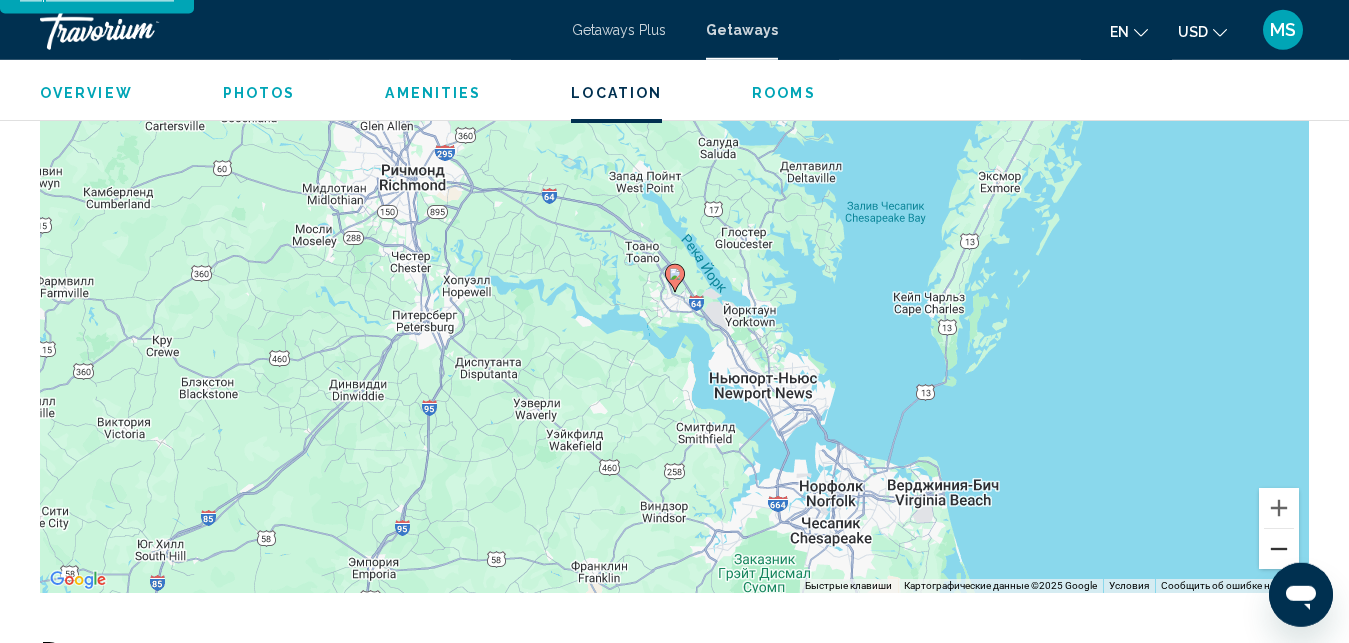 click at bounding box center (1279, 549) 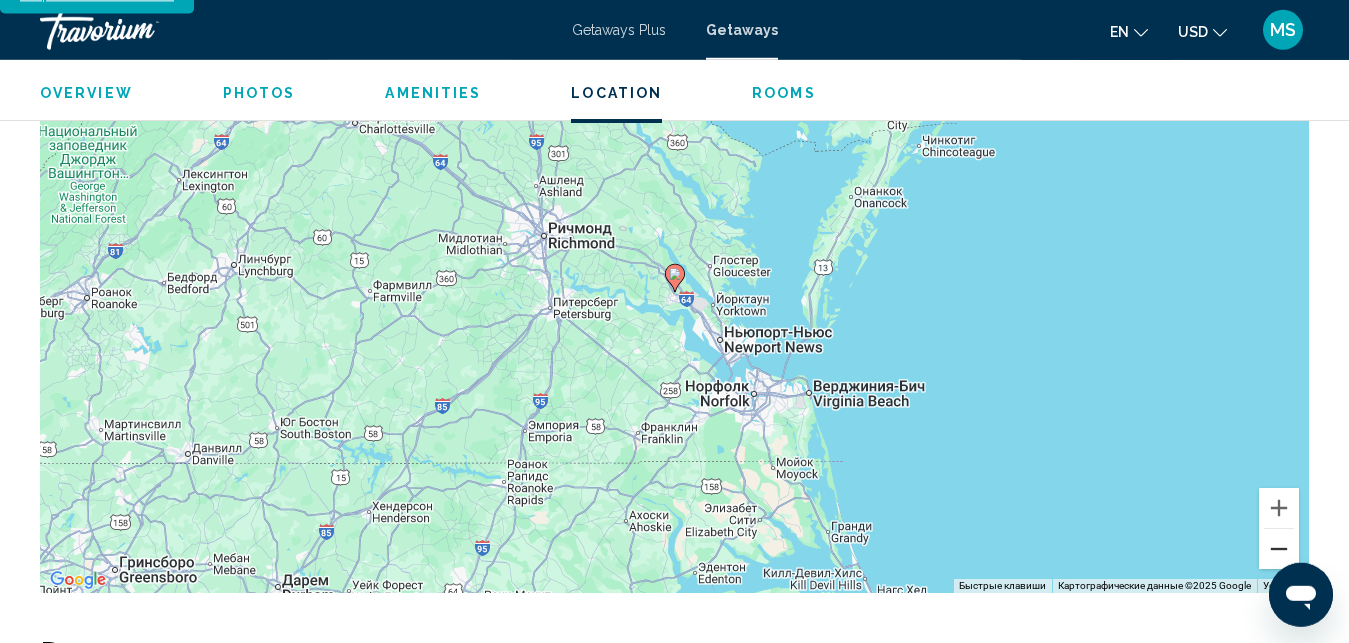 click at bounding box center (1279, 549) 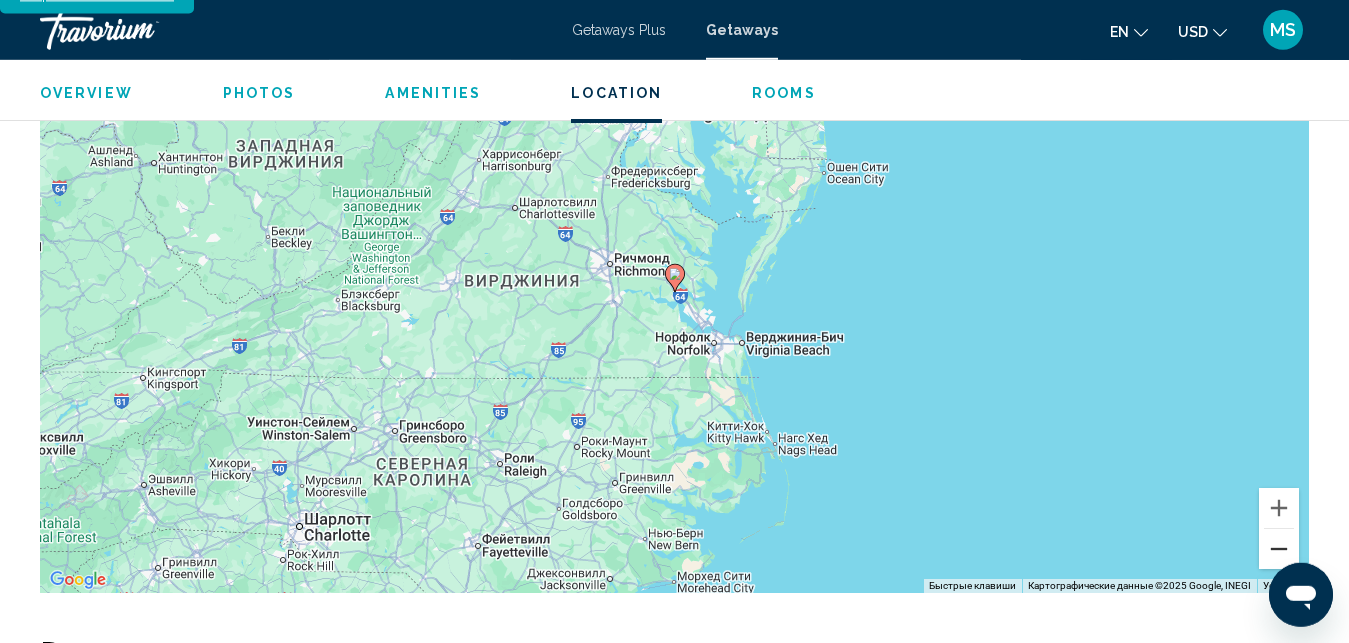 click at bounding box center (1279, 549) 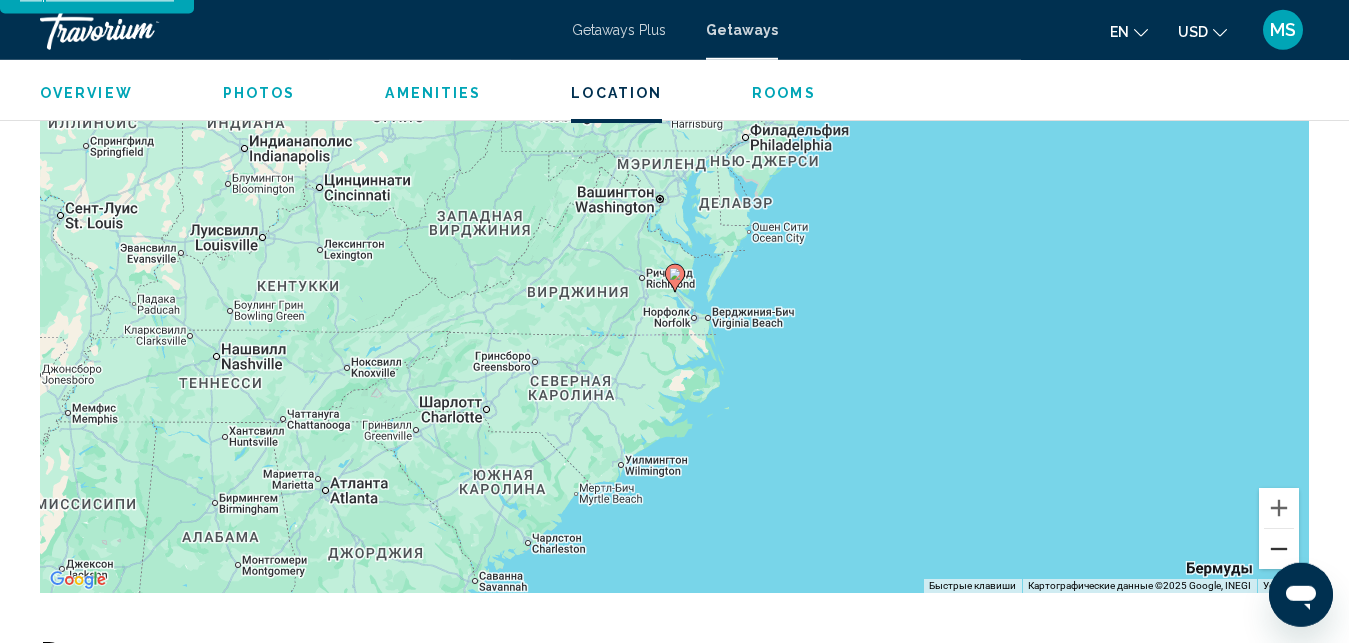 click at bounding box center (1279, 549) 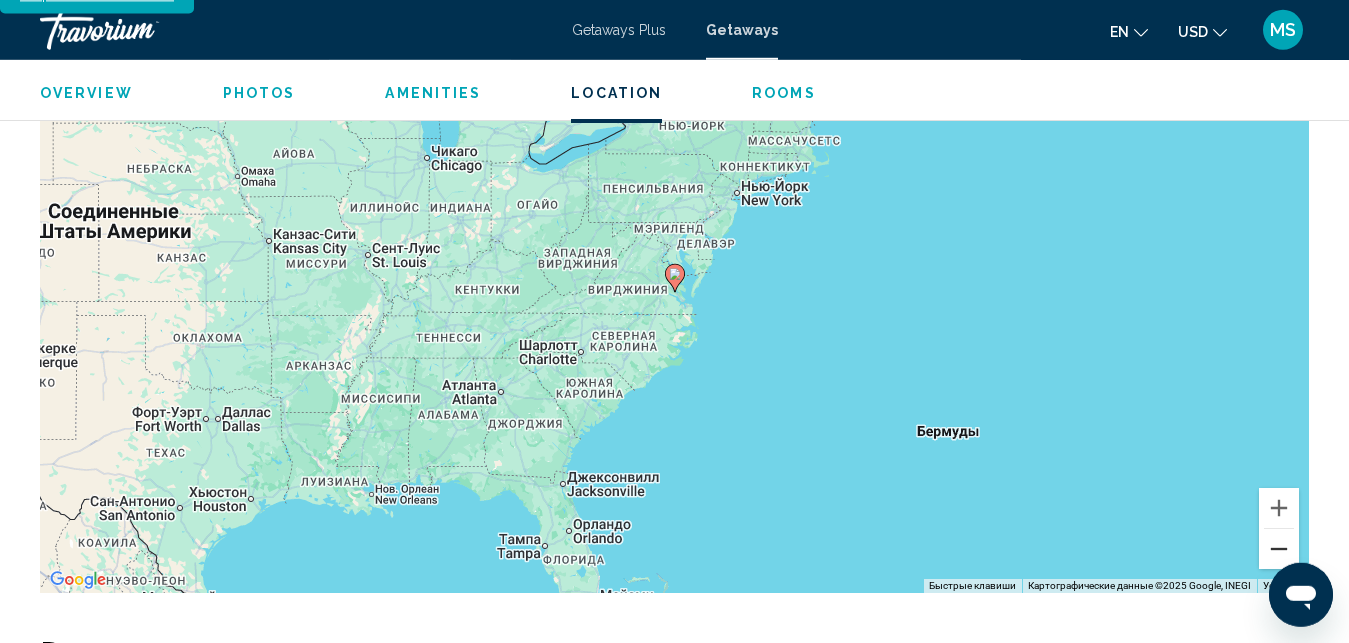click at bounding box center (1279, 549) 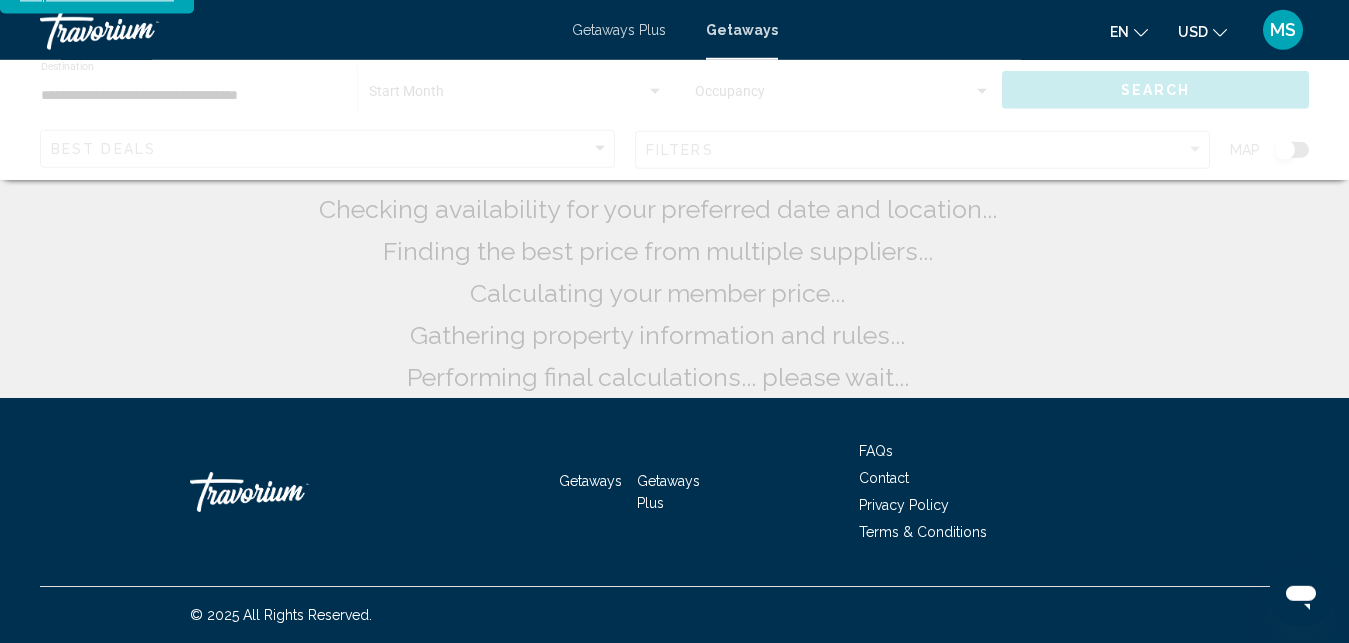 scroll, scrollTop: 0, scrollLeft: 0, axis: both 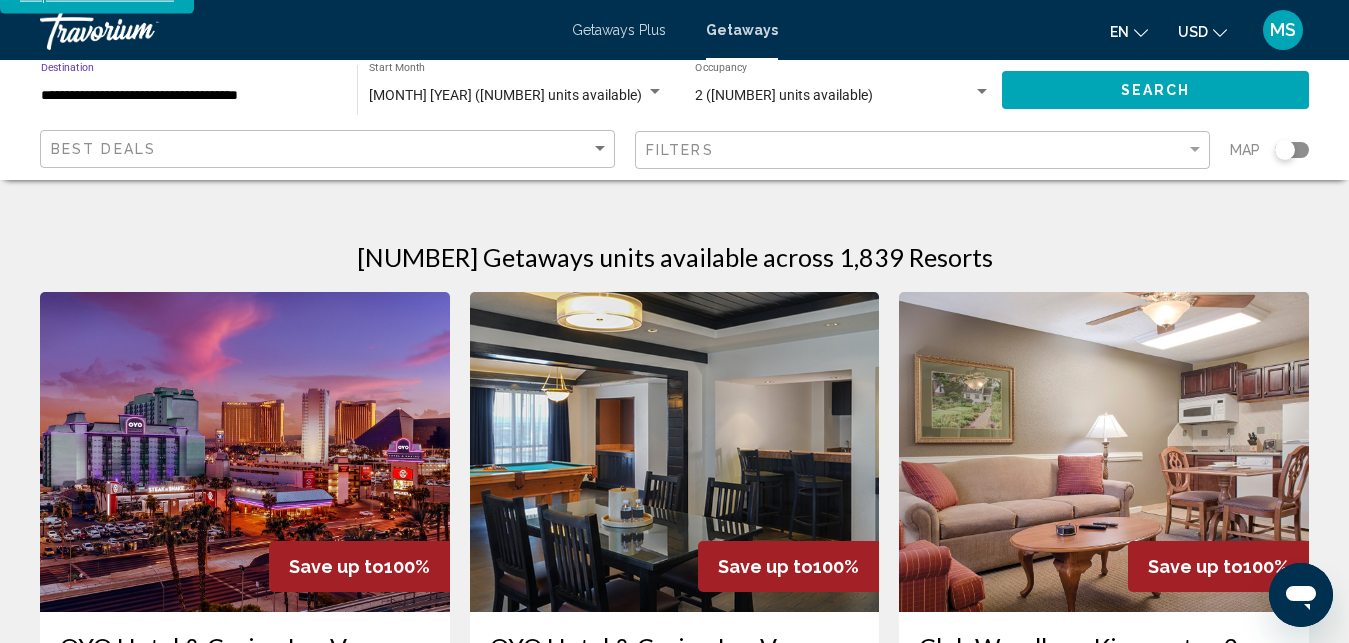 click on "**********" at bounding box center [189, 96] 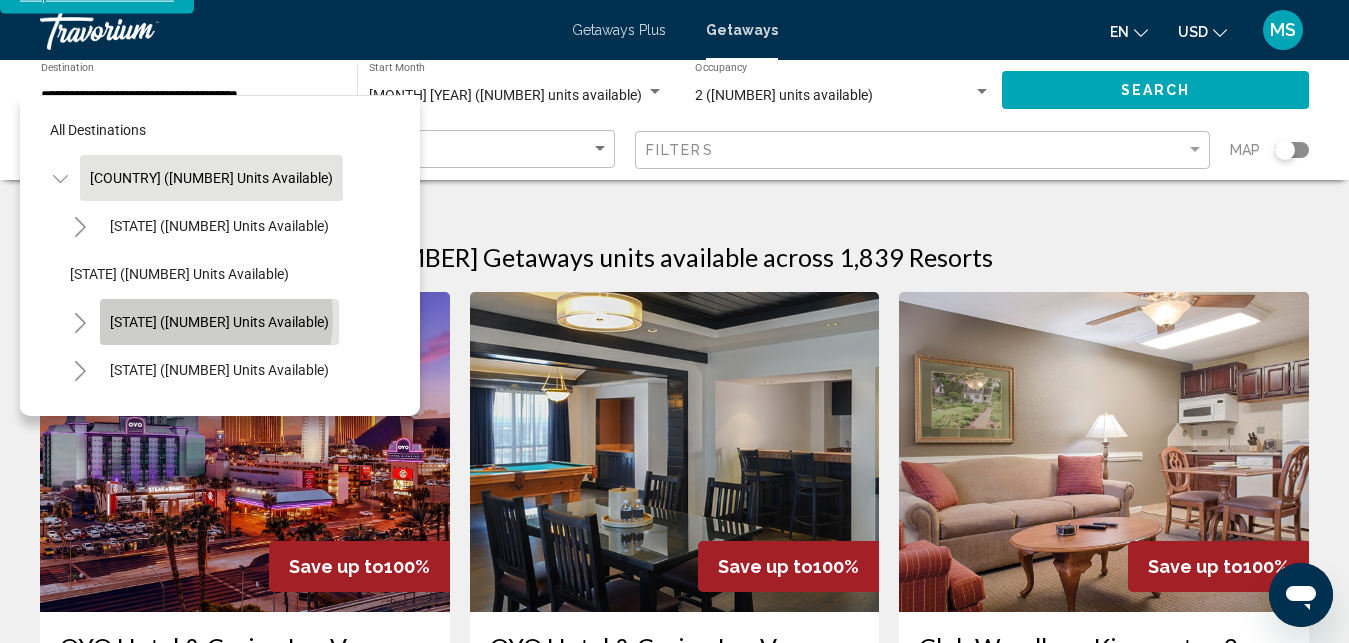 click on "[STATE] ([UNITS] units available)" 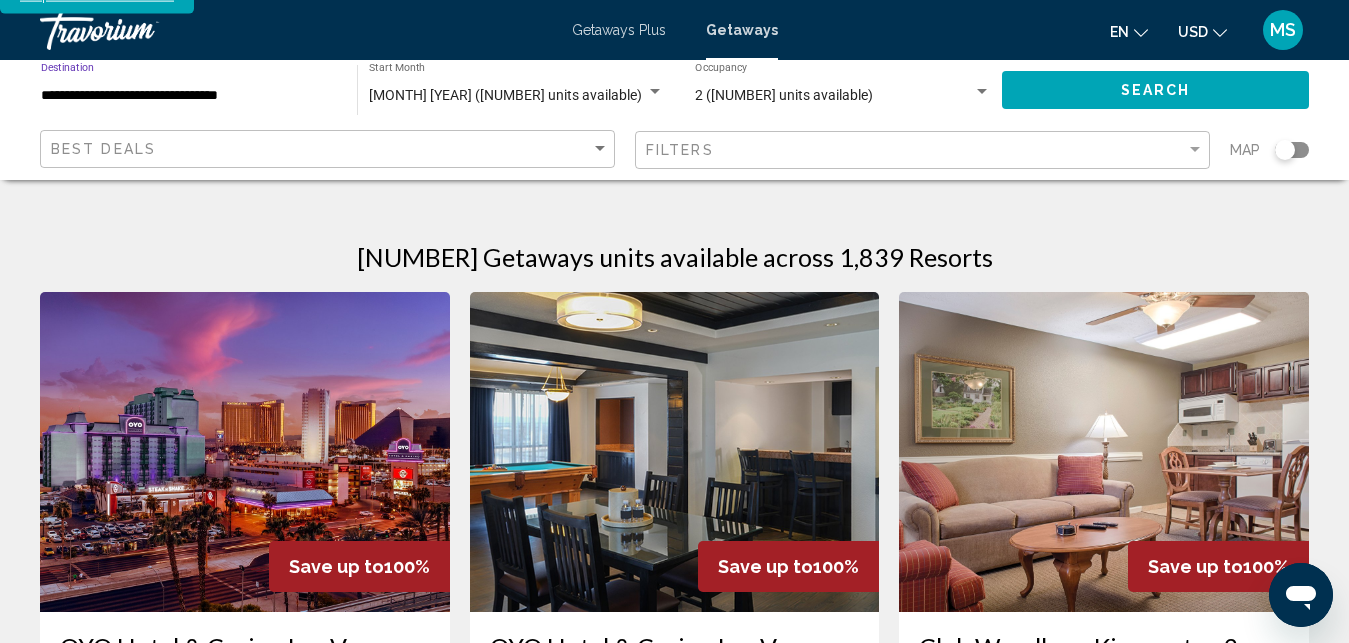 click on "**********" at bounding box center [189, 96] 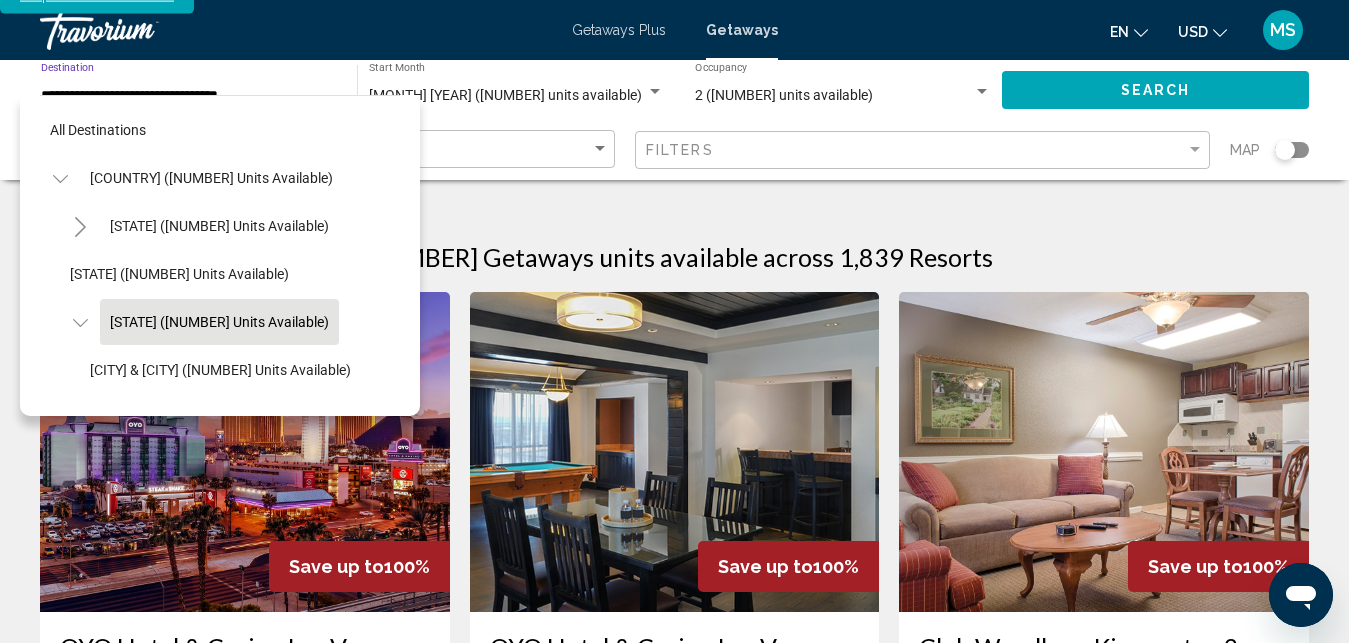 scroll, scrollTop: 80, scrollLeft: 0, axis: vertical 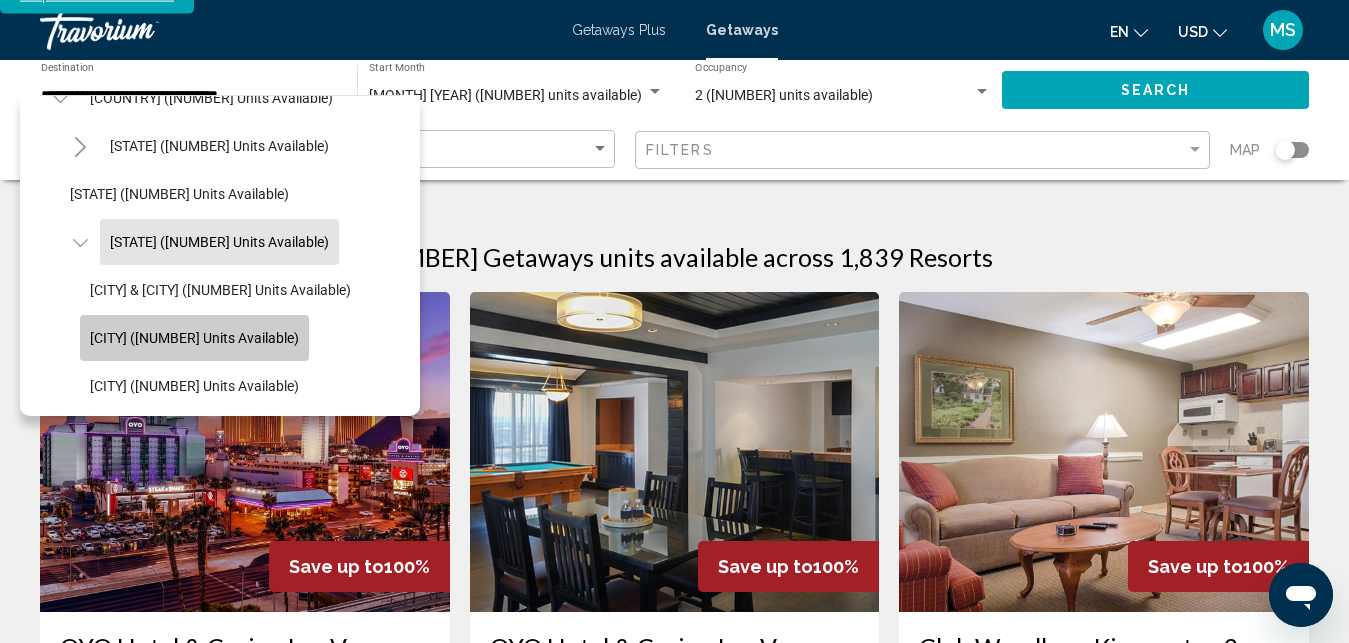 click on "[LOCATION] ([UNITS] units available)" 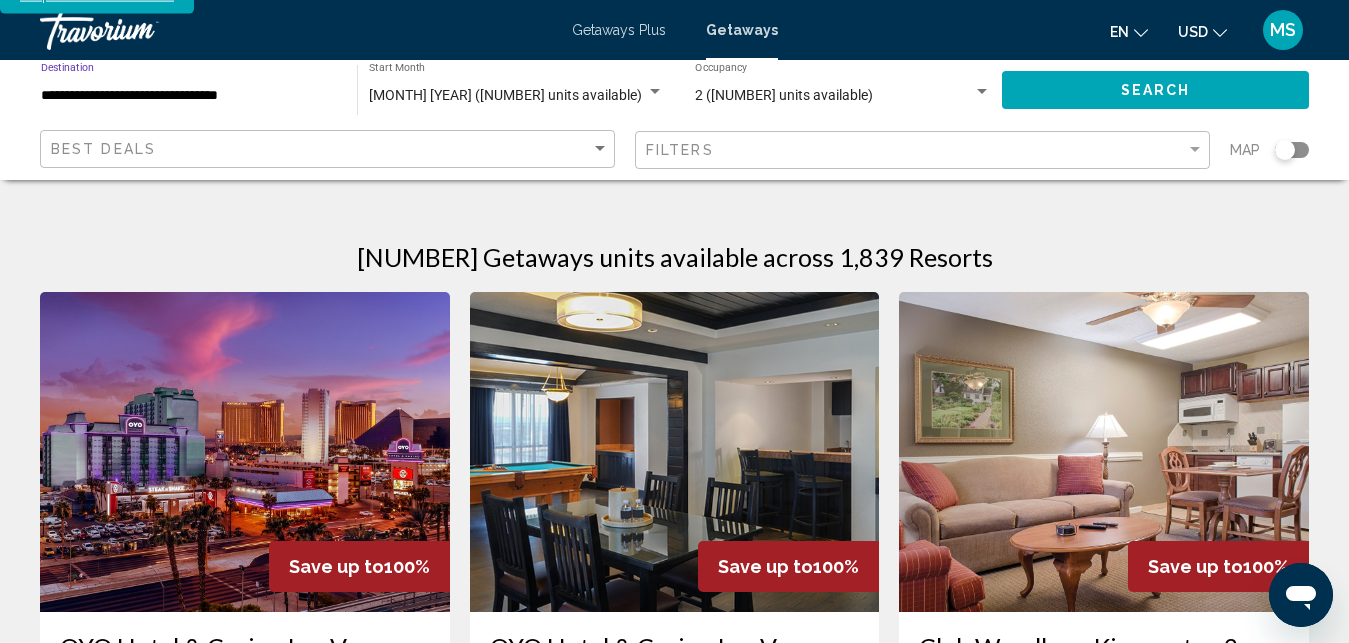 click on "**********" at bounding box center (189, 96) 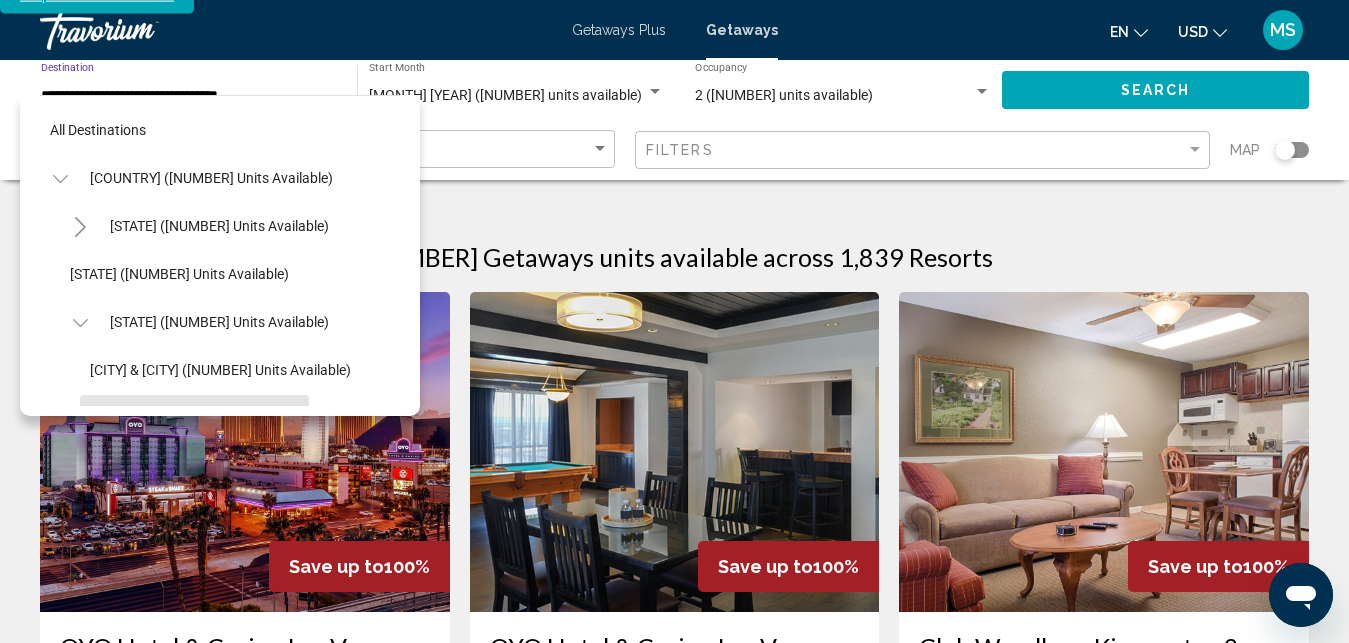 scroll, scrollTop: 176, scrollLeft: 0, axis: vertical 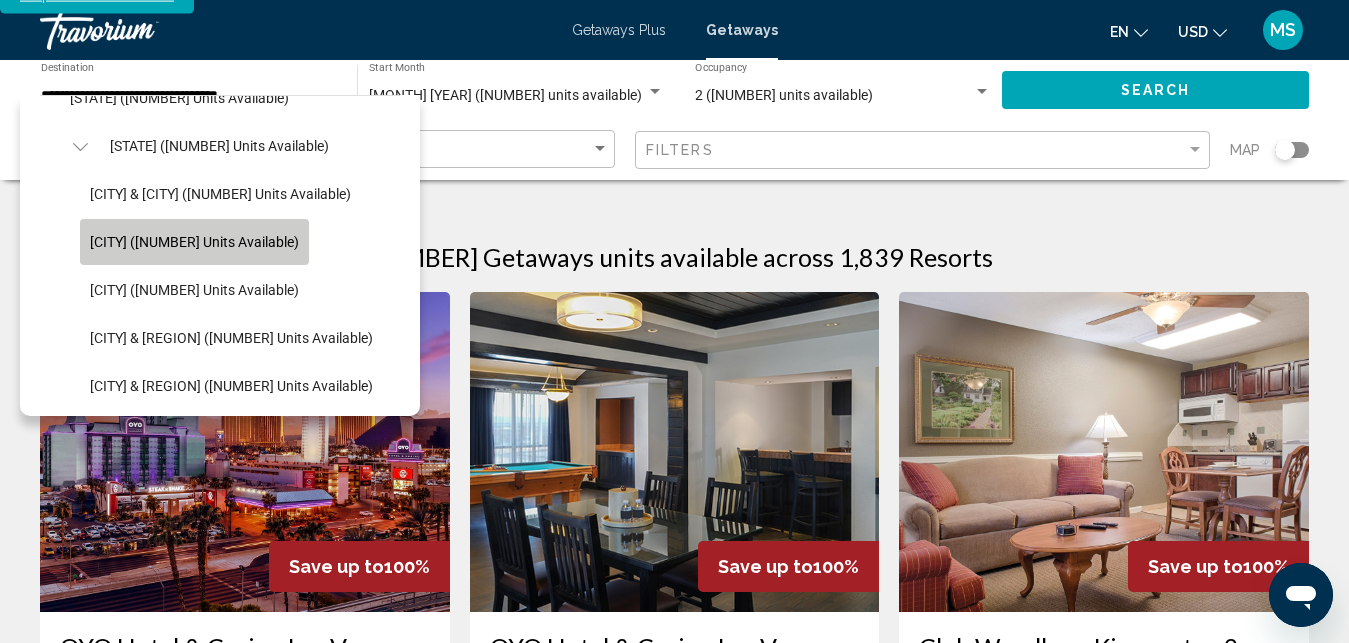 click on "[LOCATION] ([UNITS] units available)" 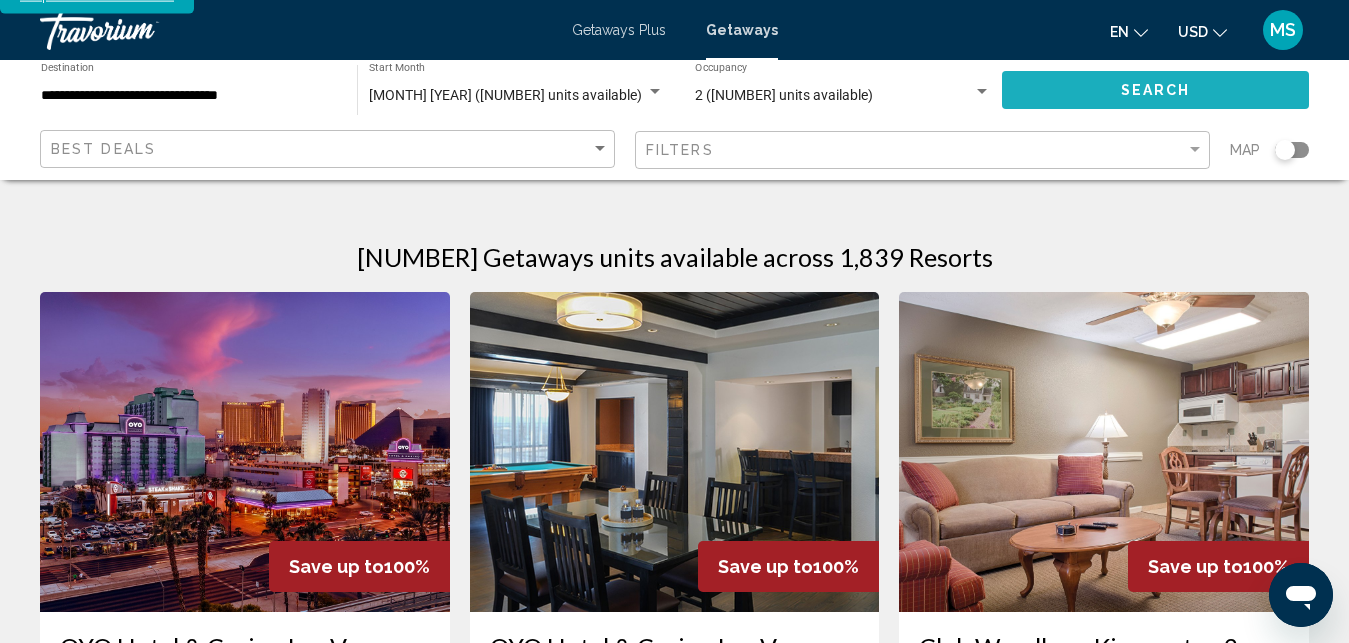click on "Search" 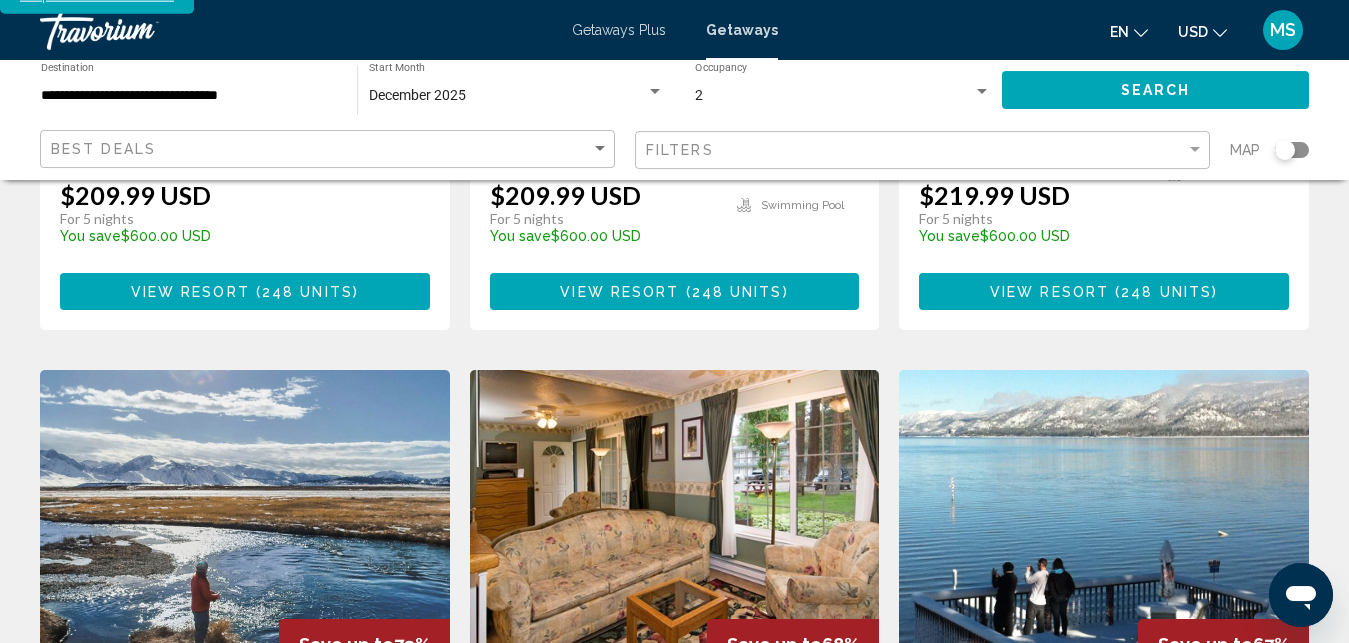 scroll, scrollTop: 2122, scrollLeft: 0, axis: vertical 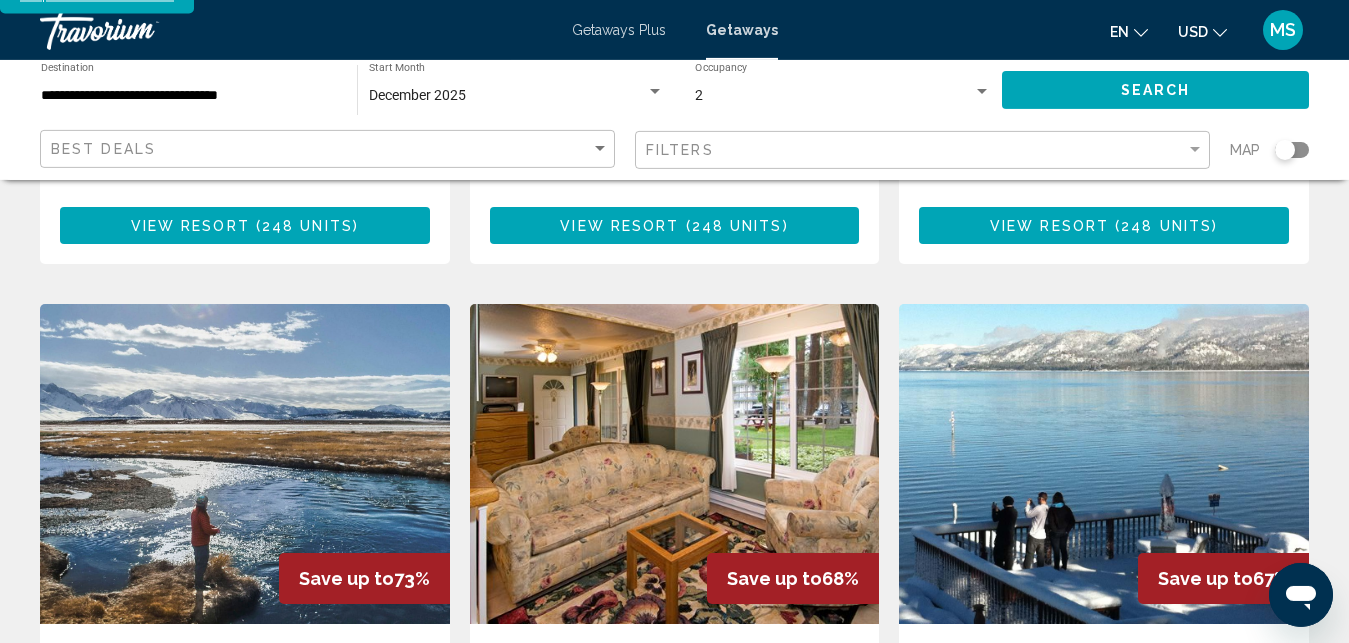click at bounding box center (675, 464) 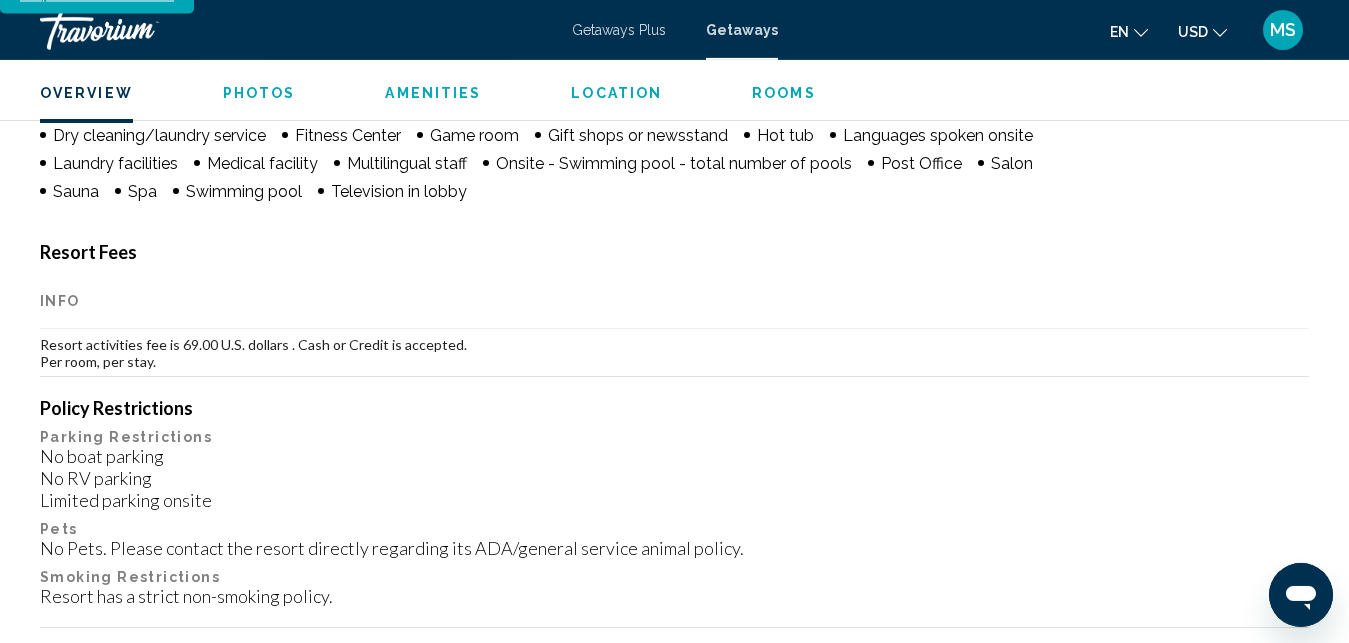scroll, scrollTop: 3658, scrollLeft: 0, axis: vertical 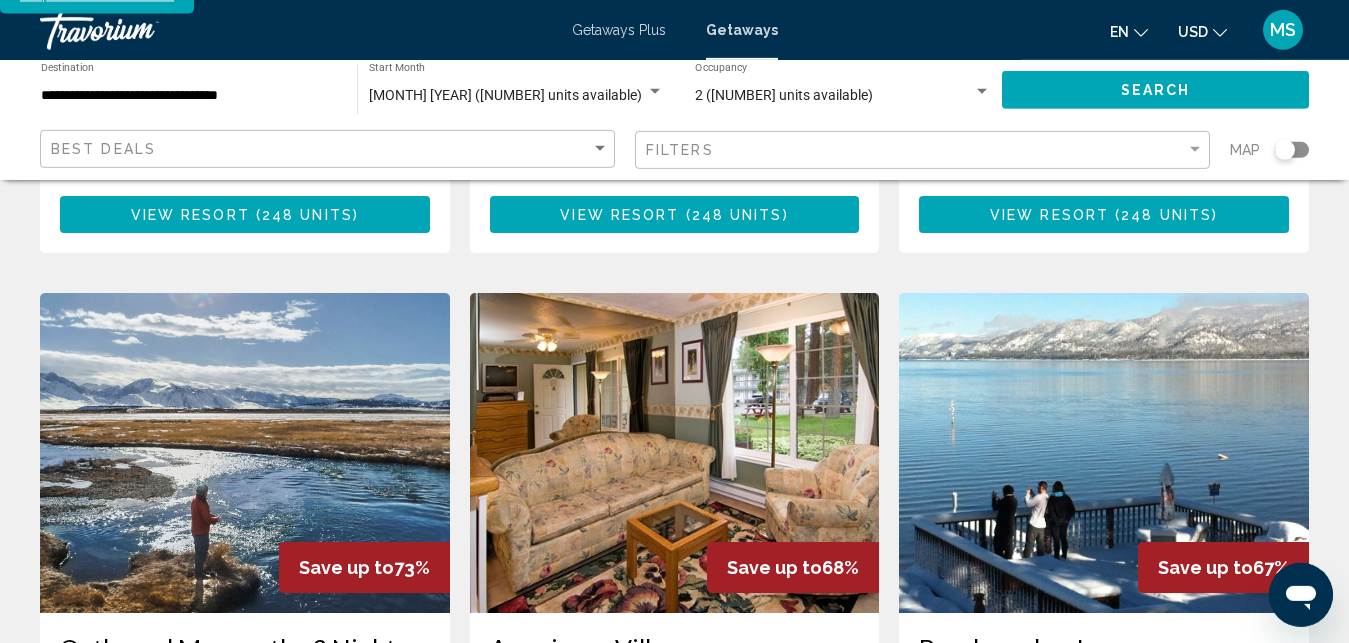 click at bounding box center [245, 453] 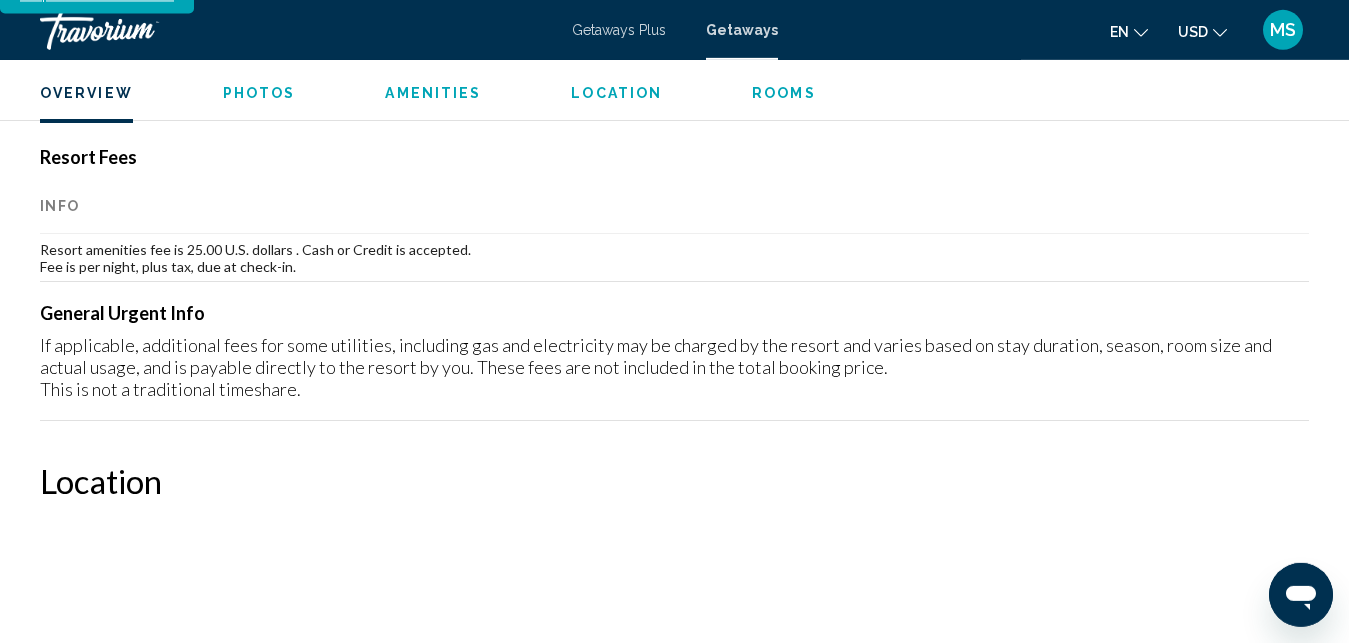 scroll, scrollTop: 3059, scrollLeft: 0, axis: vertical 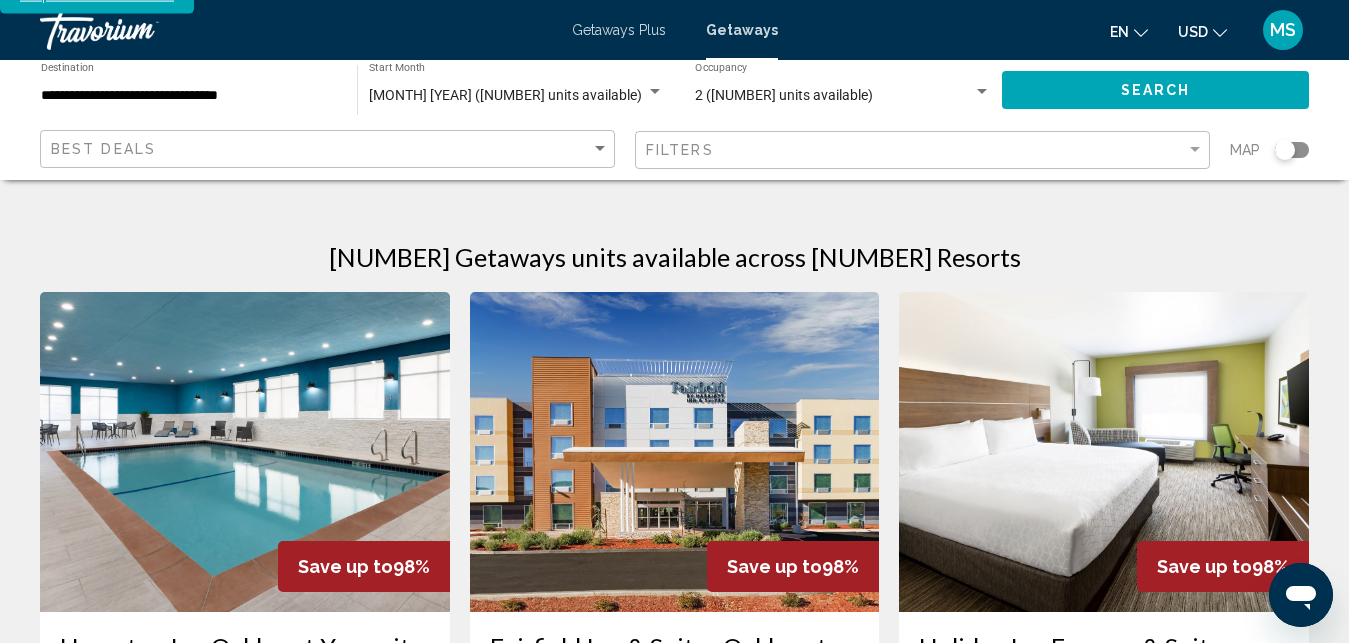click on "**********" 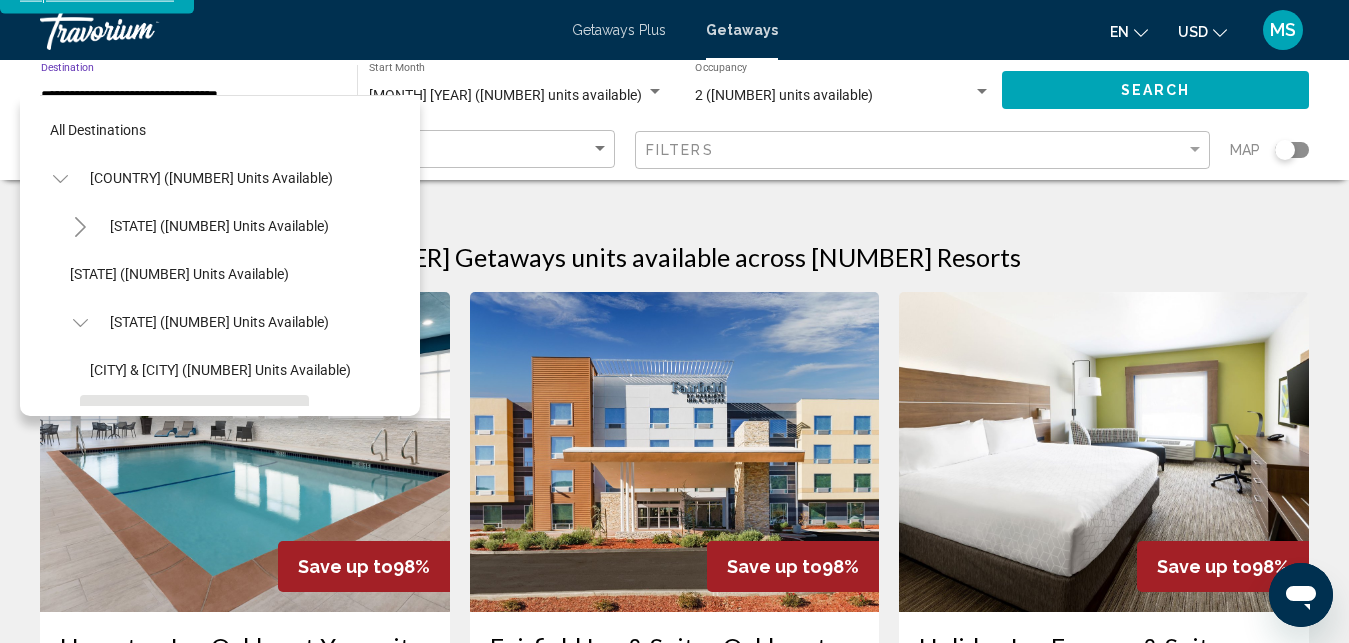 scroll, scrollTop: 176, scrollLeft: 0, axis: vertical 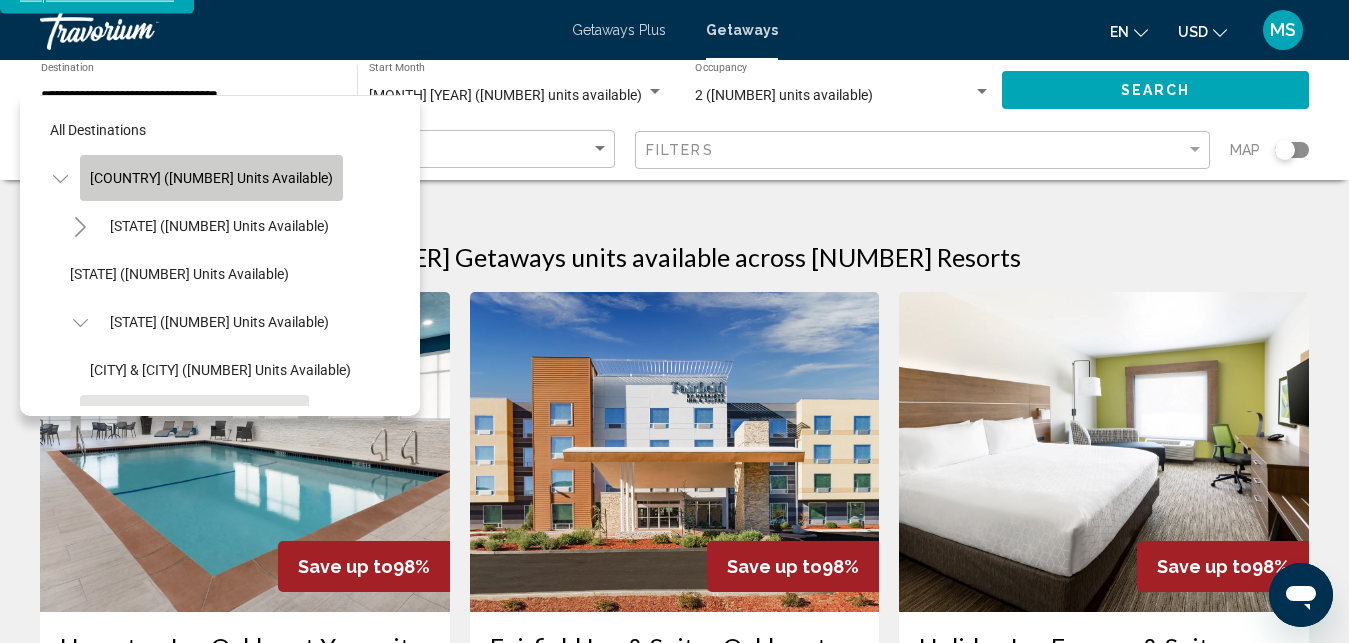 click on "[COUNTRY] (672,007 units available)" 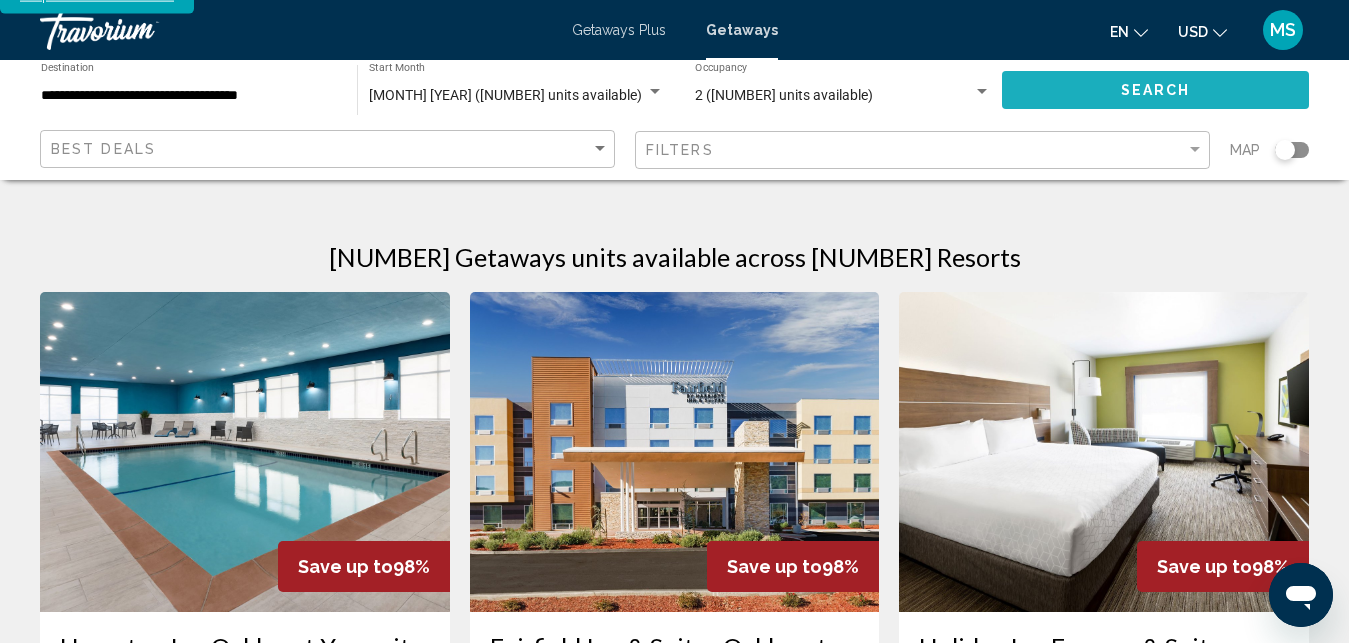 click on "Search" 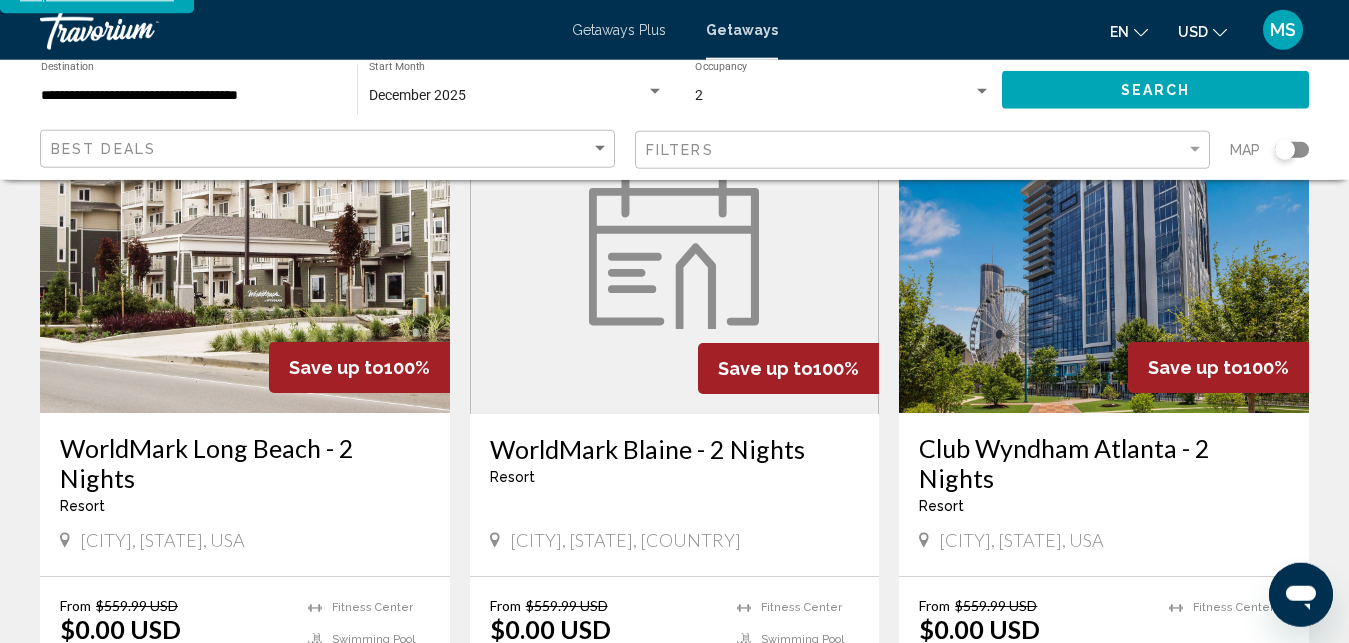 scroll, scrollTop: 2281, scrollLeft: 0, axis: vertical 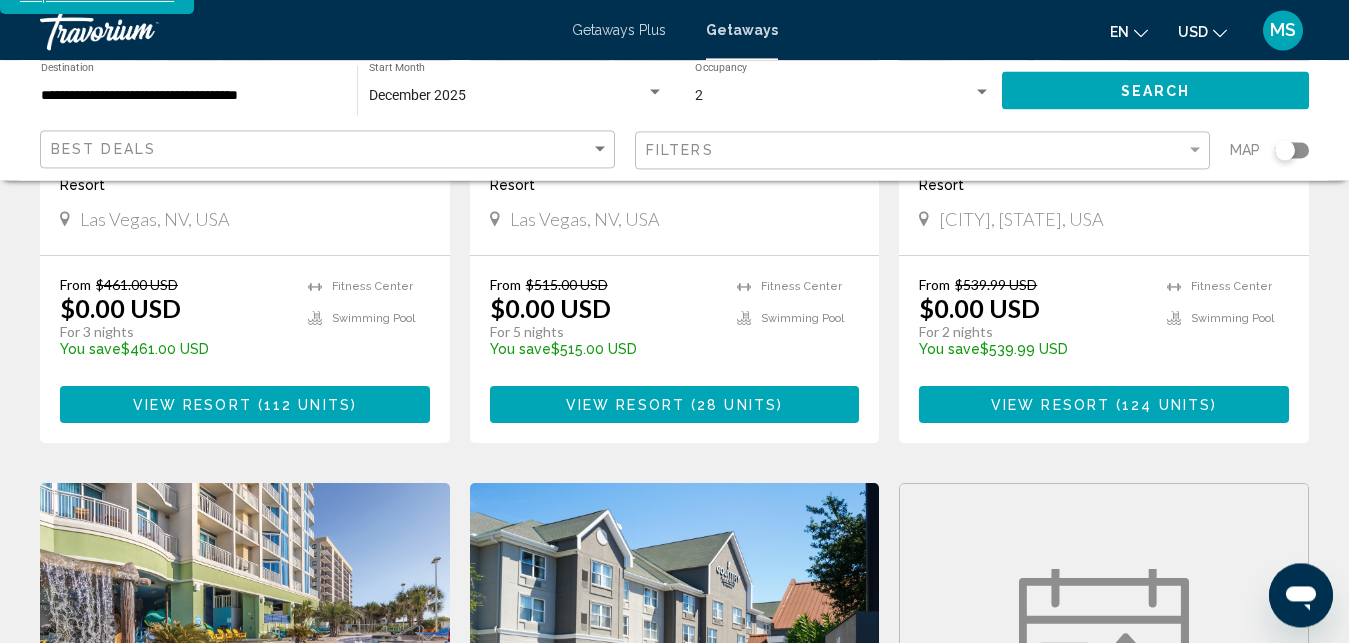 click 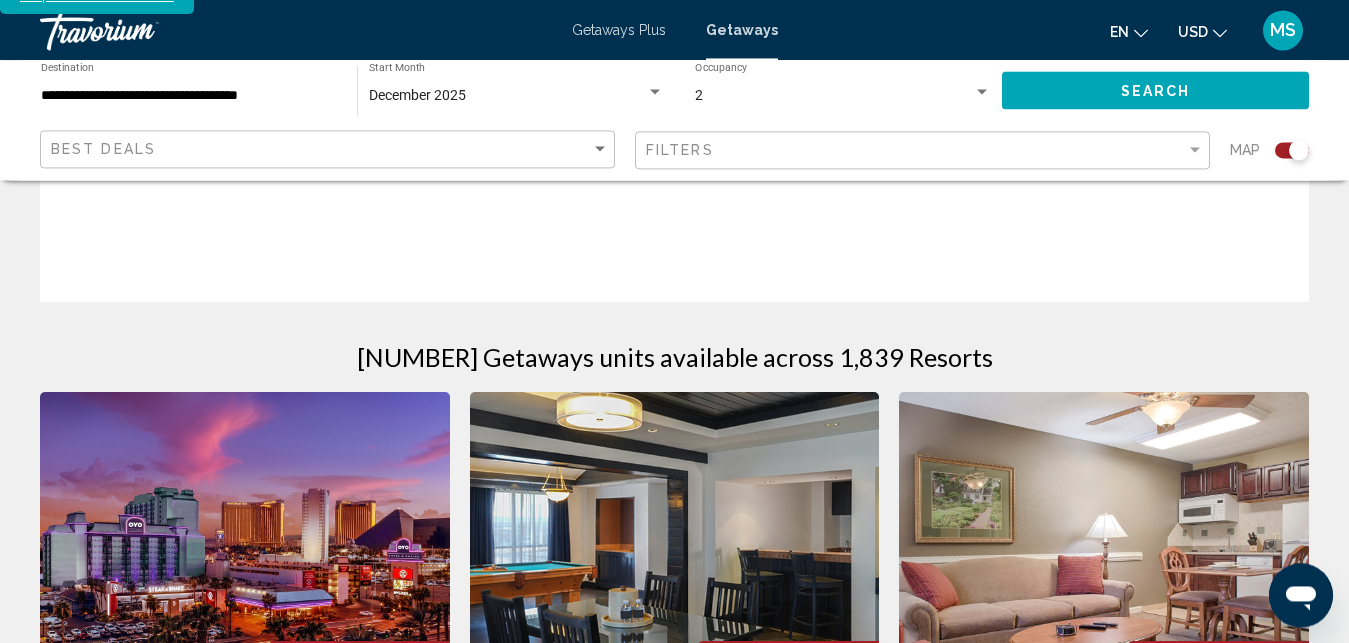 scroll, scrollTop: 1140, scrollLeft: 0, axis: vertical 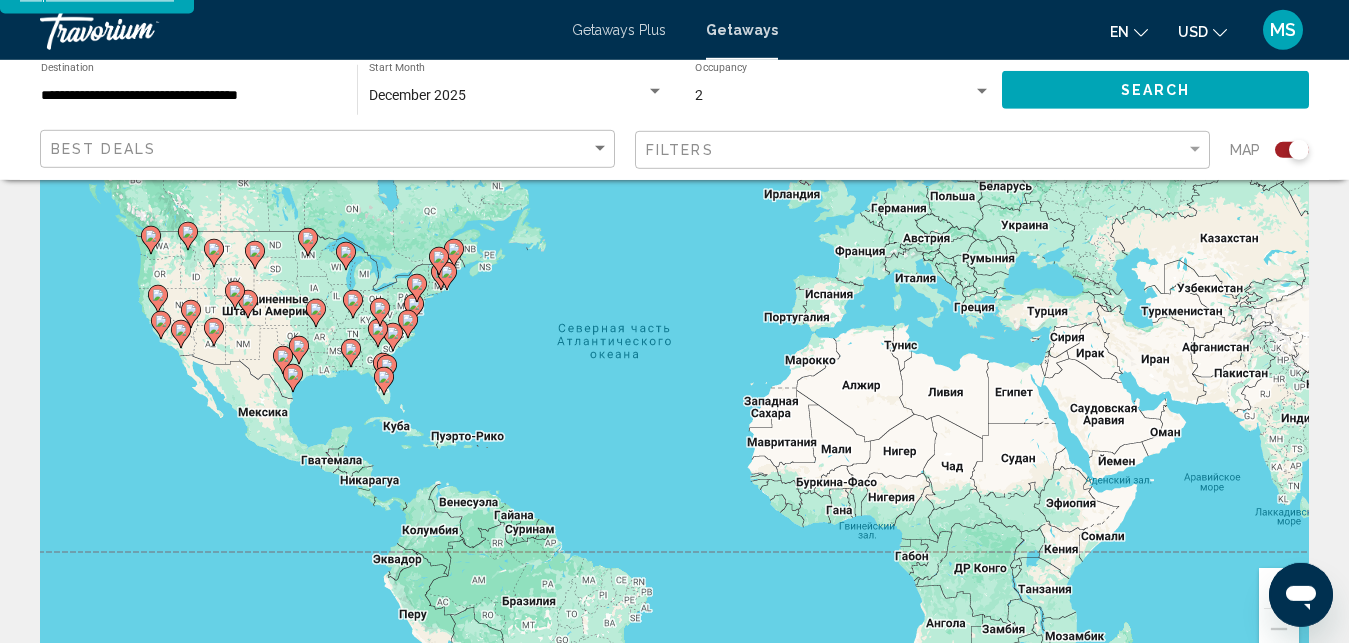 click 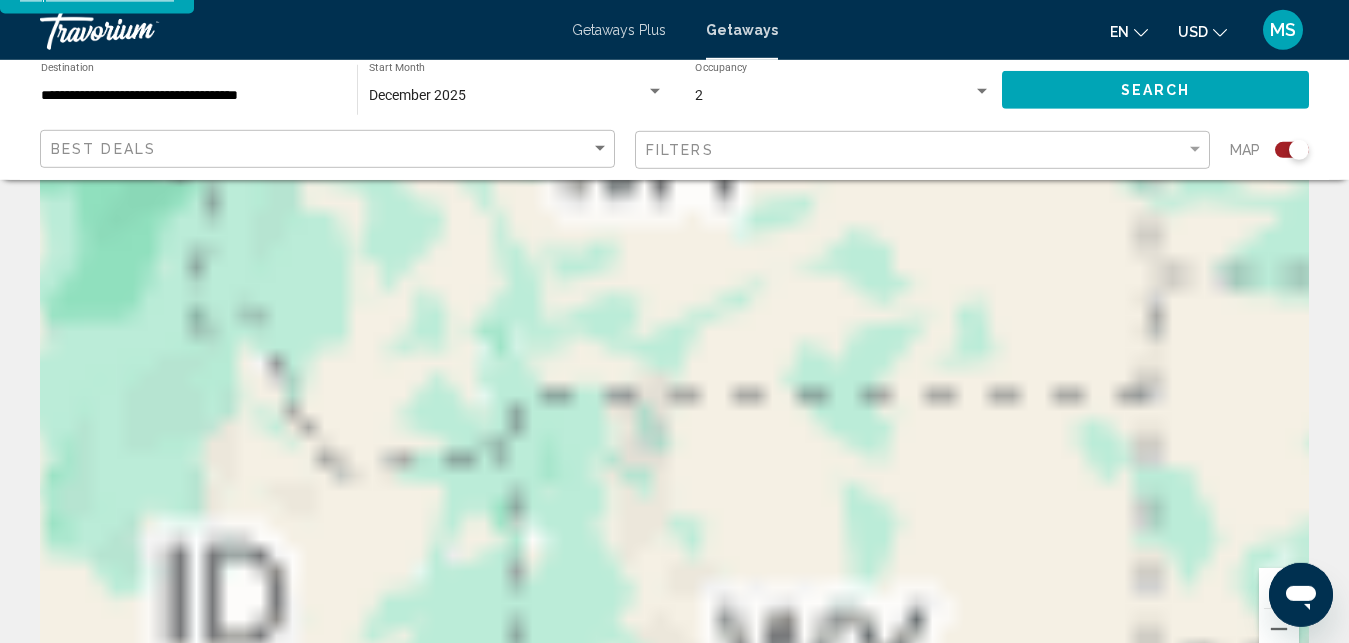type on "**********" 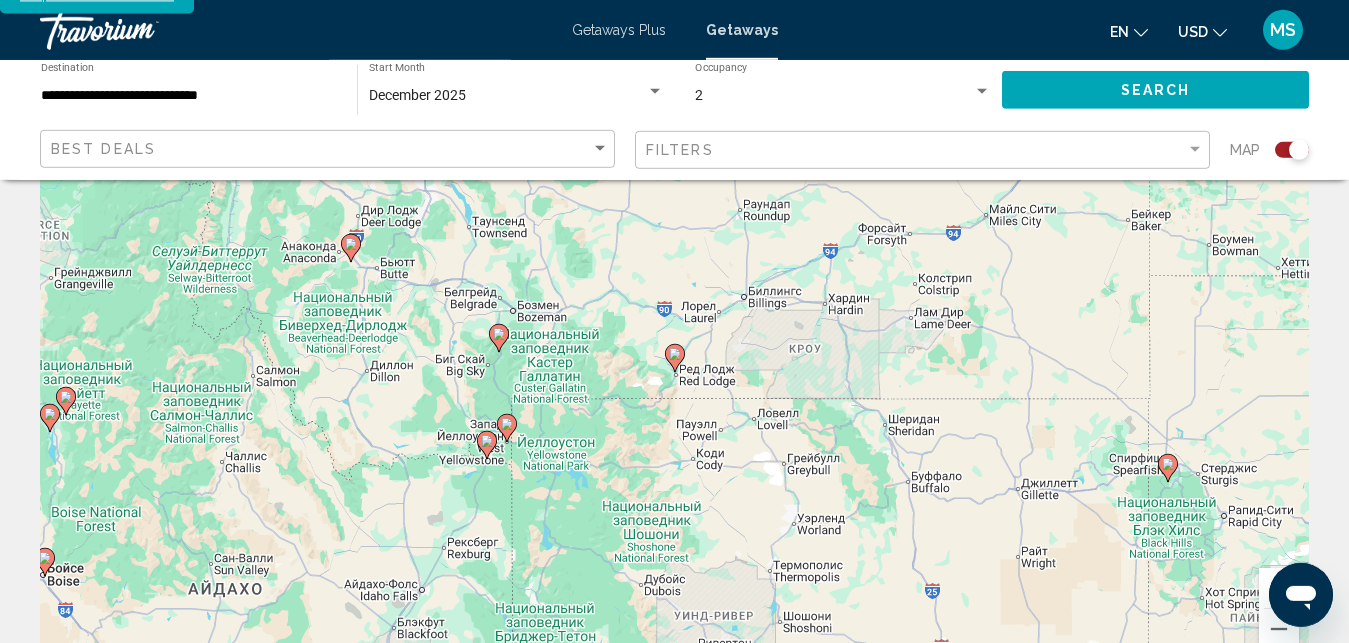 click 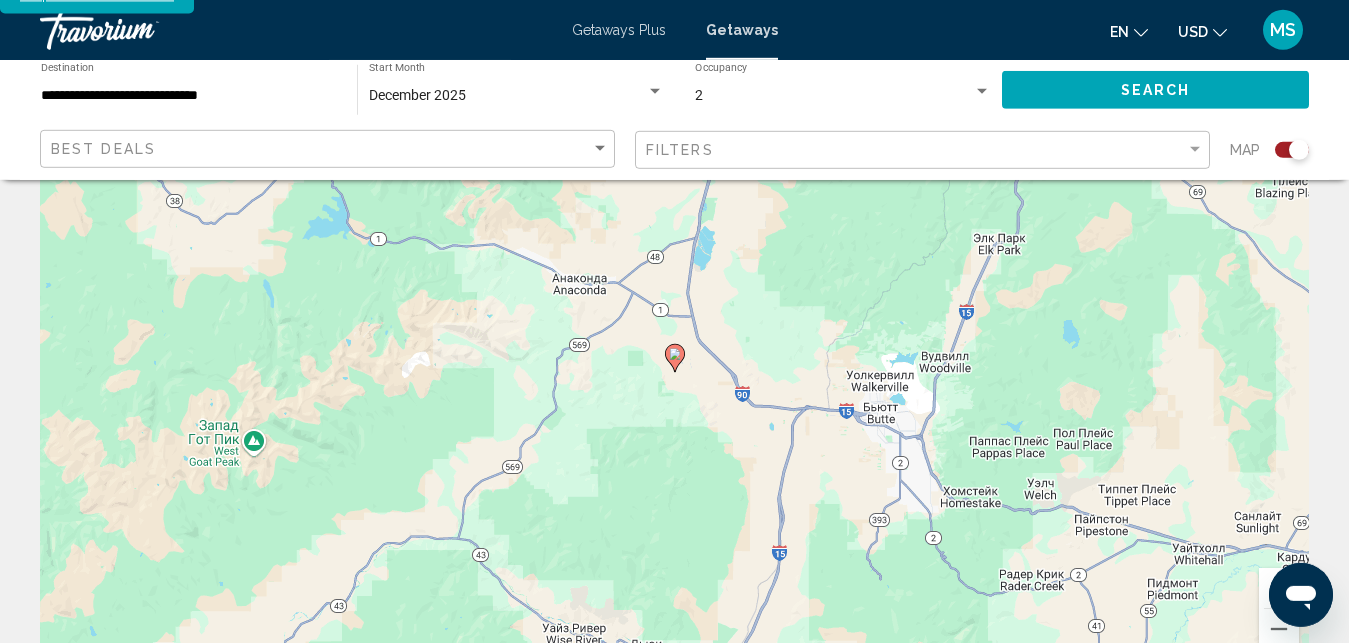 click 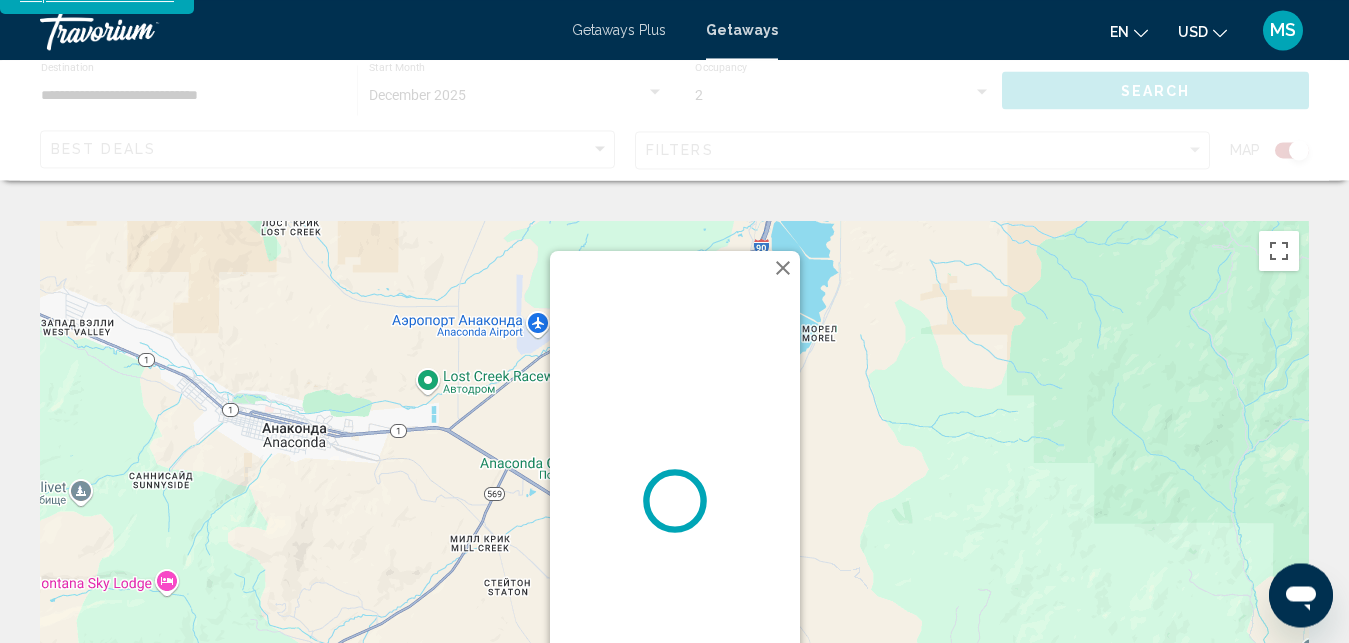 scroll, scrollTop: 0, scrollLeft: 0, axis: both 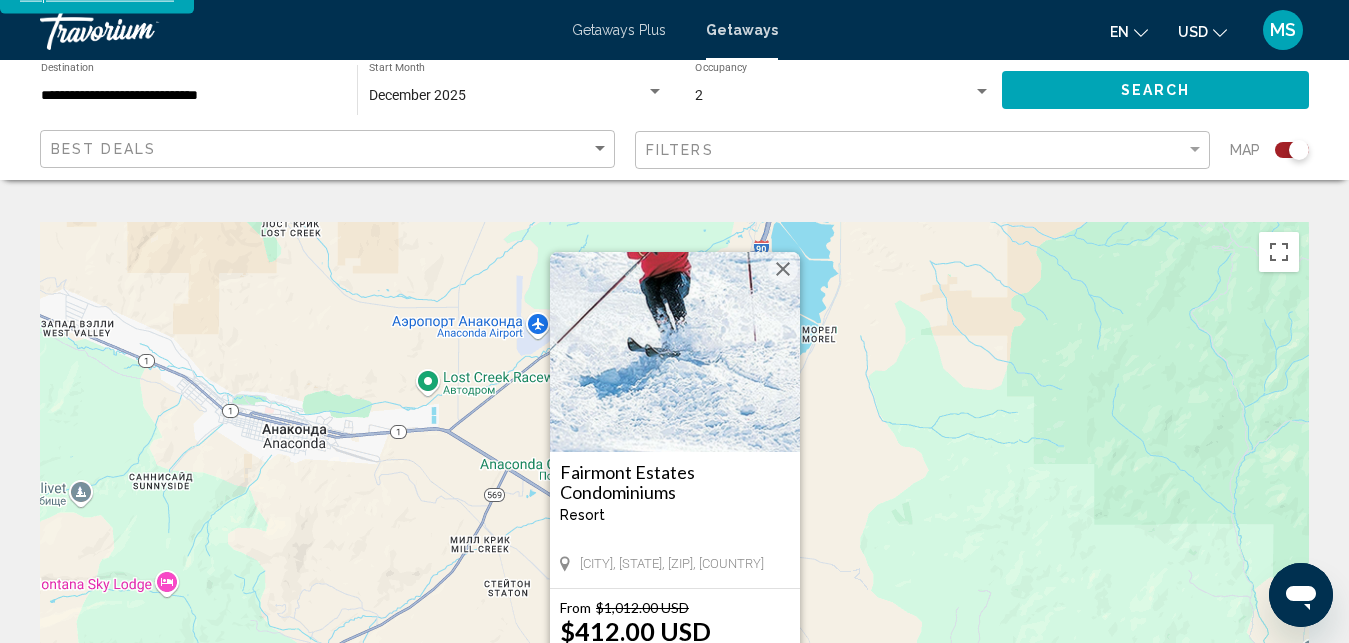 click at bounding box center [783, 269] 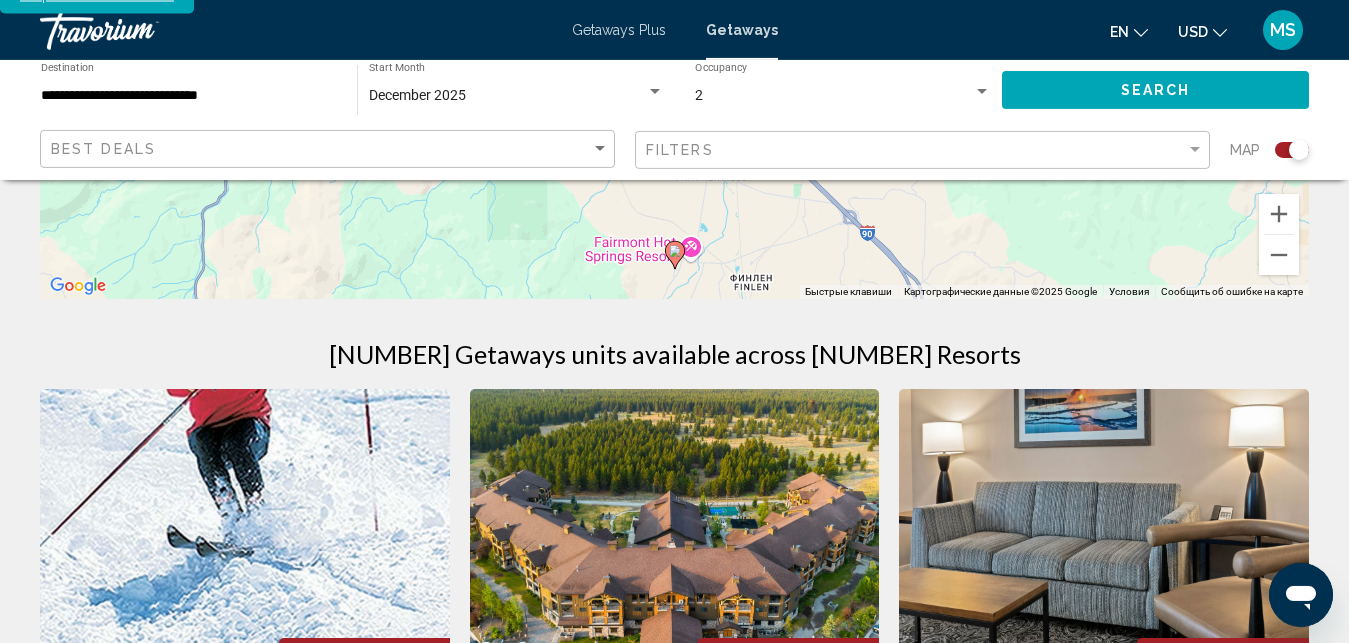 scroll, scrollTop: 484, scrollLeft: 0, axis: vertical 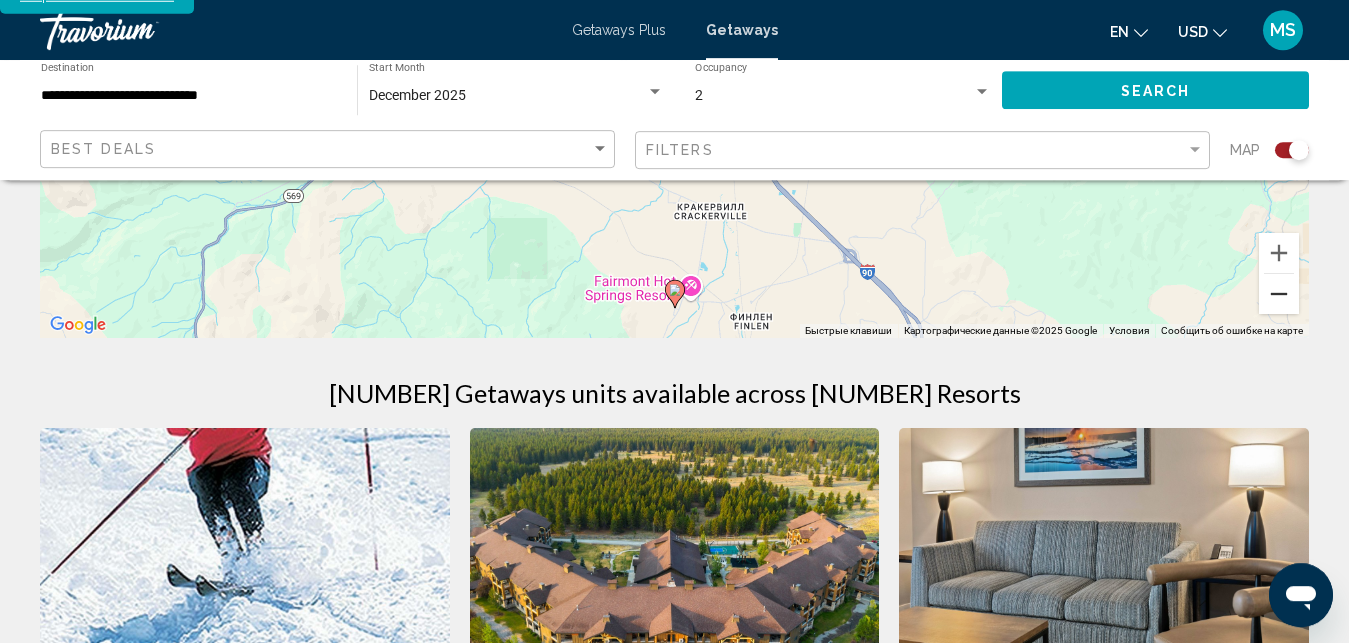 click at bounding box center (1279, 294) 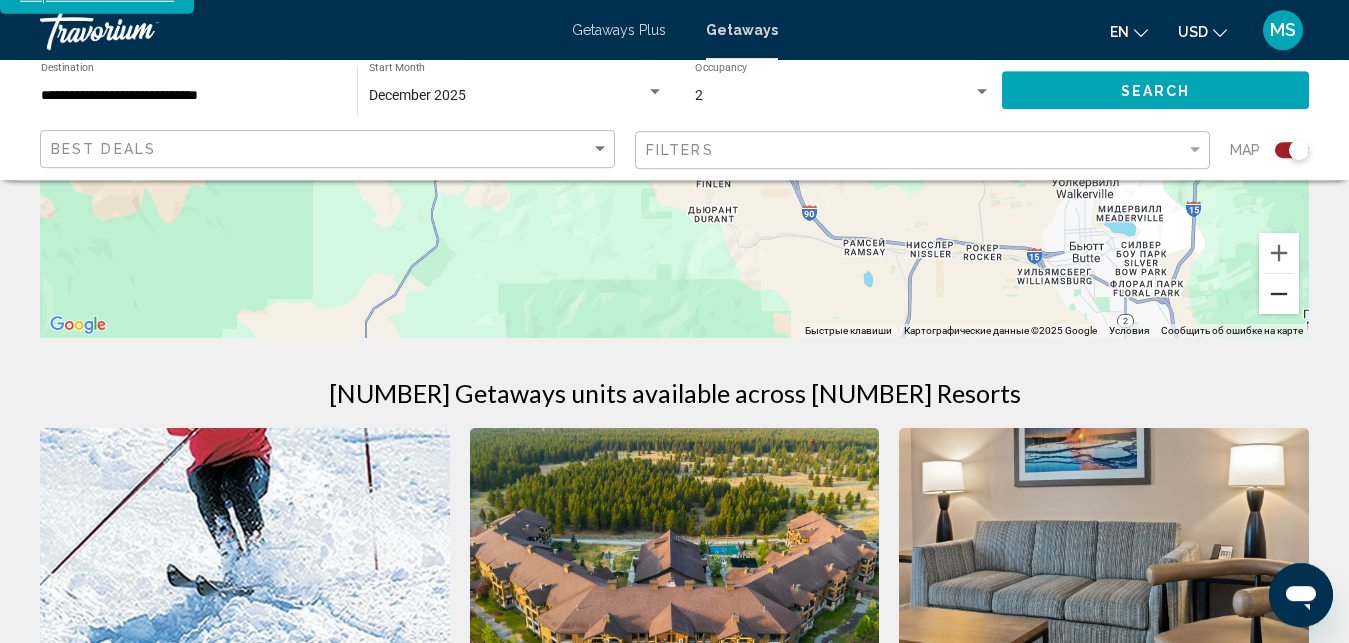 click at bounding box center (1279, 294) 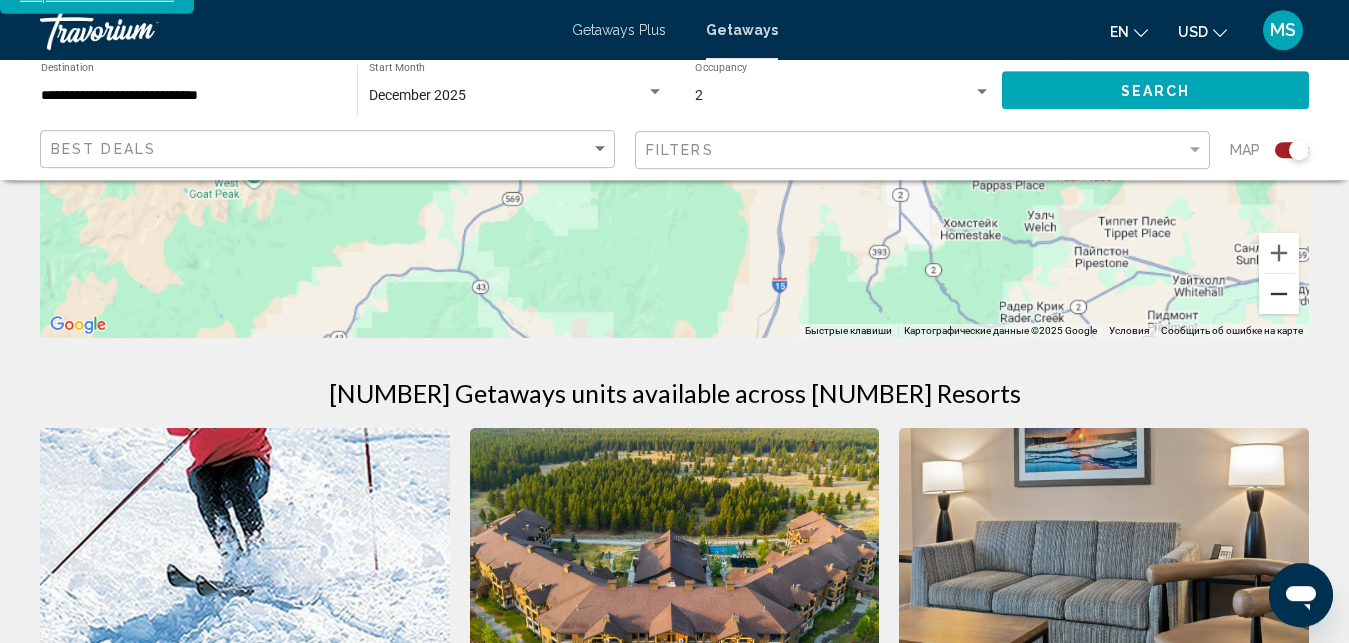 click at bounding box center [1279, 294] 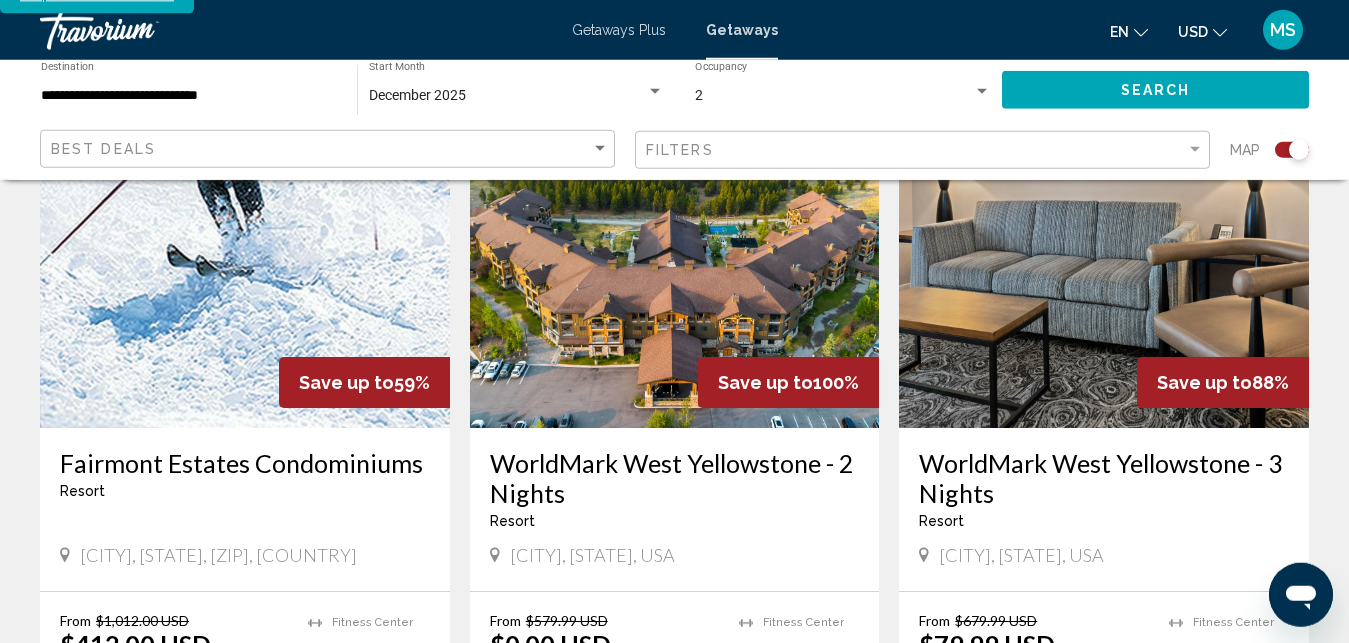 scroll, scrollTop: 752, scrollLeft: 0, axis: vertical 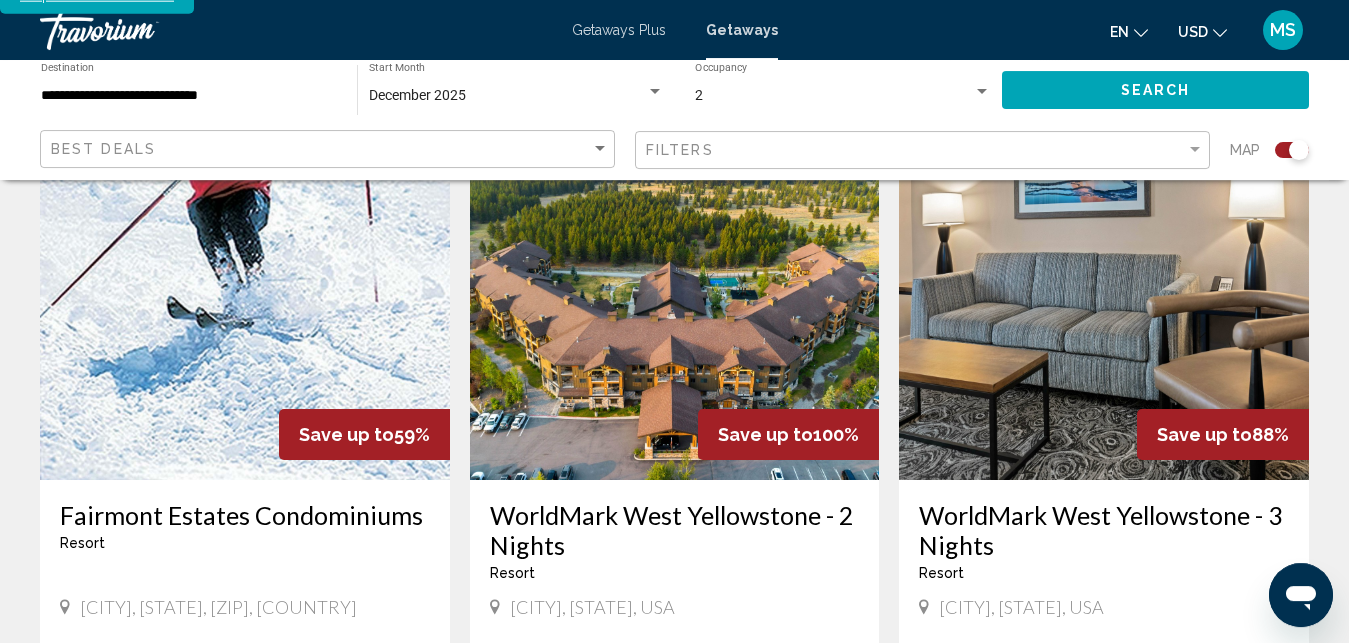 click on "WorldMark West Yellowstone - 2 Nights" at bounding box center [675, 530] 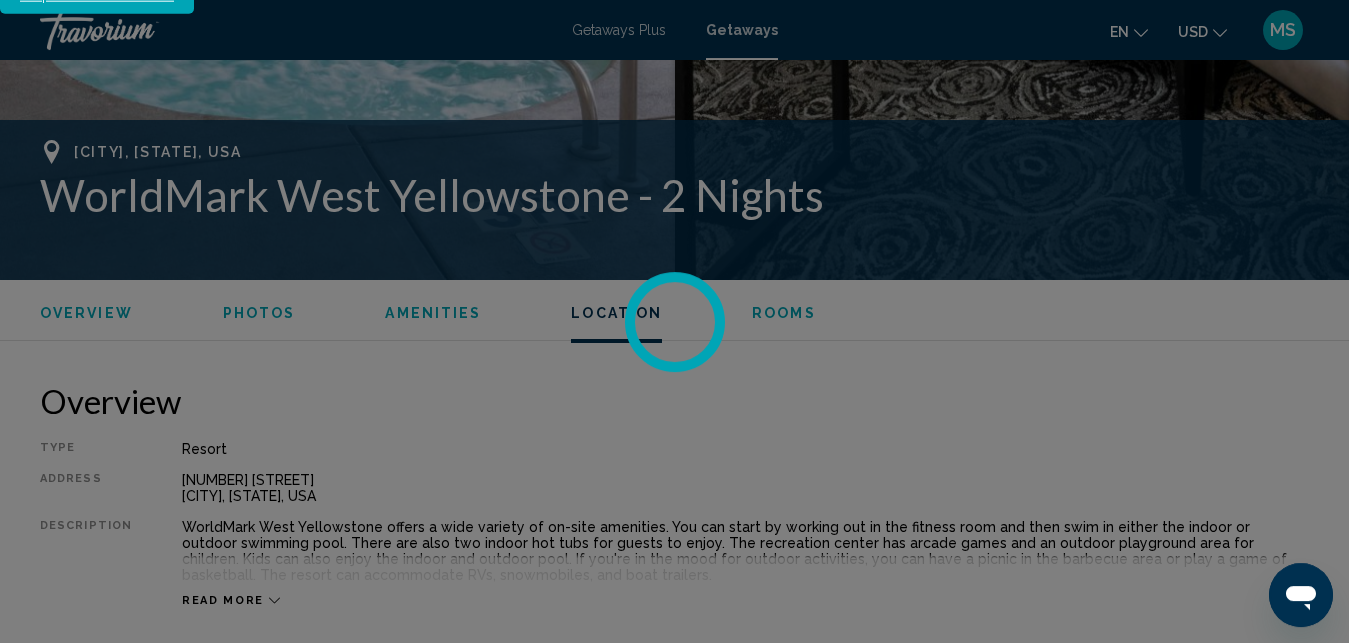 scroll, scrollTop: 3840, scrollLeft: 0, axis: vertical 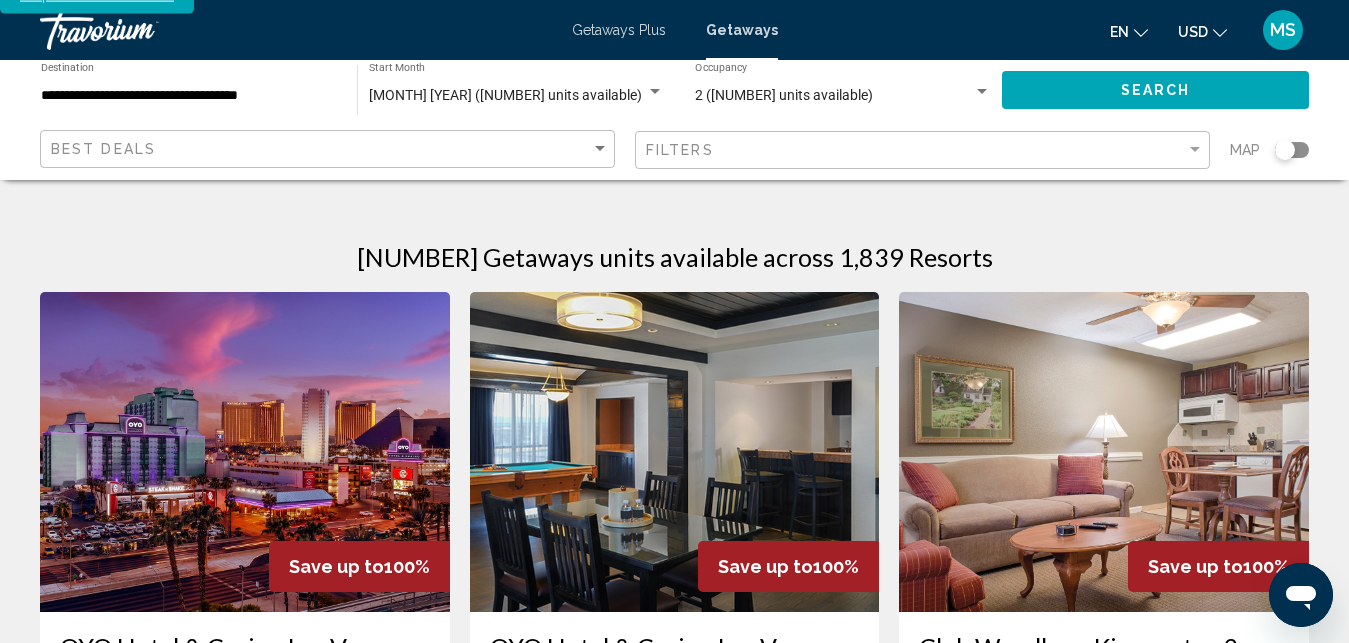 click 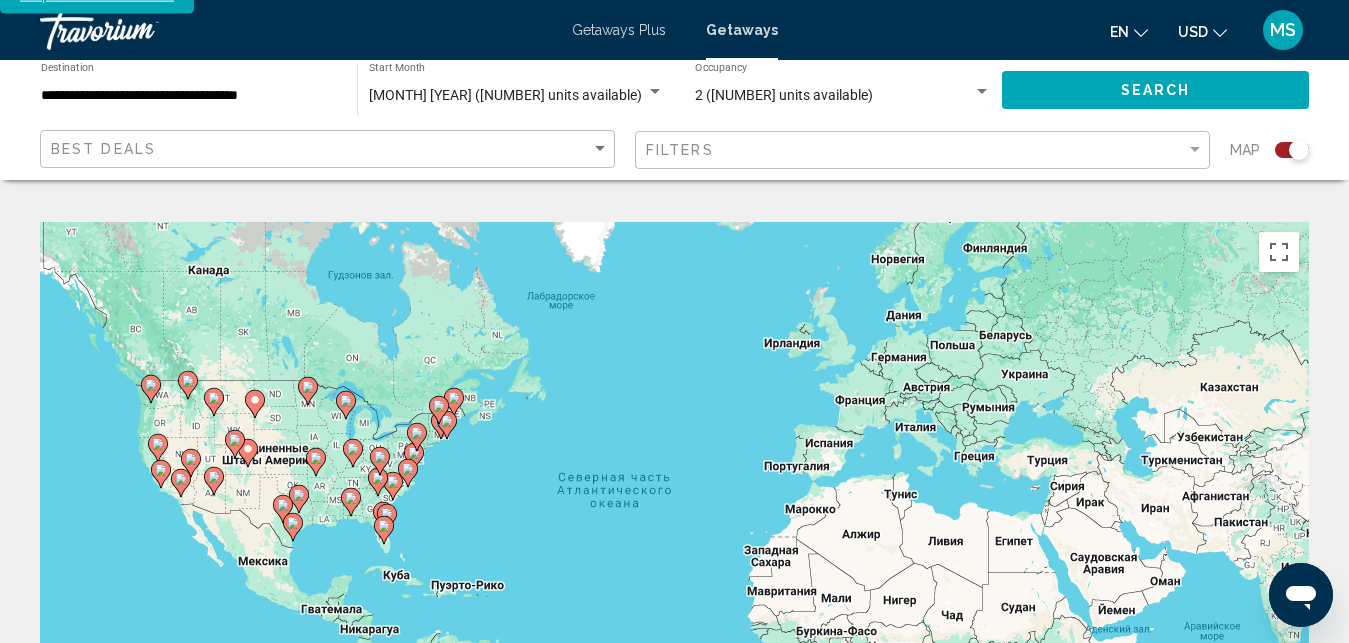 click 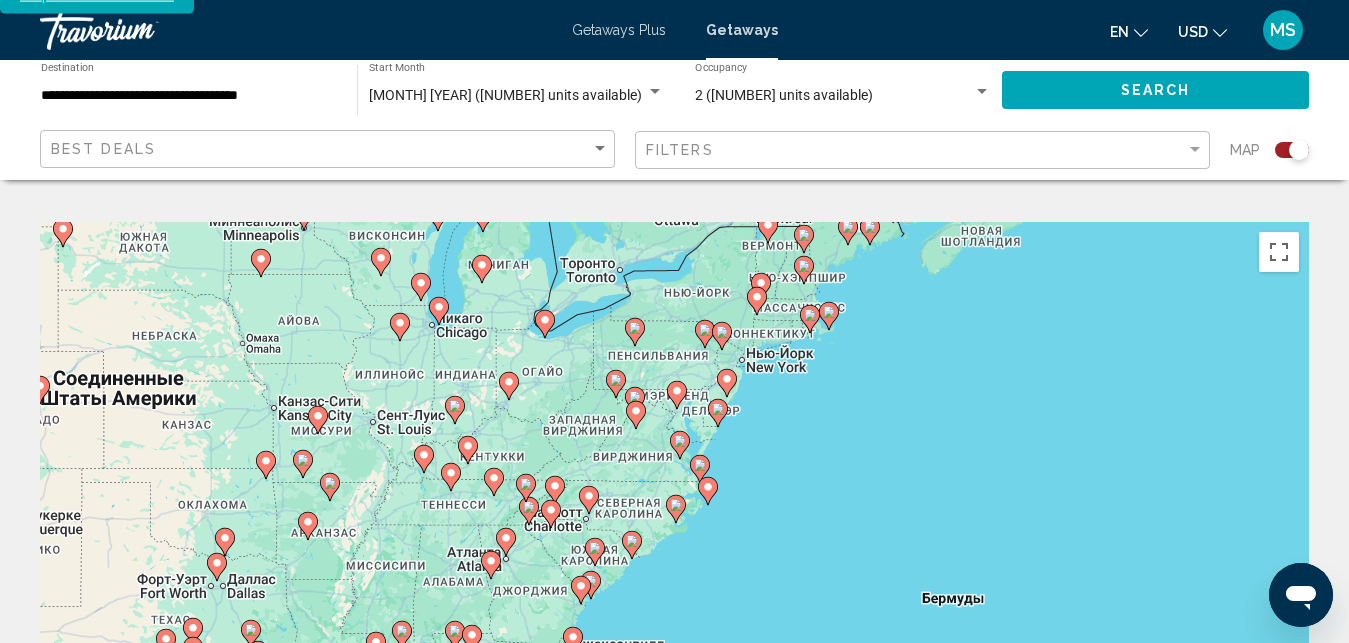 click 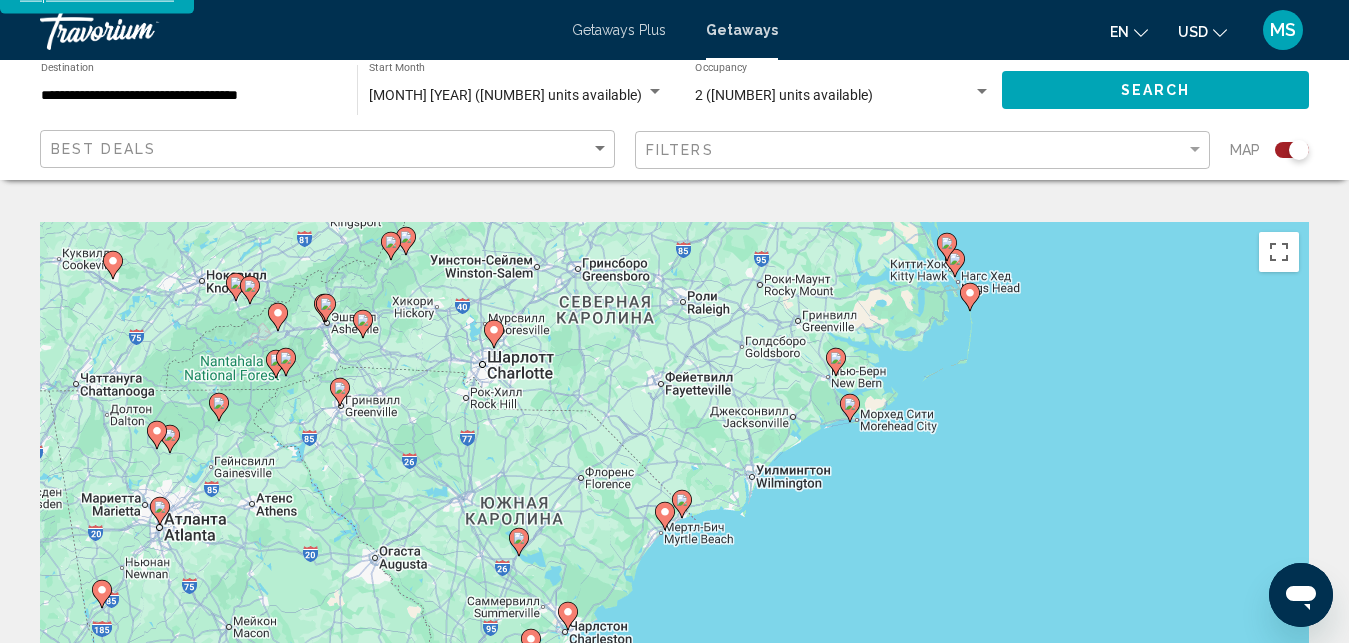 click 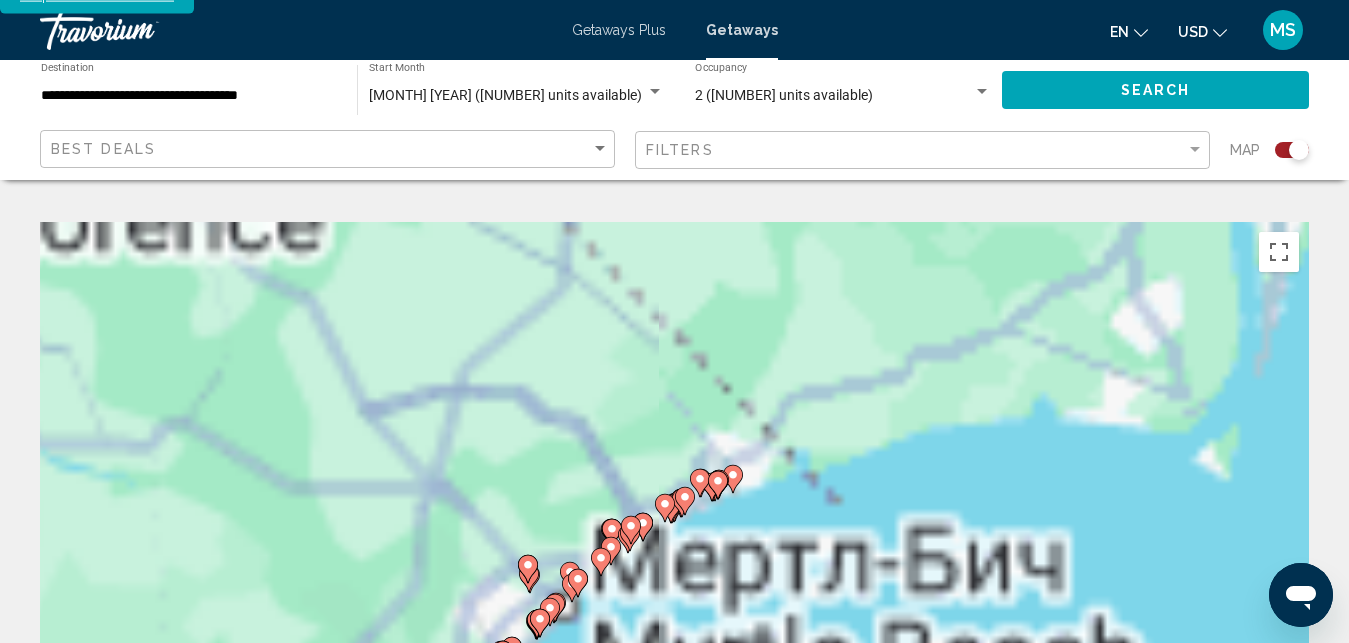 type on "**********" 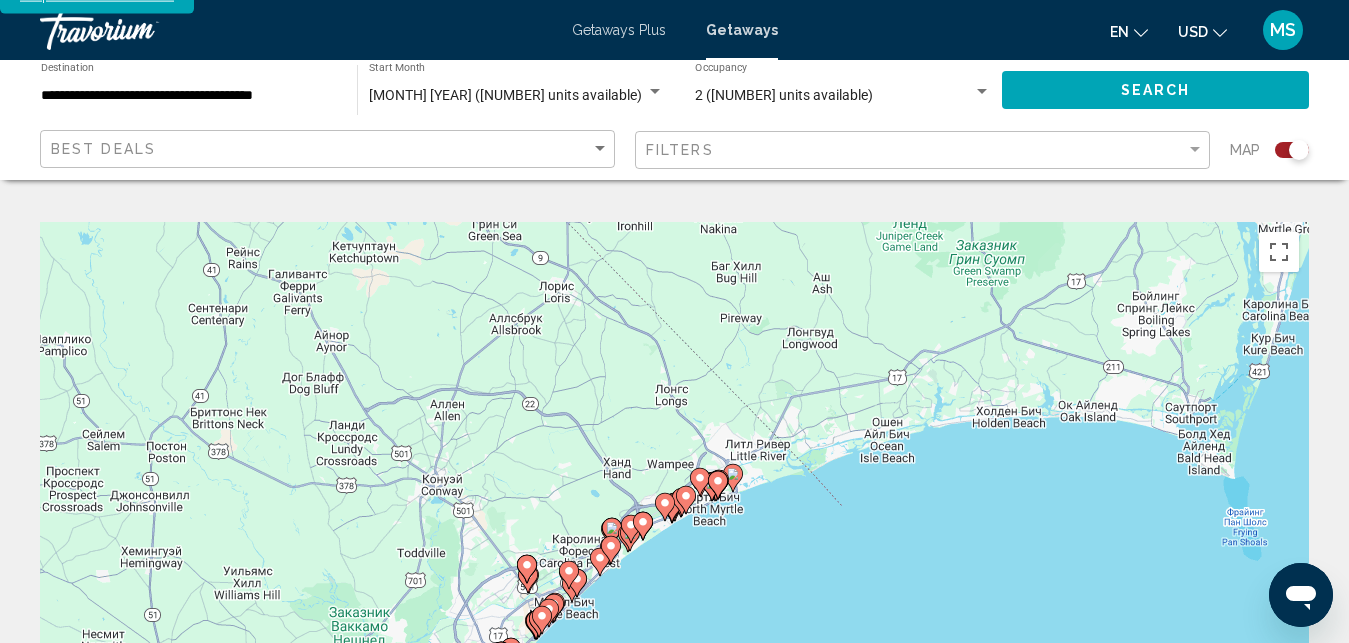 click on "Для навигации используйте клавиши со стрелками.  Чтобы активировать перетаскивание с помощью клавиатуры, нажмите Alt + Ввод. После этого перемещайте маркер, используя клавиши со стрелками. Чтобы завершить перетаскивание, нажмите клавишу Ввод. Чтобы отменить действие, нажмите клавишу Esc." at bounding box center [674, 522] 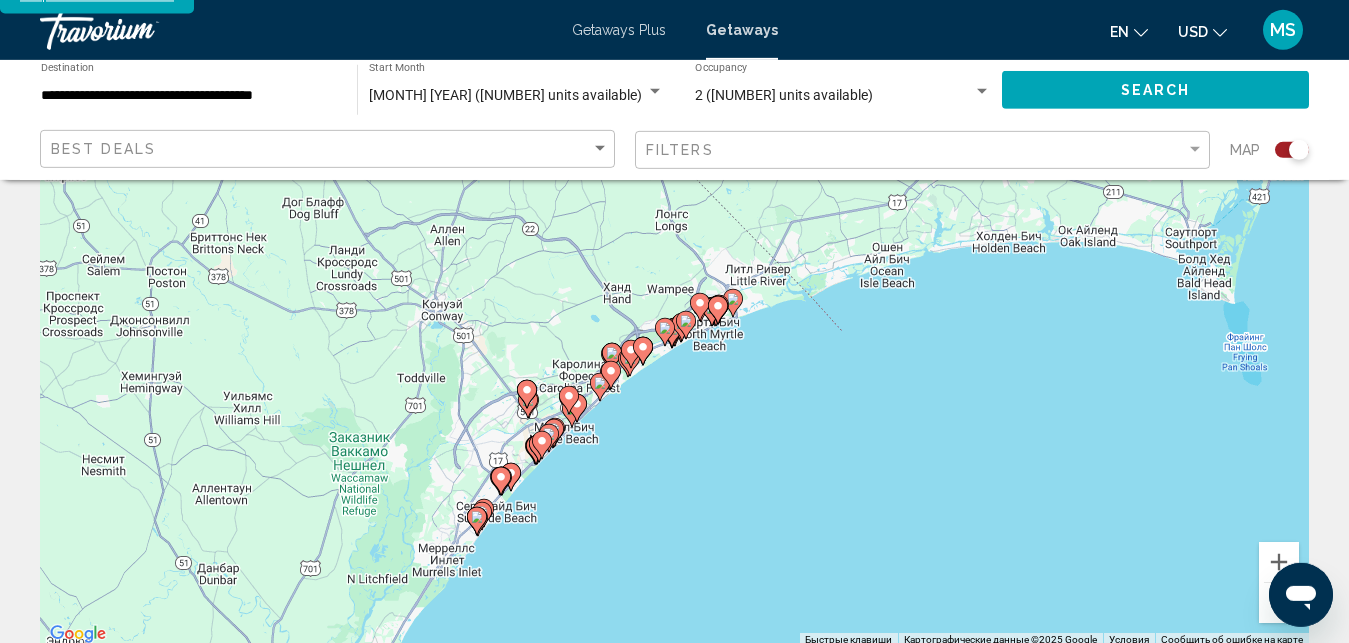 scroll, scrollTop: 169, scrollLeft: 0, axis: vertical 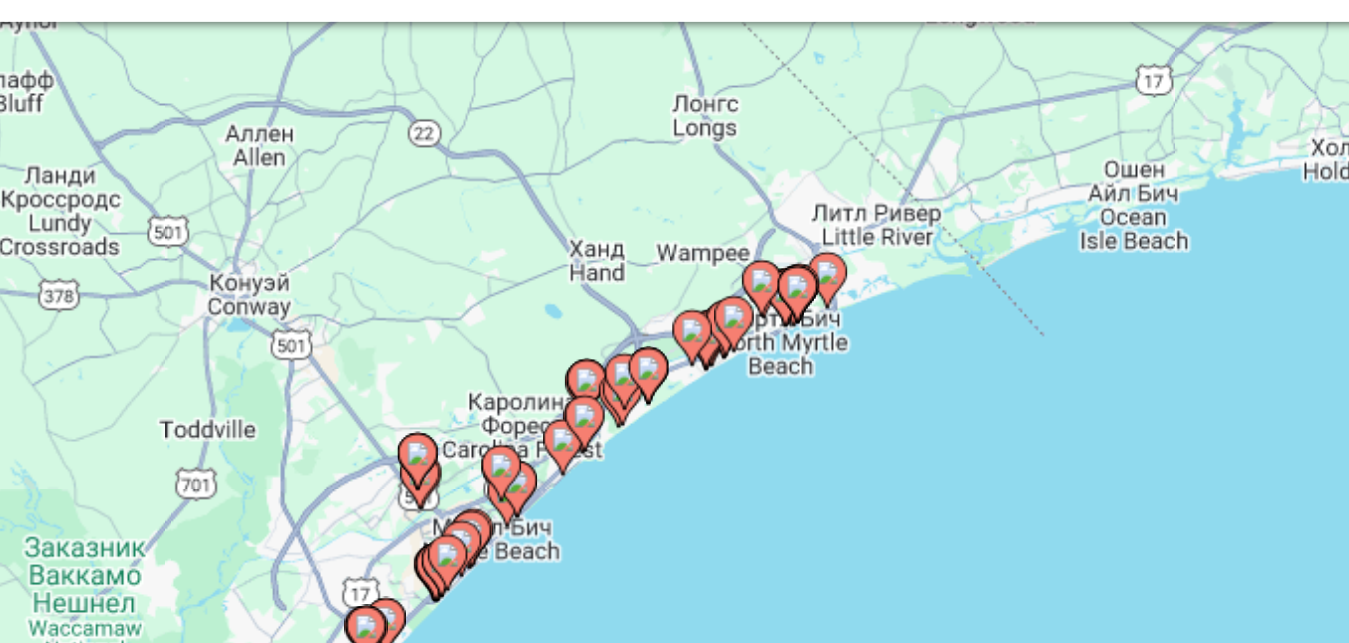 click 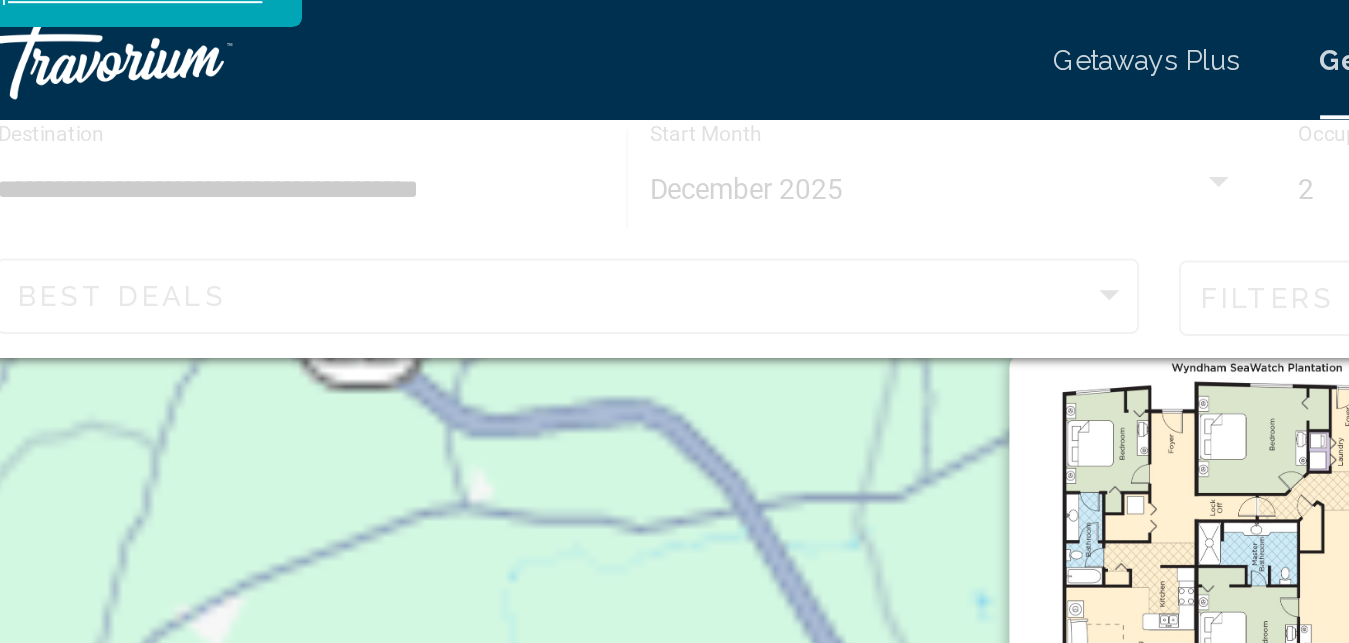 scroll, scrollTop: 0, scrollLeft: 0, axis: both 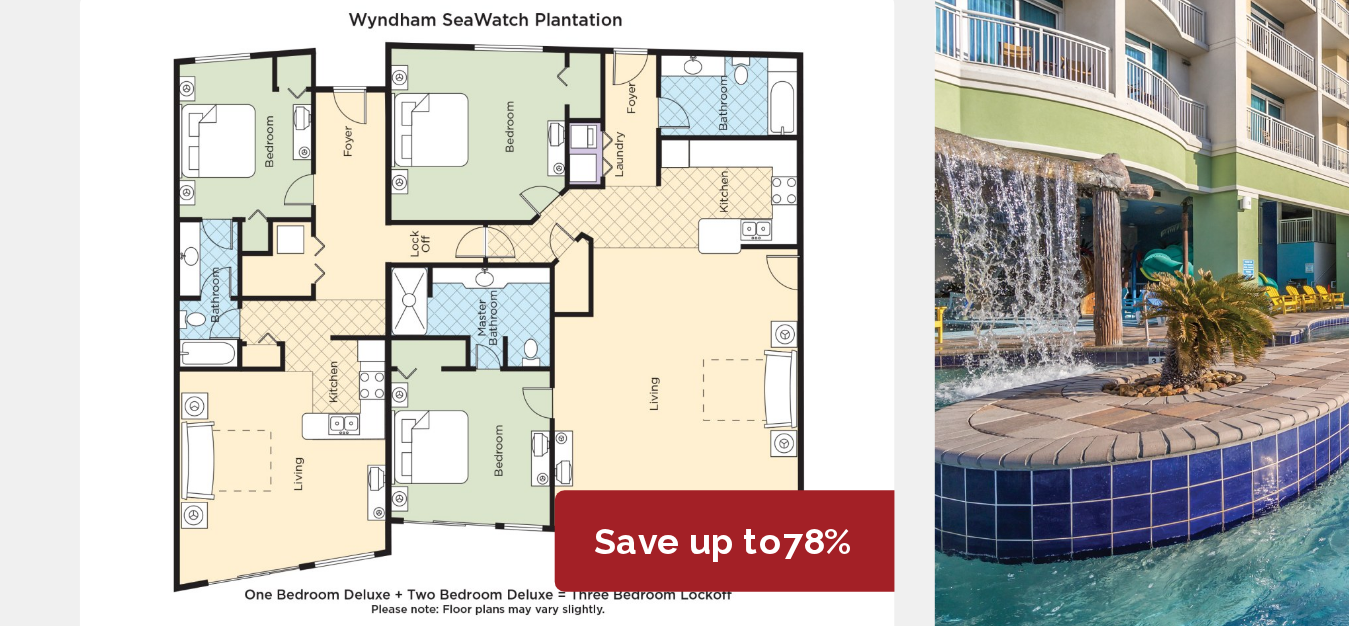 click at bounding box center (675, 486) 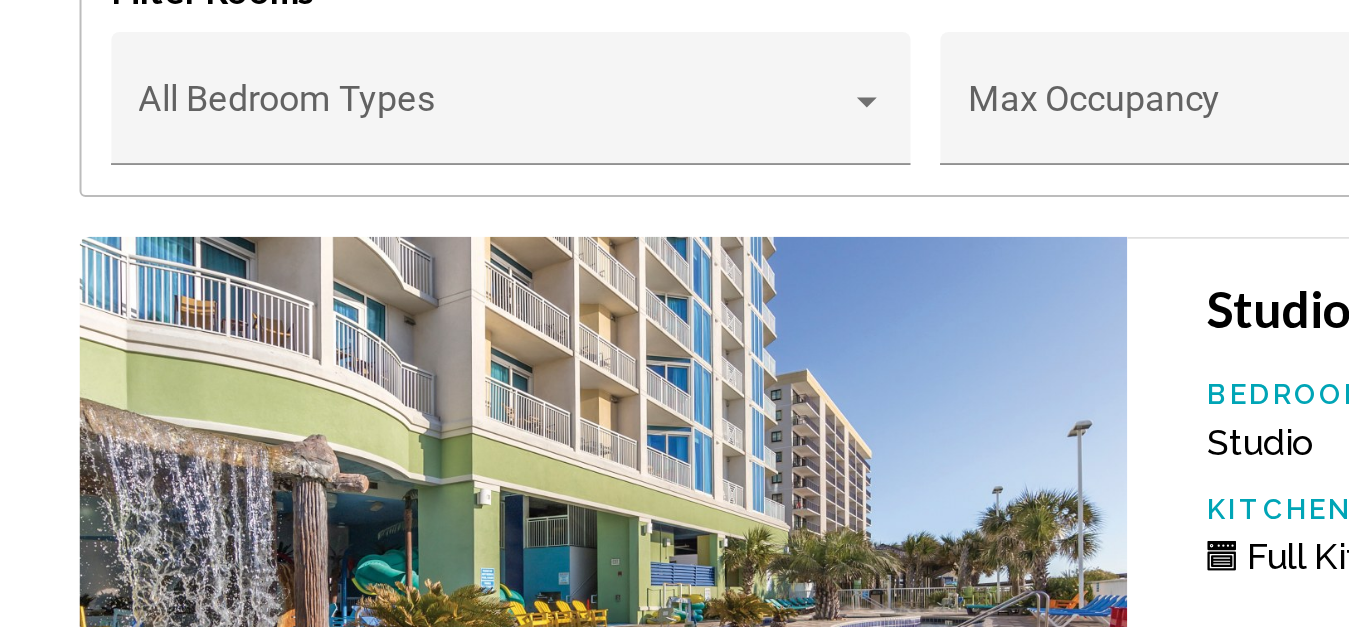scroll, scrollTop: 3976, scrollLeft: 0, axis: vertical 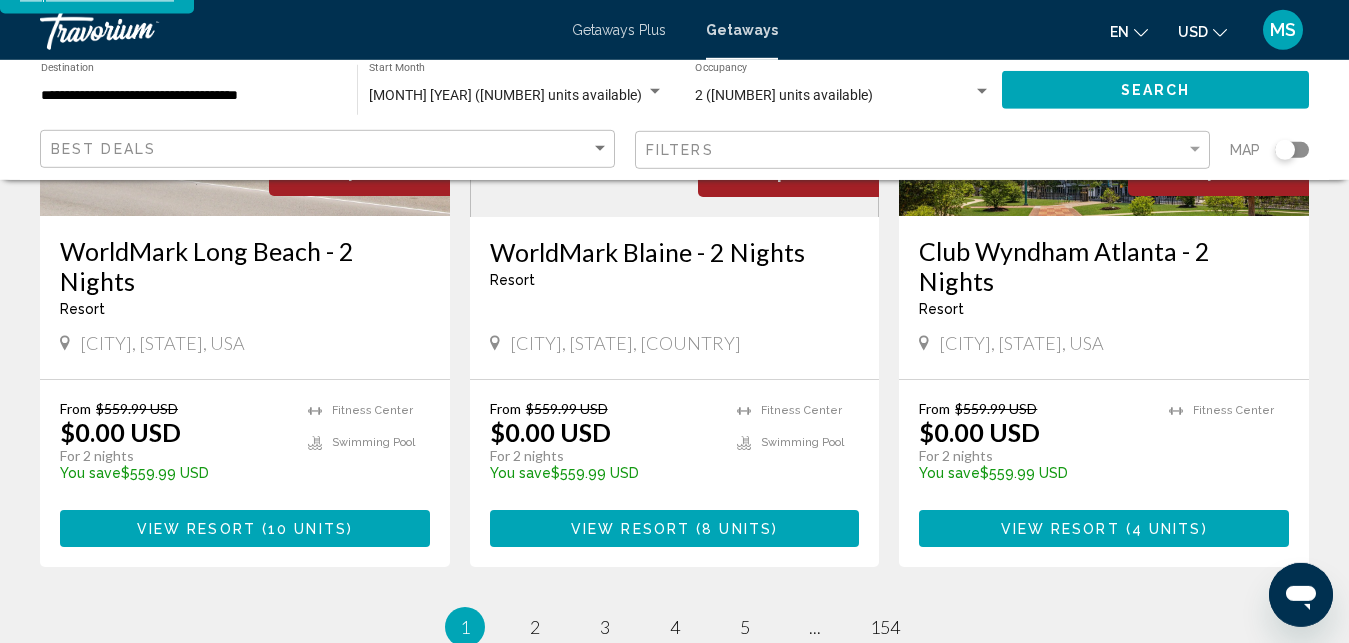 click on "WorldMark Long Beach - 2 Nights" at bounding box center (245, 266) 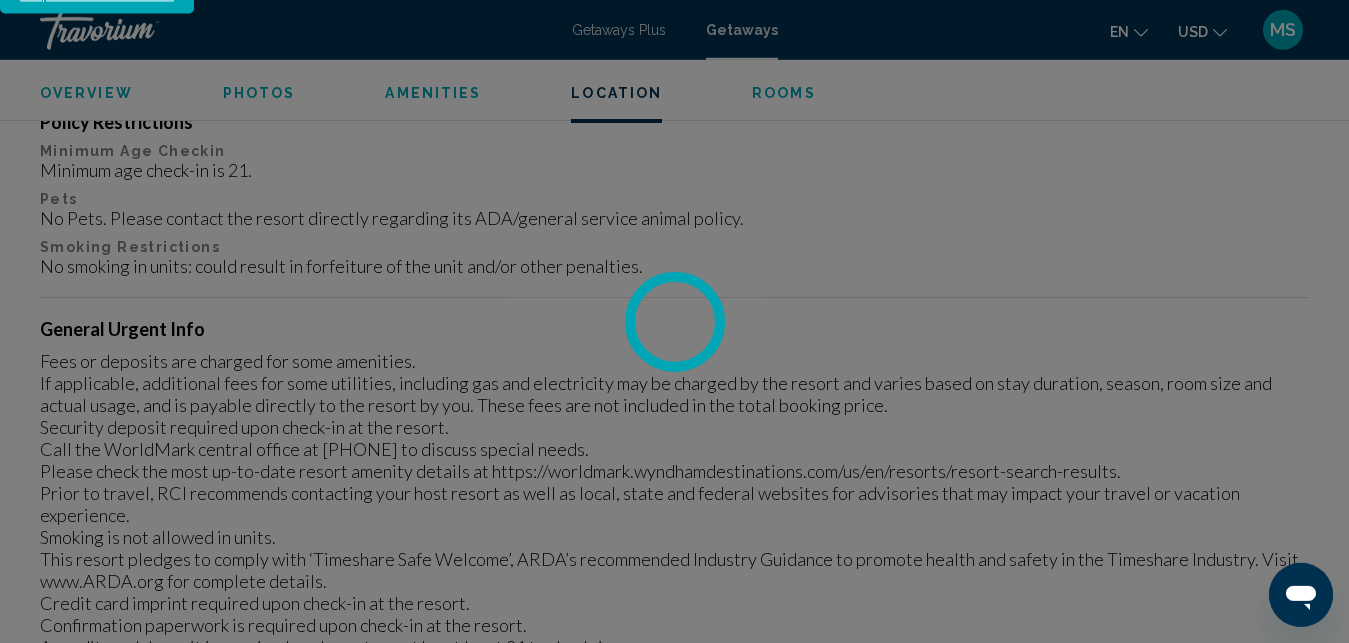scroll, scrollTop: 3755, scrollLeft: 0, axis: vertical 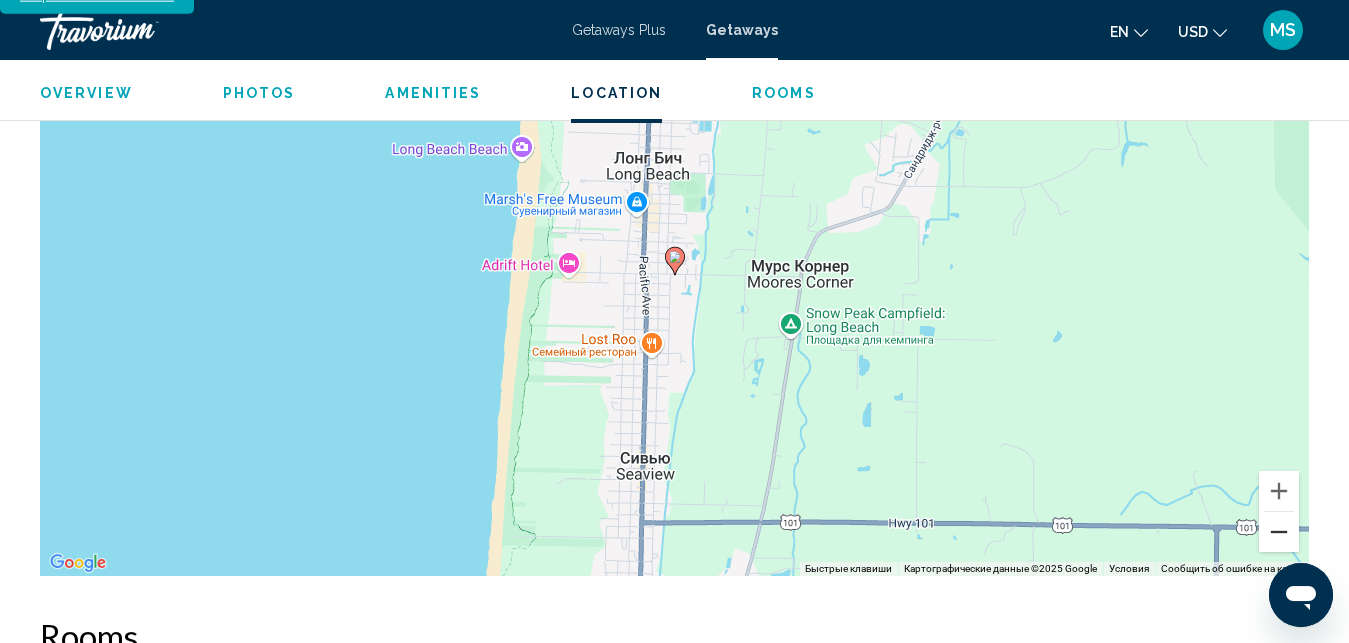 click at bounding box center [1279, 532] 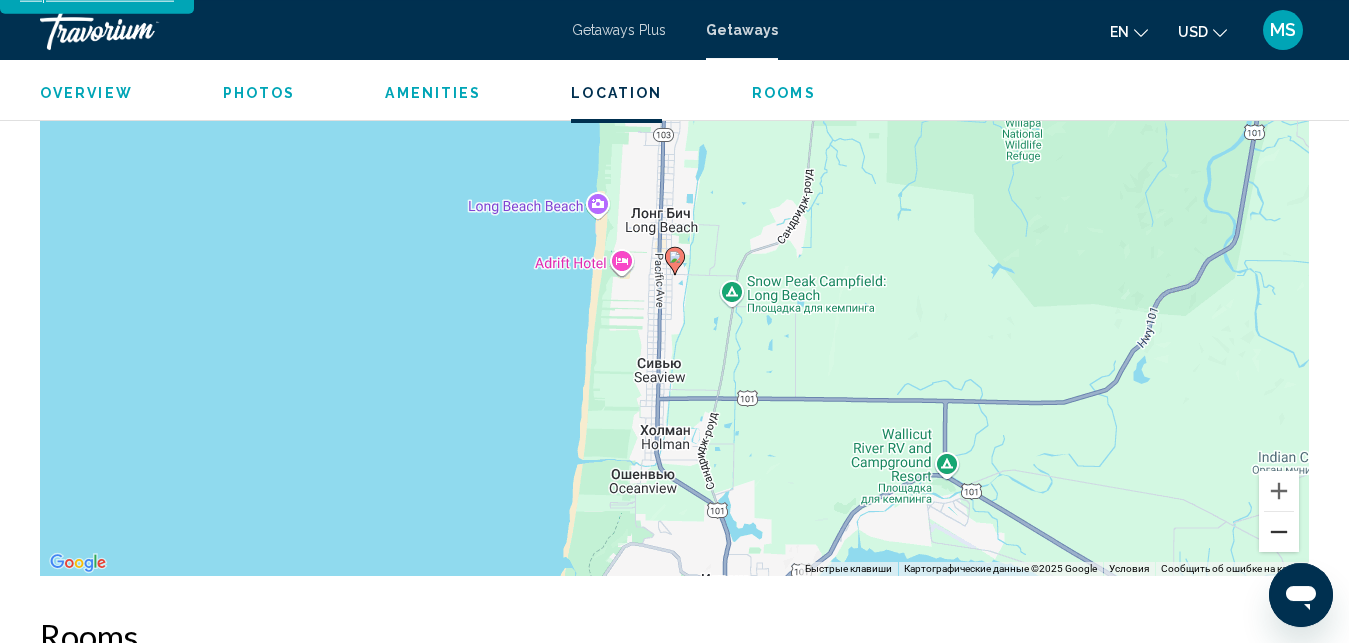 click at bounding box center (1279, 532) 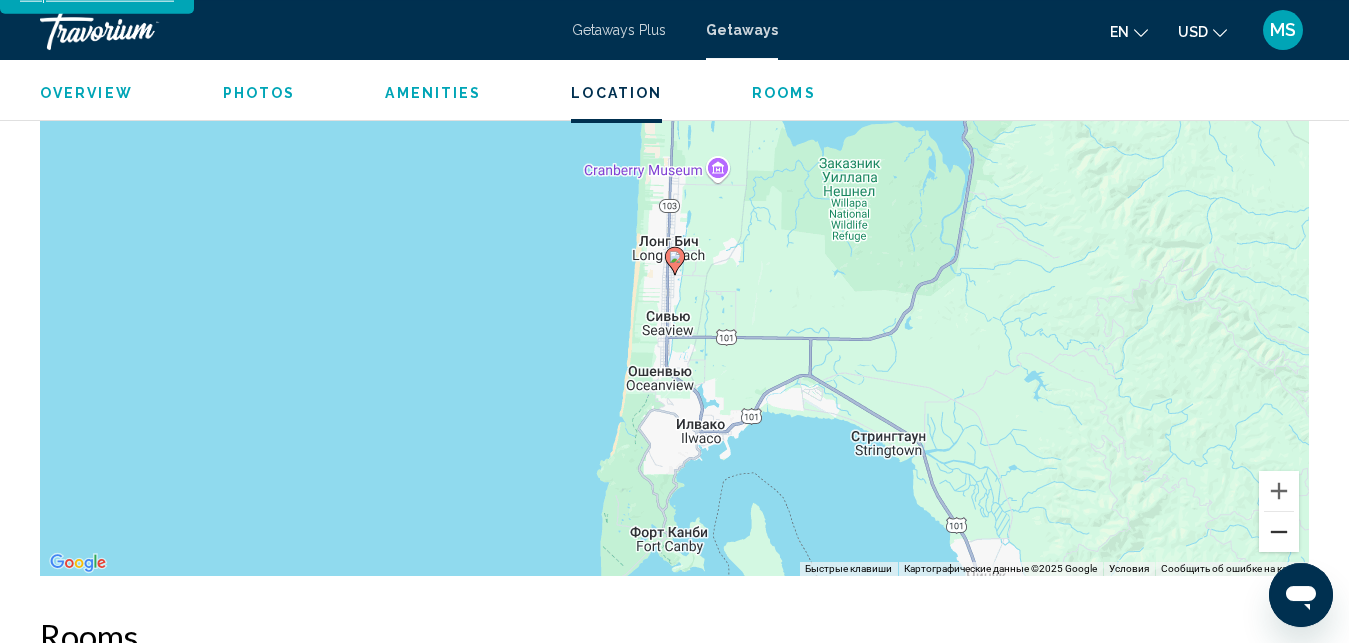 click at bounding box center (1279, 532) 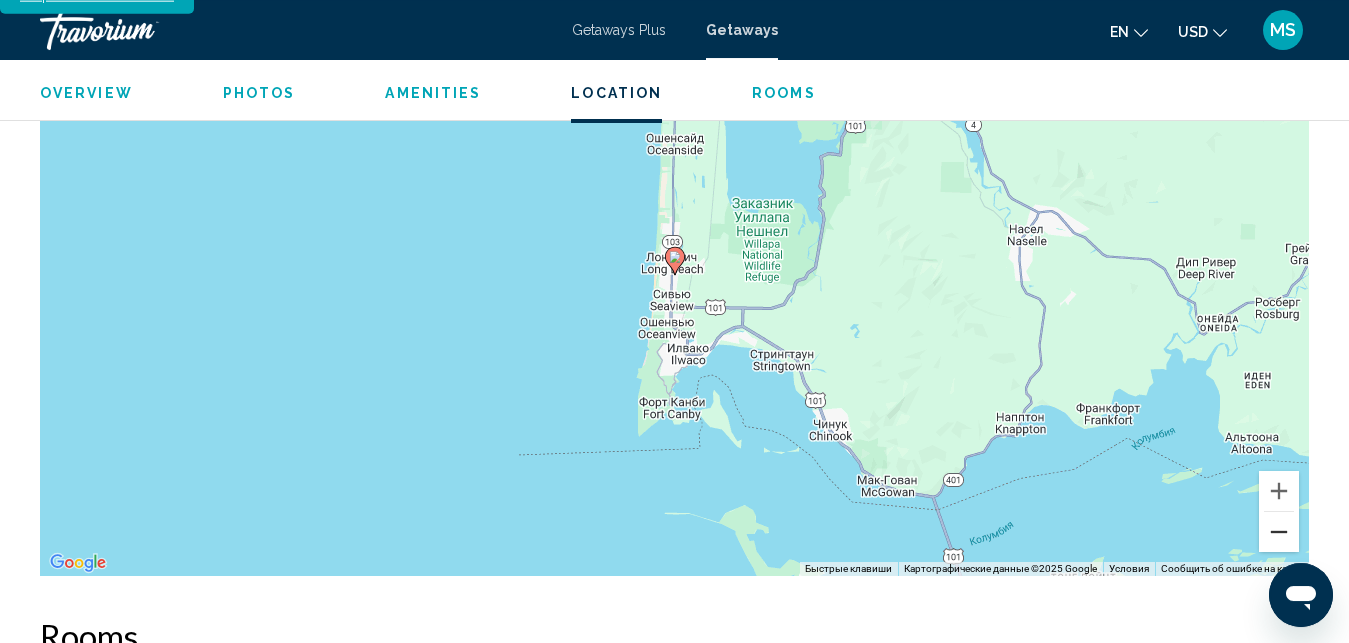 click at bounding box center [1279, 532] 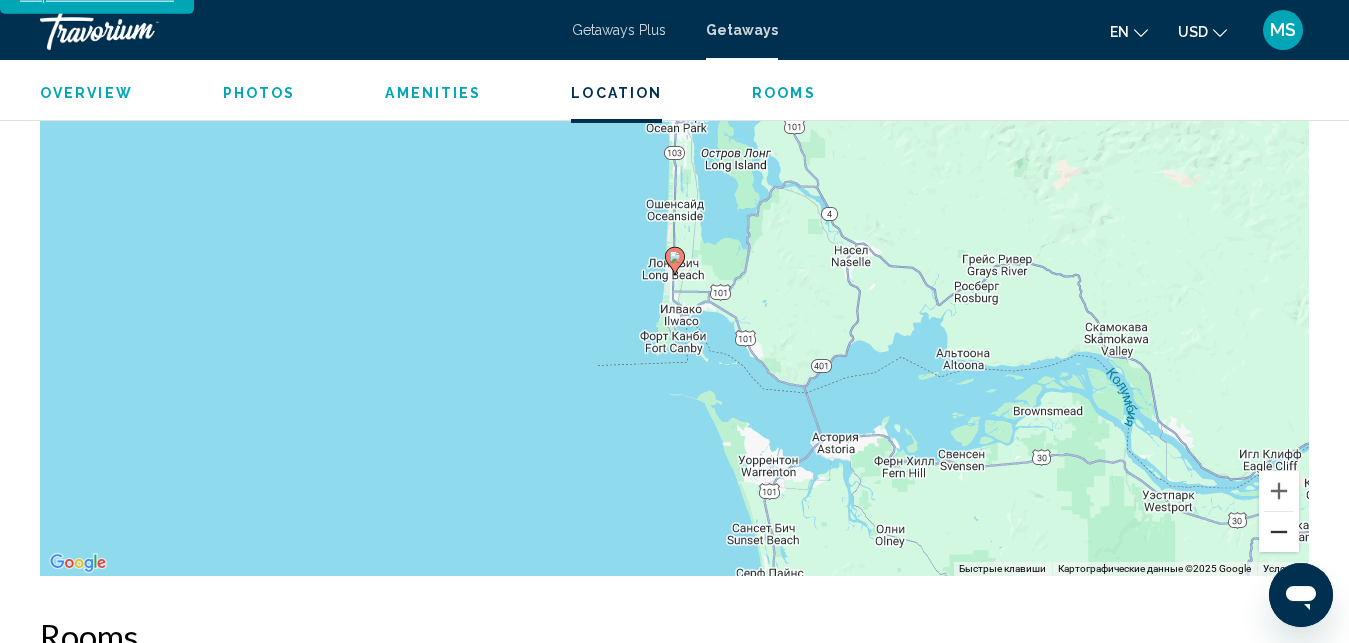click at bounding box center [1279, 532] 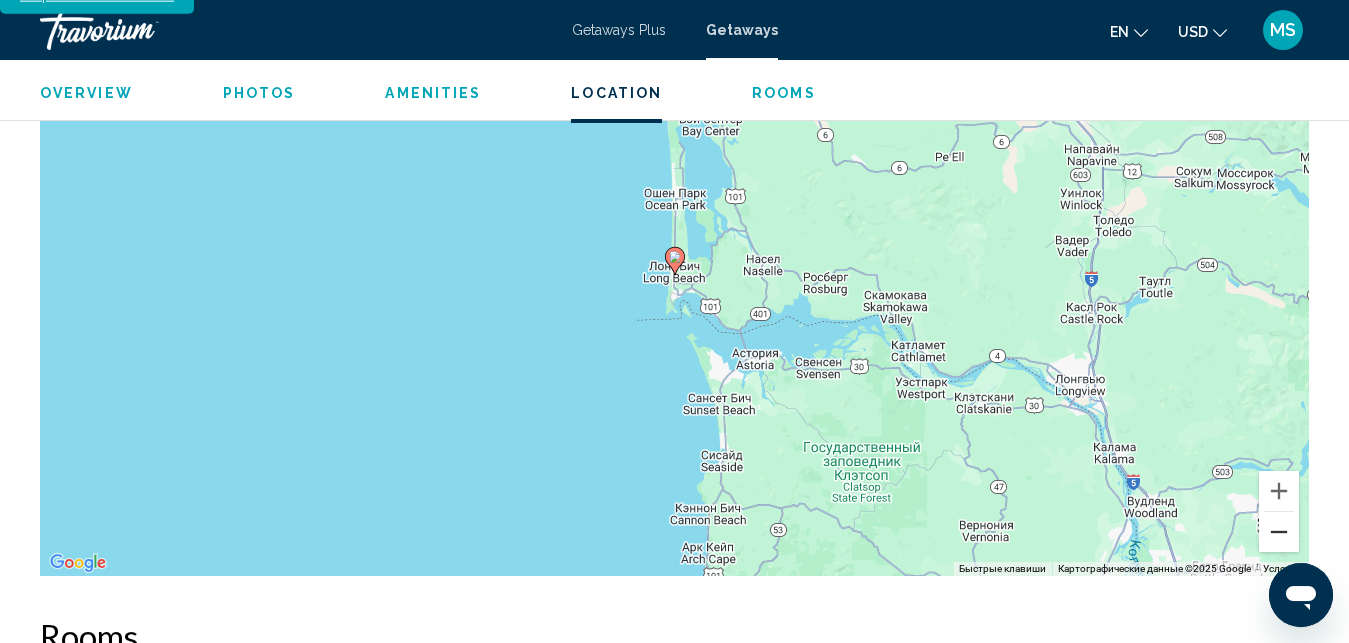 click at bounding box center (1279, 532) 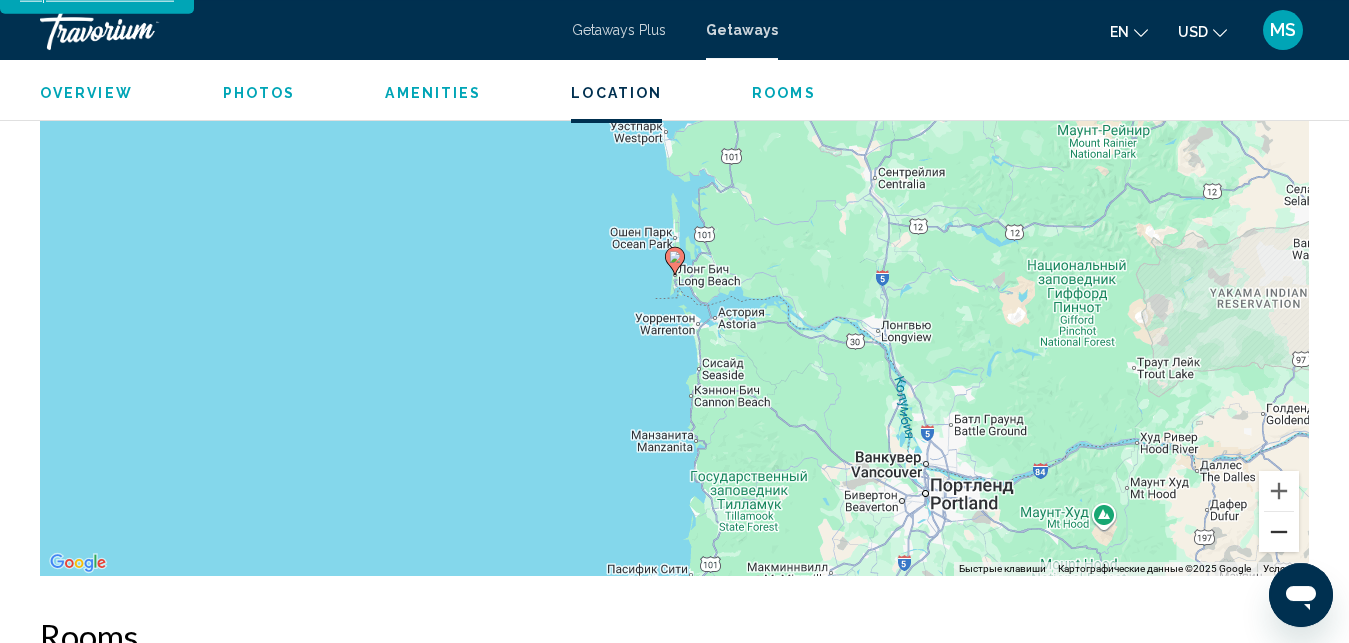 click at bounding box center (1279, 532) 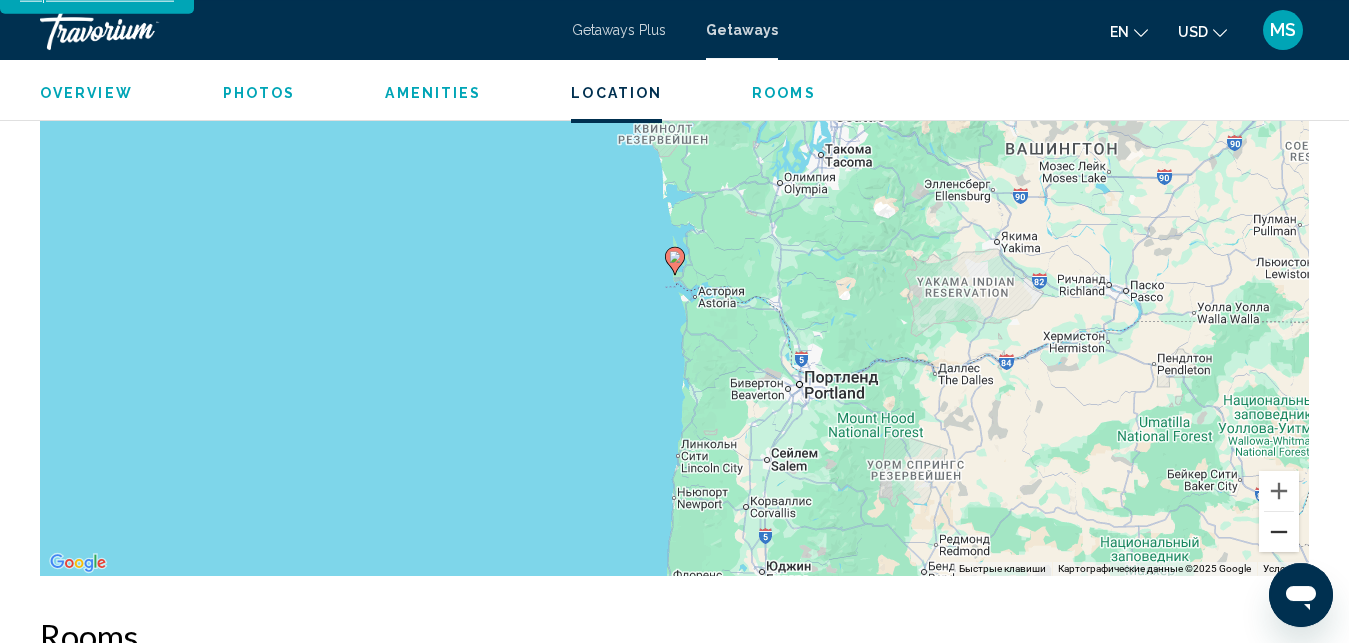 click at bounding box center [1279, 532] 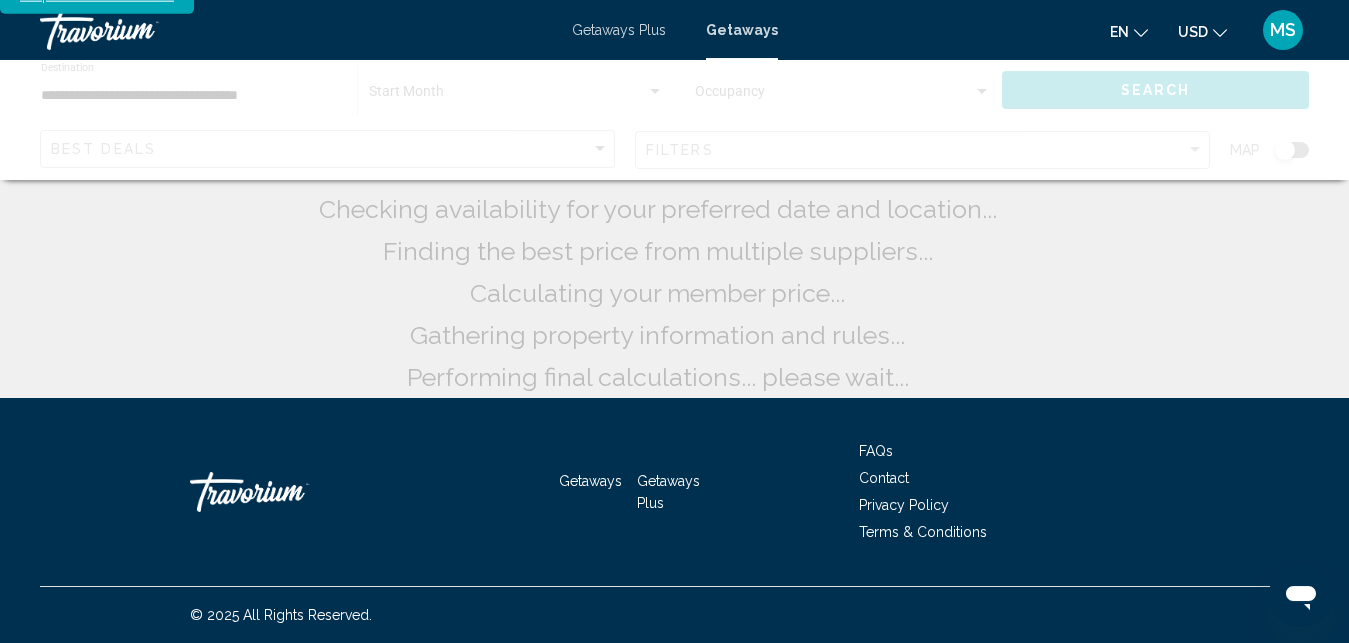 scroll, scrollTop: 0, scrollLeft: 0, axis: both 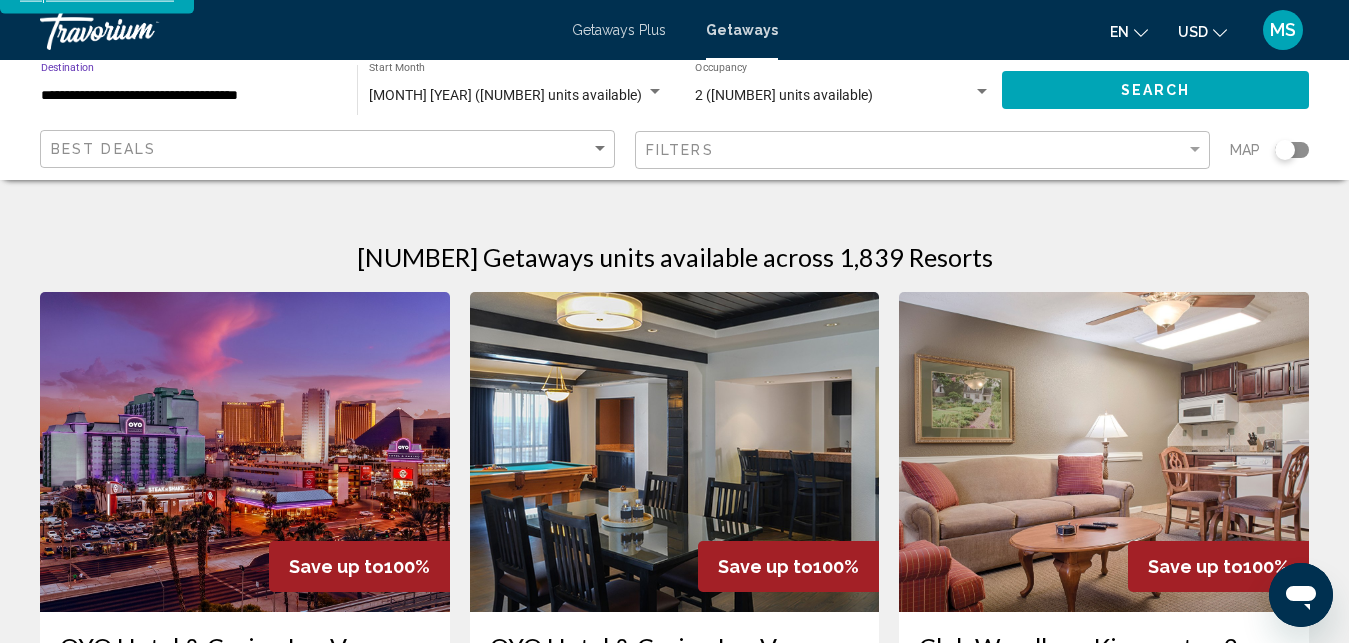 click on "**********" at bounding box center [189, 96] 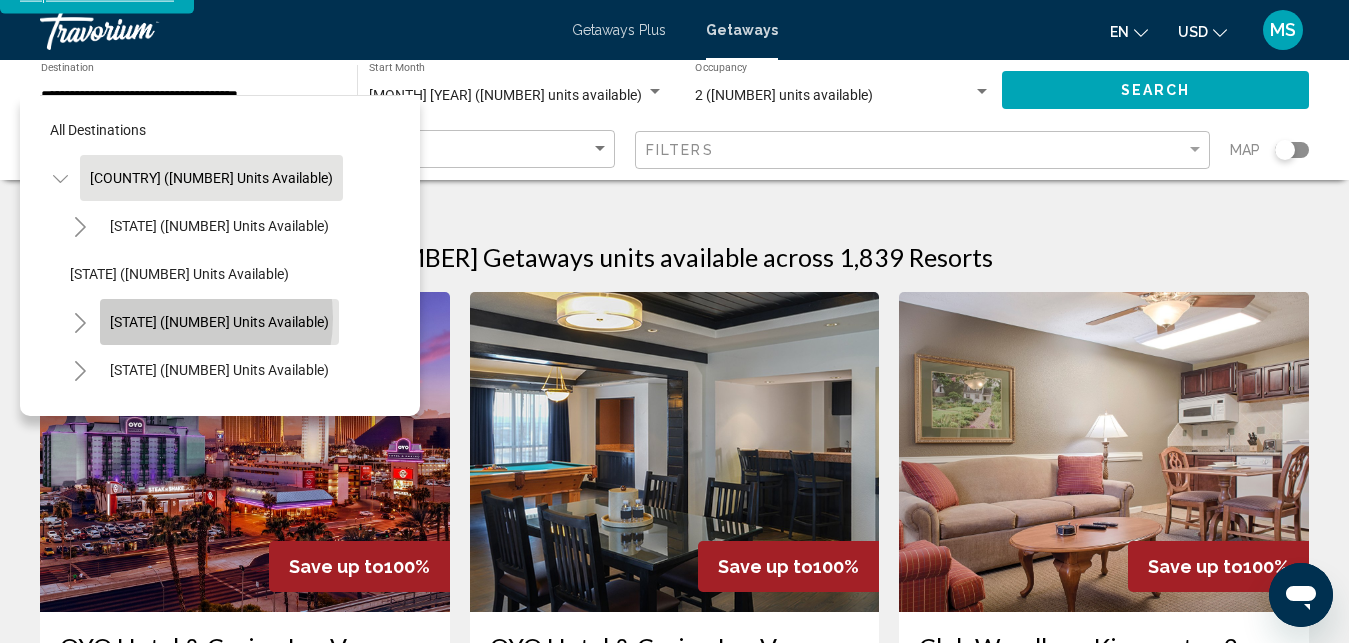 click on "[STATE] ([UNITS] units available)" 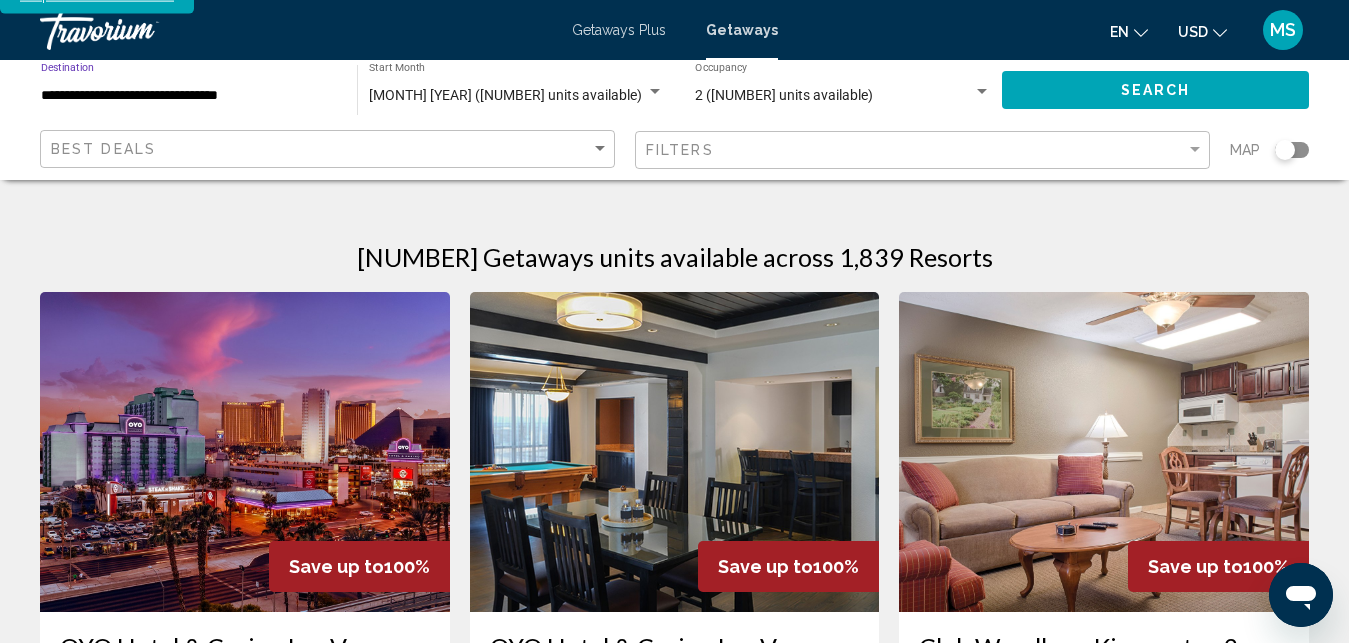 click on "Search" 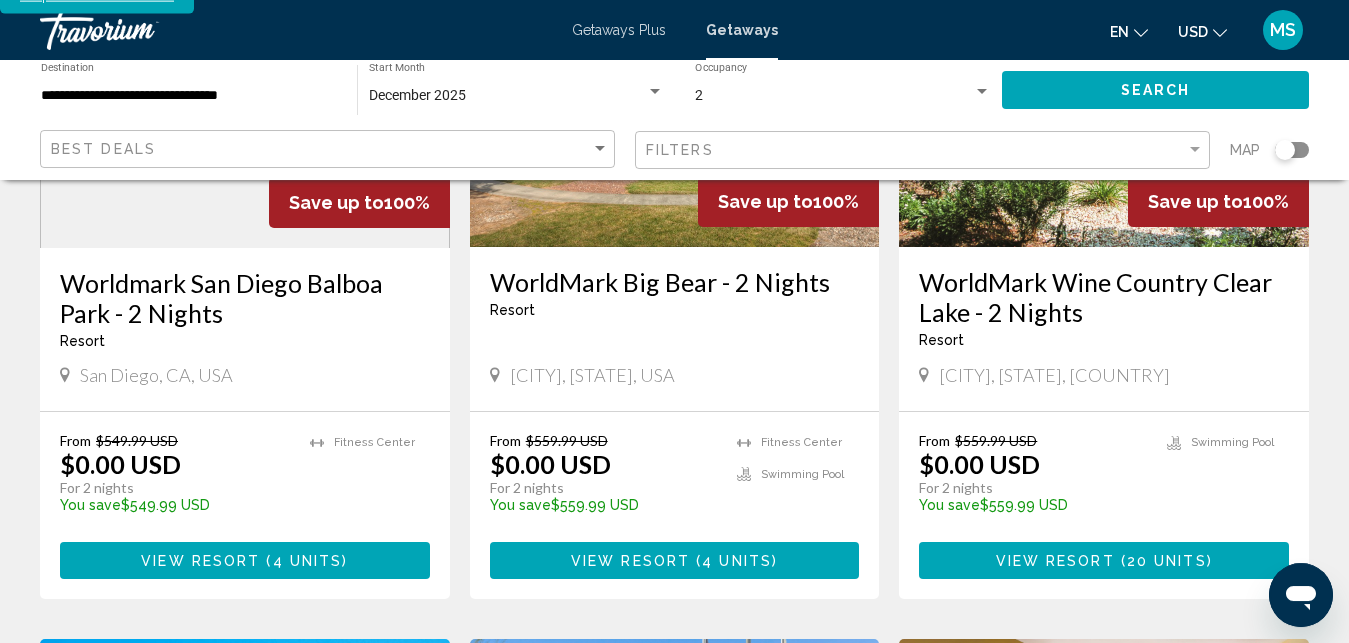 scroll, scrollTop: 460, scrollLeft: 0, axis: vertical 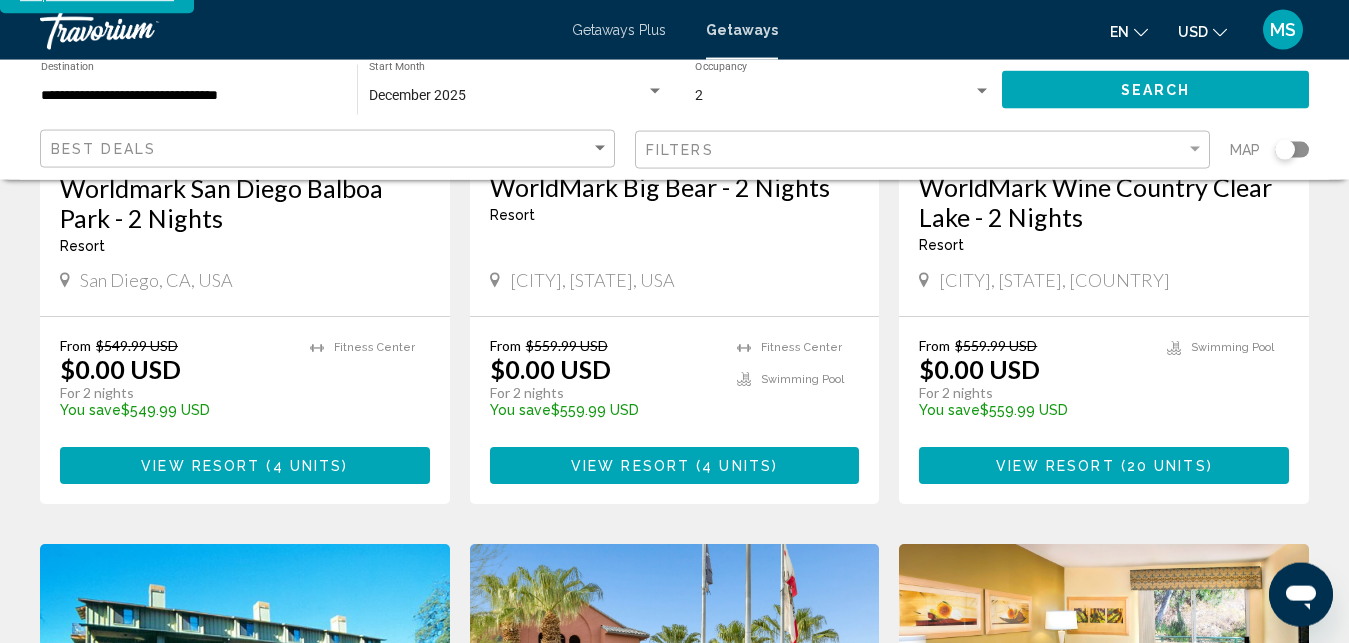 click 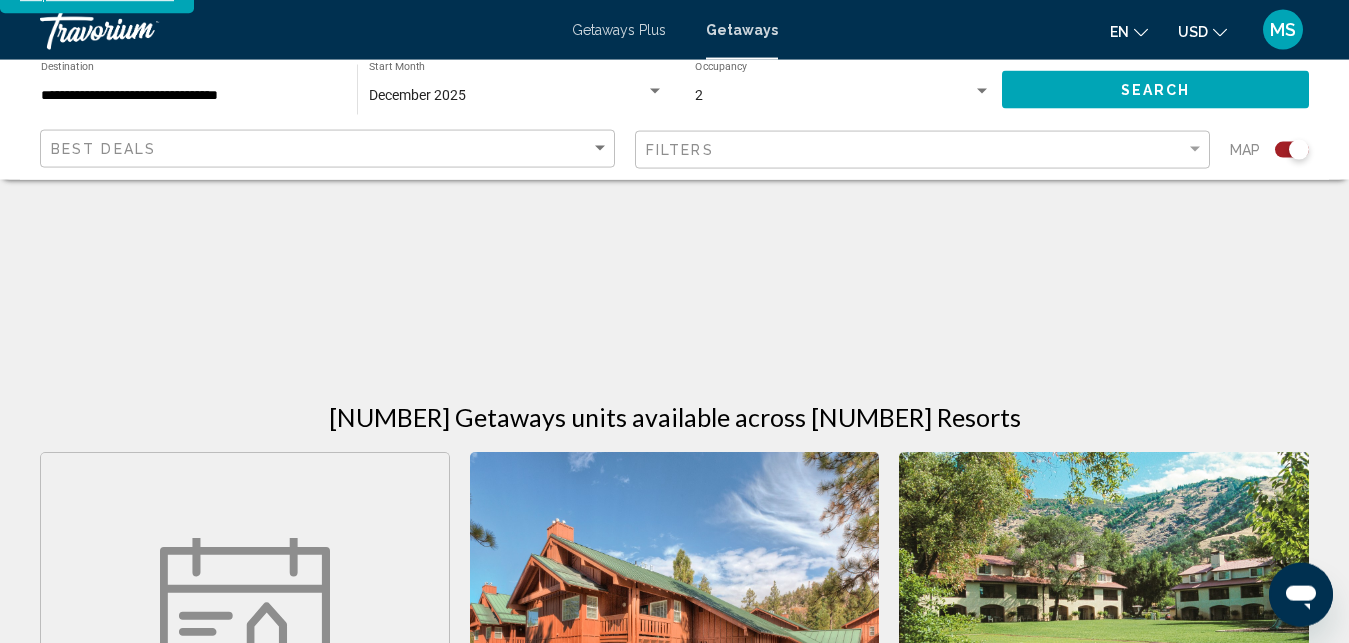 scroll, scrollTop: 1080, scrollLeft: 0, axis: vertical 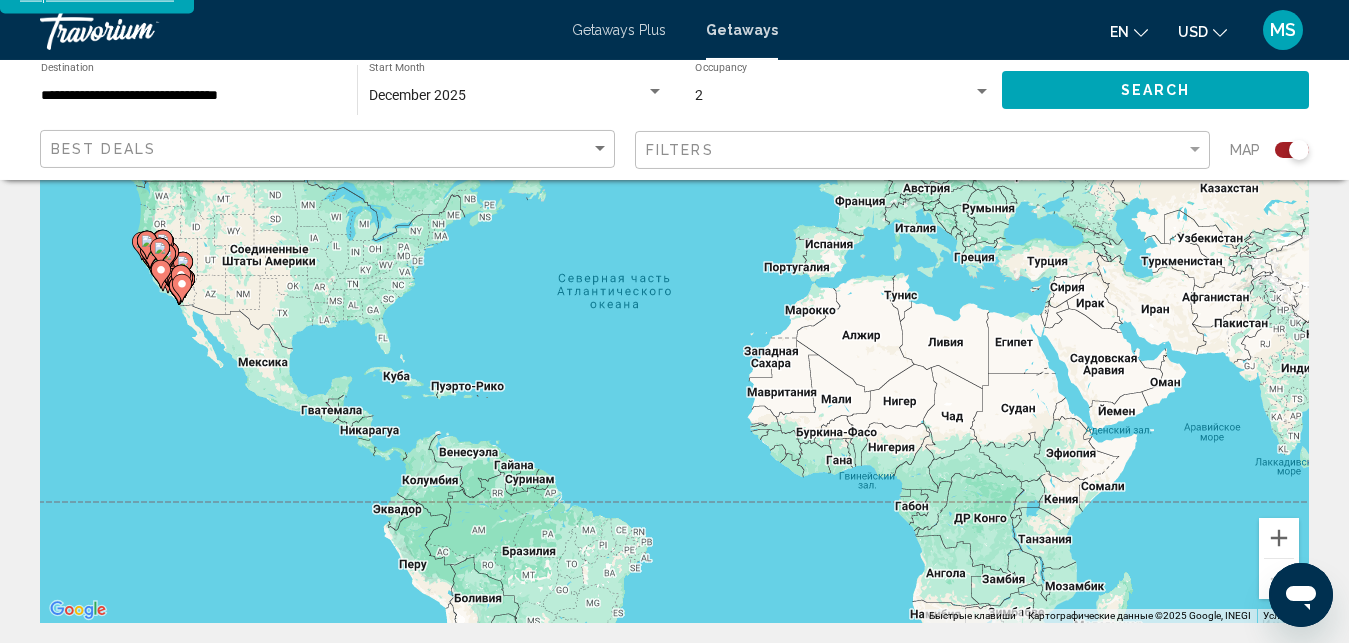 click 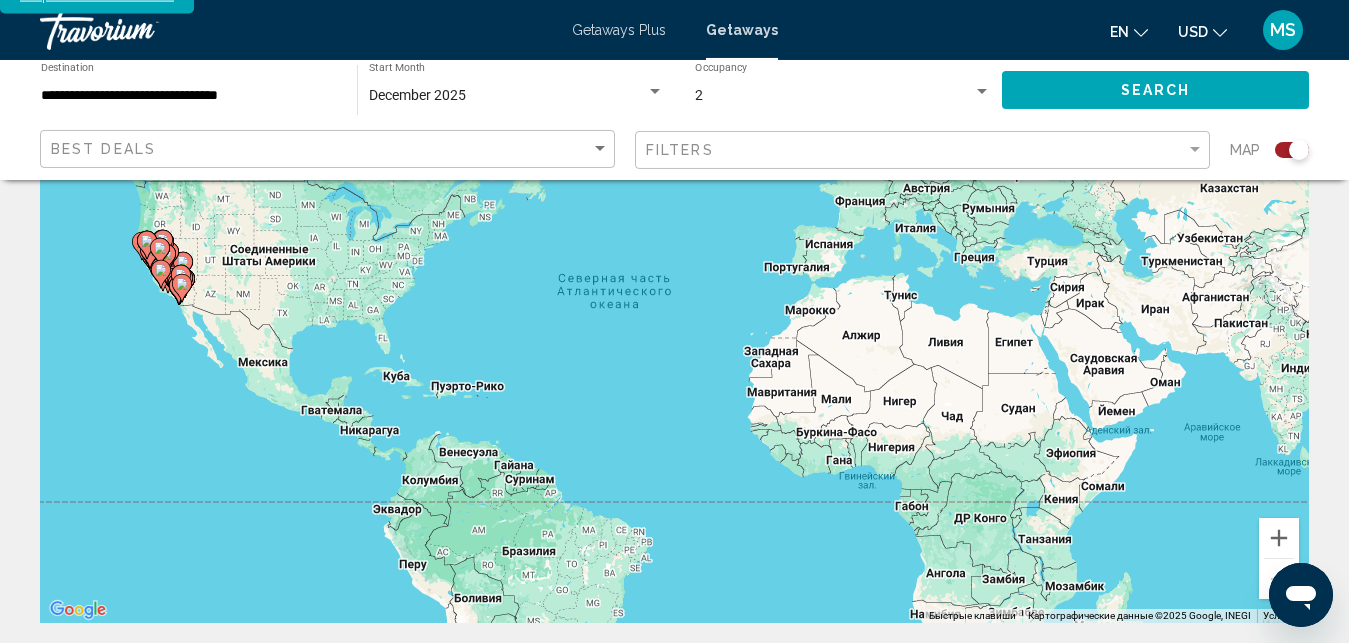 type on "**********" 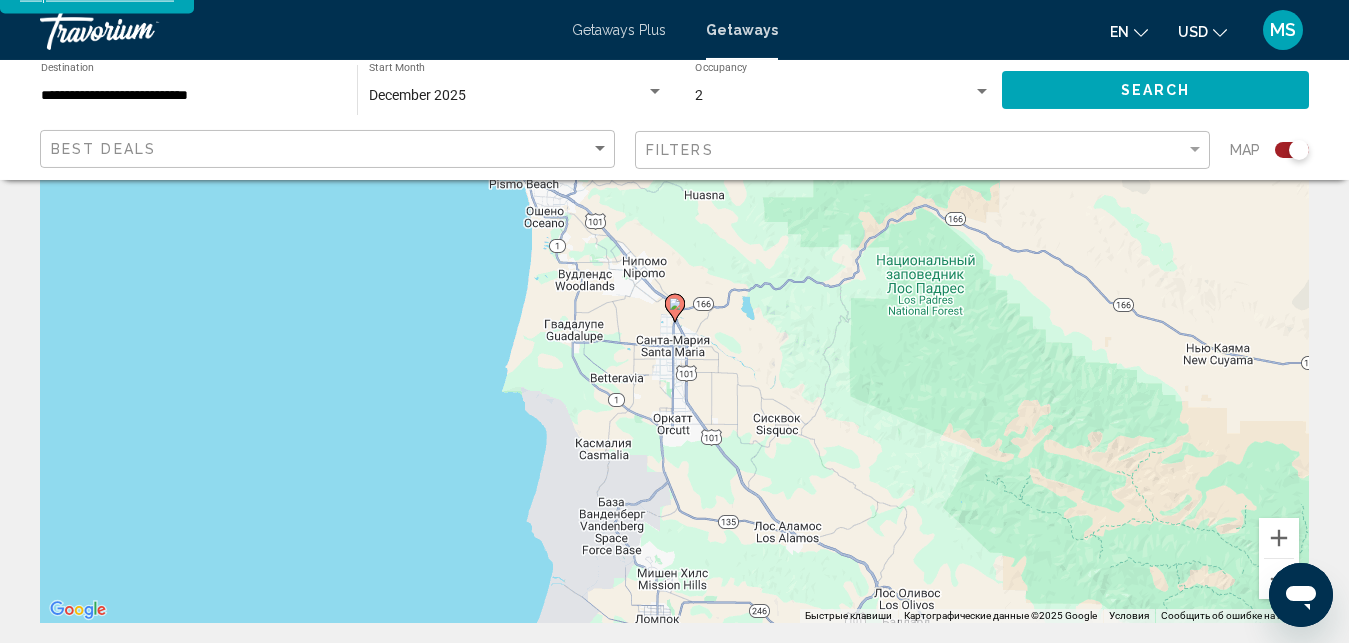 scroll, scrollTop: 856, scrollLeft: 0, axis: vertical 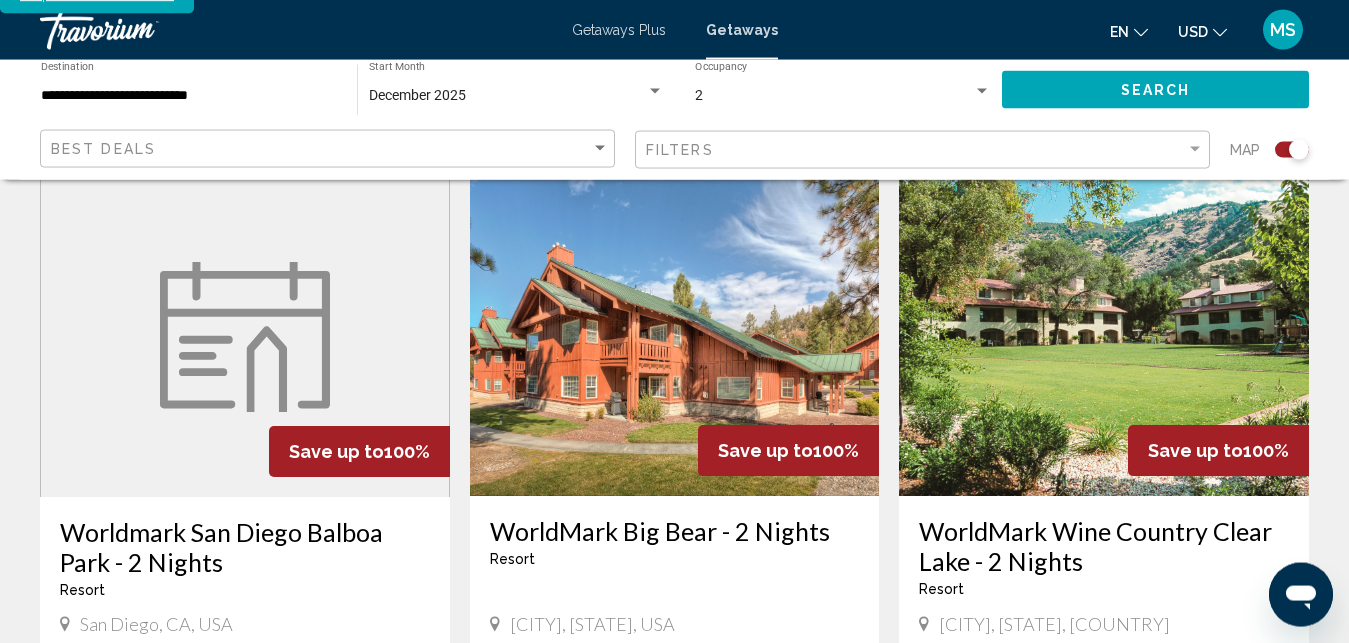 click at bounding box center [1104, 336] 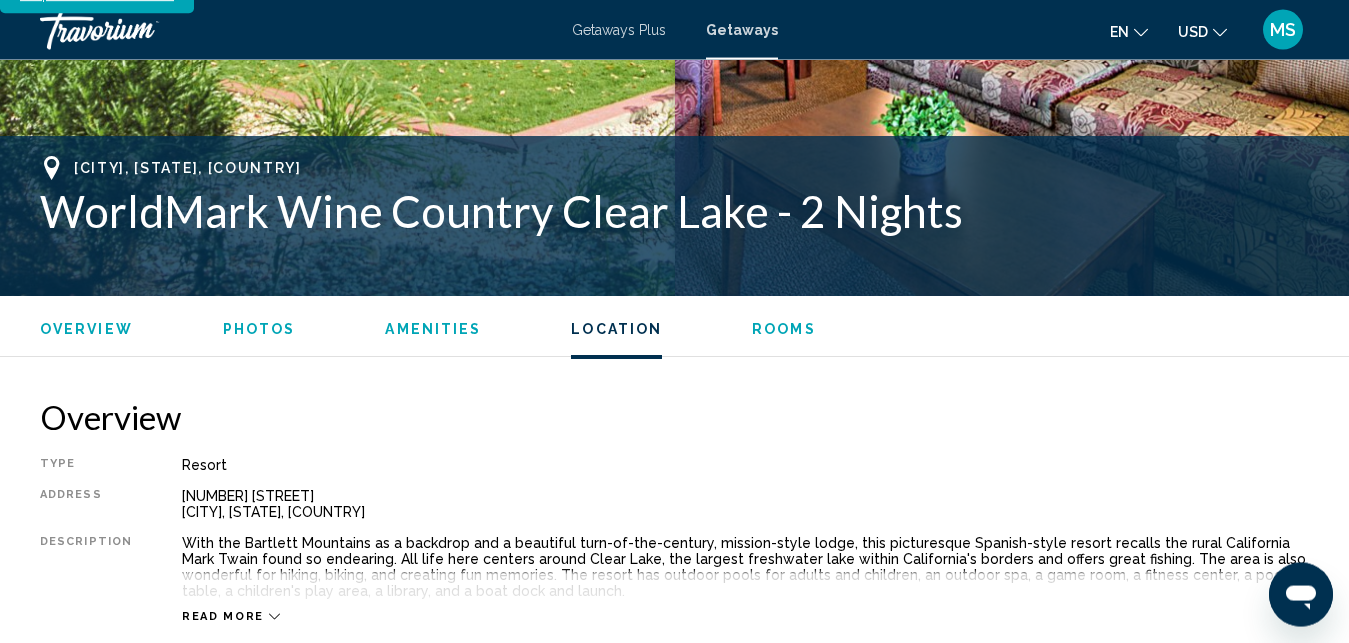 scroll, scrollTop: 3820, scrollLeft: 0, axis: vertical 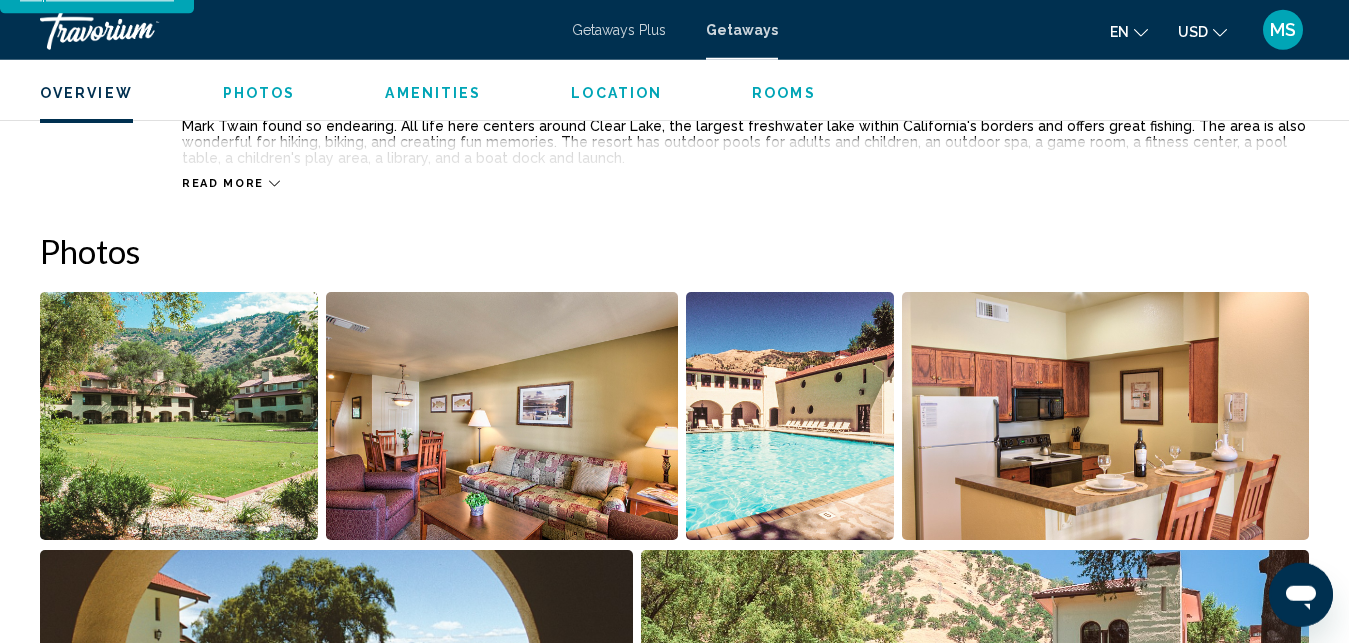 click at bounding box center [502, 416] 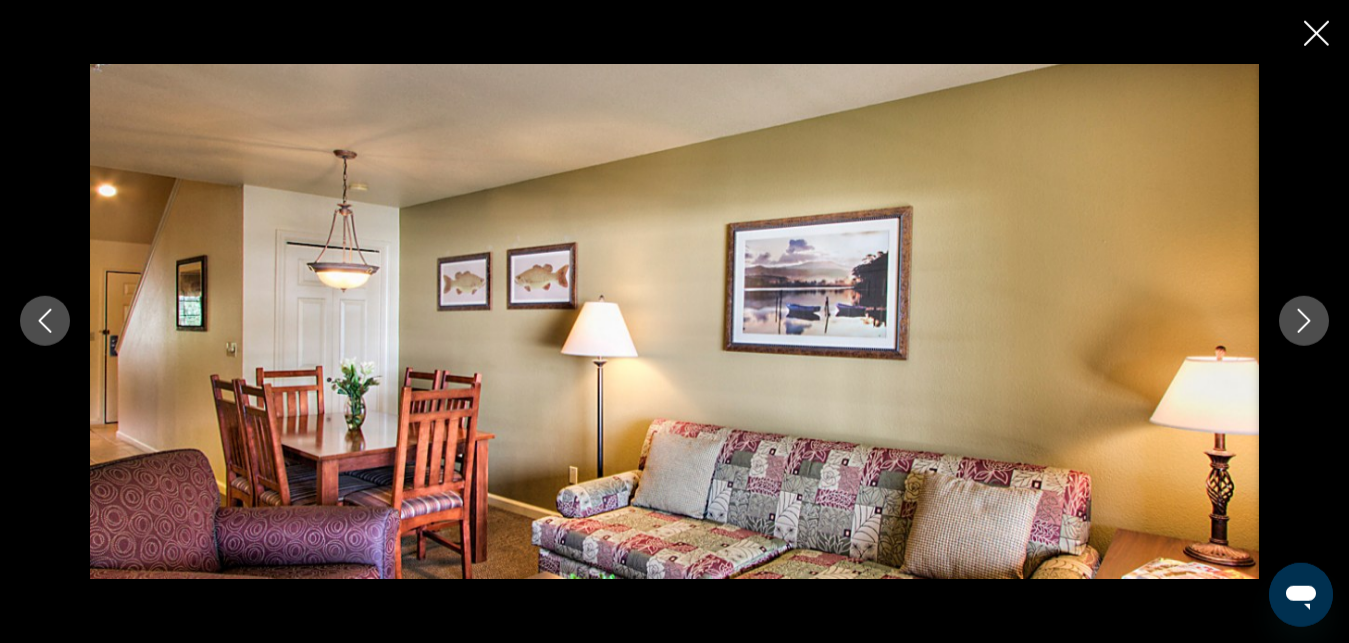 click 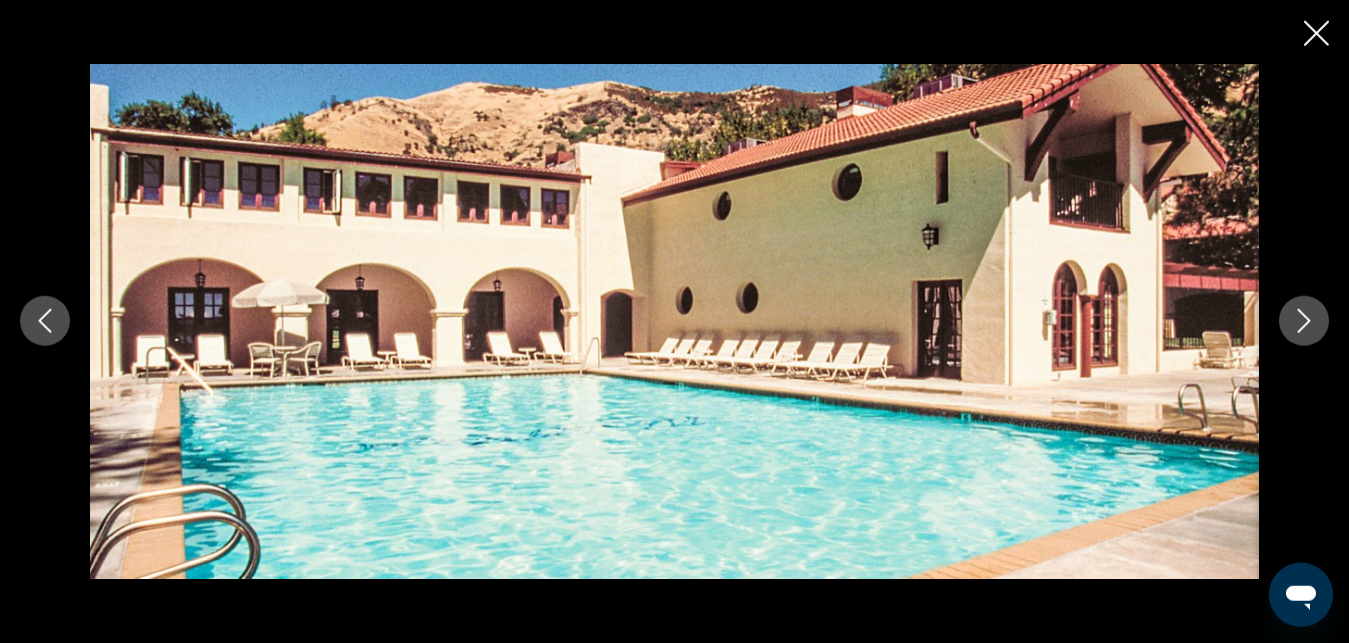 click 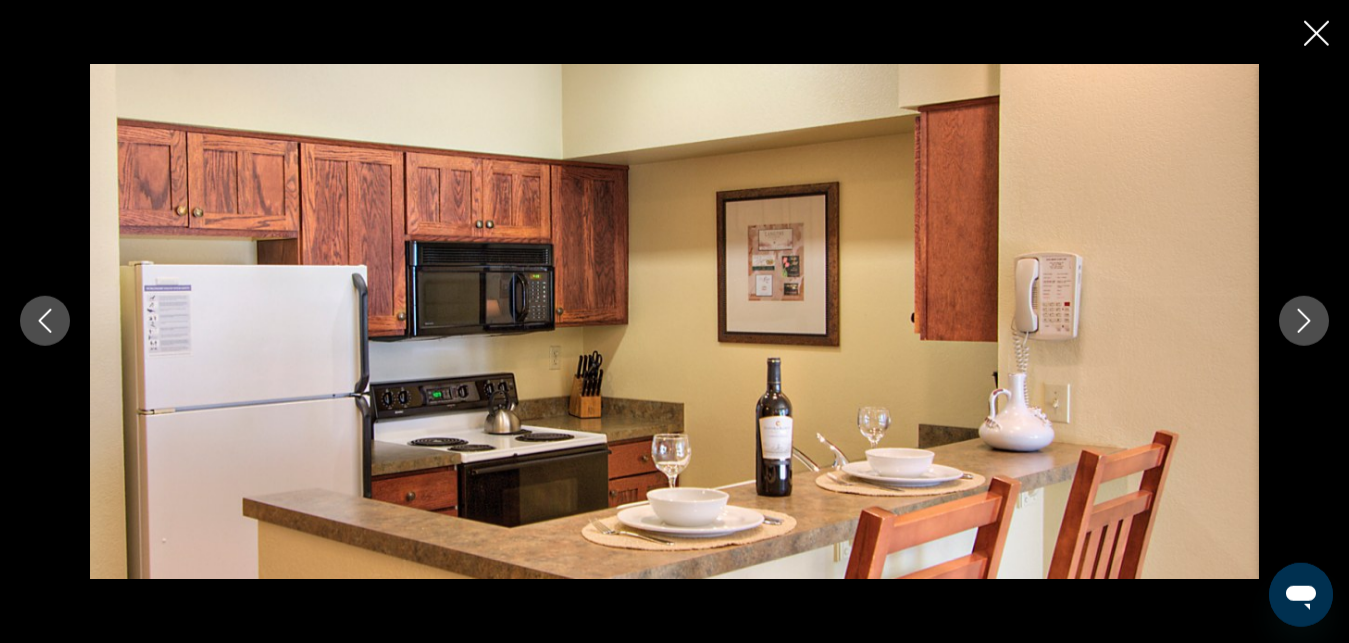 click 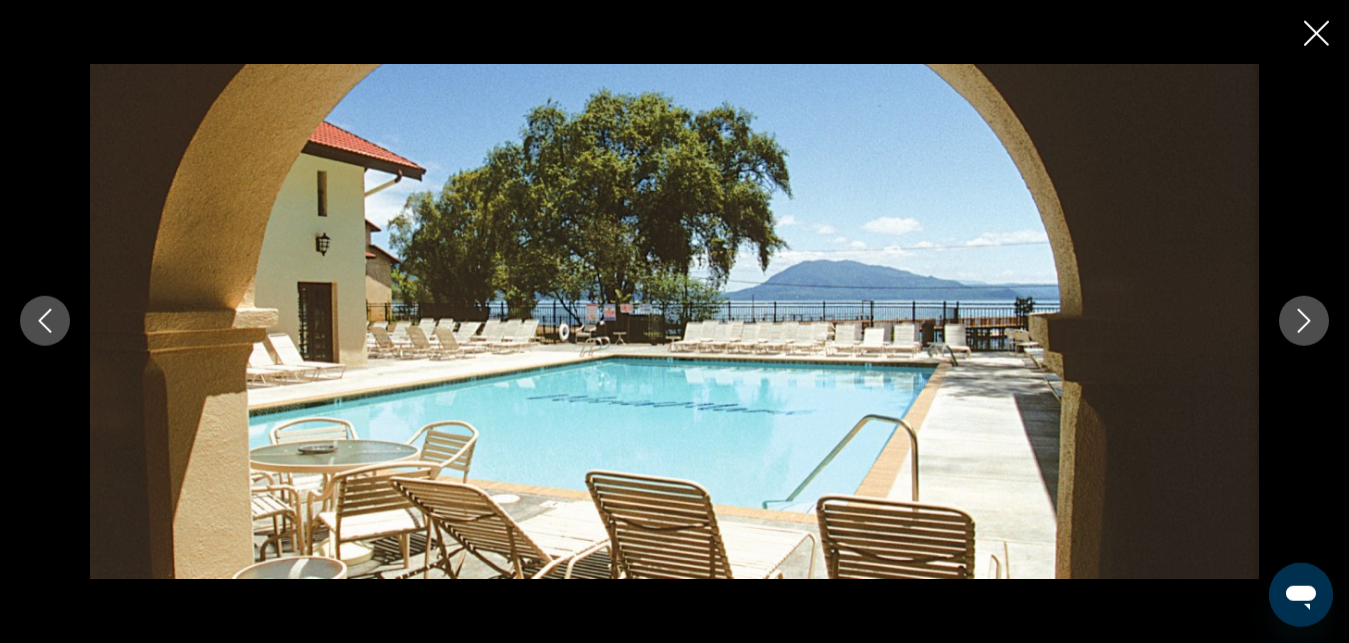 click 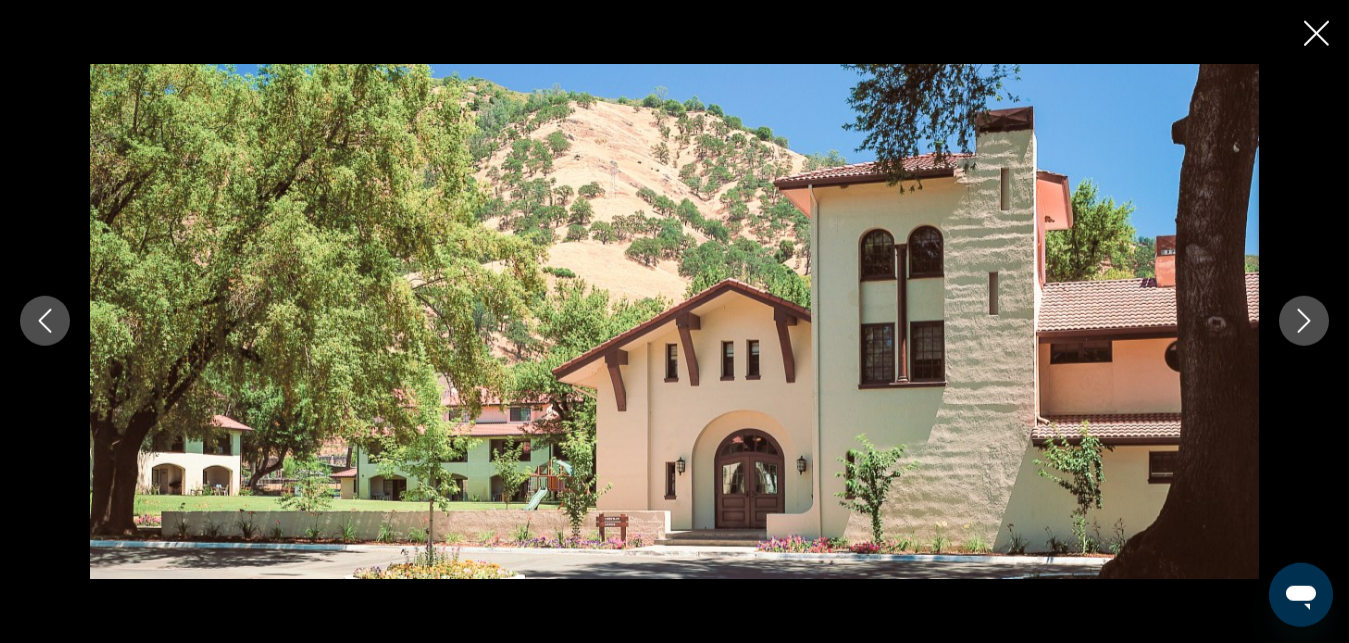 click 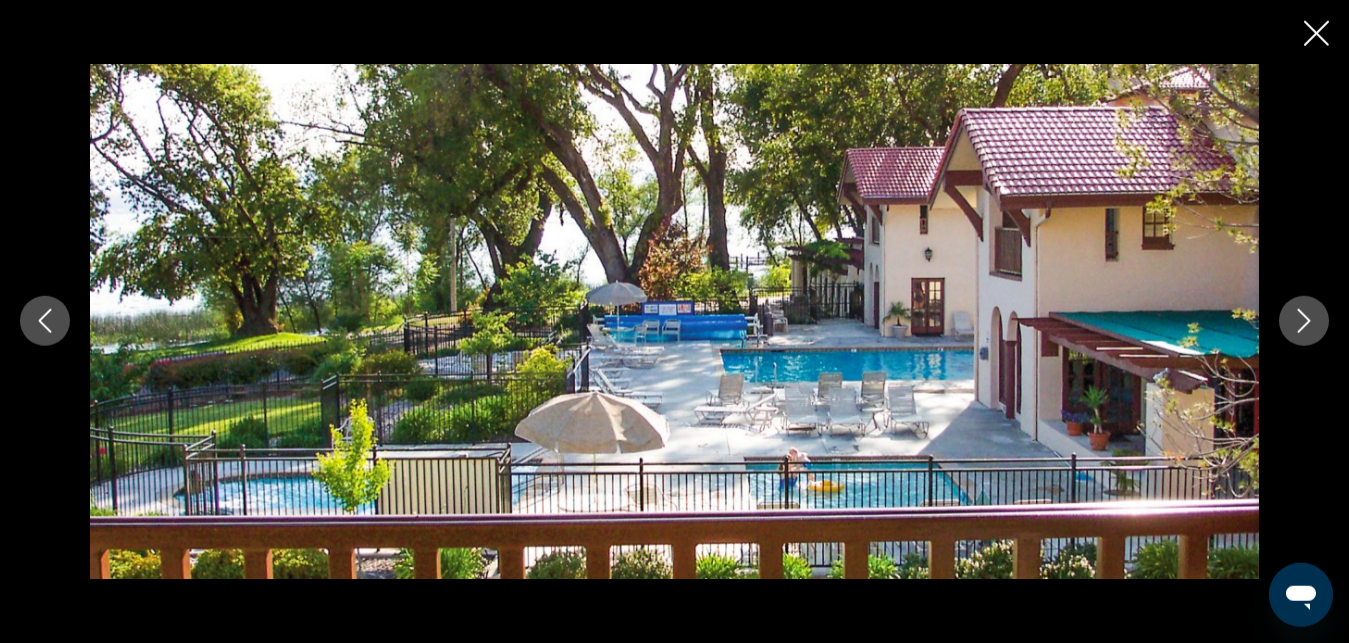 click 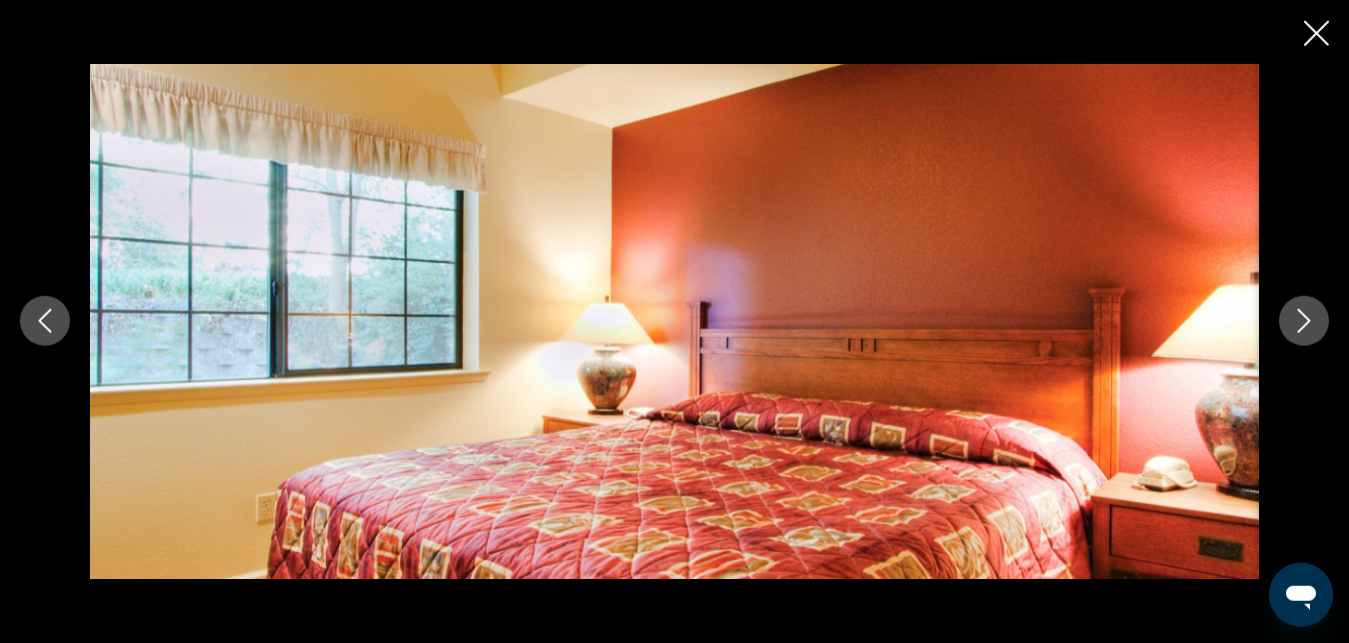click 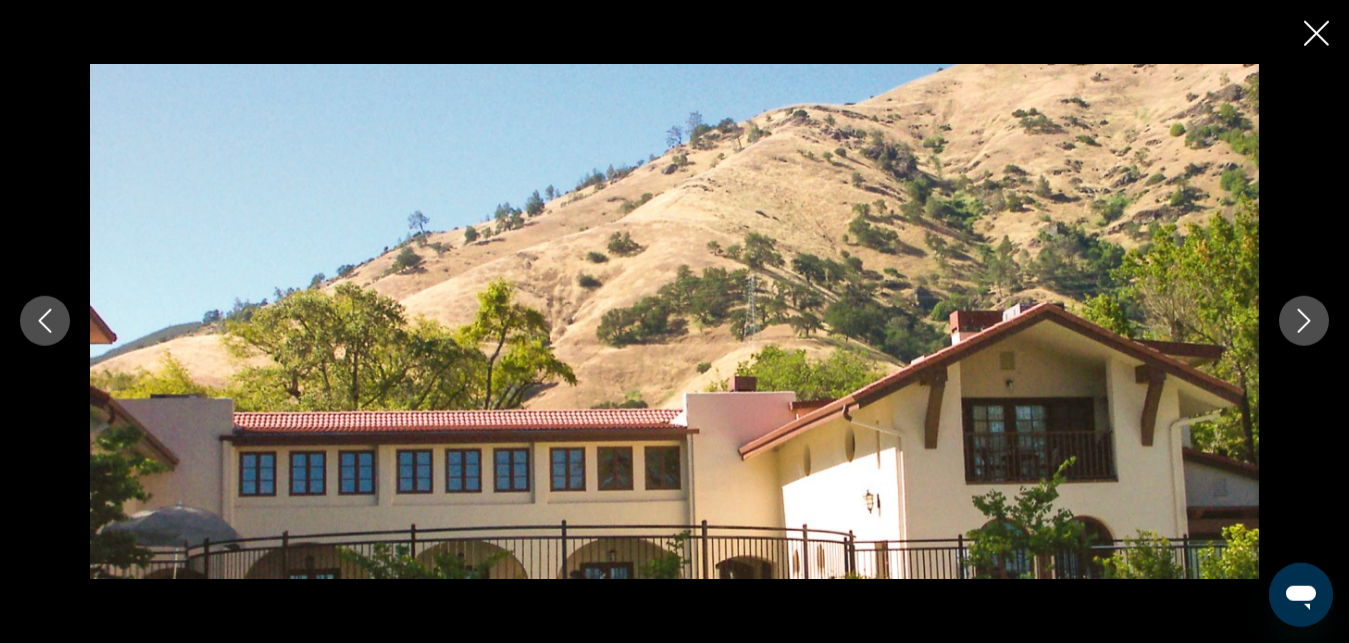 click 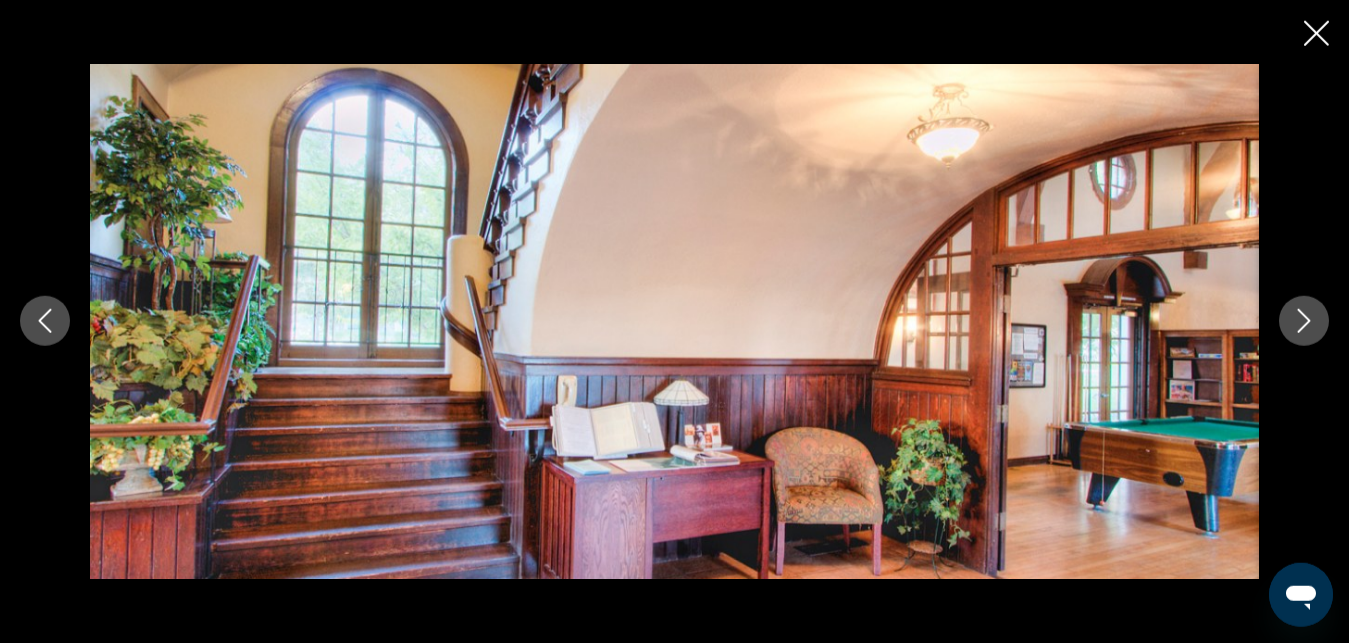 click 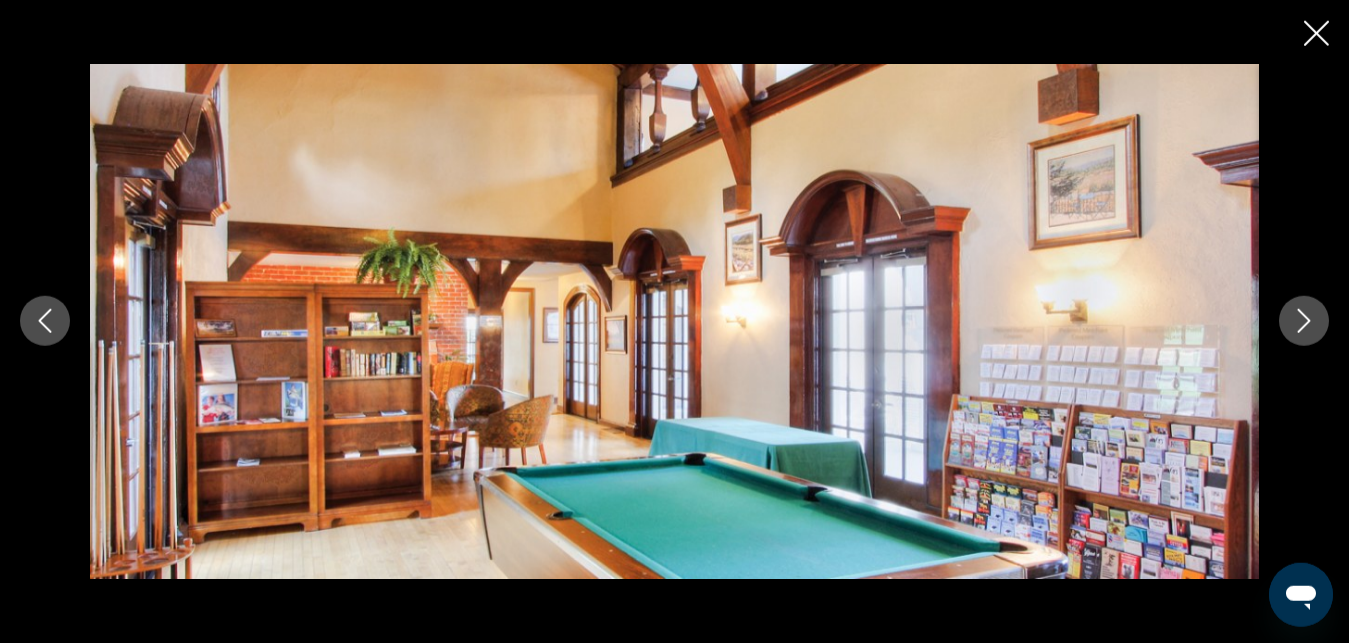 click 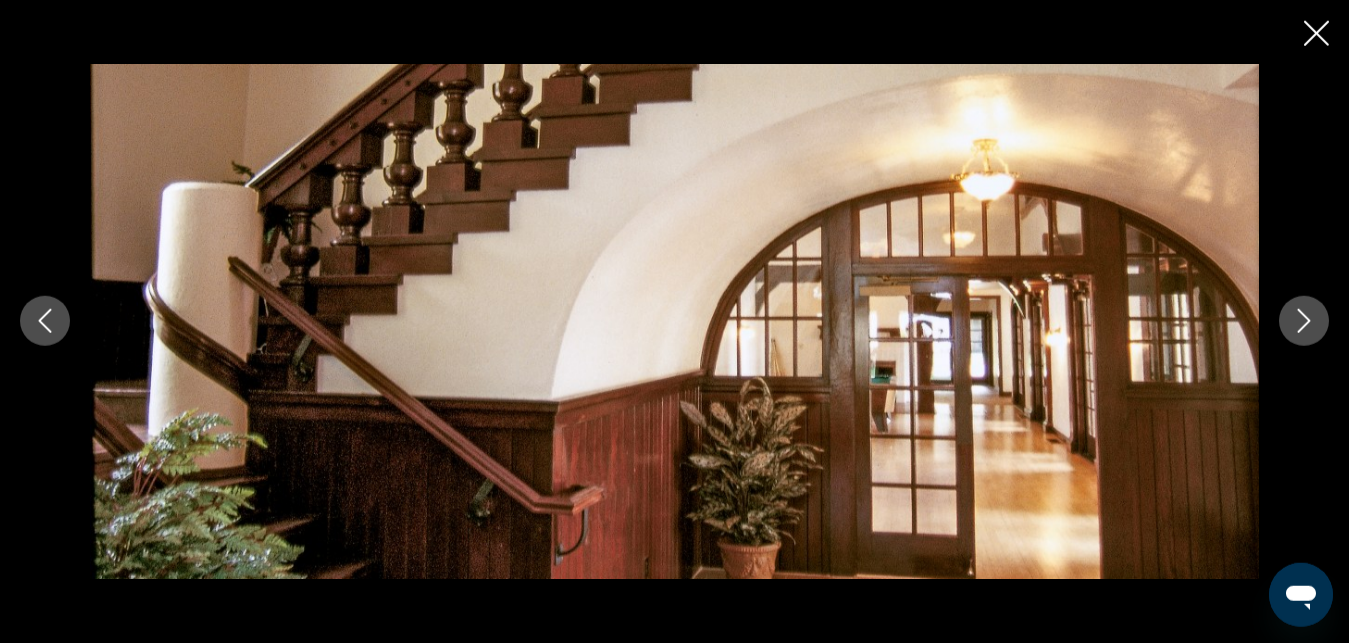 click 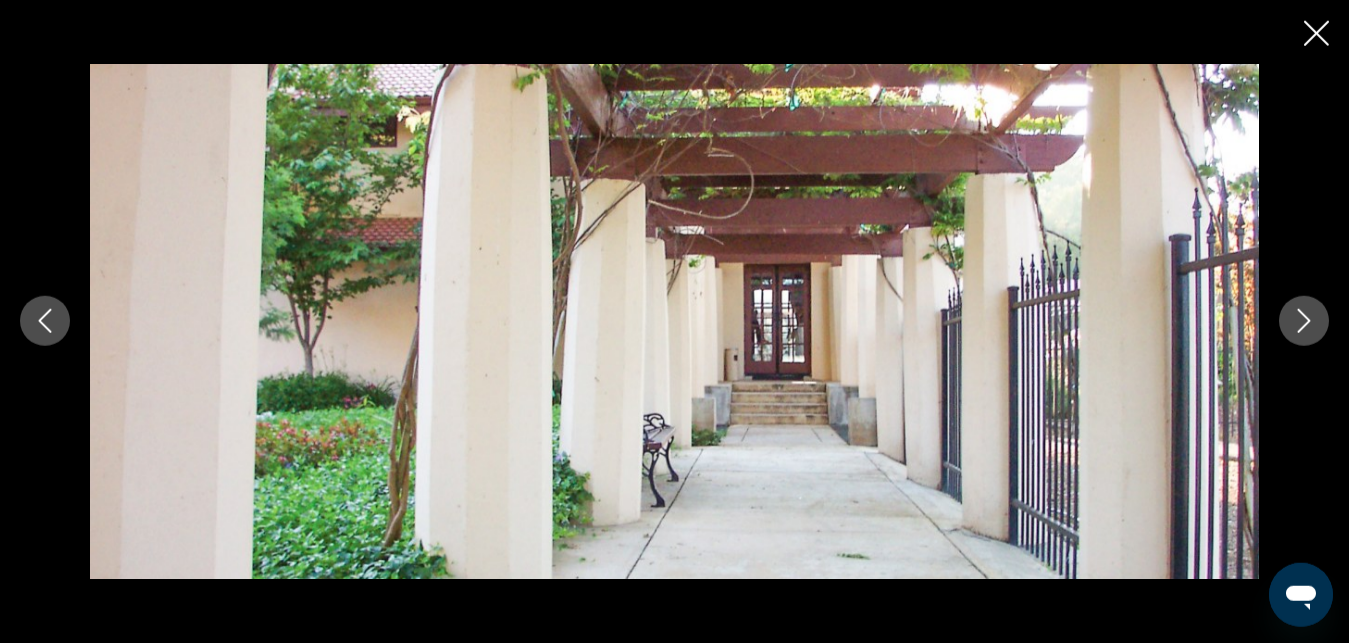 click 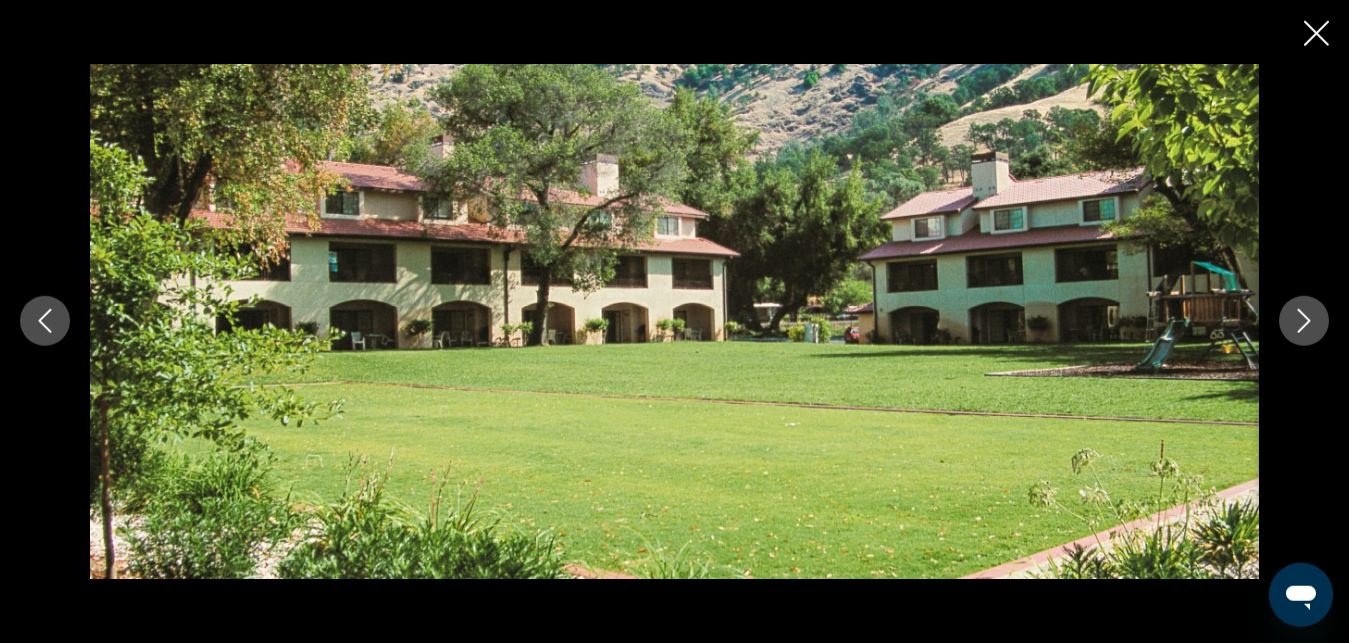 click 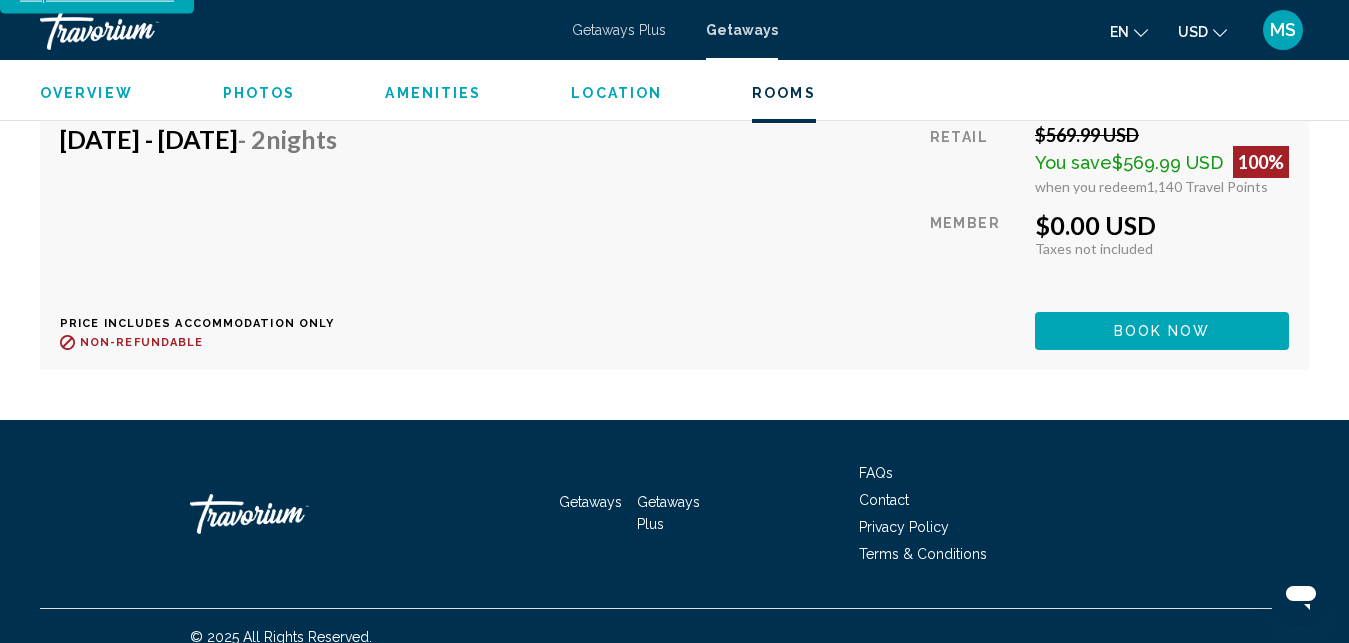 scroll, scrollTop: 5949, scrollLeft: 0, axis: vertical 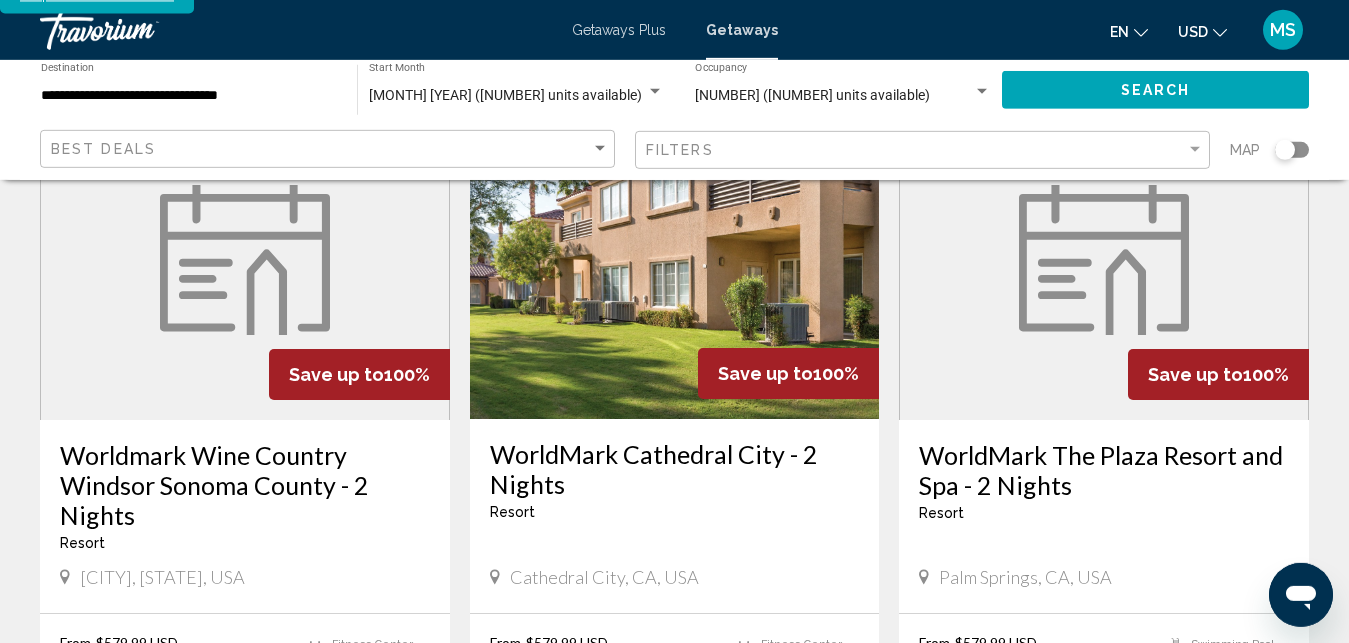 click at bounding box center [245, 260] 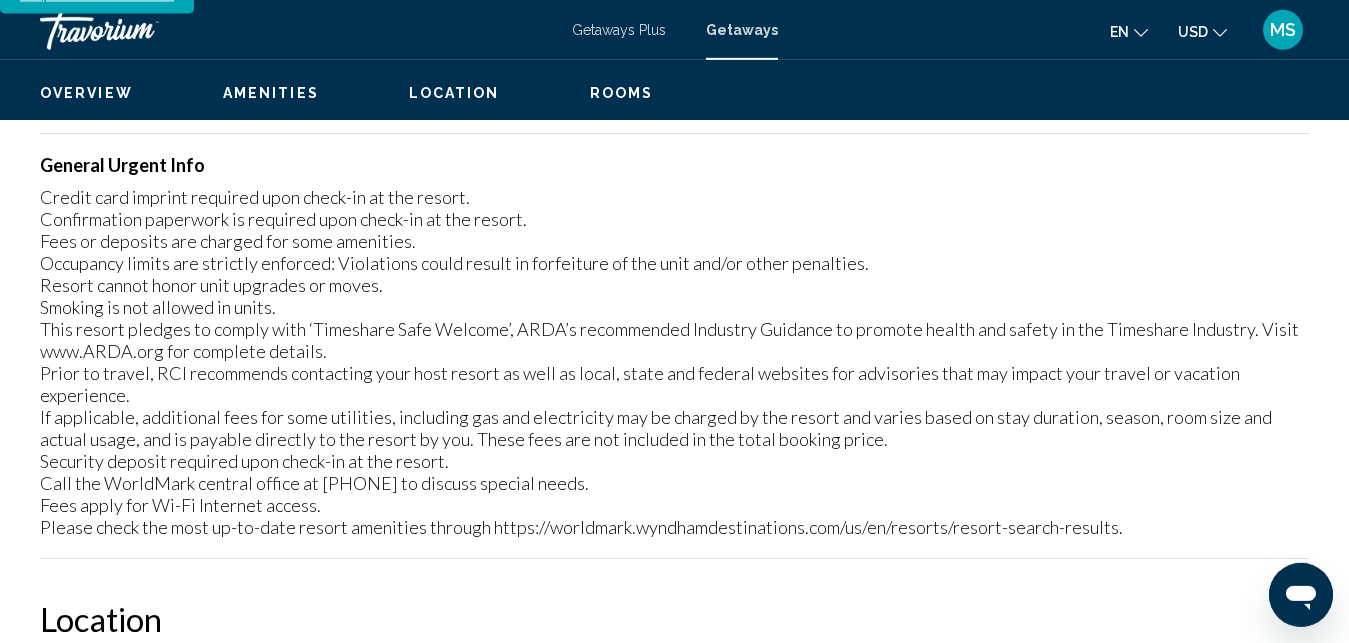 scroll, scrollTop: 0, scrollLeft: 0, axis: both 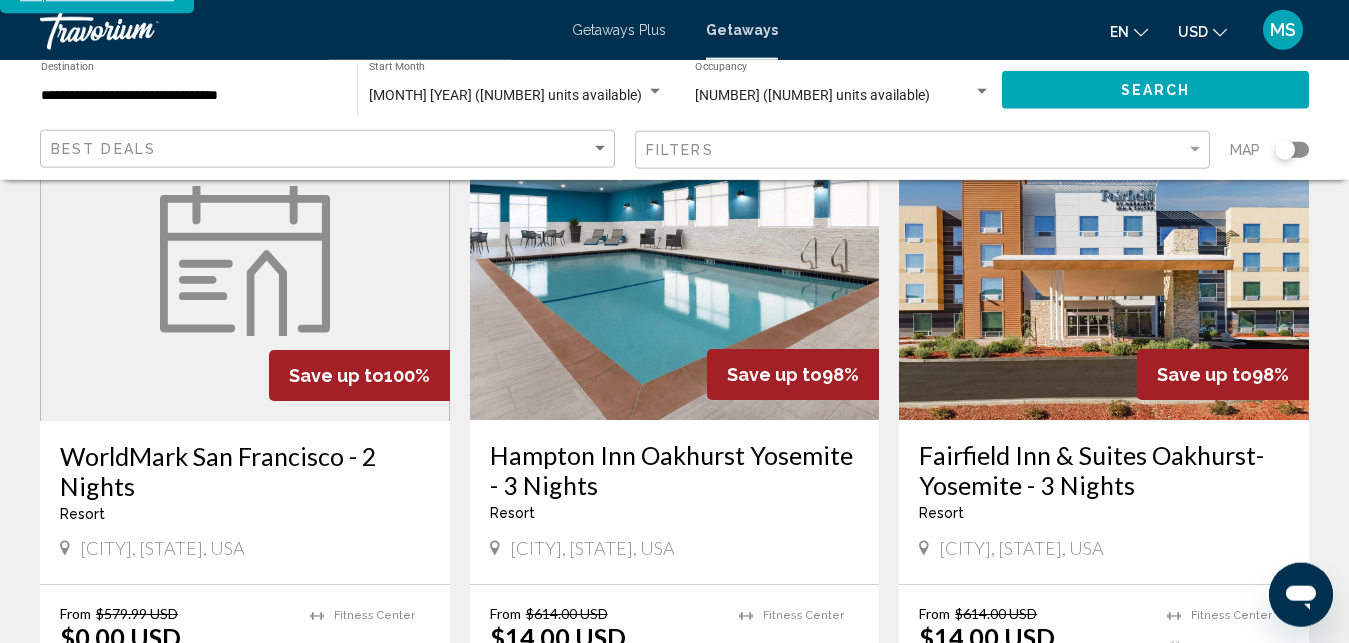 click on "WorldMark San Francisco - 2 Nights" at bounding box center [245, 471] 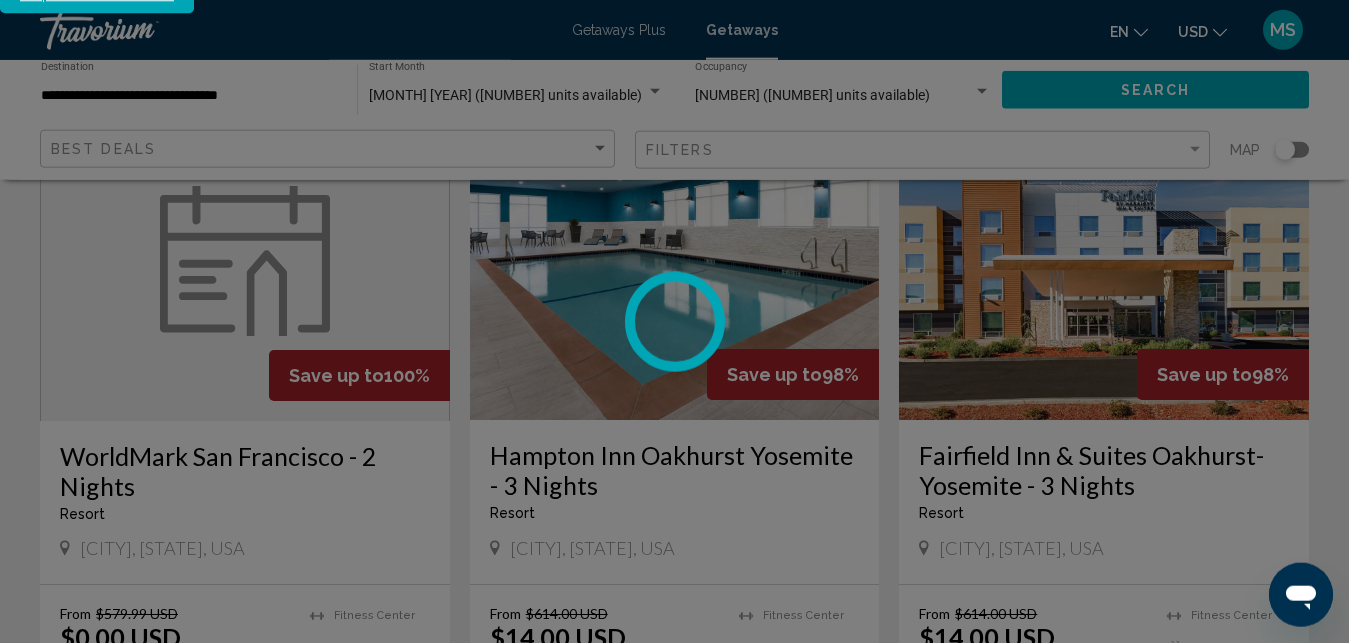 scroll, scrollTop: 0, scrollLeft: 0, axis: both 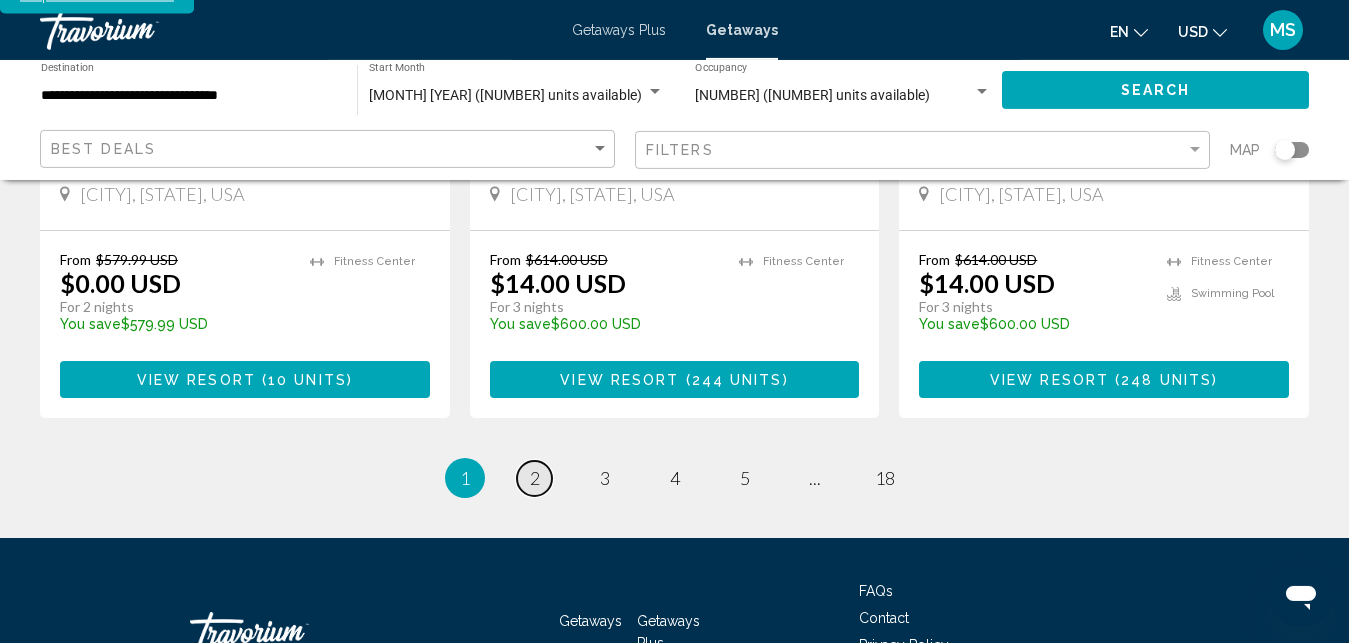 click on "2" at bounding box center [535, 478] 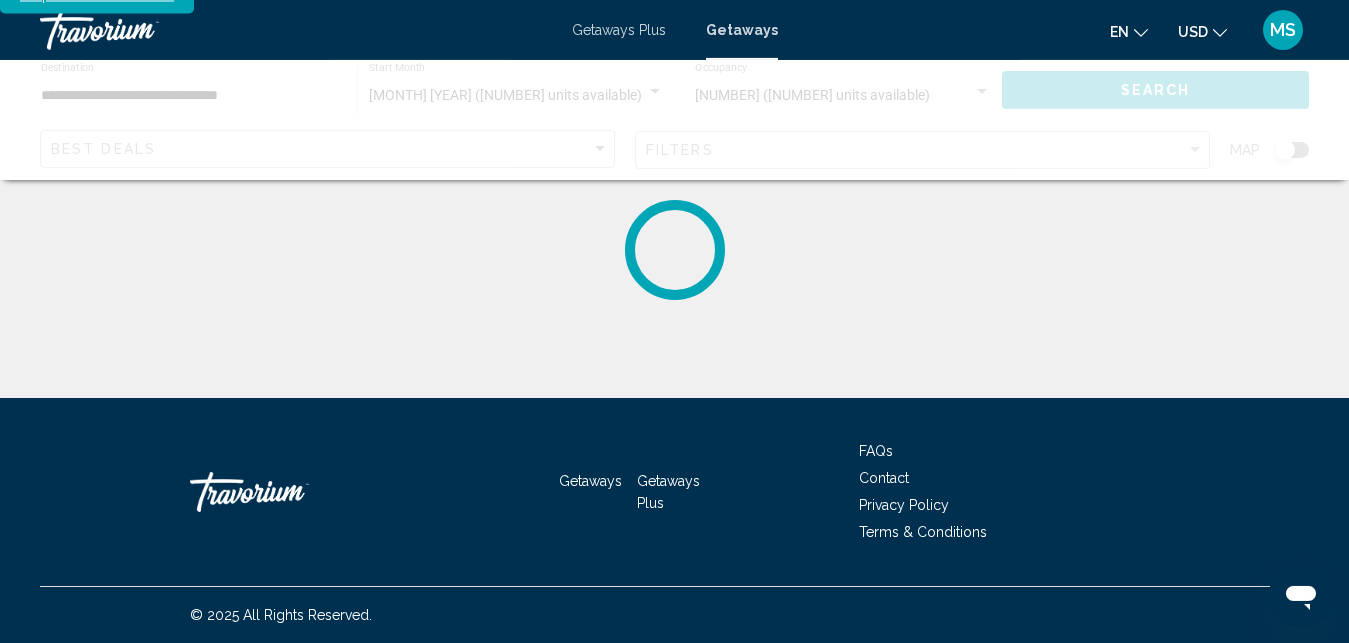 scroll, scrollTop: 0, scrollLeft: 0, axis: both 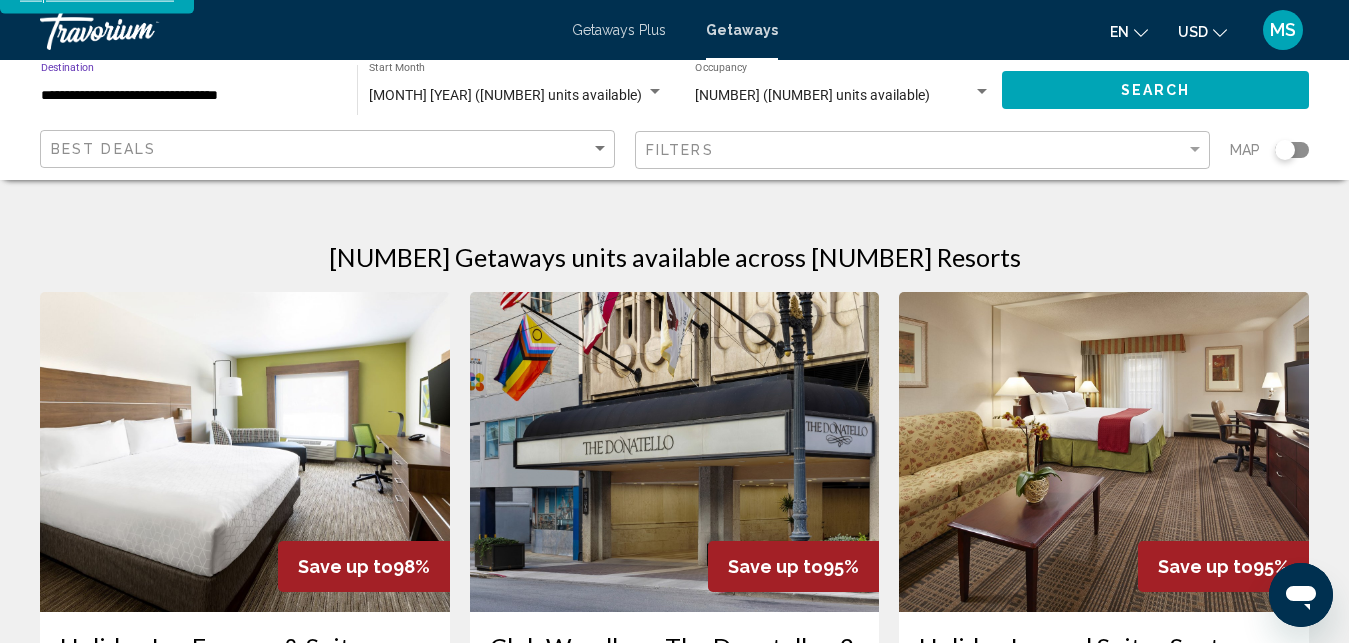 click on "**********" at bounding box center [189, 96] 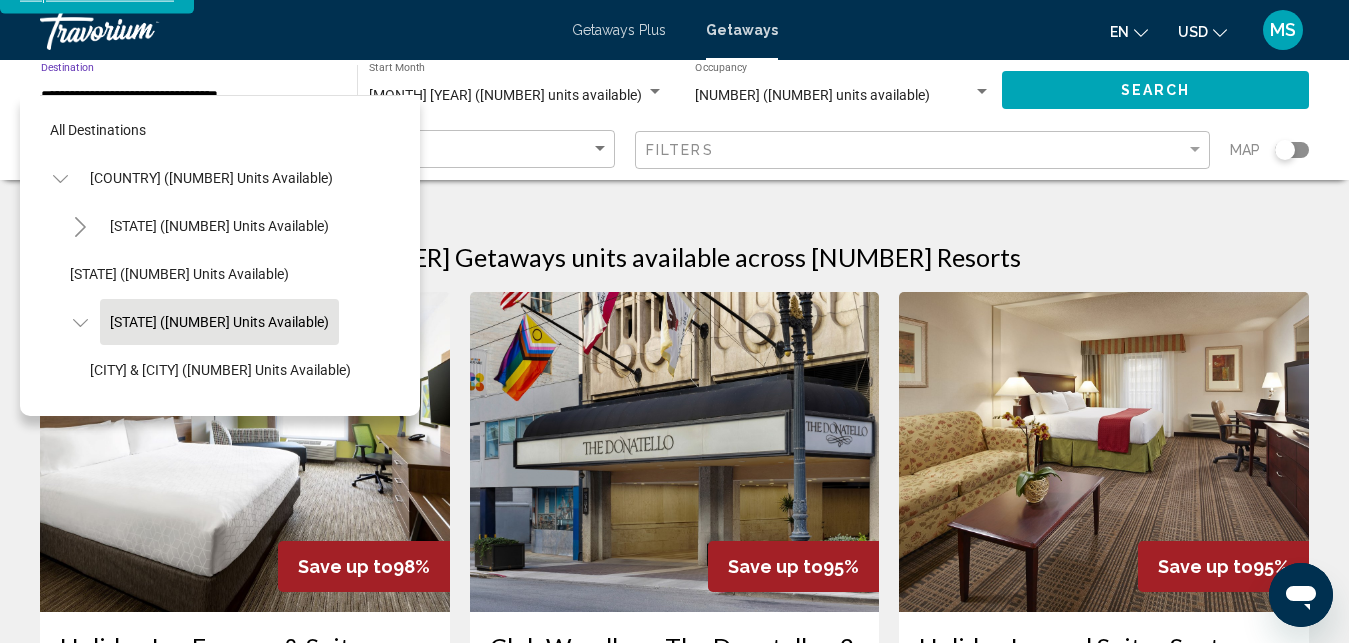 scroll, scrollTop: 80, scrollLeft: 0, axis: vertical 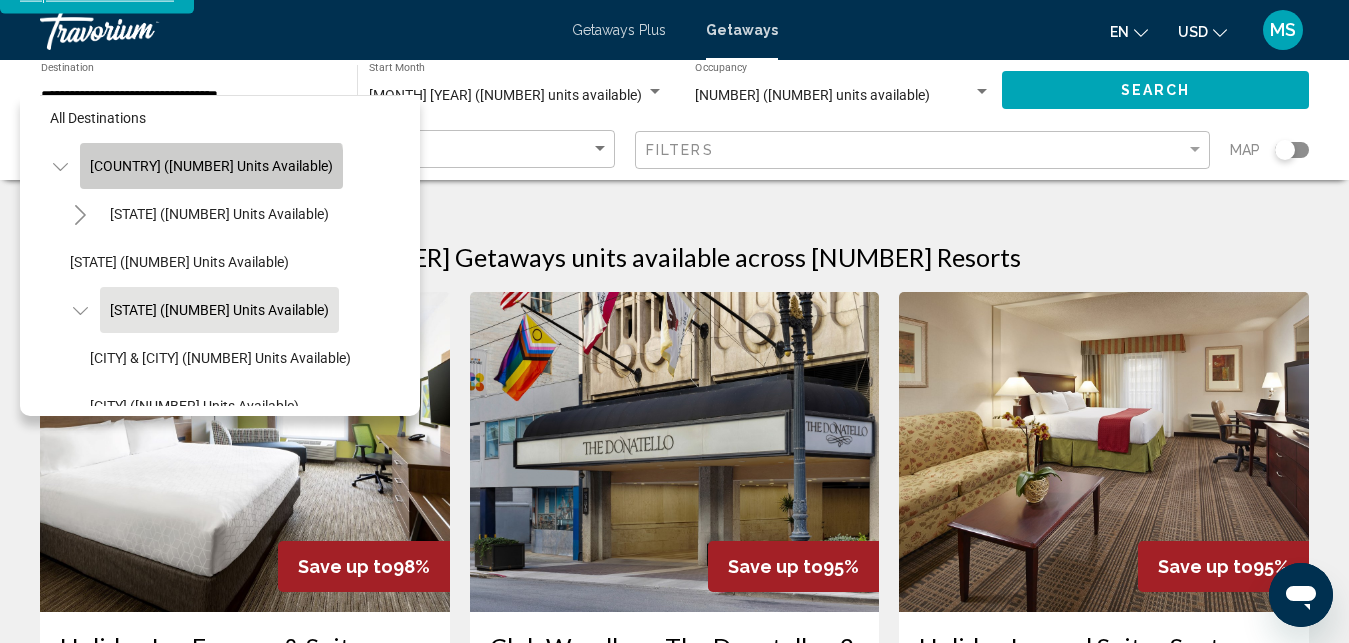 click on "[COUNTRY] (672,007 units available)" 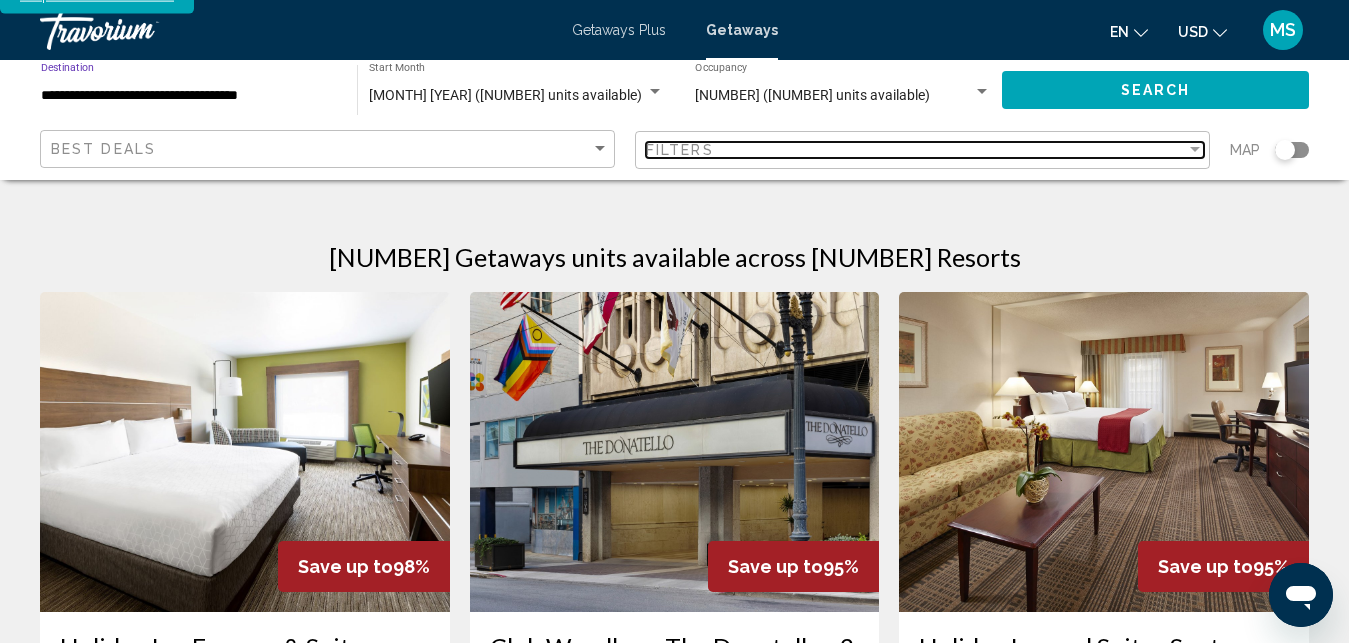 click at bounding box center (1195, 149) 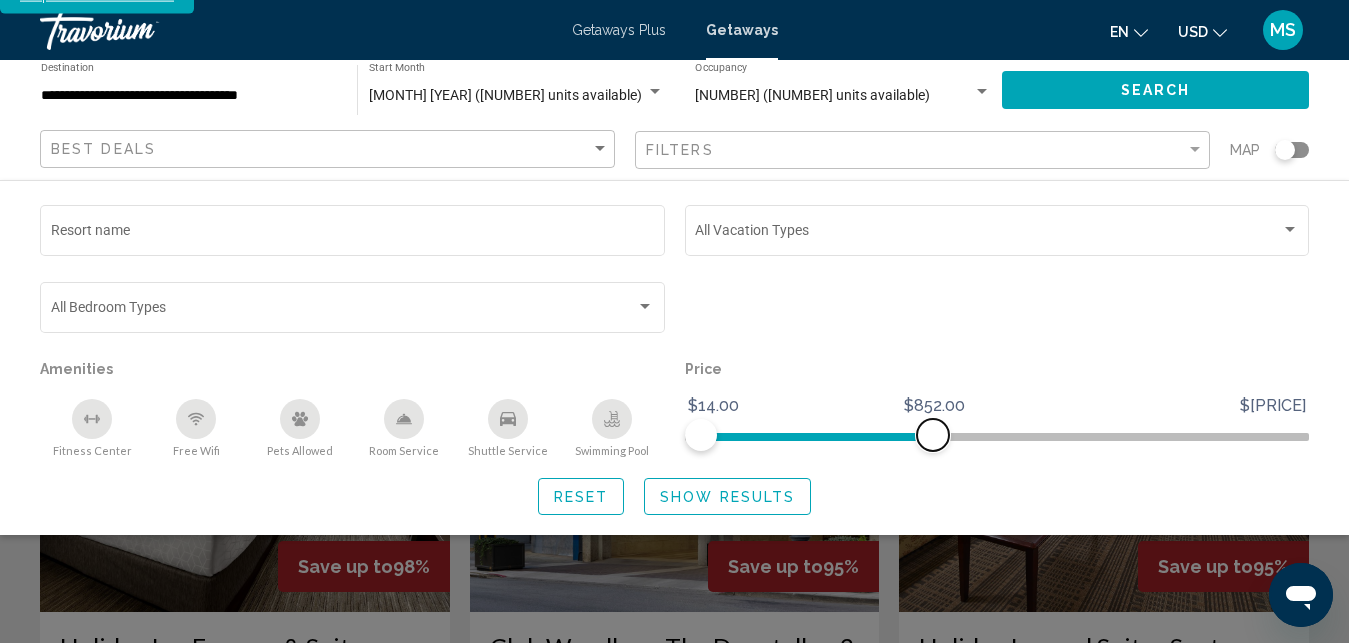 drag, startPoint x: 1296, startPoint y: 434, endPoint x: 891, endPoint y: 478, distance: 407.38312 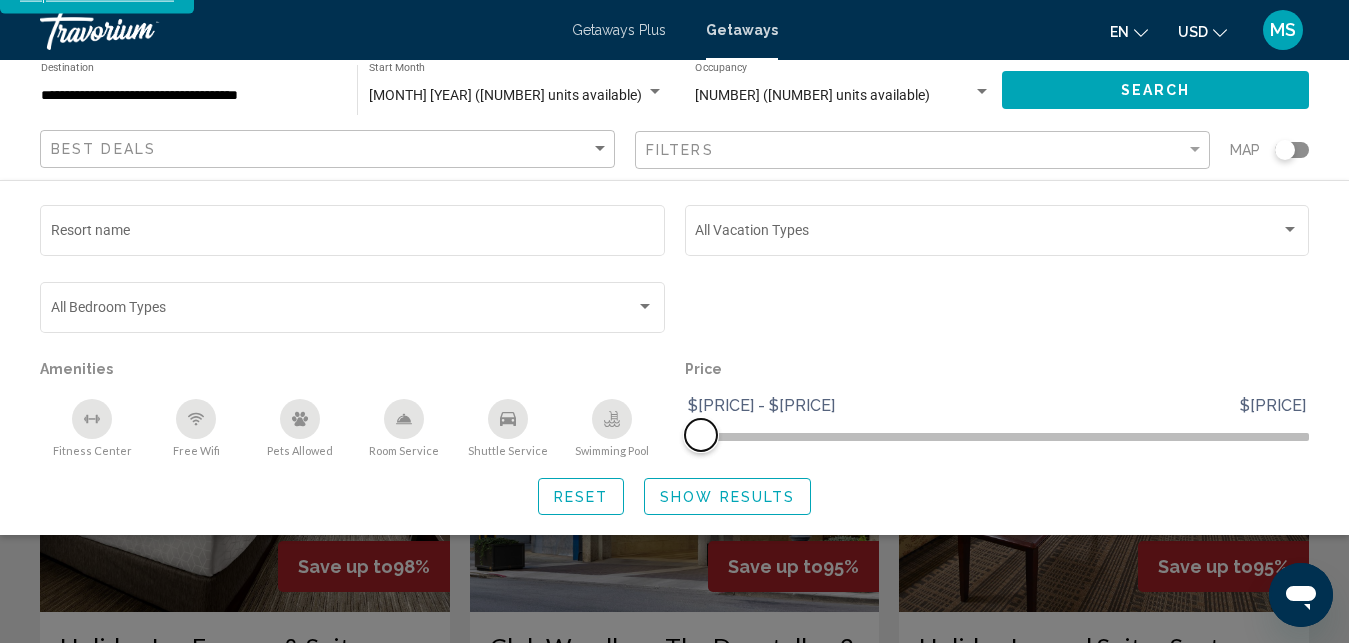 drag, startPoint x: 892, startPoint y: 443, endPoint x: 672, endPoint y: 412, distance: 222.17336 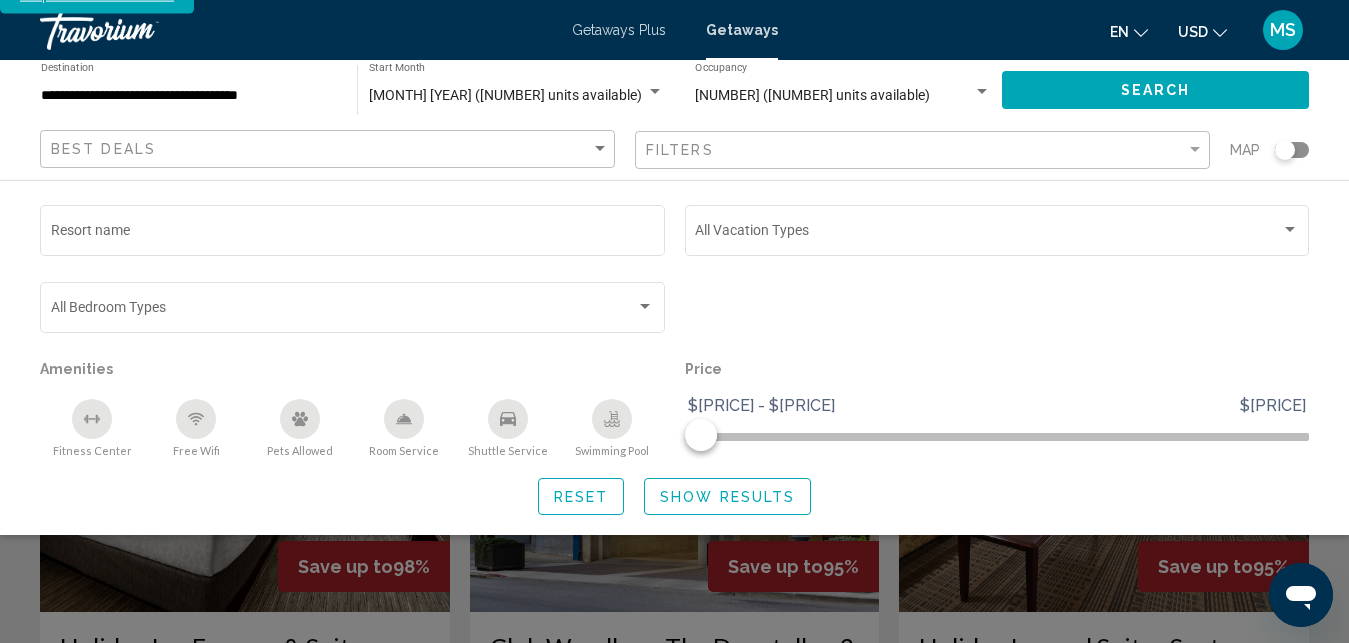 click on "Show Results" 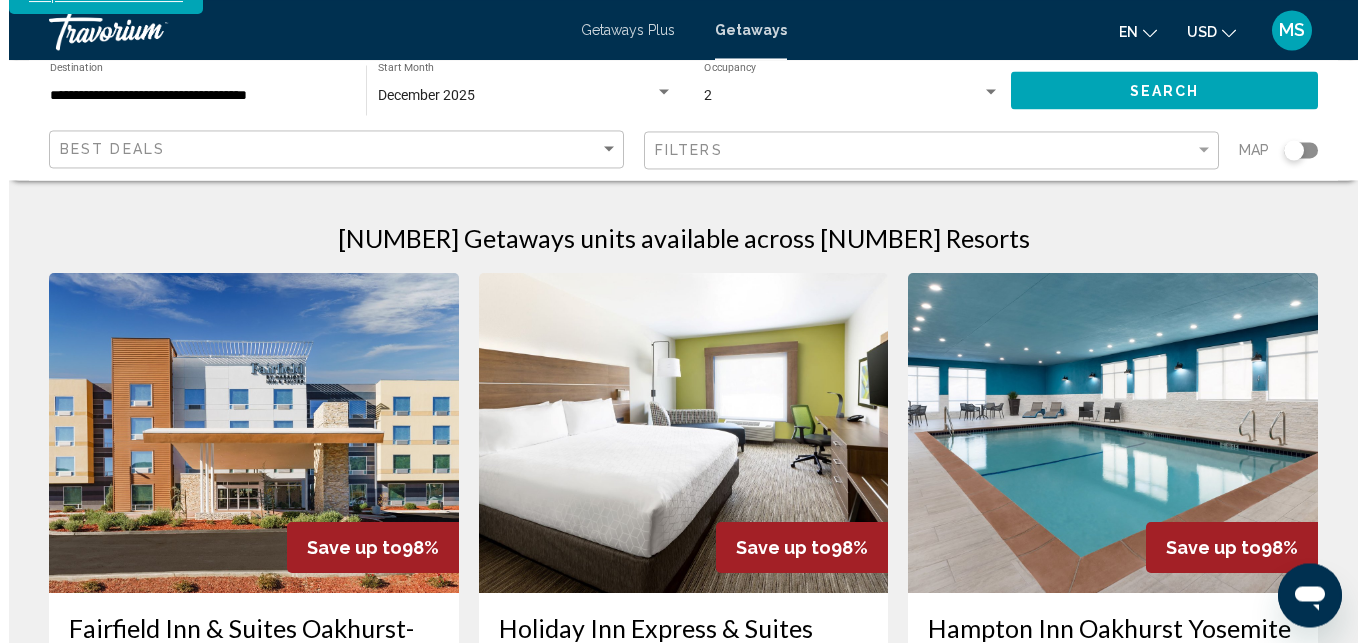 scroll, scrollTop: 0, scrollLeft: 0, axis: both 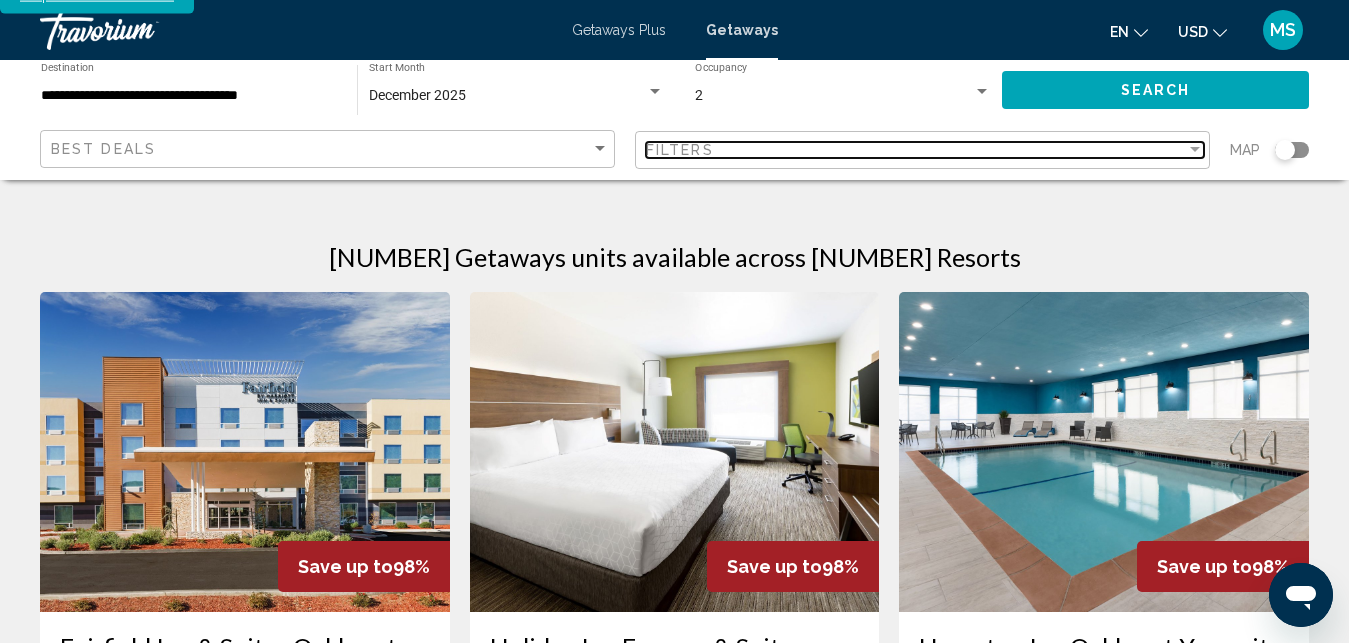 click on "Filters" at bounding box center (916, 150) 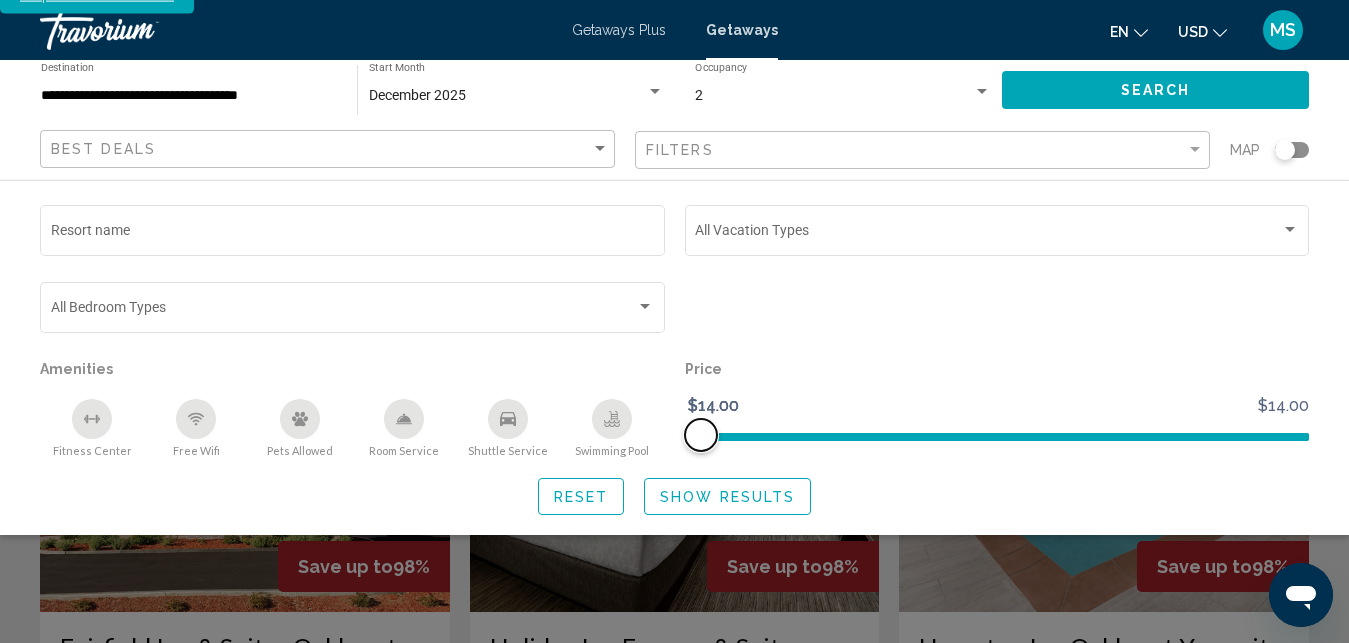 drag, startPoint x: 697, startPoint y: 436, endPoint x: 669, endPoint y: 418, distance: 33.286633 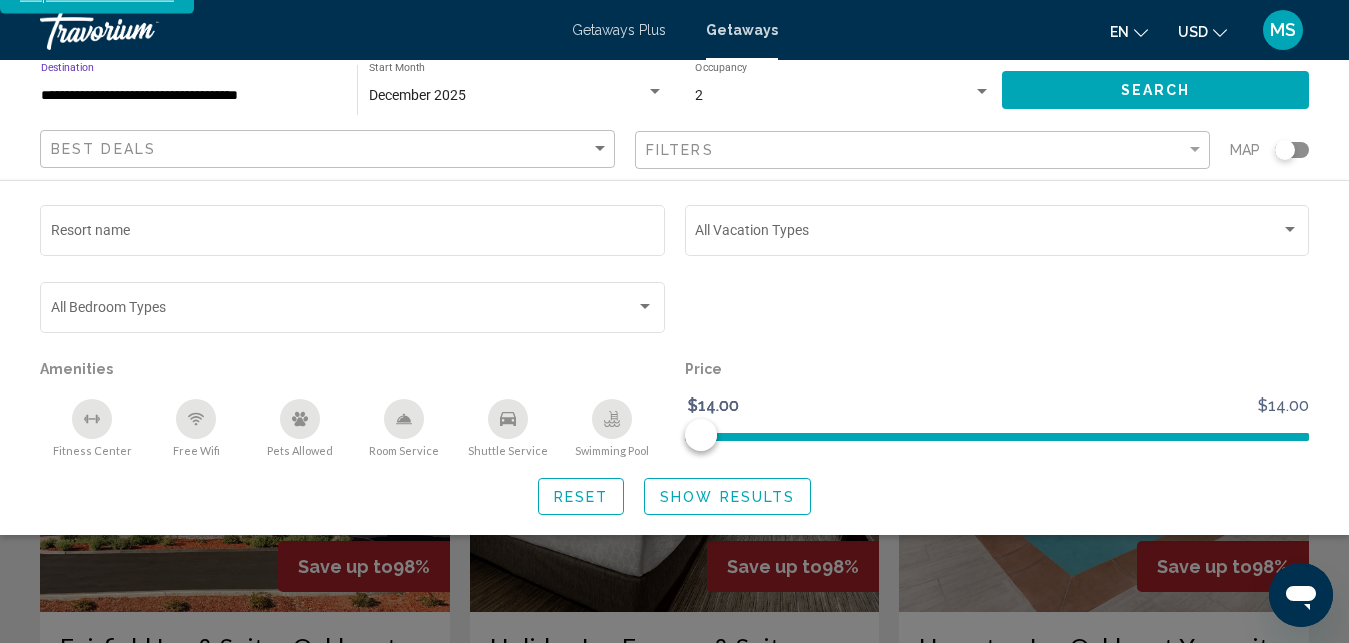 click on "**********" at bounding box center [189, 96] 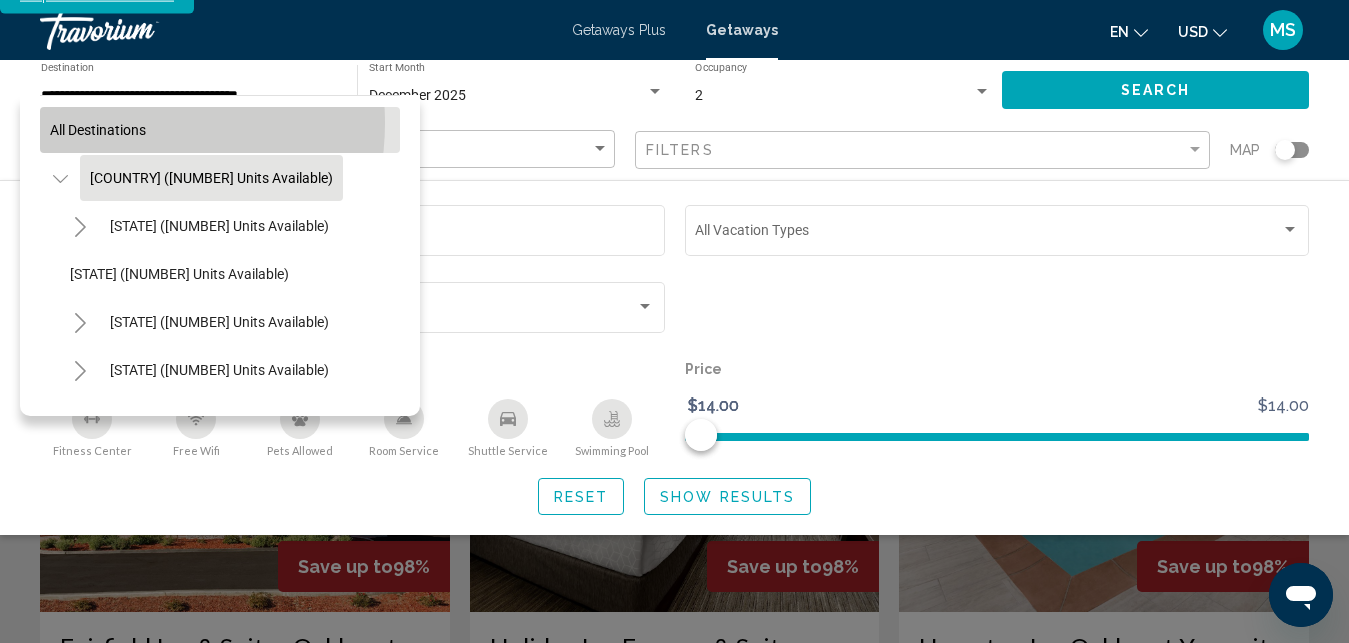 click on "All destinations" at bounding box center (98, 130) 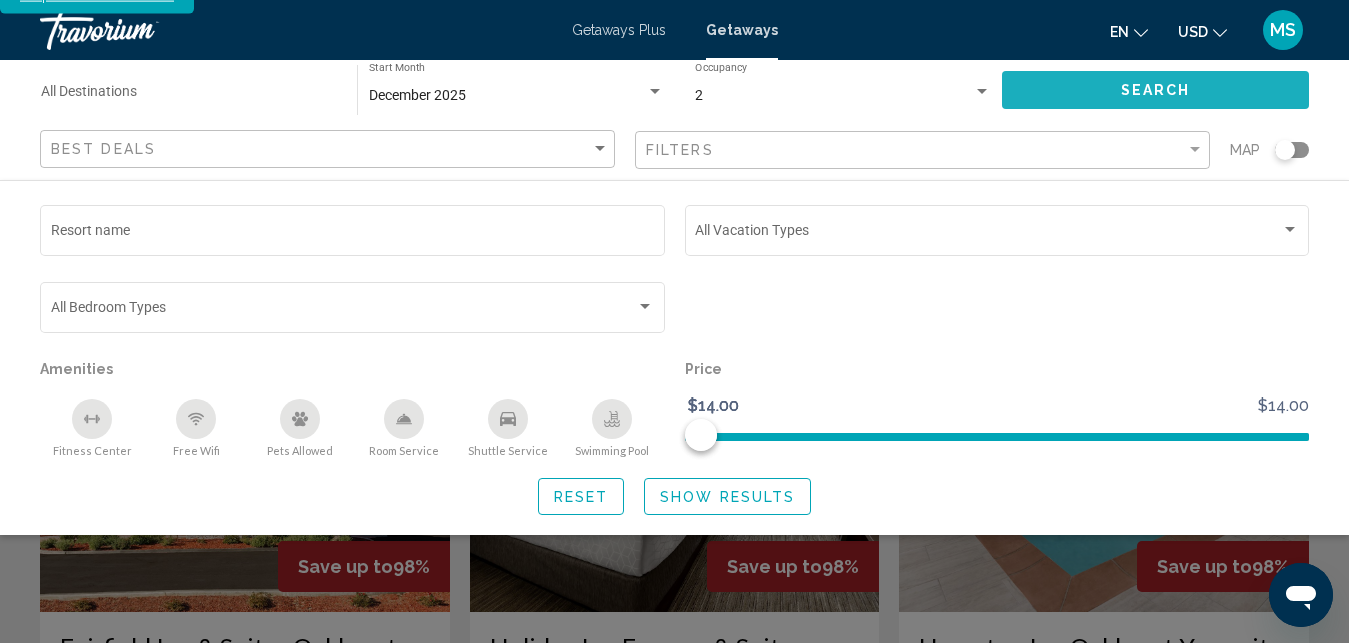 click on "Search" 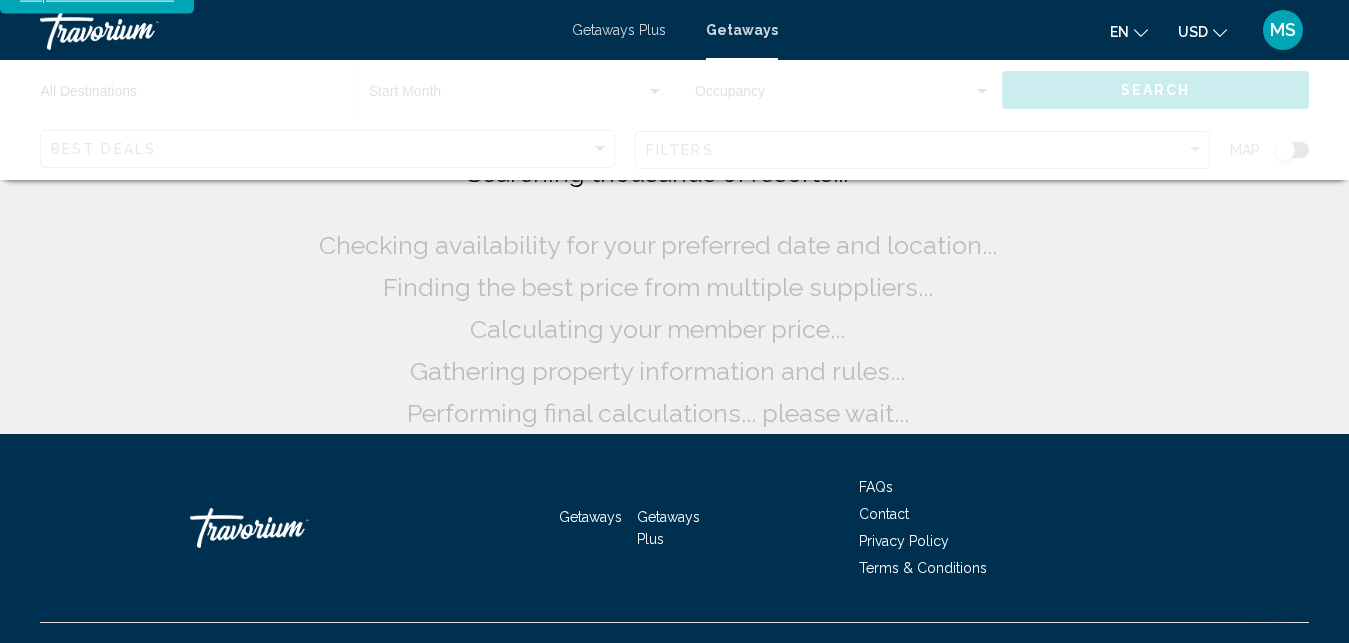 scroll, scrollTop: 0, scrollLeft: 0, axis: both 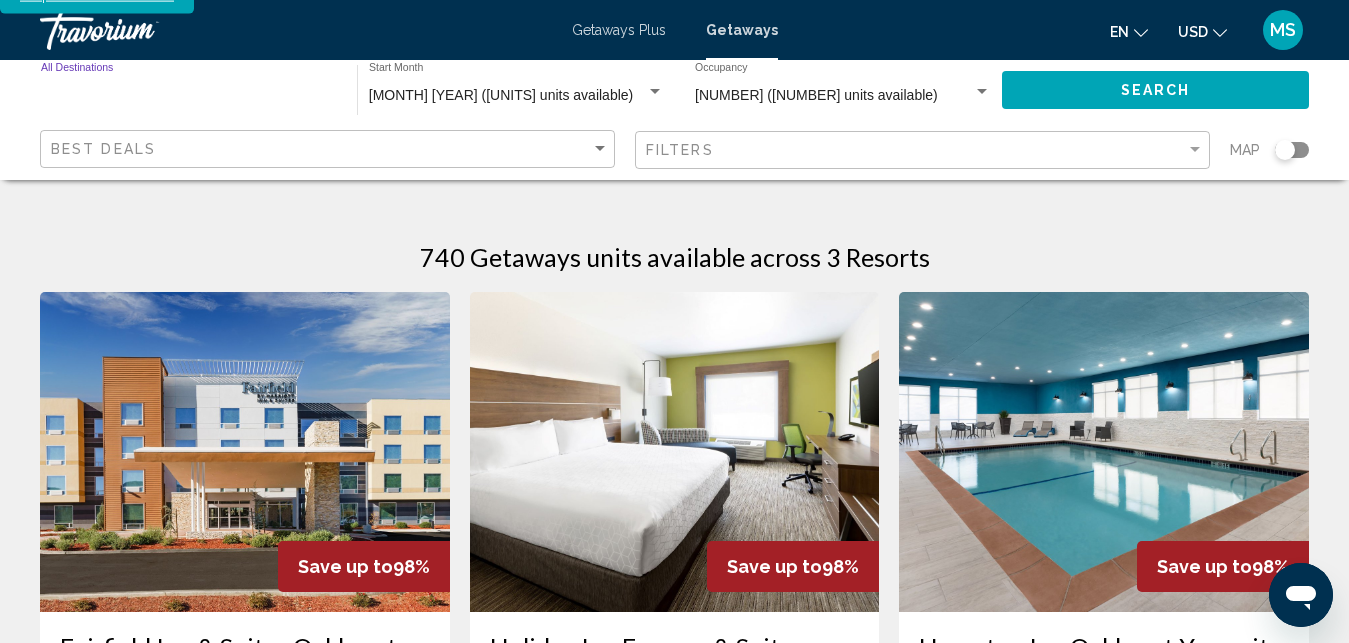 click on "Destination All Destinations" at bounding box center (189, 96) 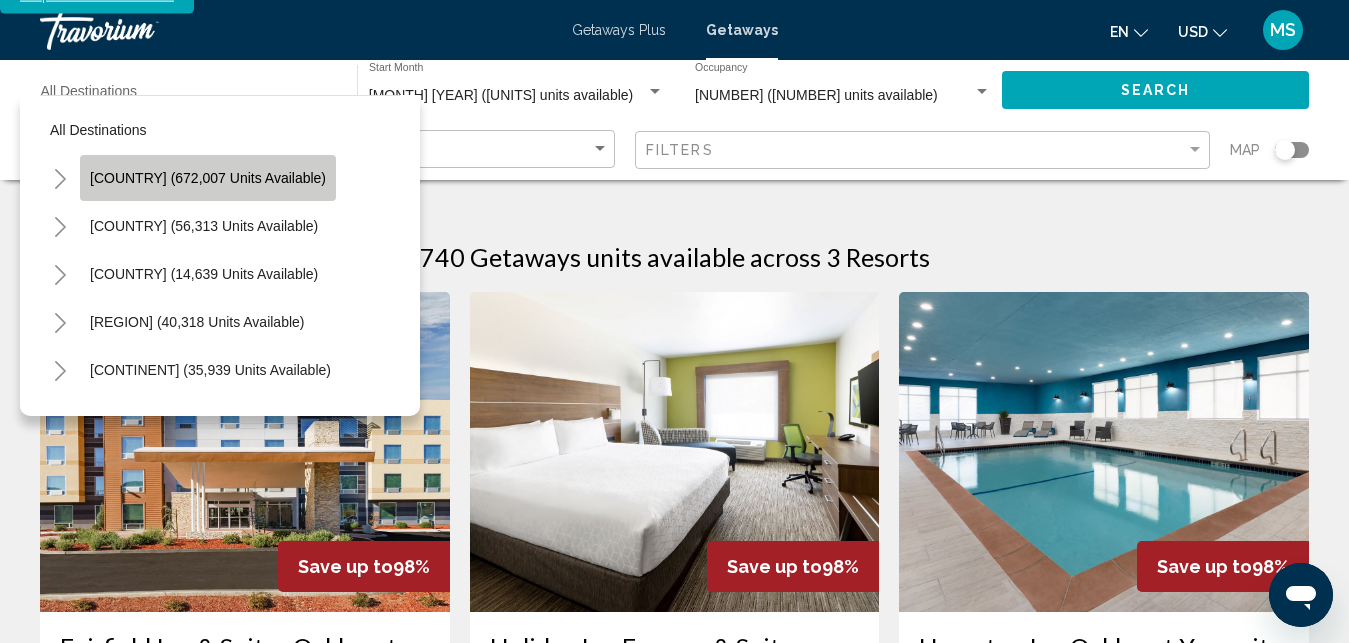 click on "[COUNTRY] (672,007 units available)" 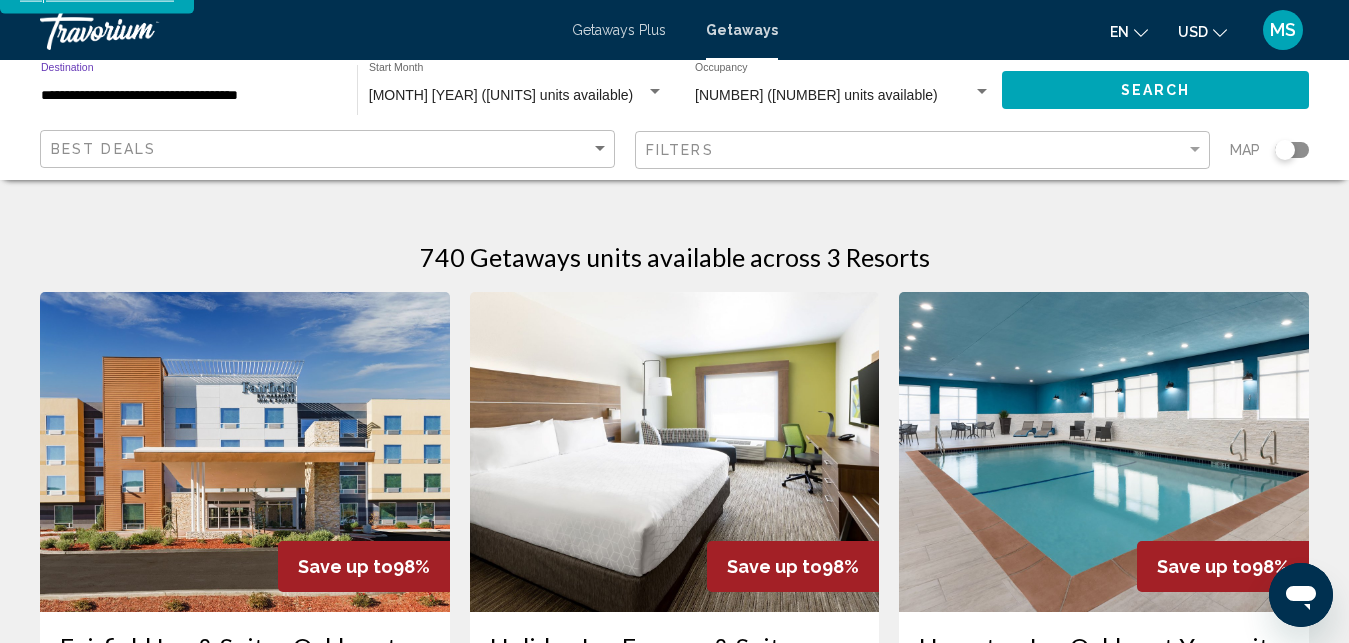 click on "**********" at bounding box center [189, 96] 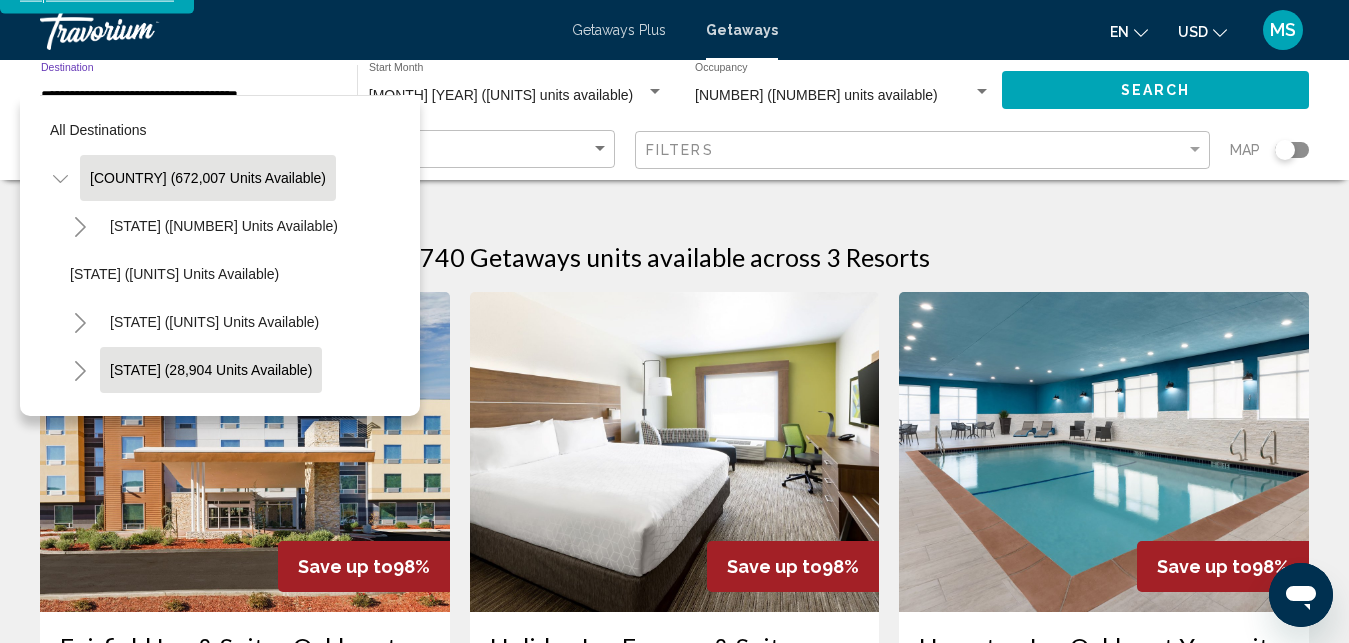 click on "[STATE] (28,904 units available)" 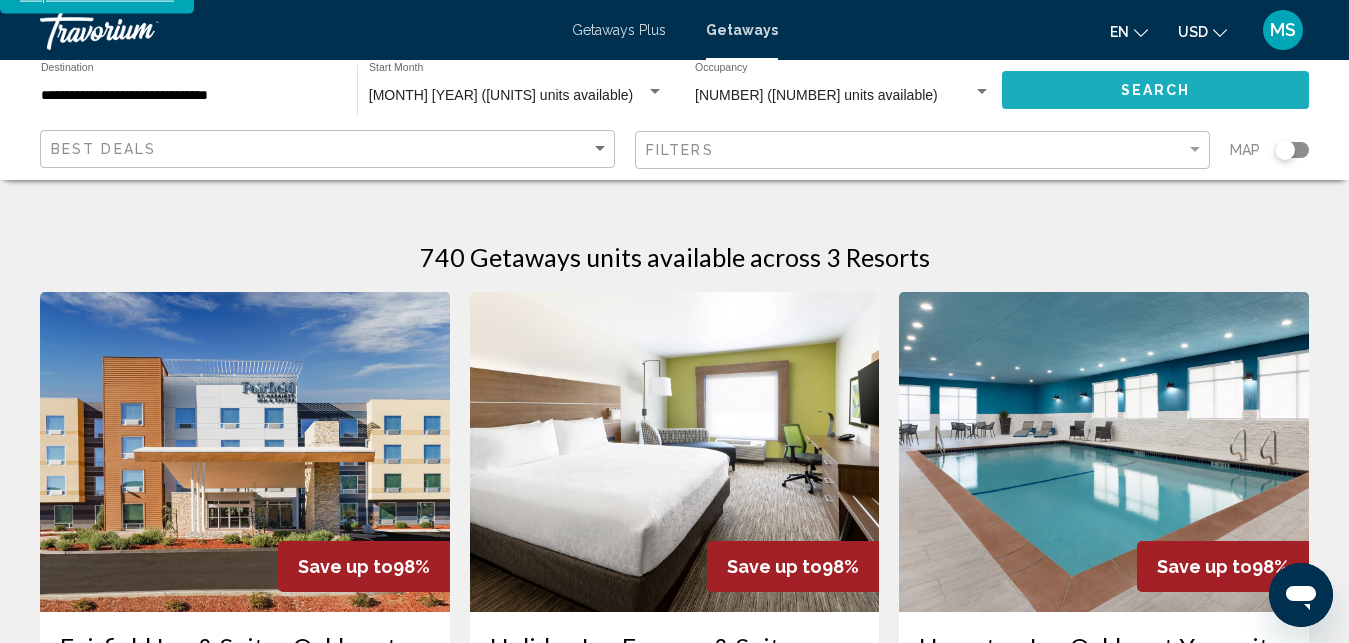click on "Search" 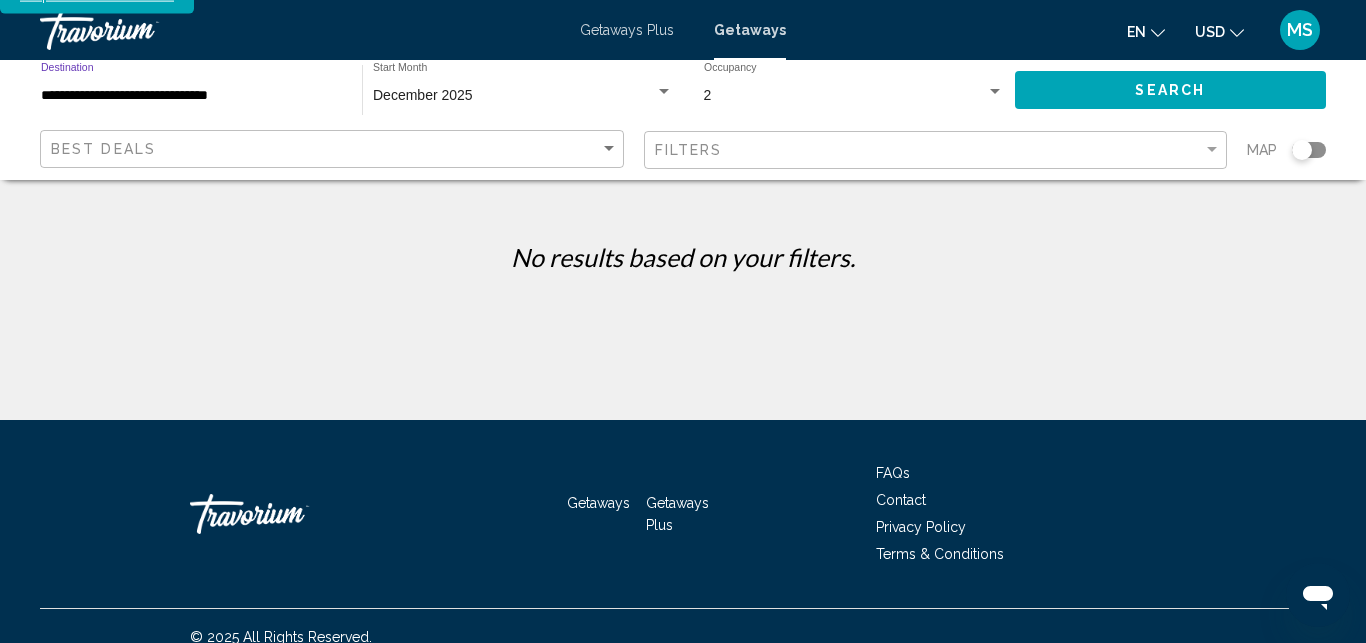 click on "**********" at bounding box center [191, 96] 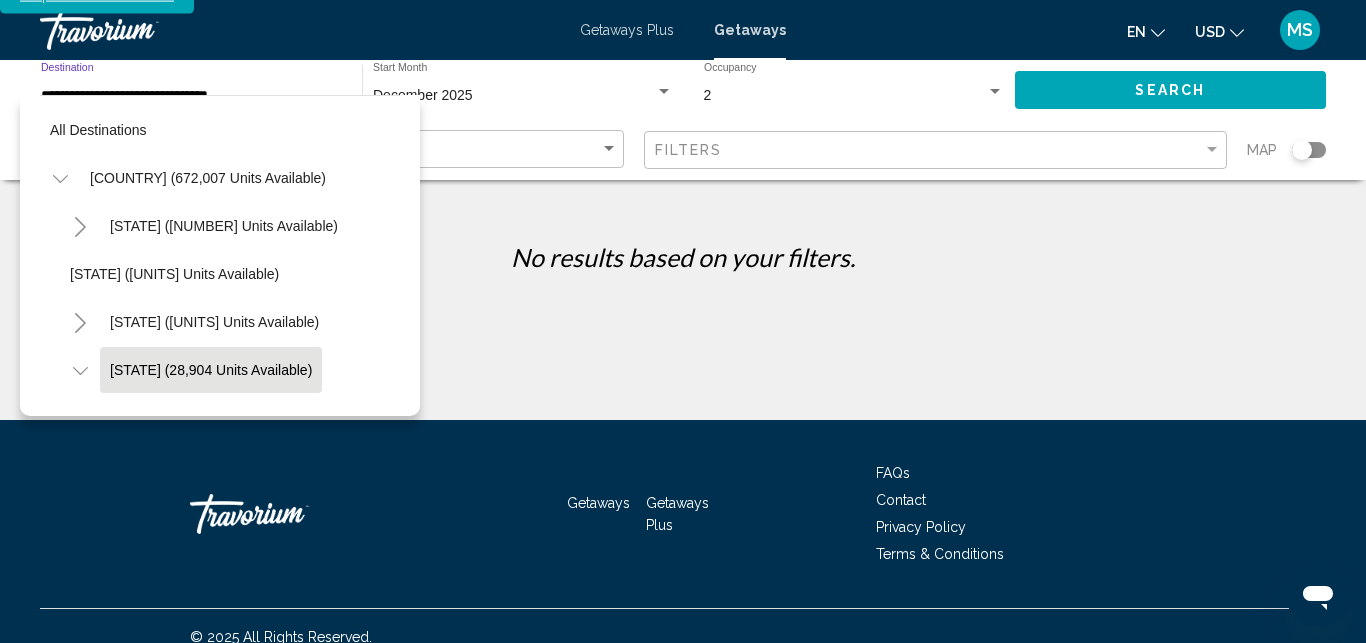 scroll, scrollTop: 128, scrollLeft: 0, axis: vertical 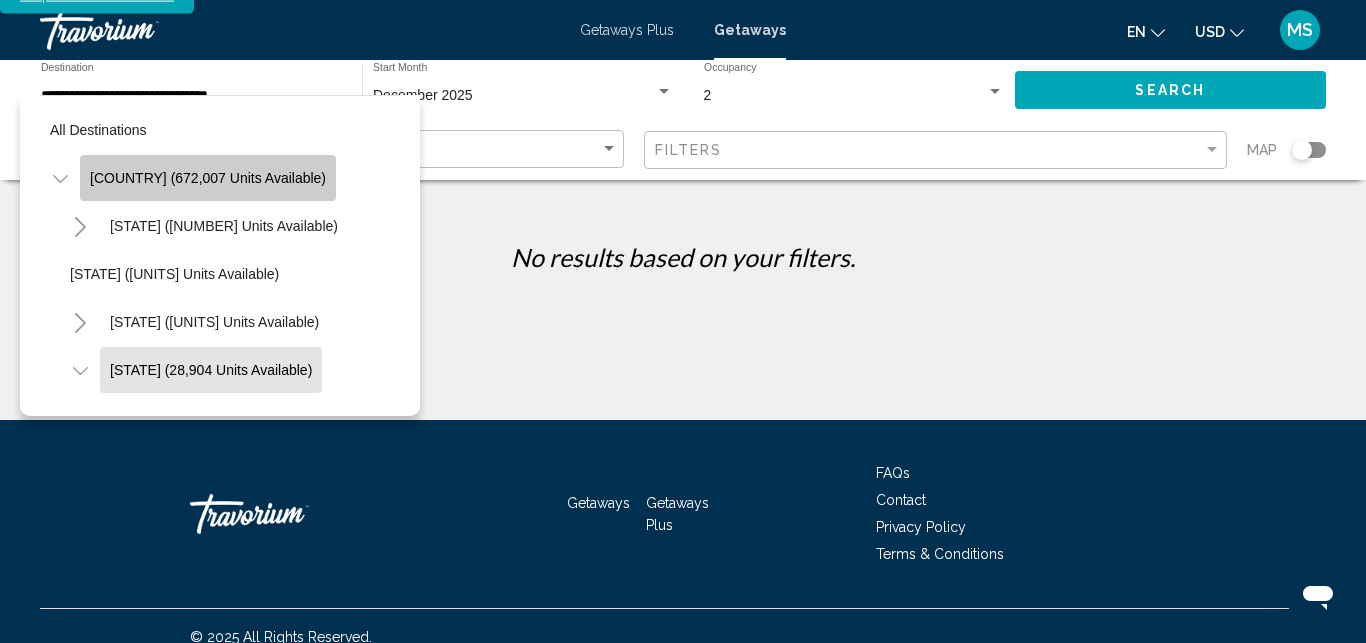 click on "[COUNTRY] (672,007 units available)" 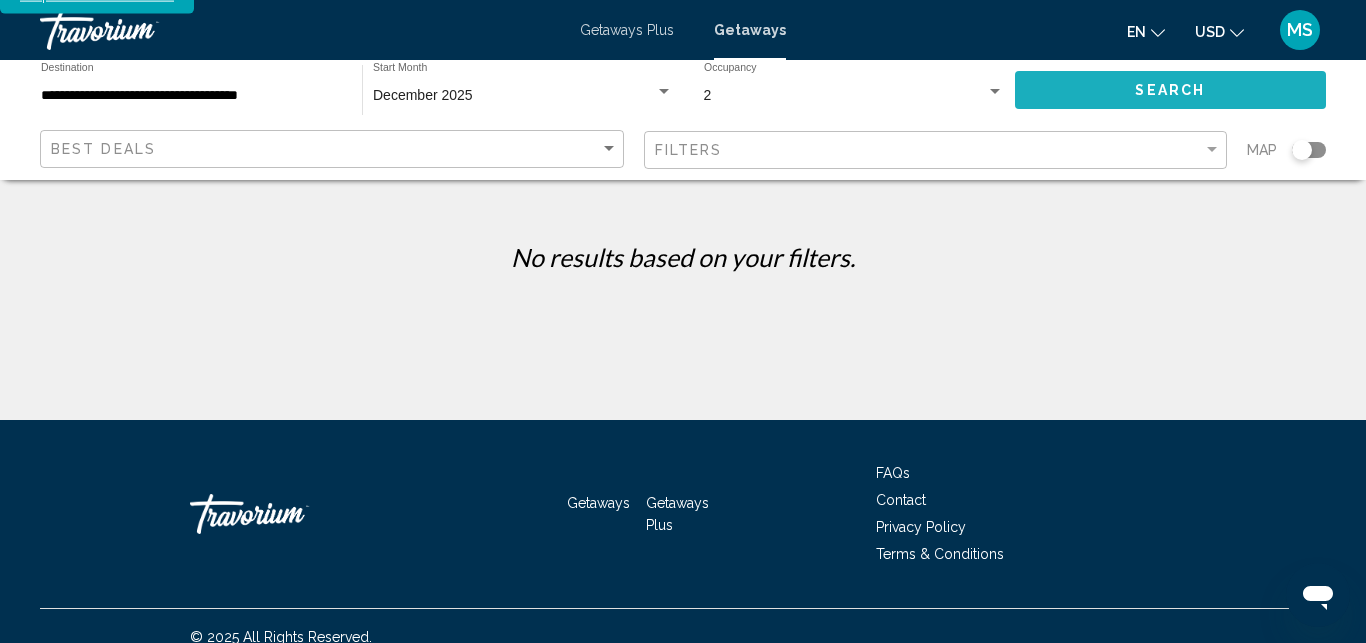 click on "Search" 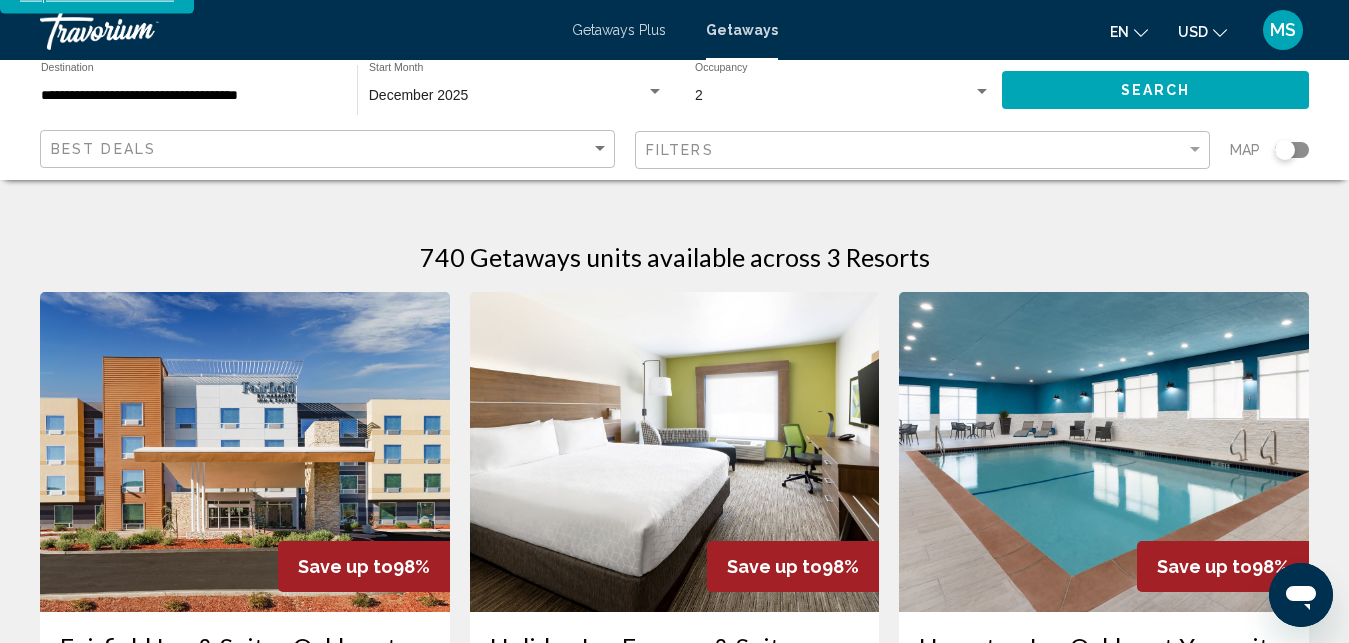 click 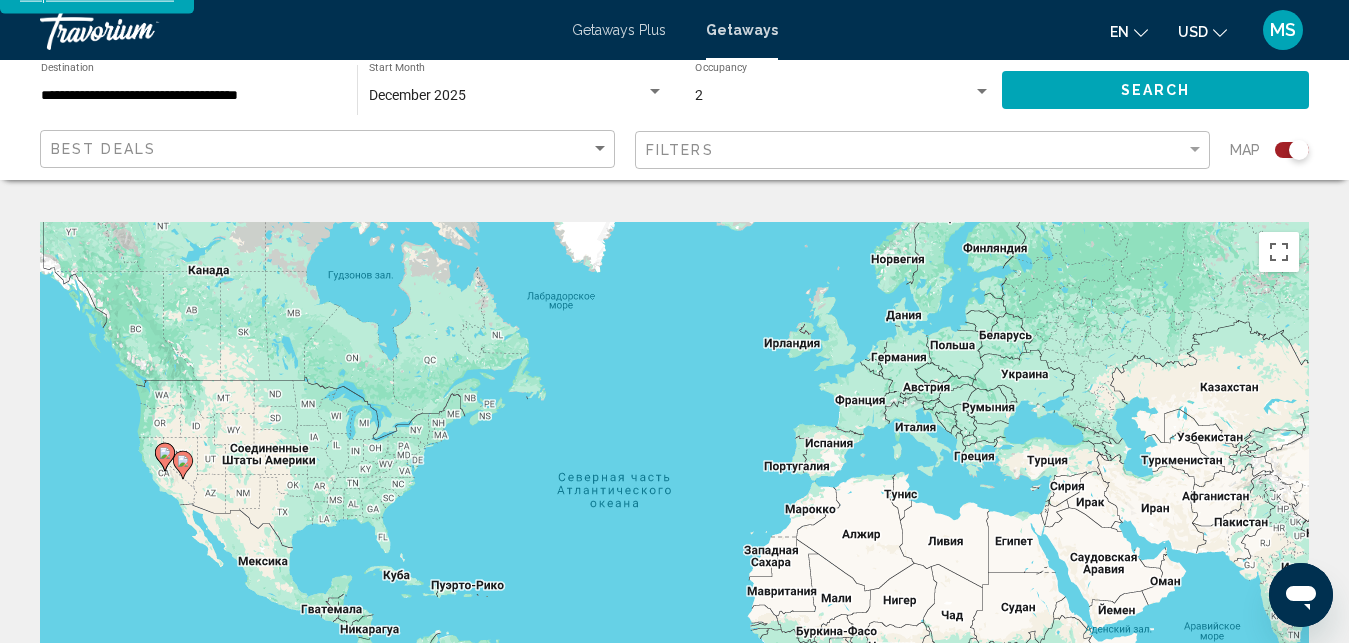 click 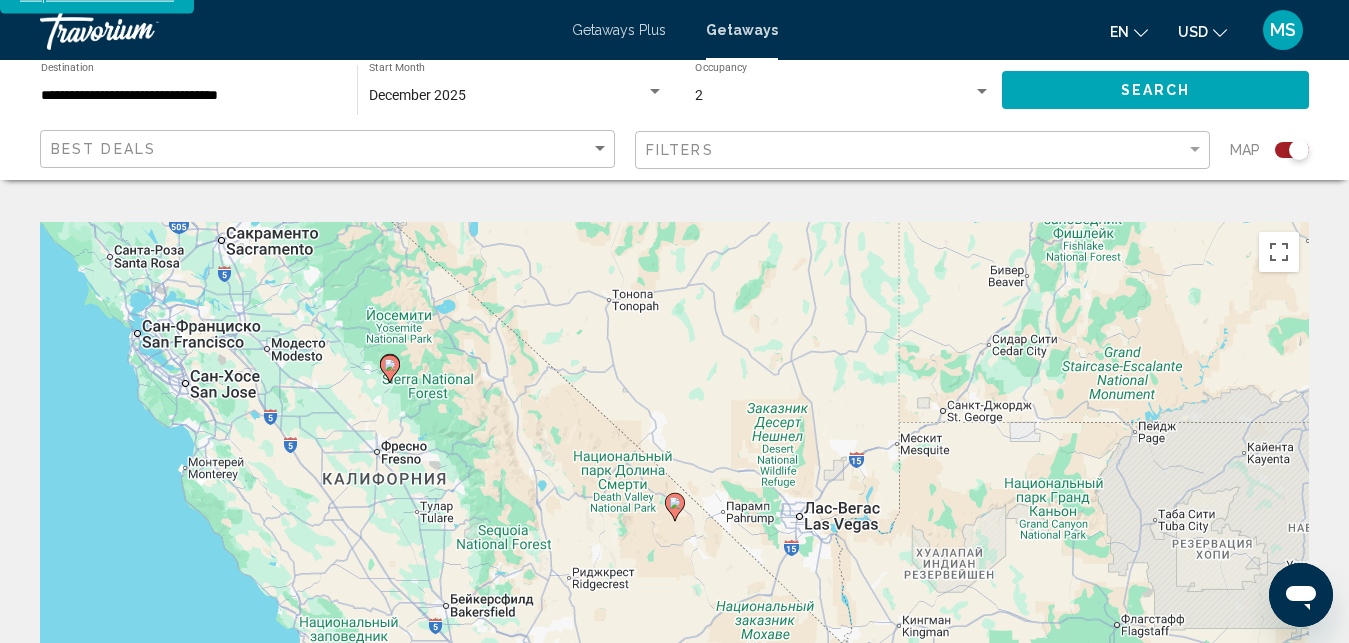 click 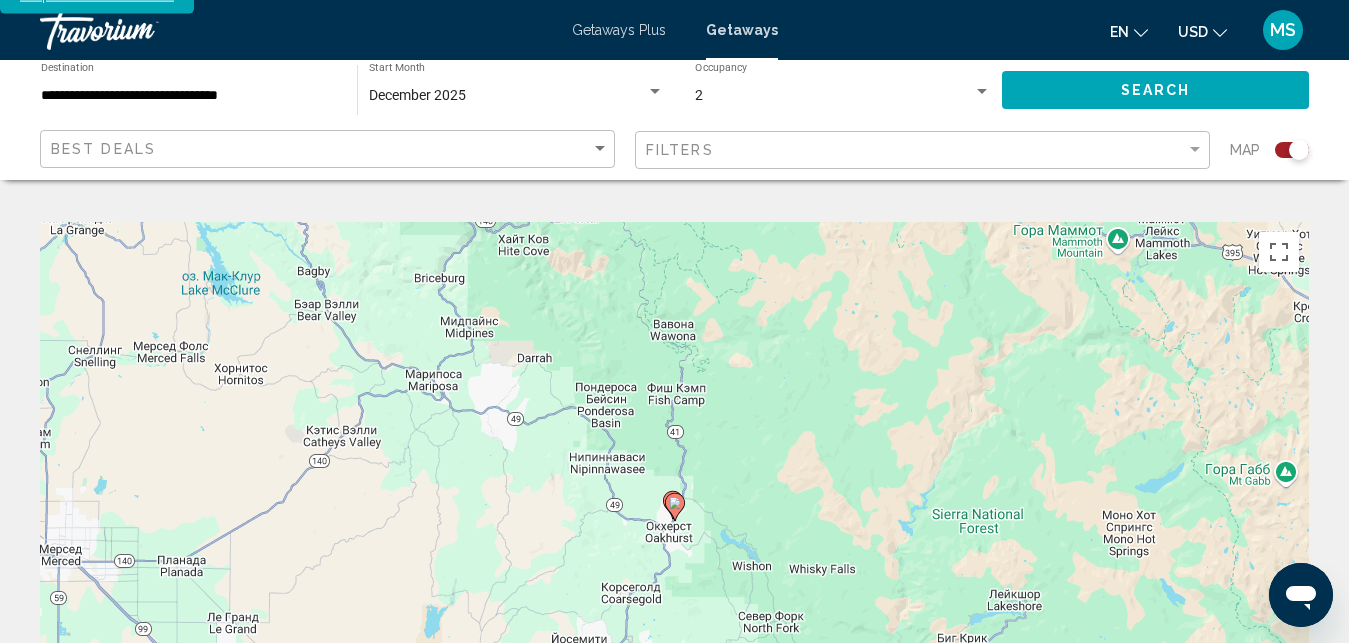 click on "Filters" 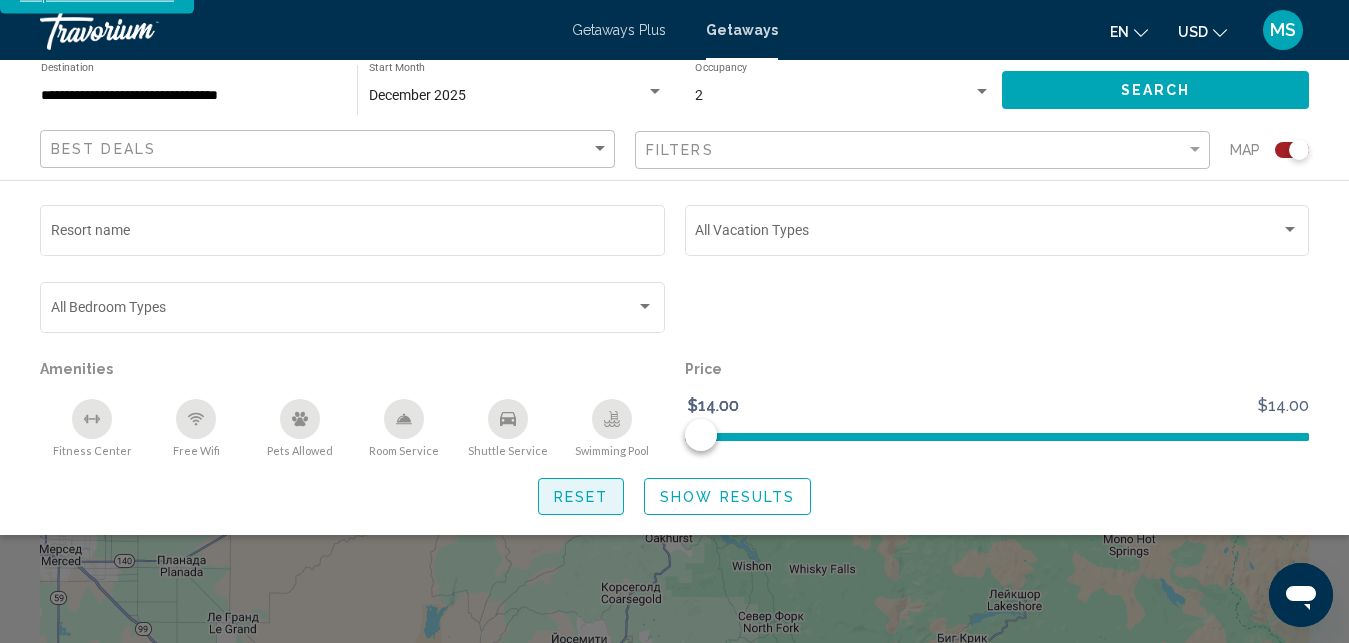 click on "Reset" 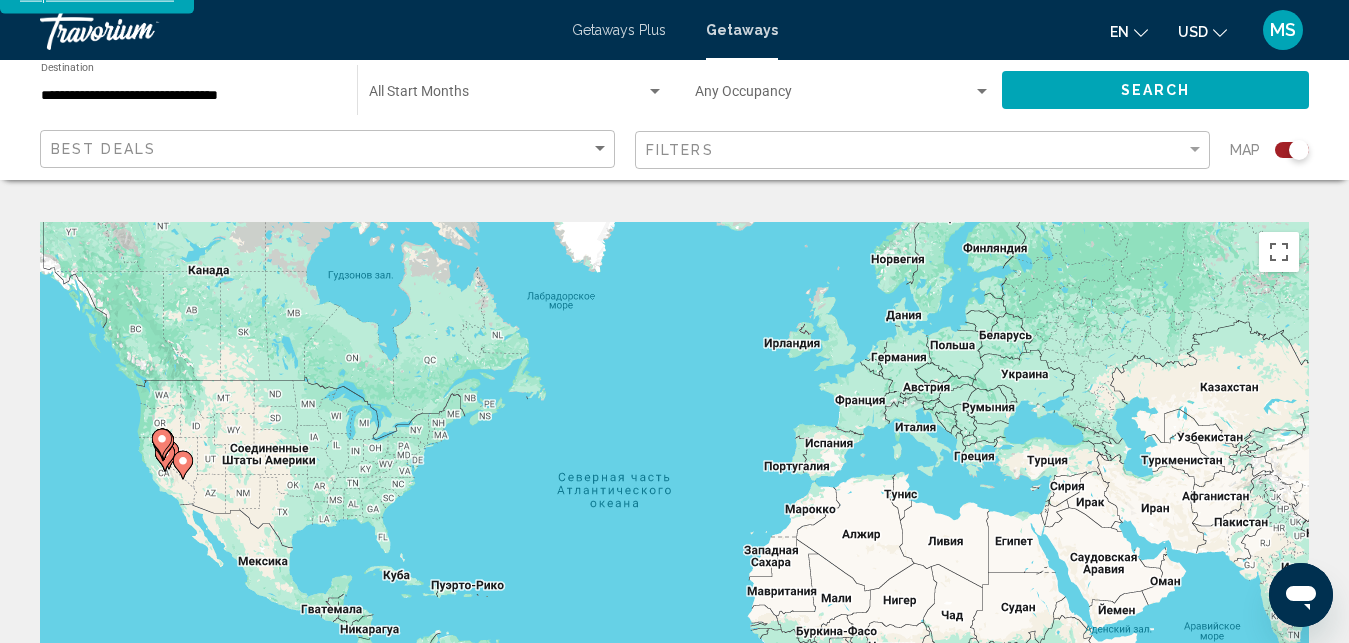 click on "Filters" 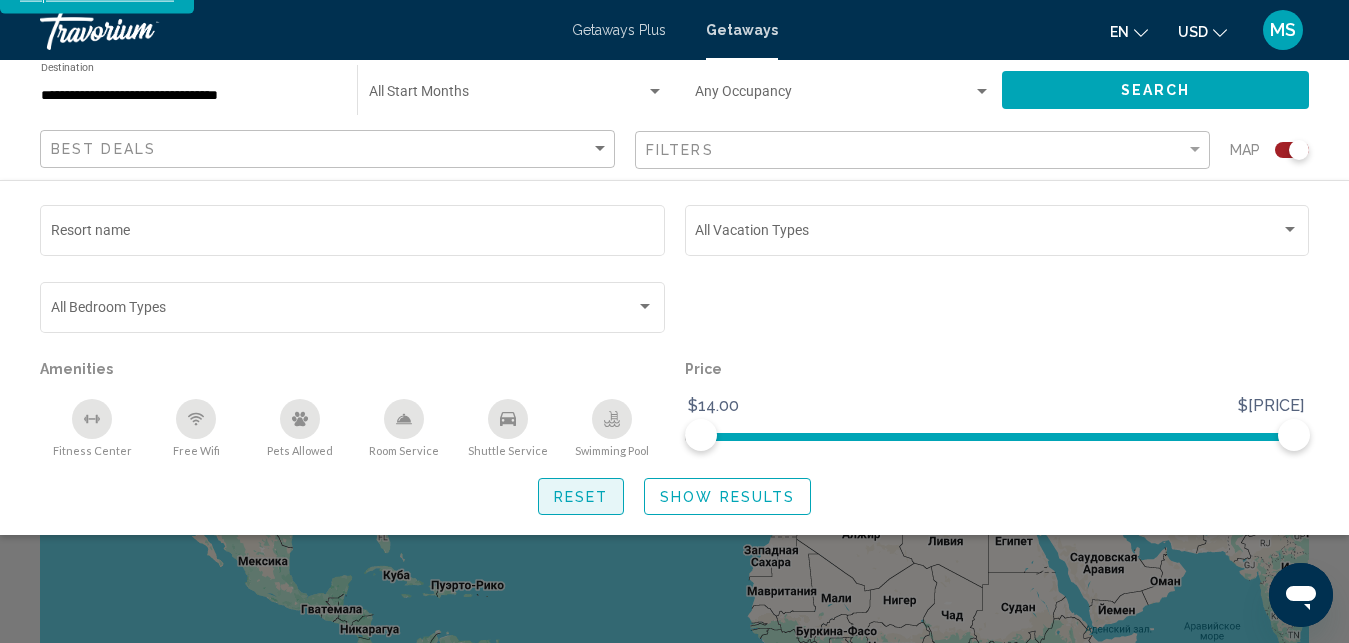 click on "Reset" 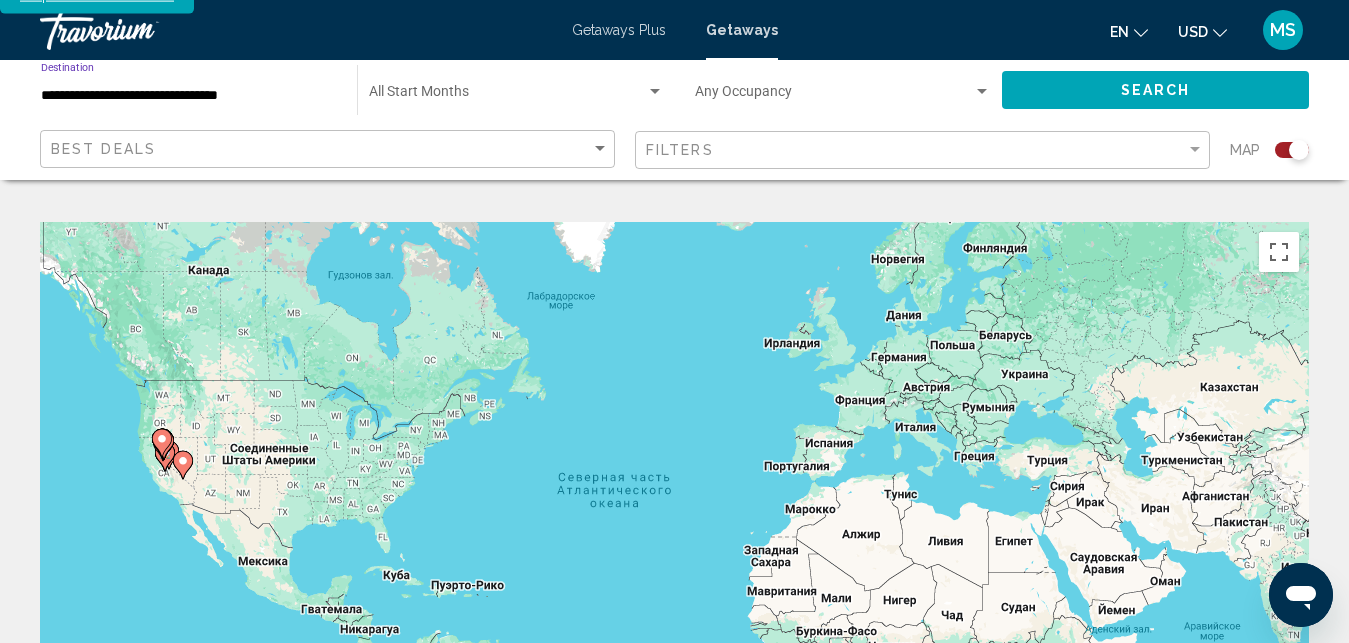 click on "**********" at bounding box center [189, 96] 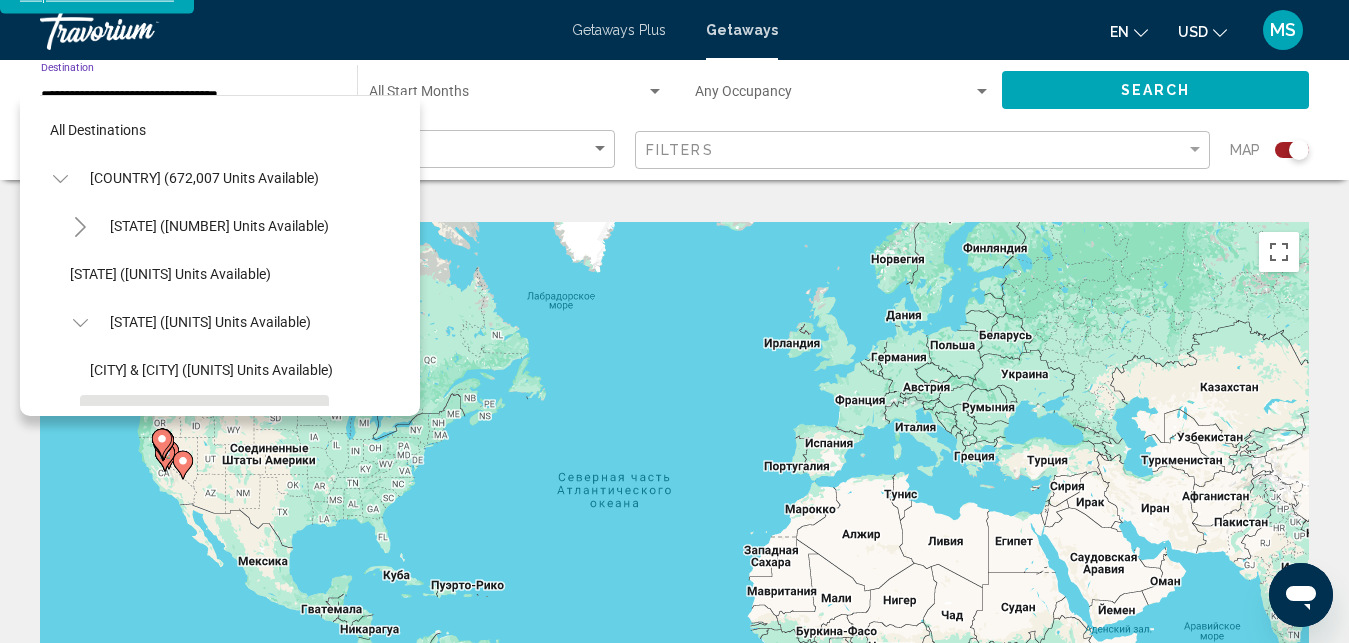 scroll, scrollTop: 176, scrollLeft: 0, axis: vertical 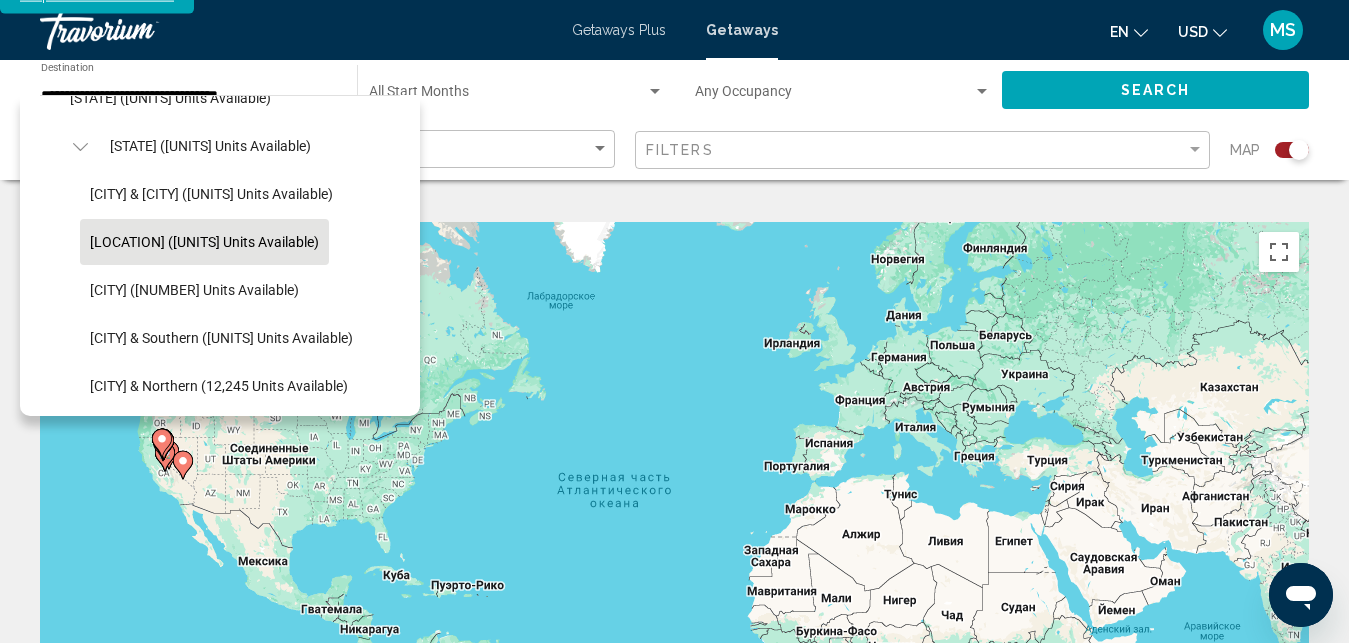 click on "Getaways Plus" at bounding box center (619, 30) 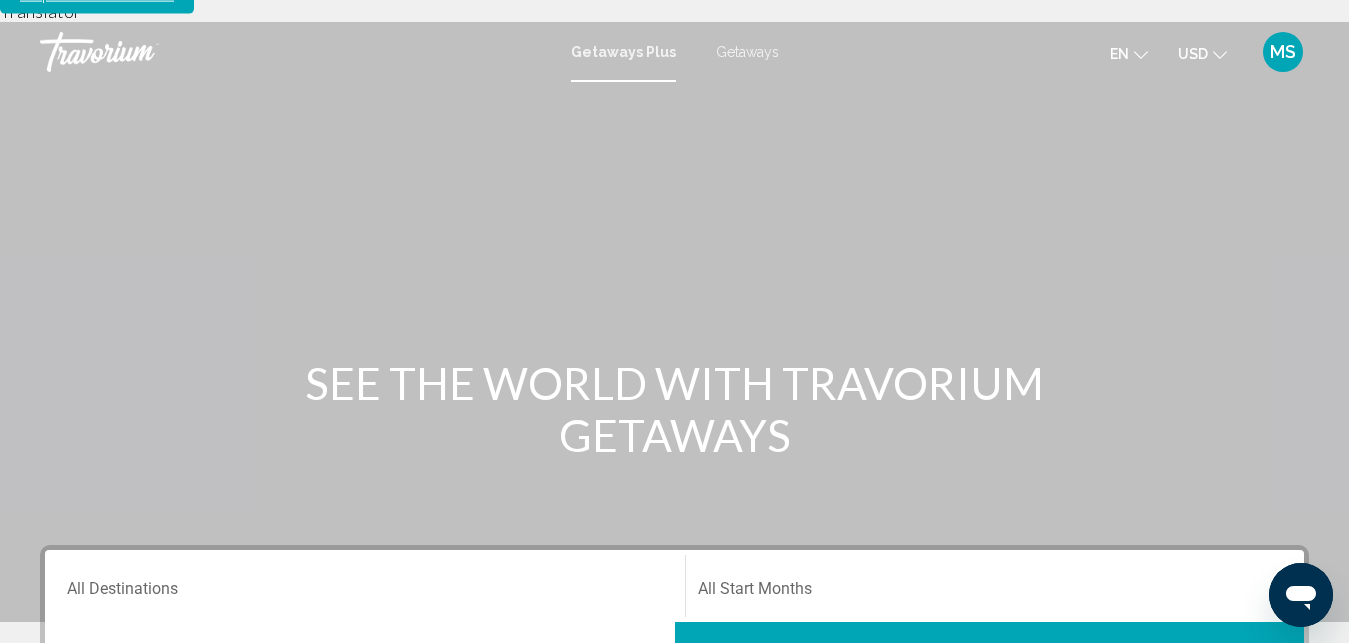click on "Getaways" at bounding box center [747, 52] 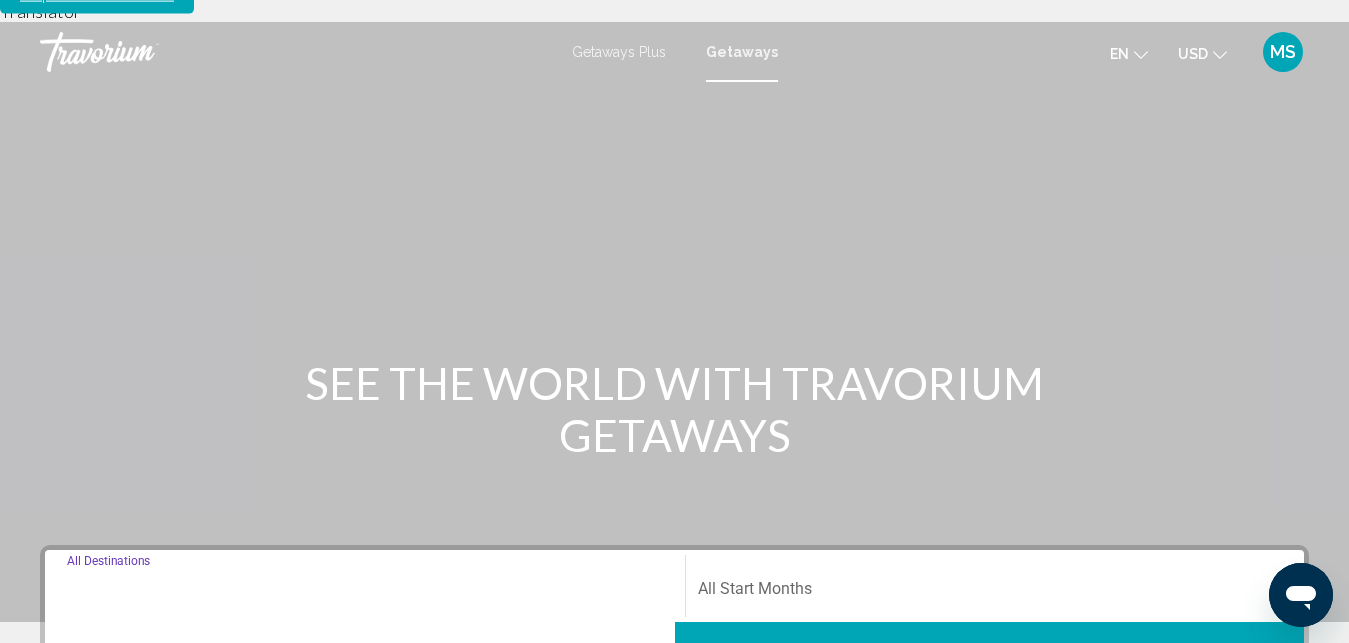 click on "Destination All Destinations" at bounding box center (365, 593) 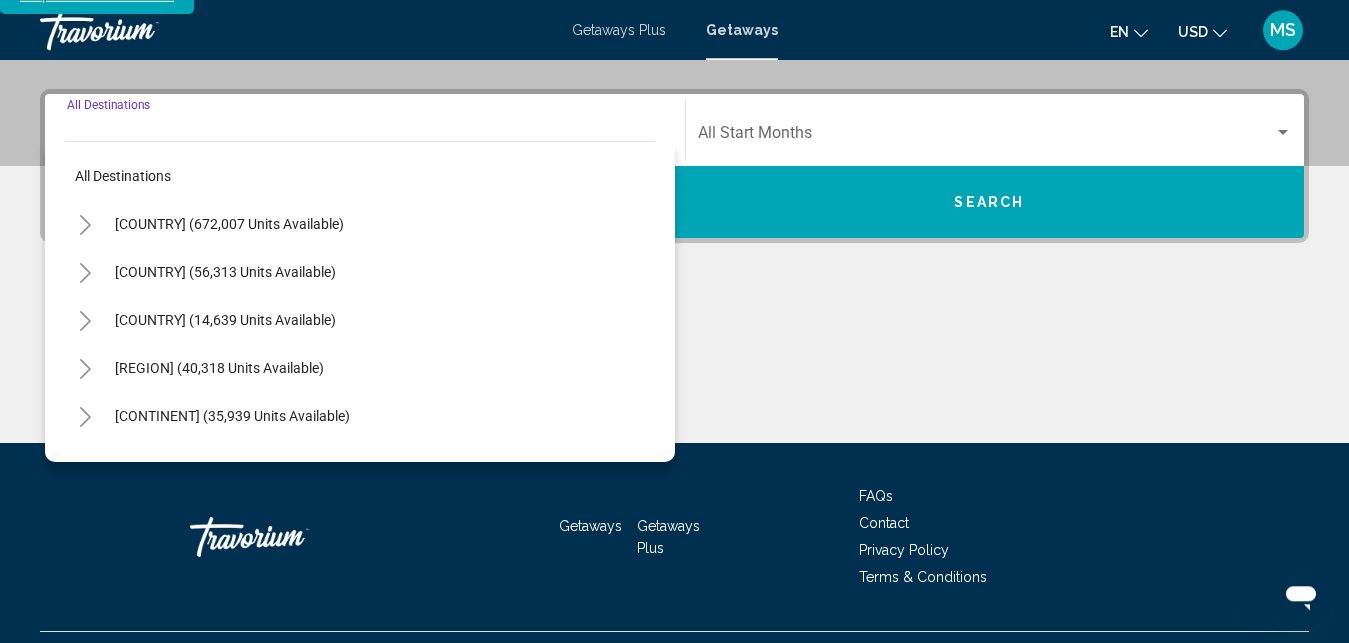 scroll, scrollTop: 458, scrollLeft: 0, axis: vertical 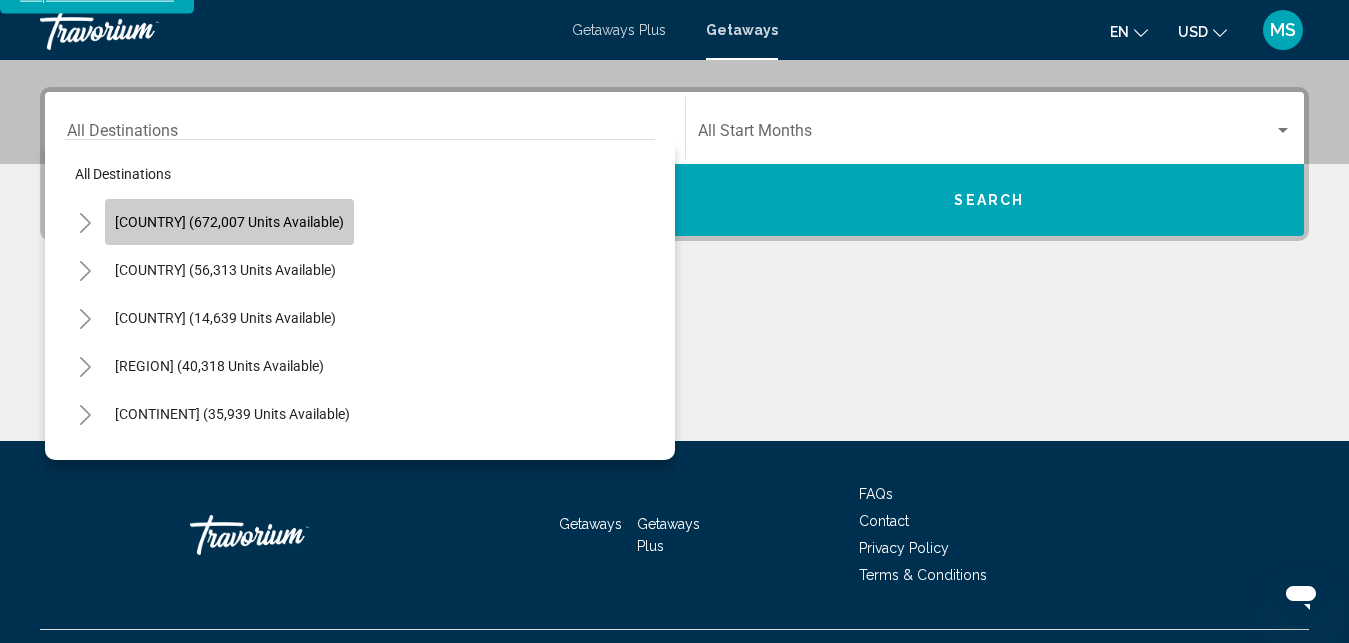 click on "[COUNTRY] (672,007 units available)" 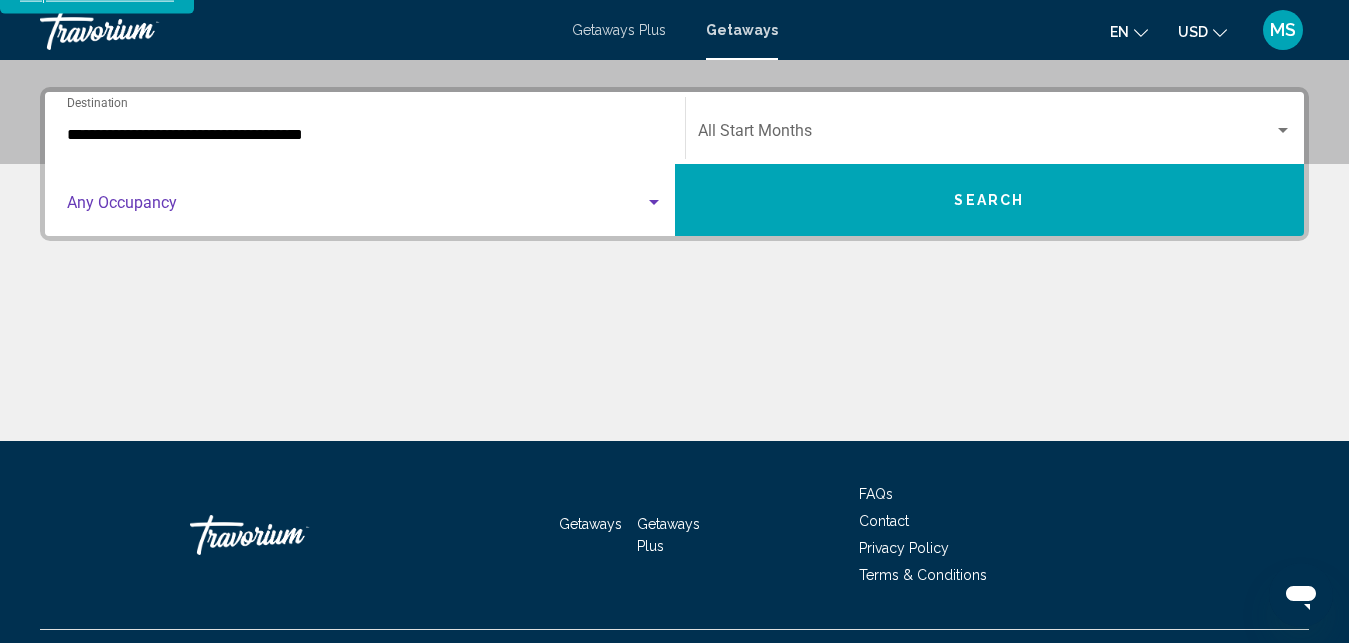 click at bounding box center (356, 207) 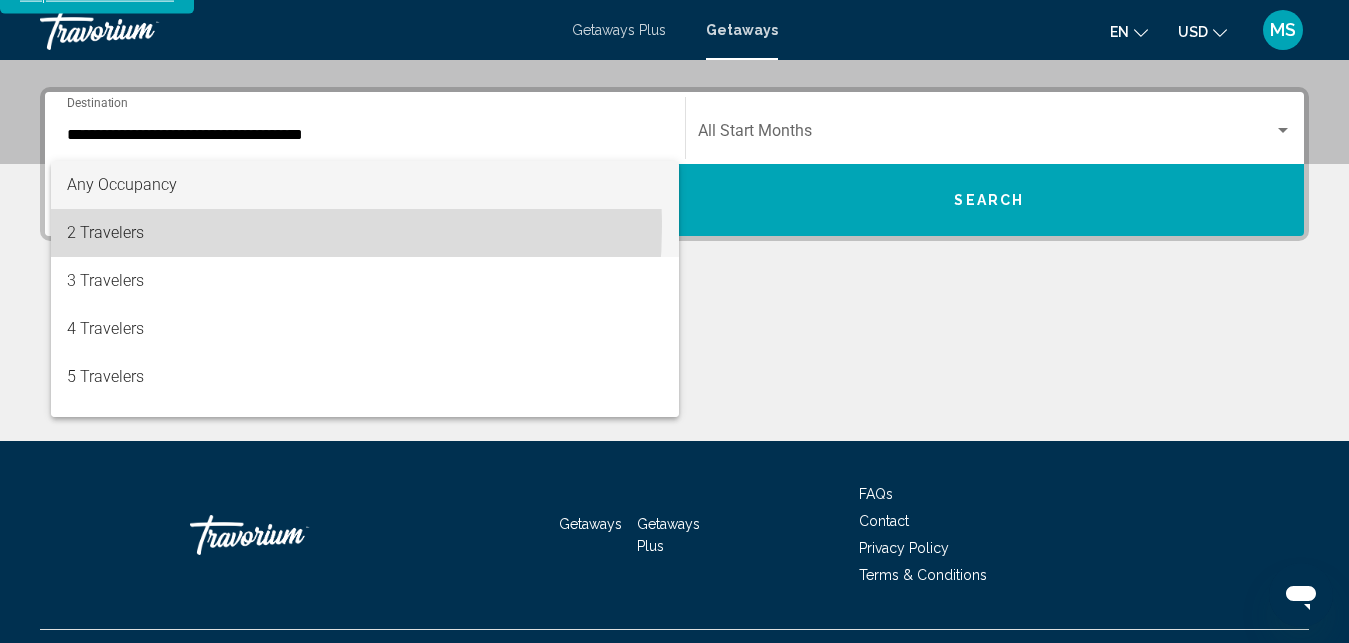click on "2 Travelers" at bounding box center (365, 233) 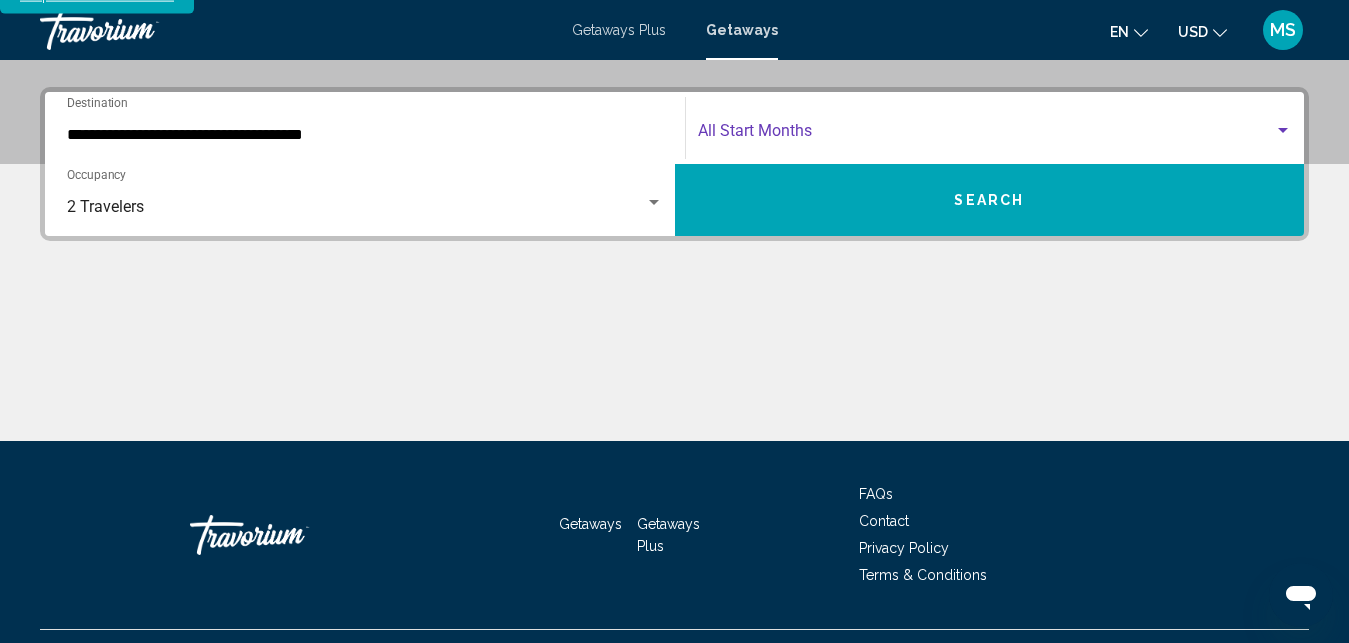 click at bounding box center (986, 135) 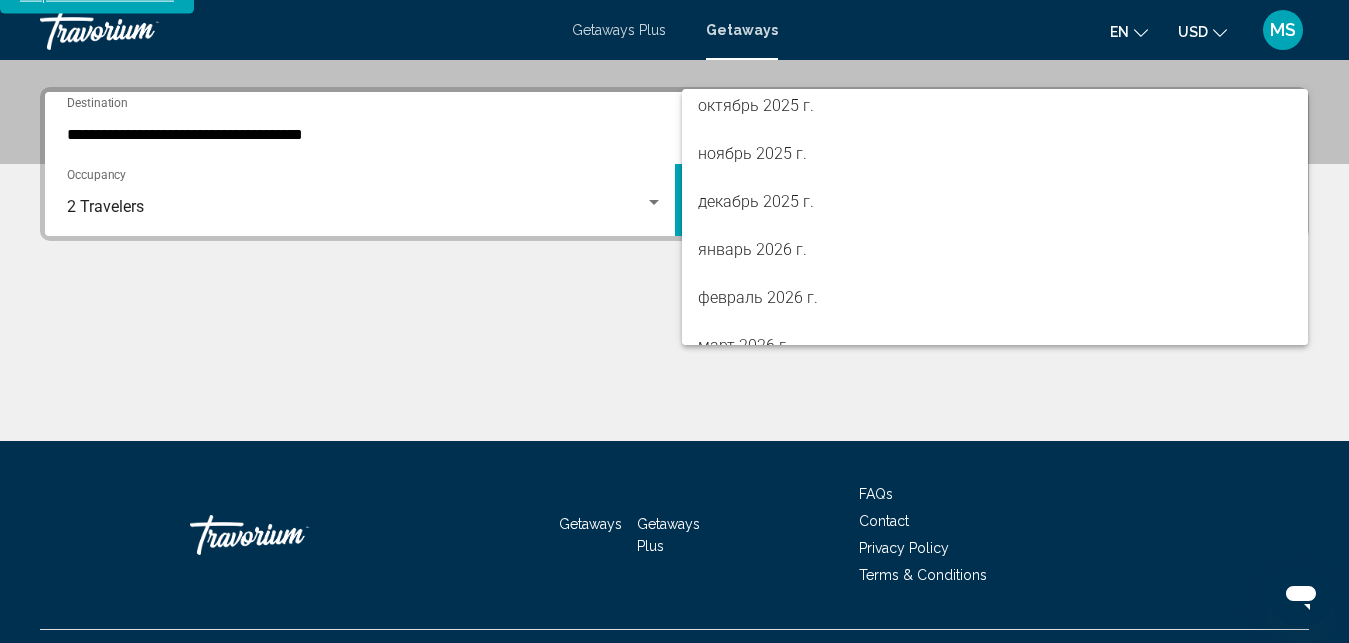 scroll, scrollTop: 165, scrollLeft: 0, axis: vertical 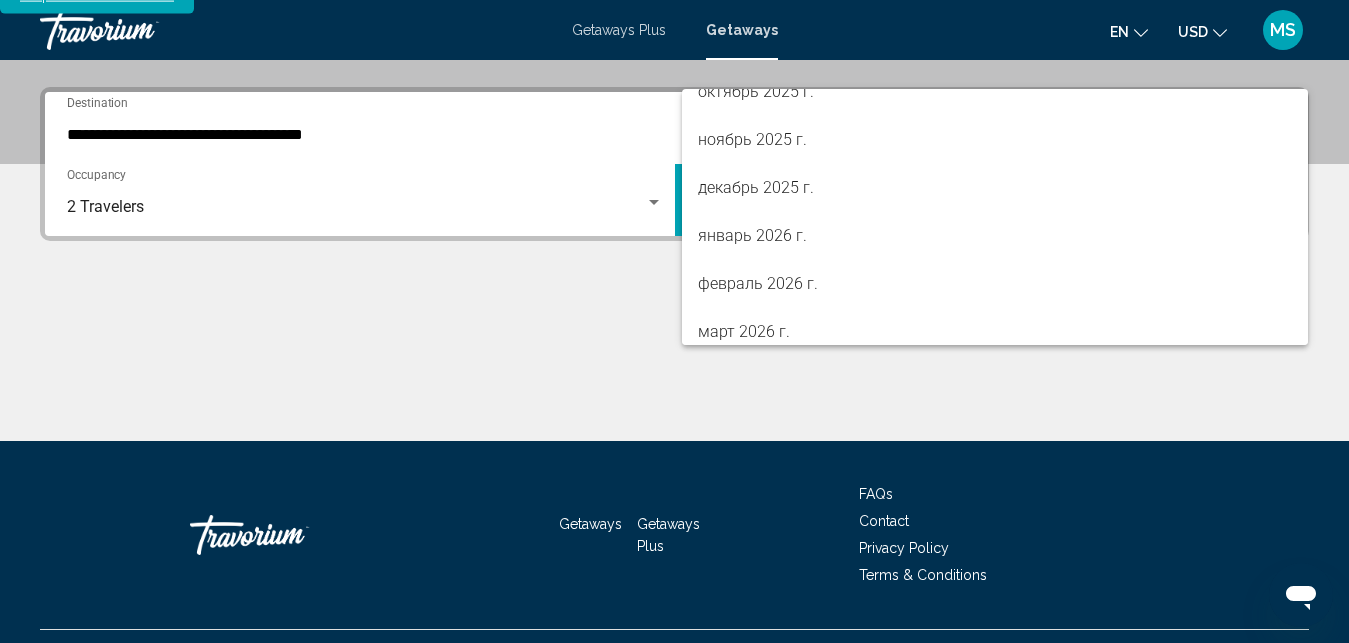 drag, startPoint x: 1308, startPoint y: 134, endPoint x: 1316, endPoint y: 193, distance: 59.5399 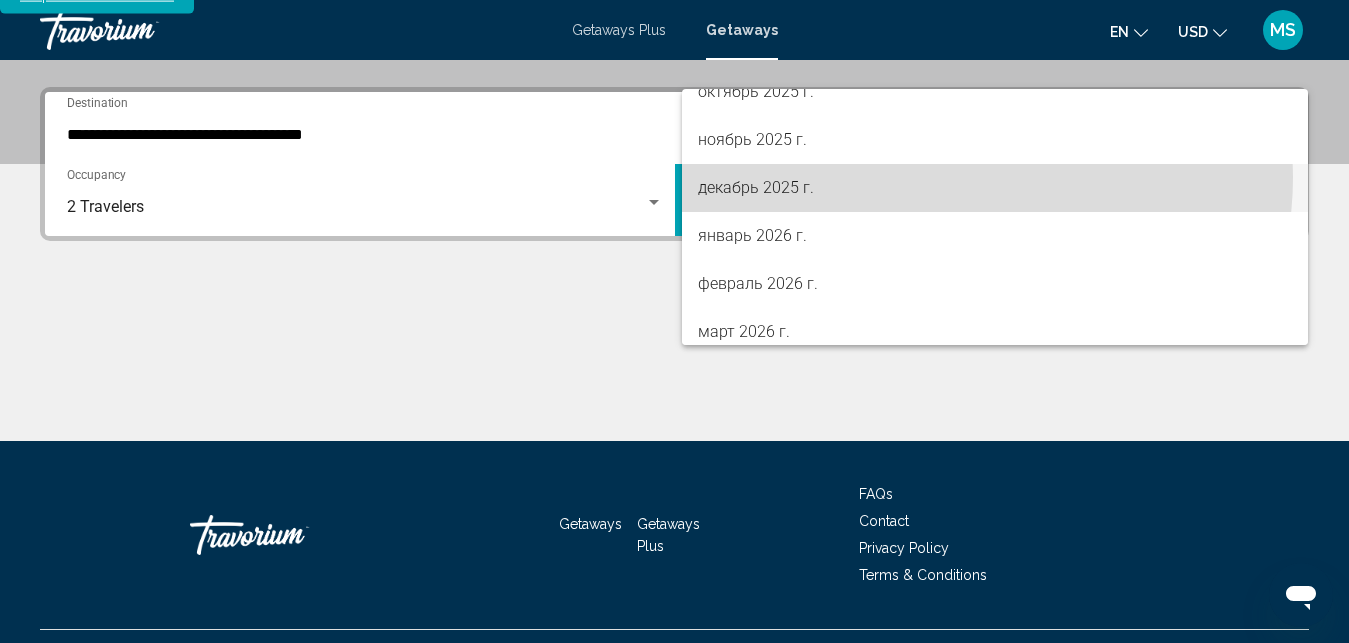click on "декабрь 2025 г." at bounding box center [995, 188] 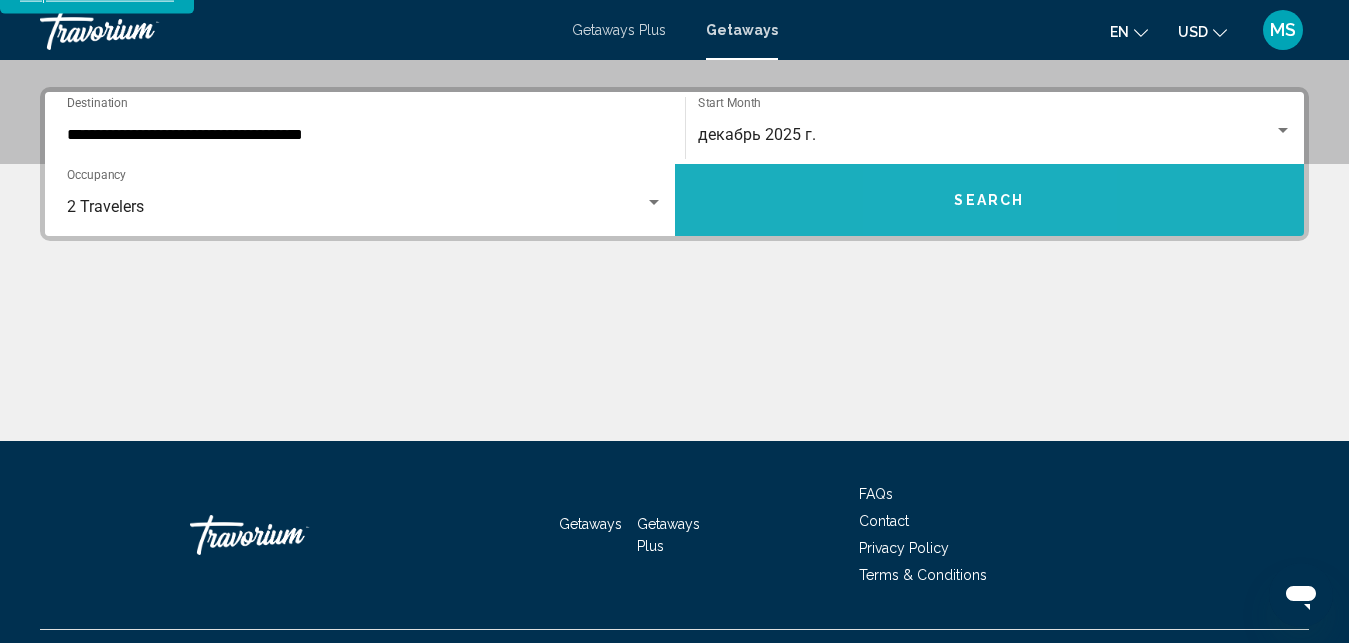 click on "Search" at bounding box center [989, 201] 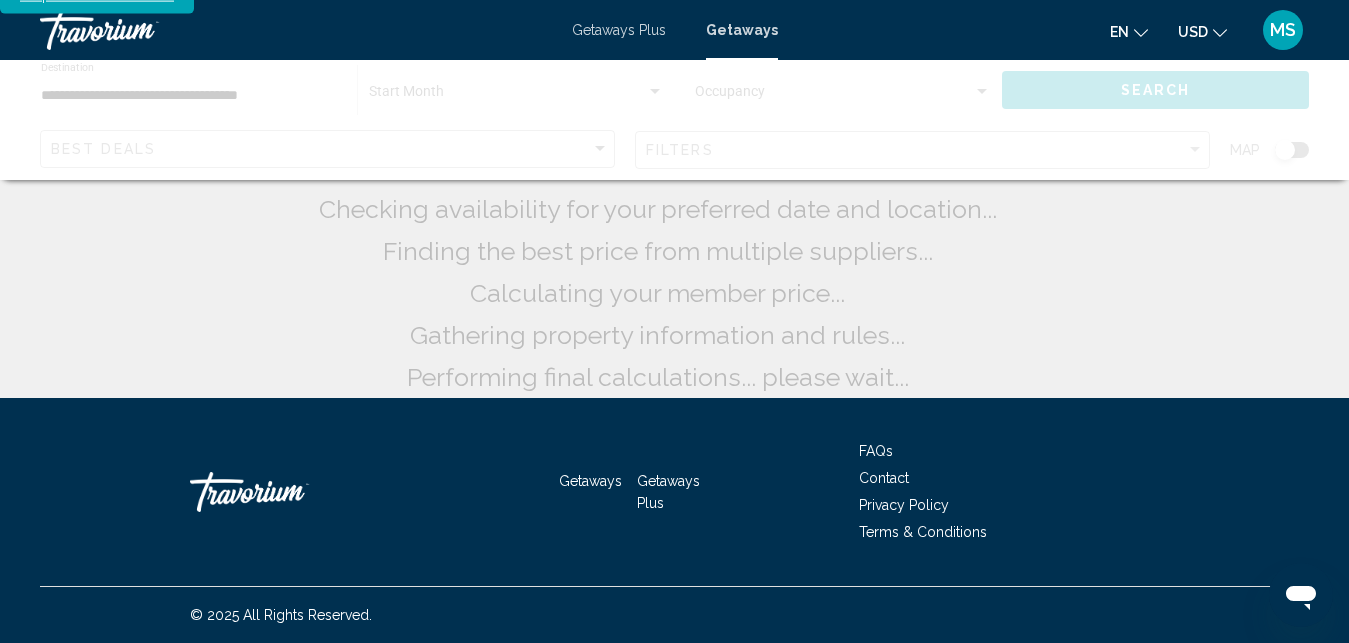 scroll, scrollTop: 0, scrollLeft: 0, axis: both 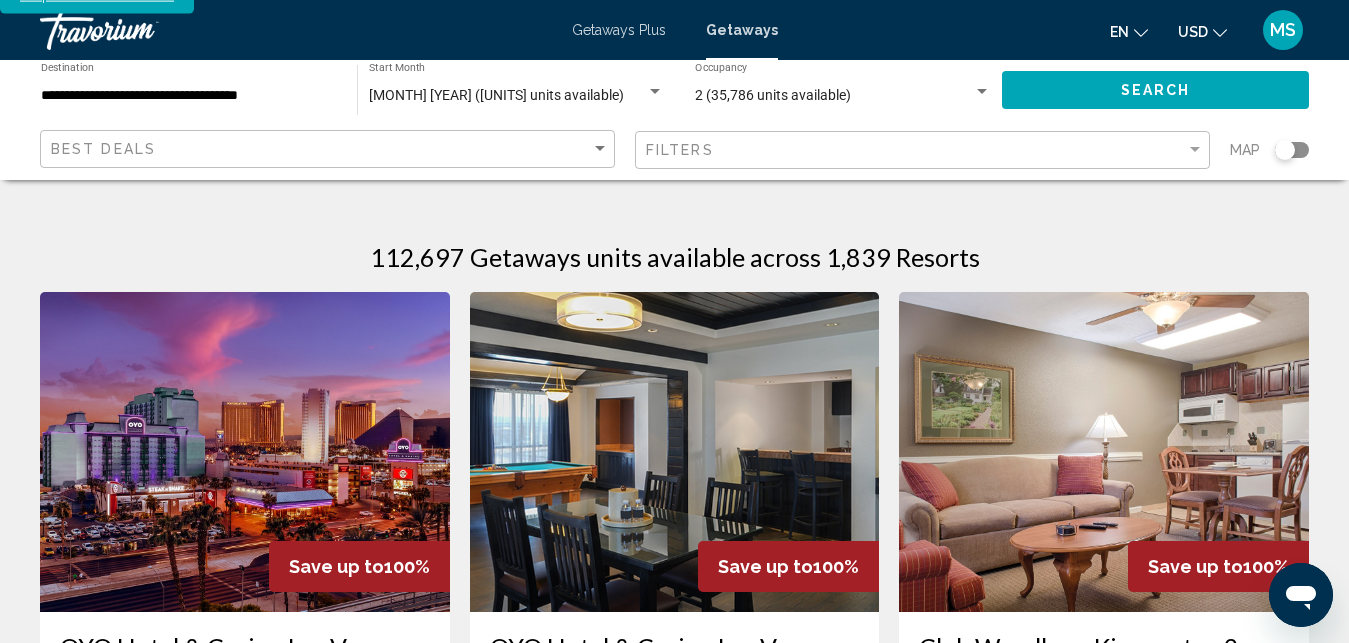 click 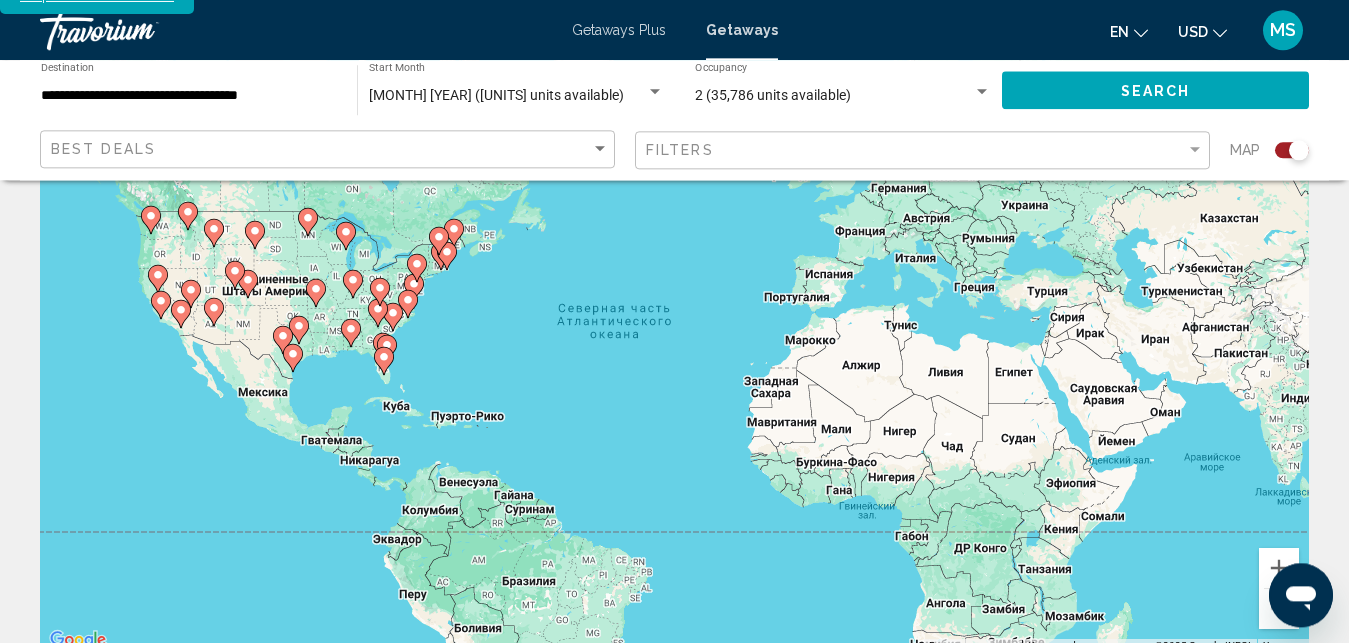 scroll, scrollTop: 130, scrollLeft: 0, axis: vertical 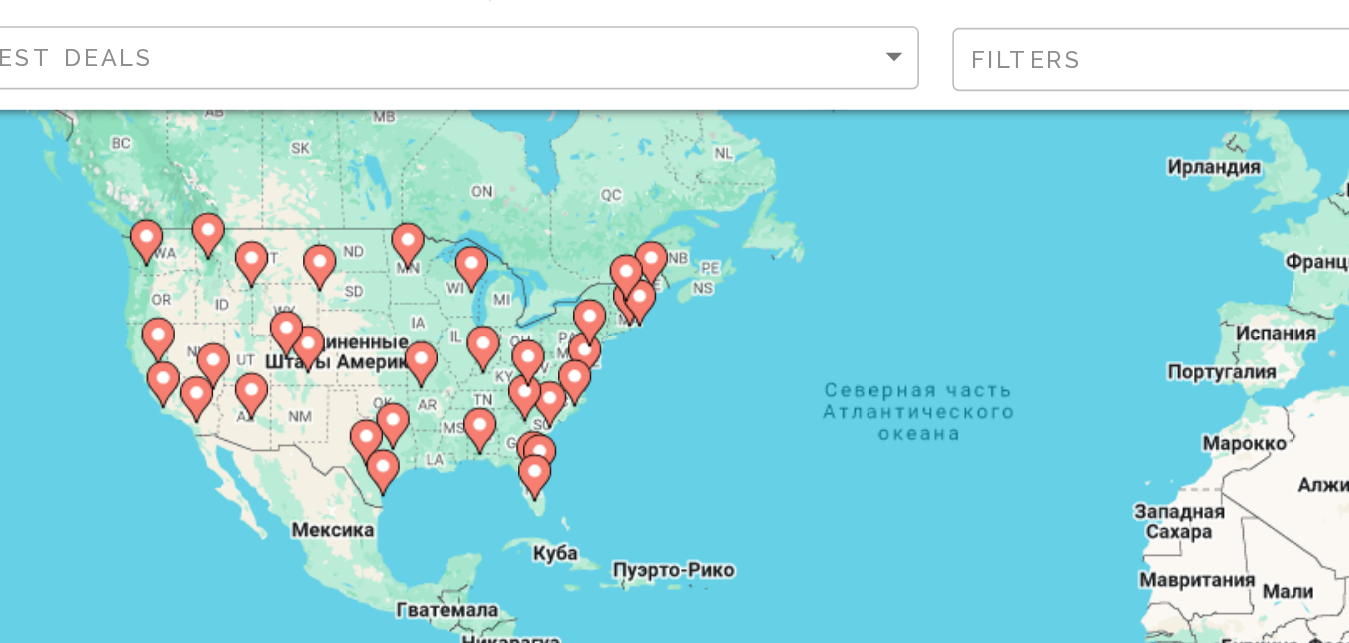 click 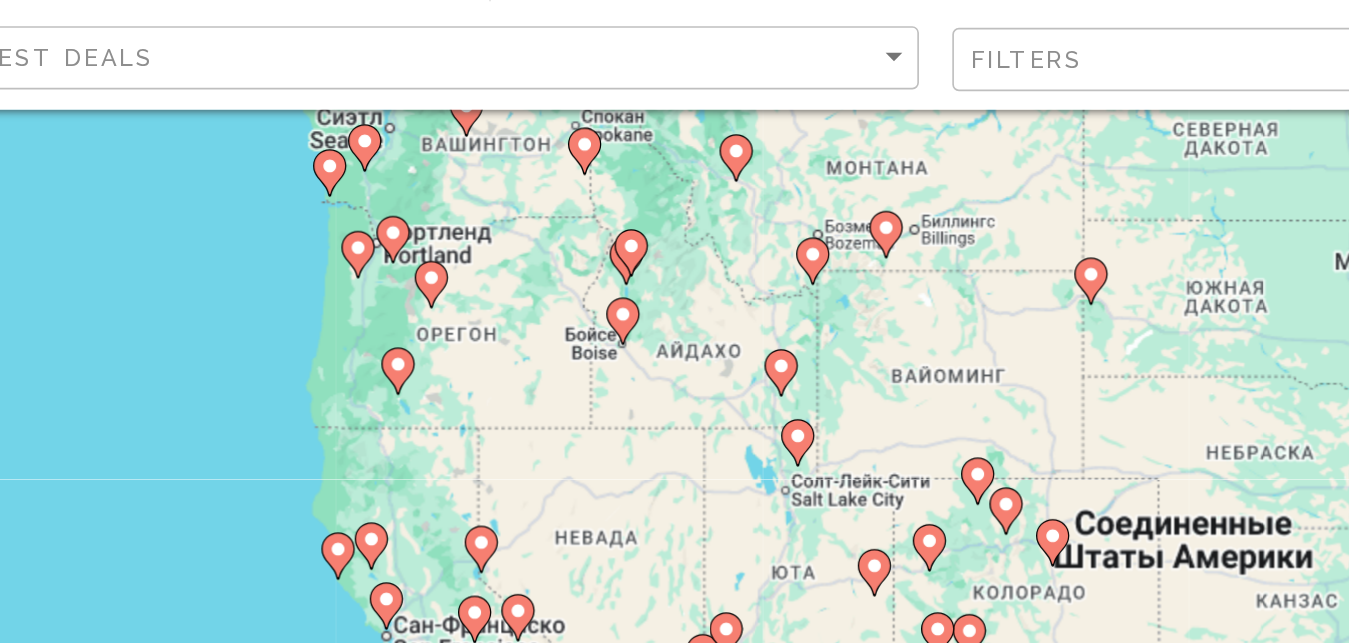 drag, startPoint x: 643, startPoint y: 410, endPoint x: 465, endPoint y: 240, distance: 246.13817 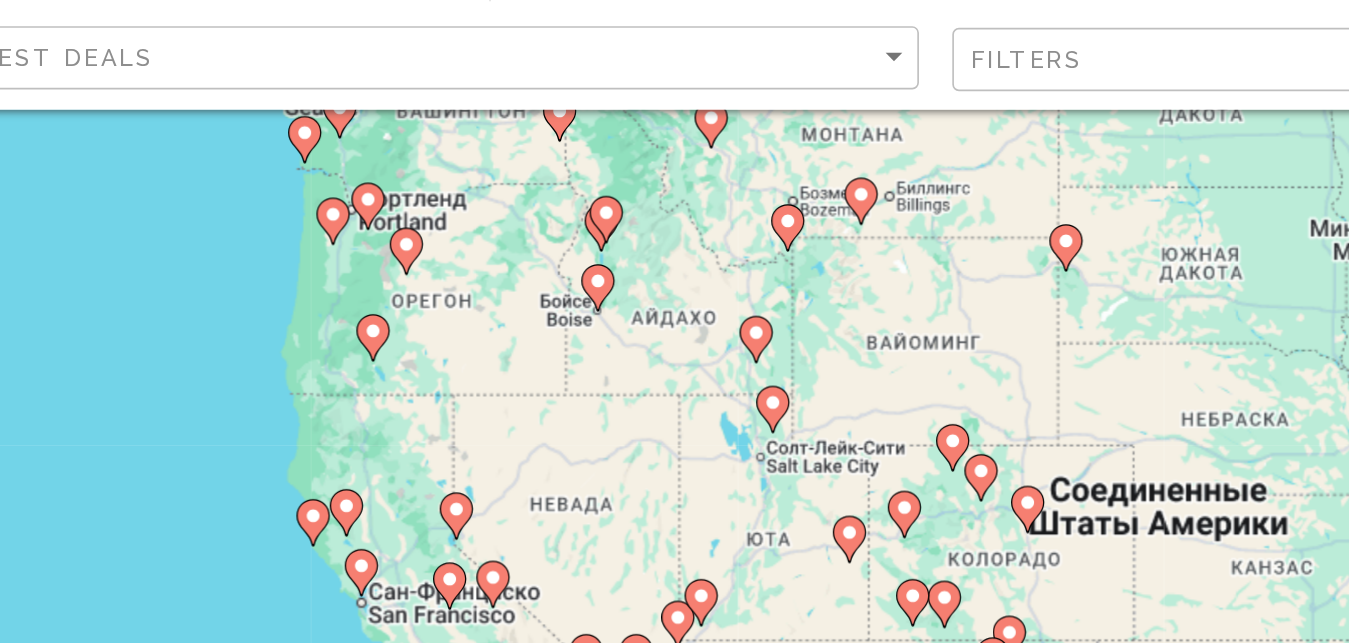 click 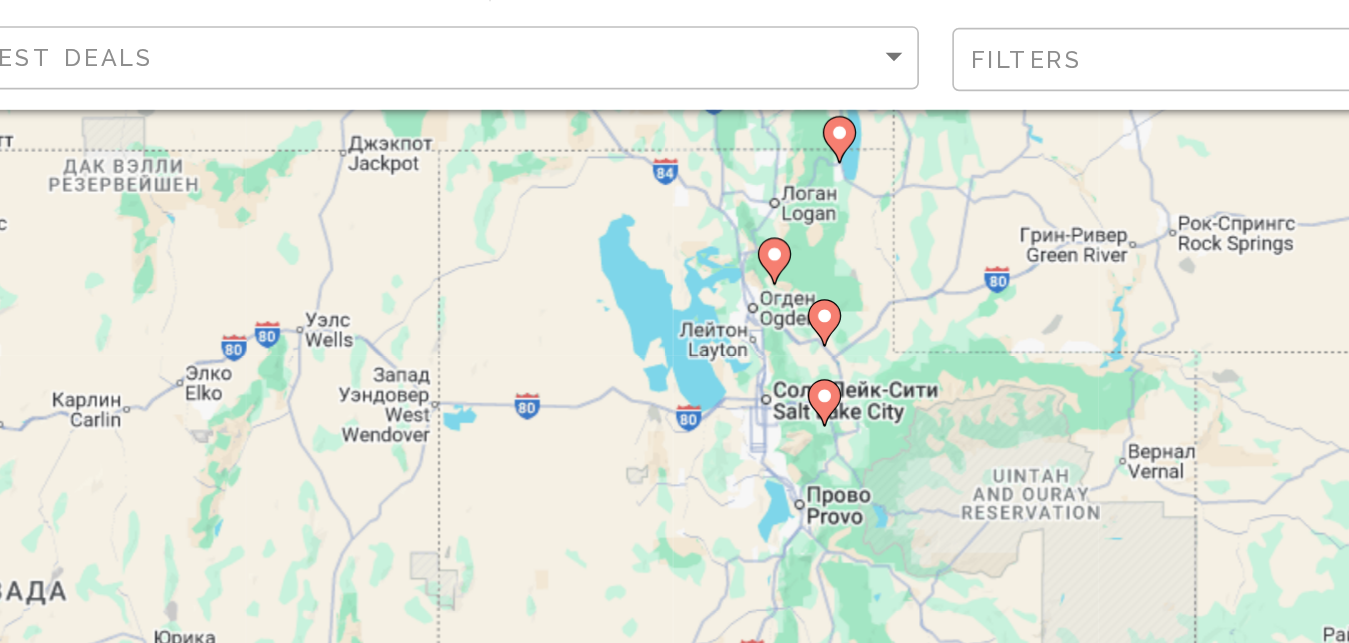 drag, startPoint x: 751, startPoint y: 460, endPoint x: 640, endPoint y: 261, distance: 227.864 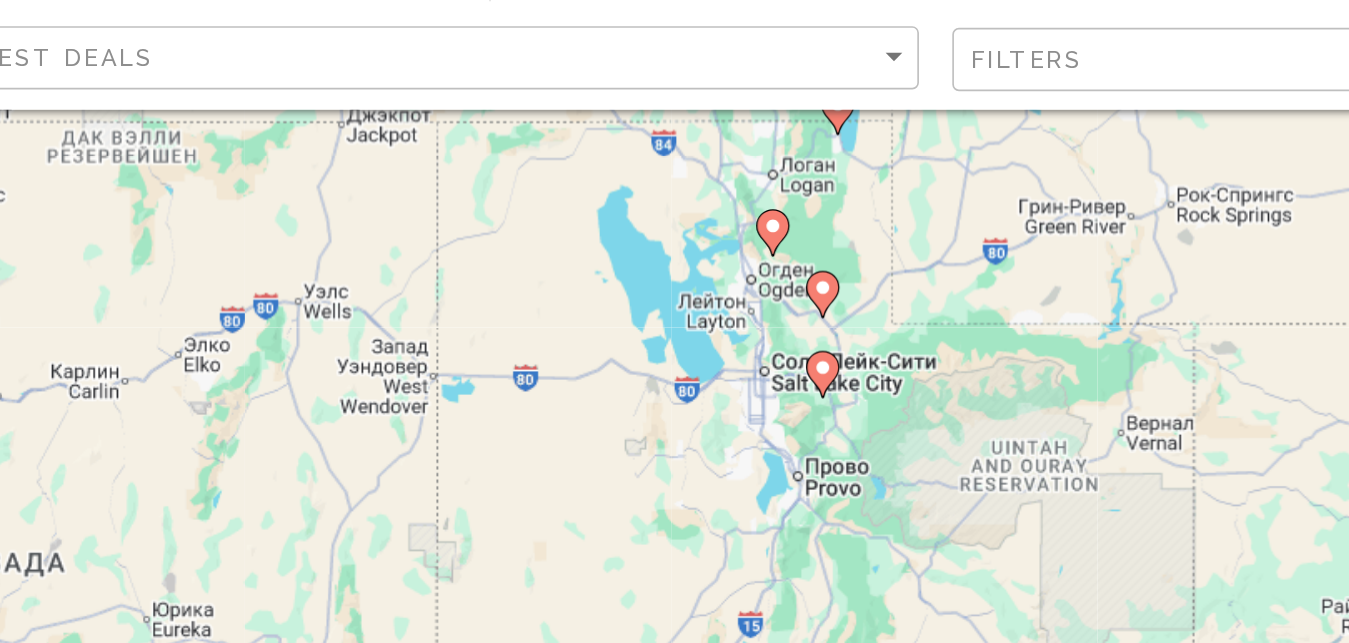 click 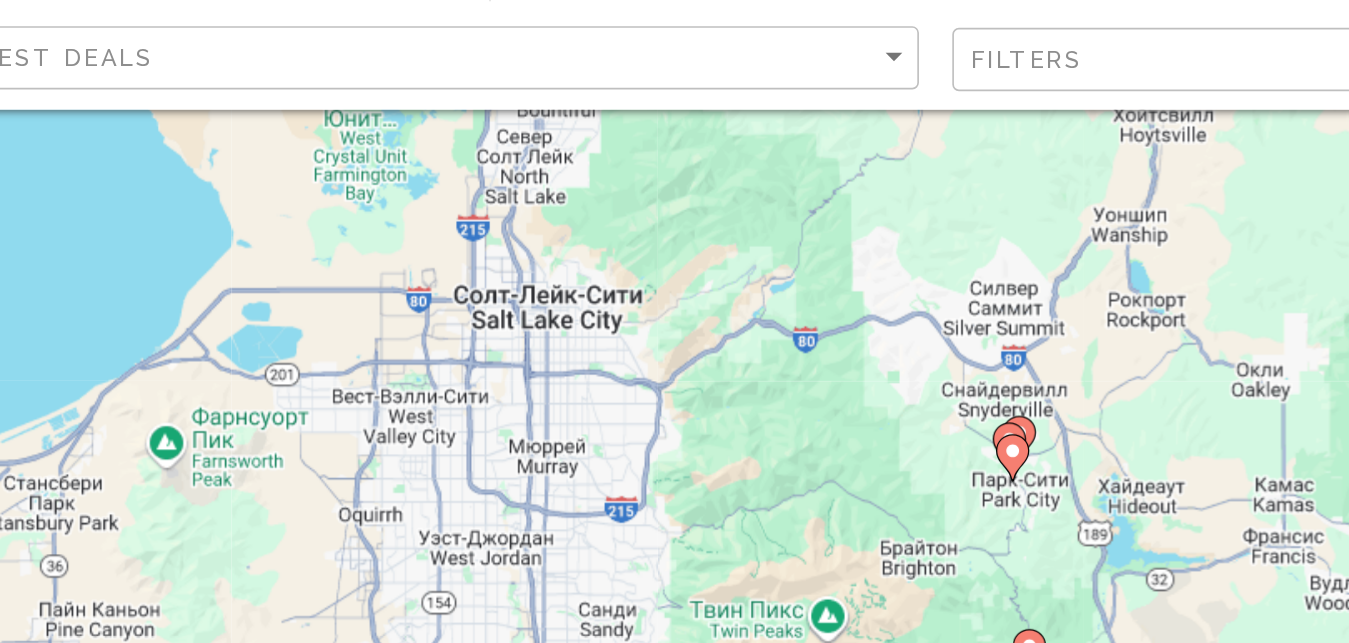 click 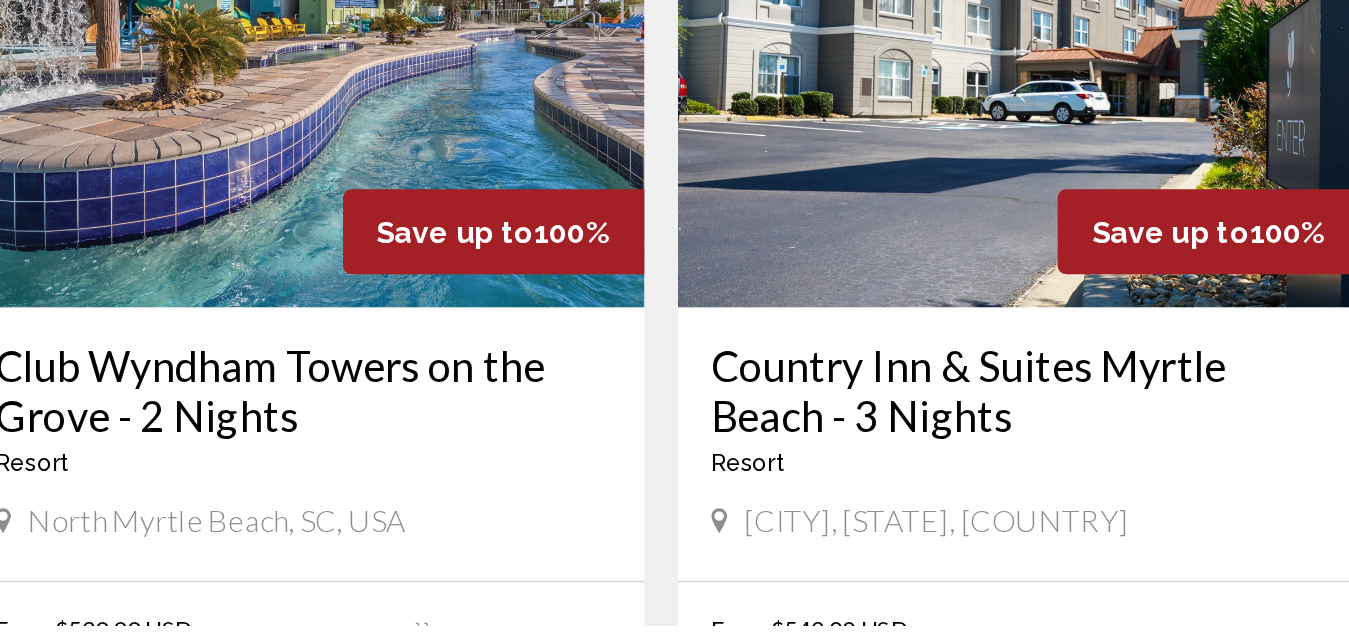 scroll, scrollTop: 1497, scrollLeft: 0, axis: vertical 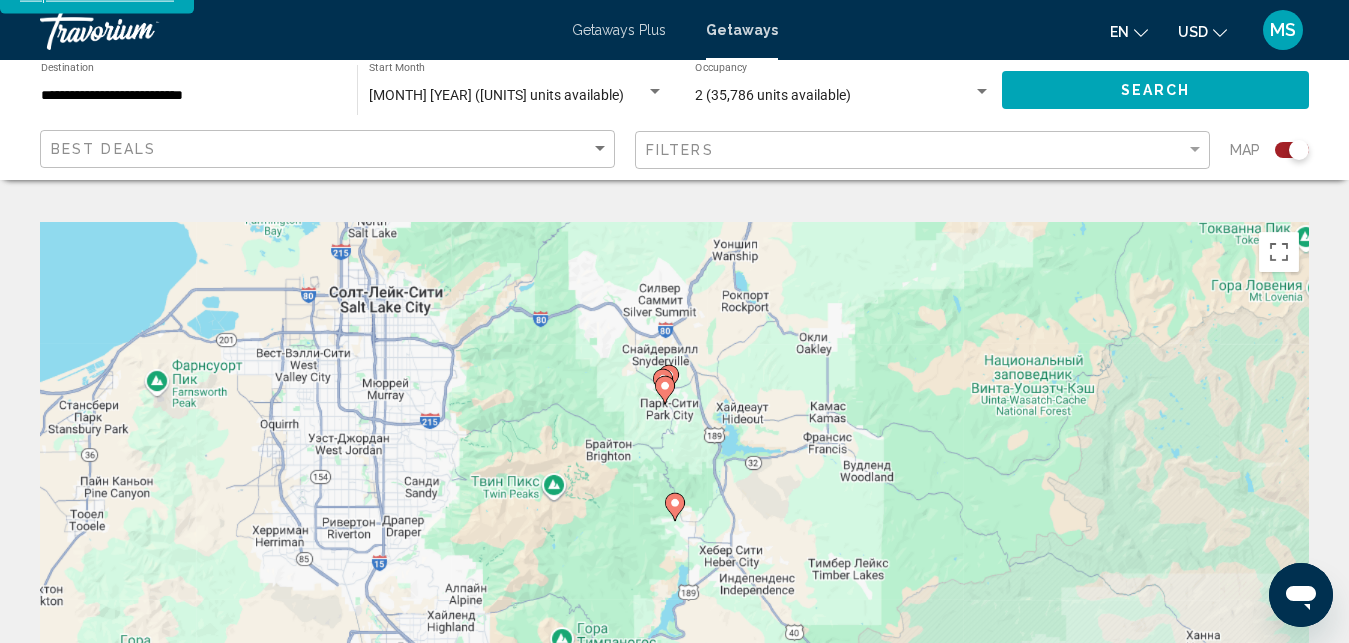 click 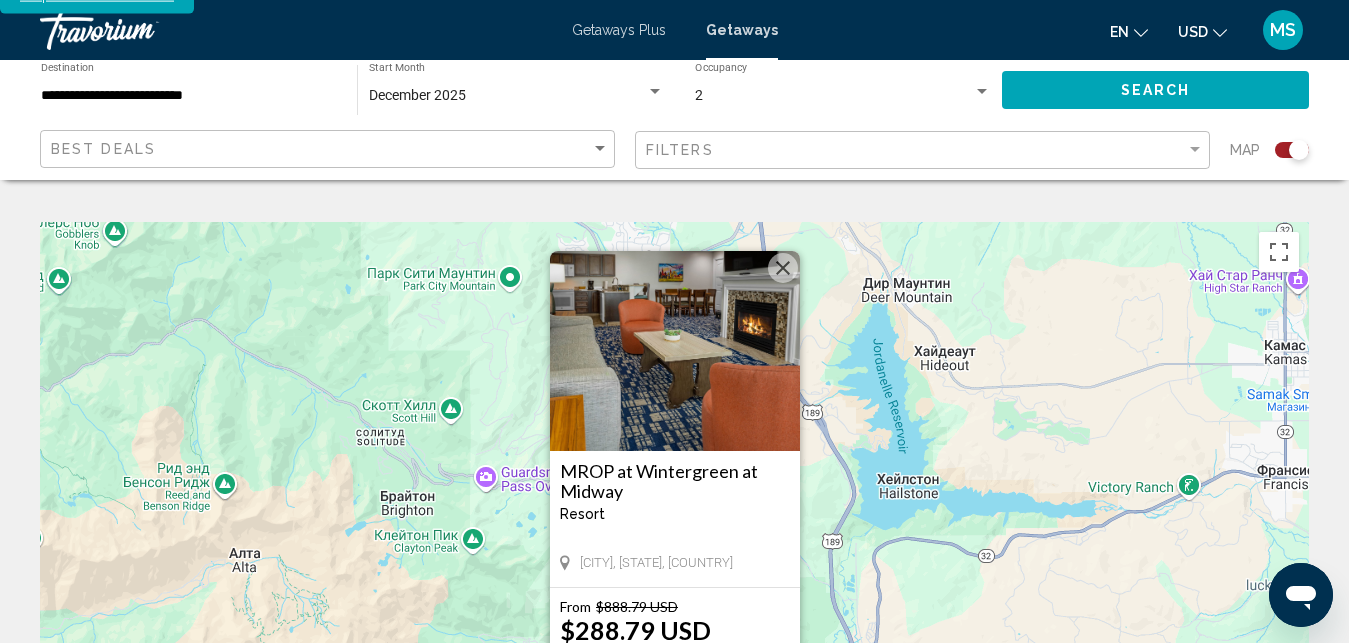 click at bounding box center [783, 268] 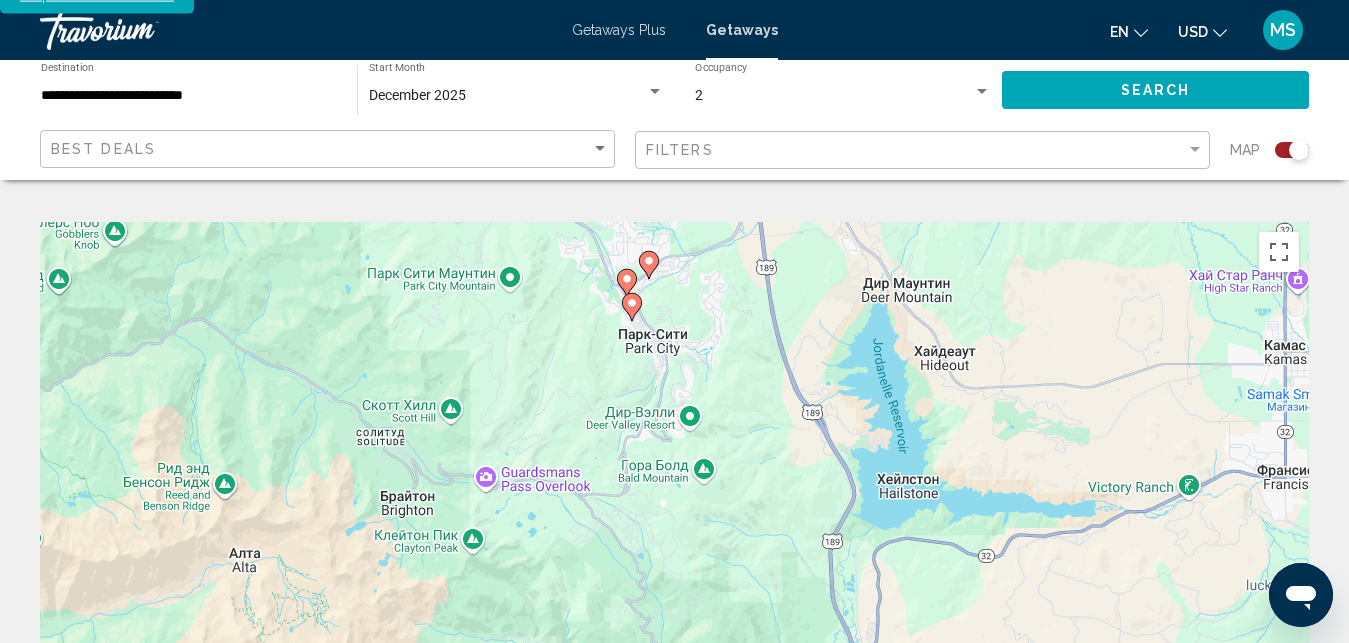 click 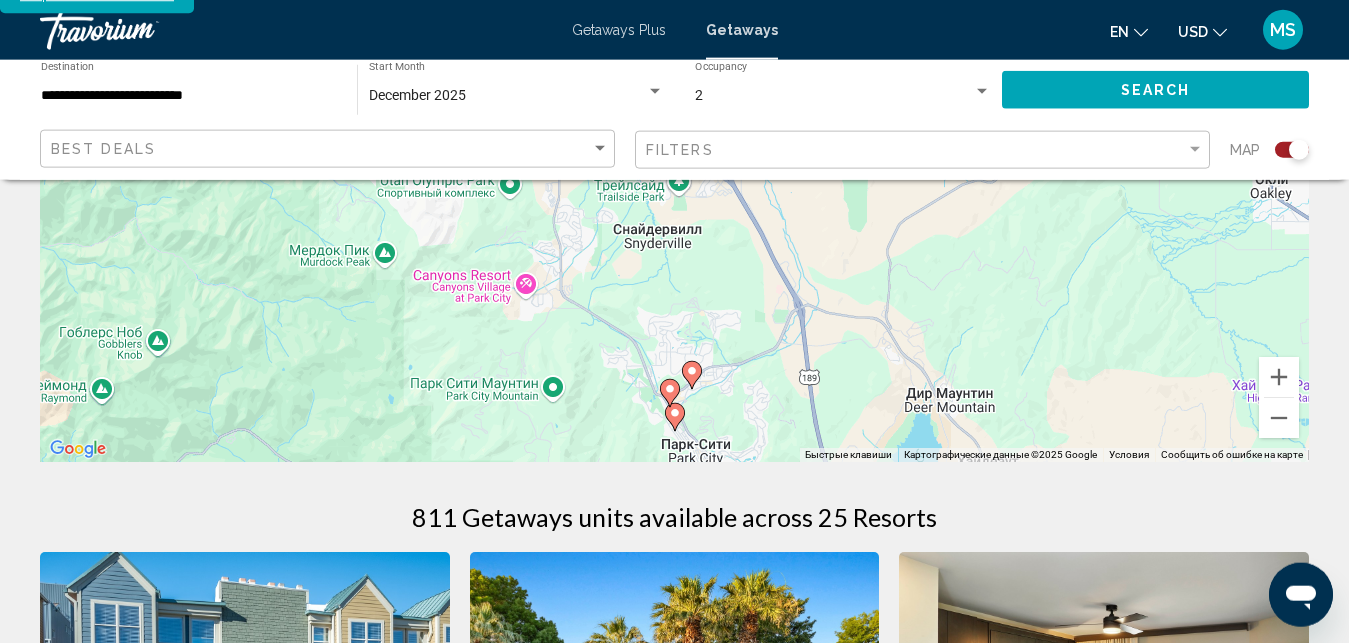 scroll, scrollTop: 393, scrollLeft: 0, axis: vertical 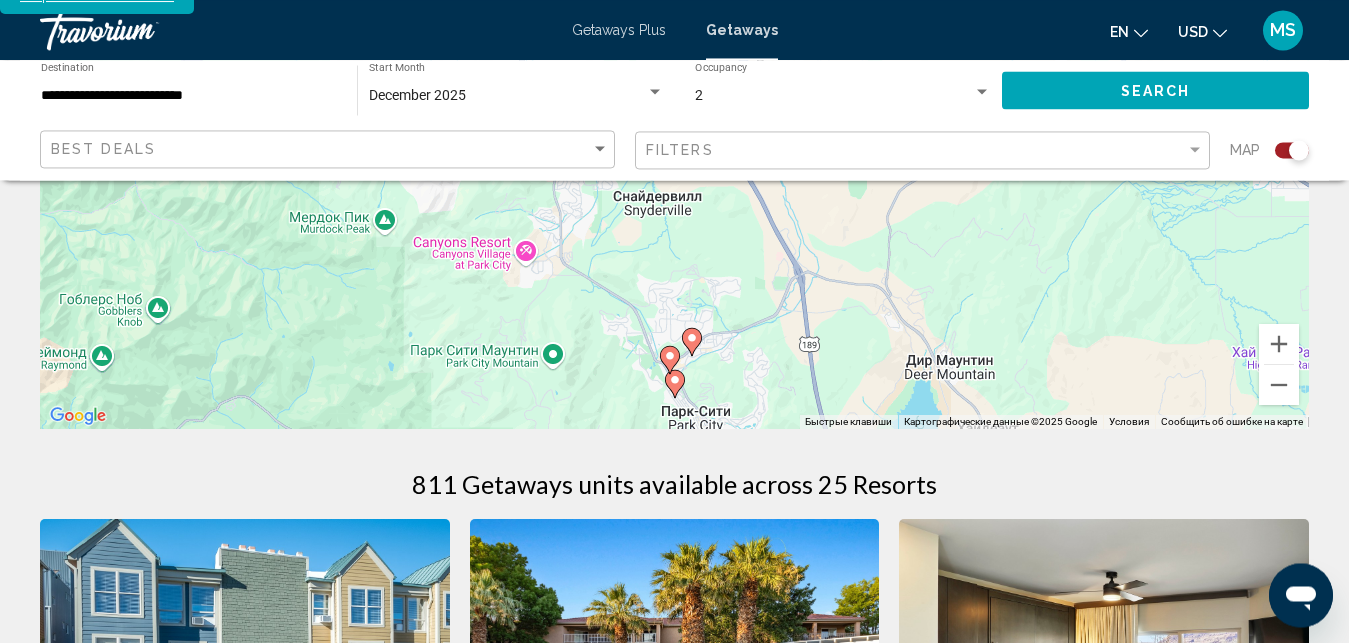 click 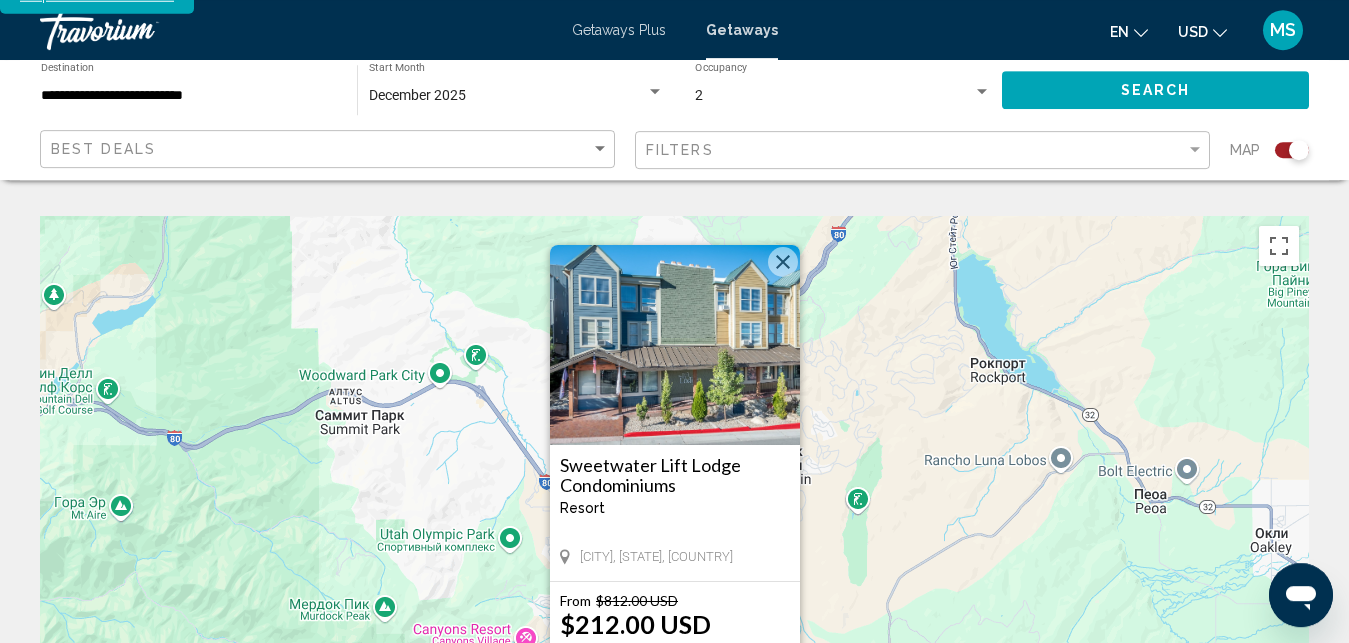 scroll, scrollTop: 0, scrollLeft: 0, axis: both 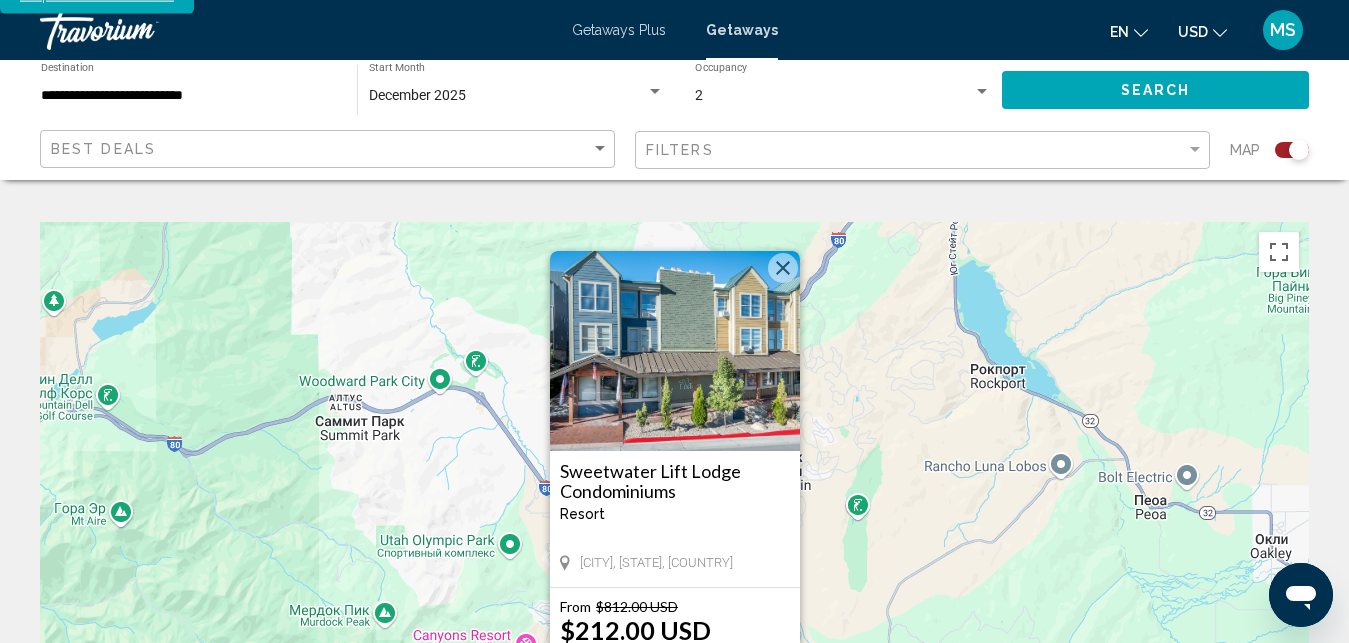 click at bounding box center [783, 268] 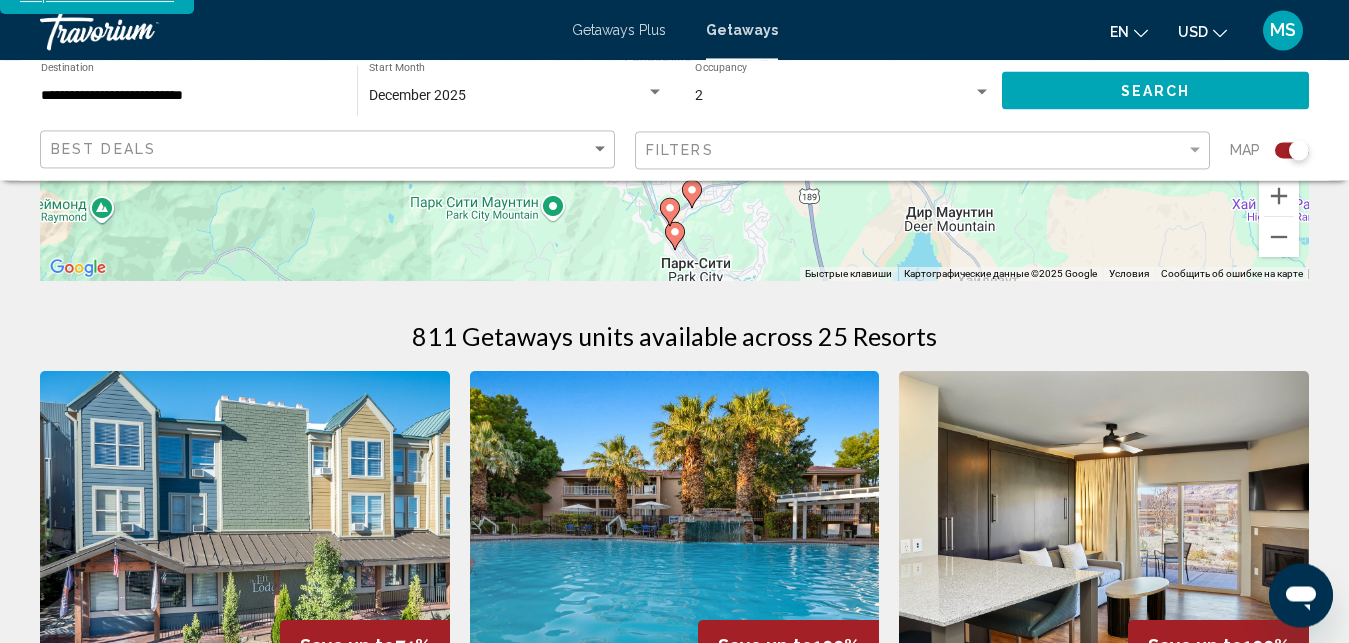 scroll, scrollTop: 476, scrollLeft: 0, axis: vertical 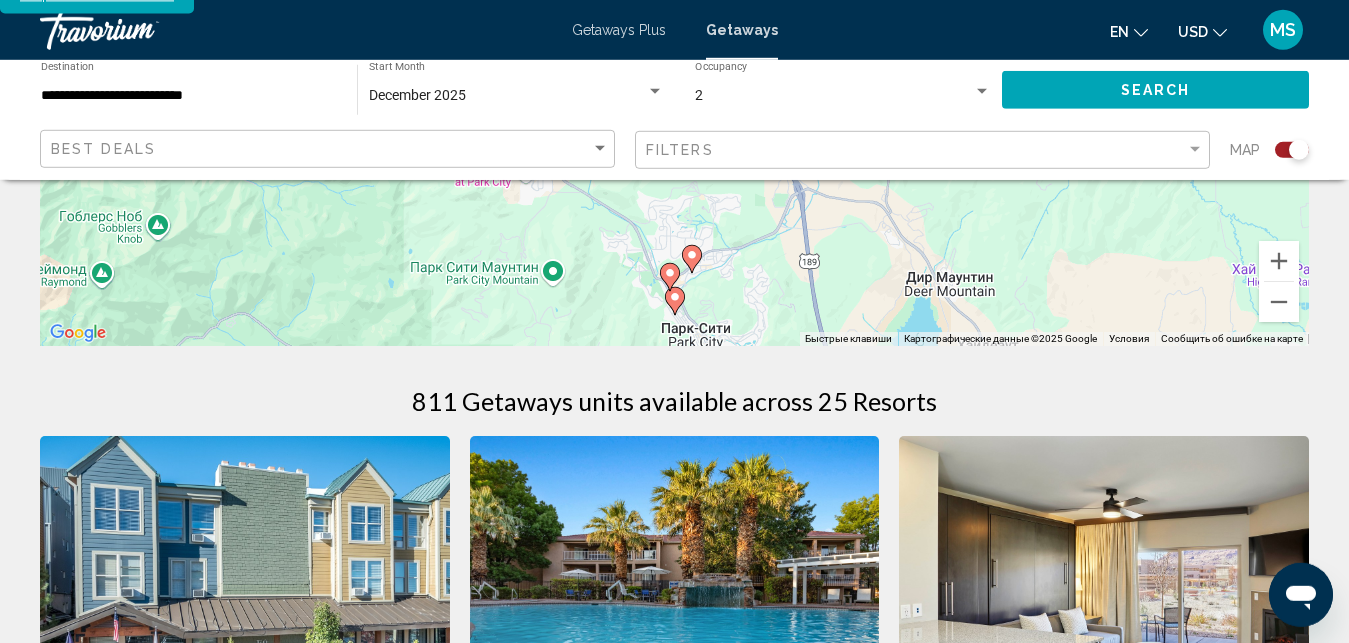 click 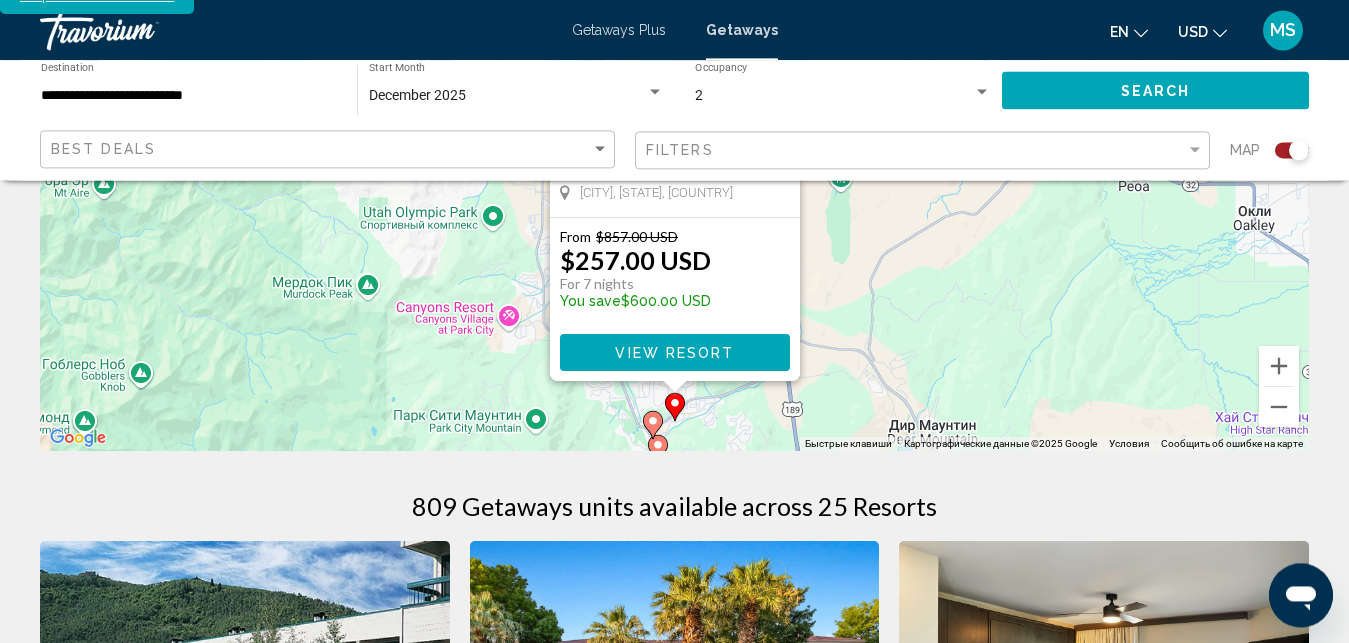 scroll, scrollTop: 396, scrollLeft: 0, axis: vertical 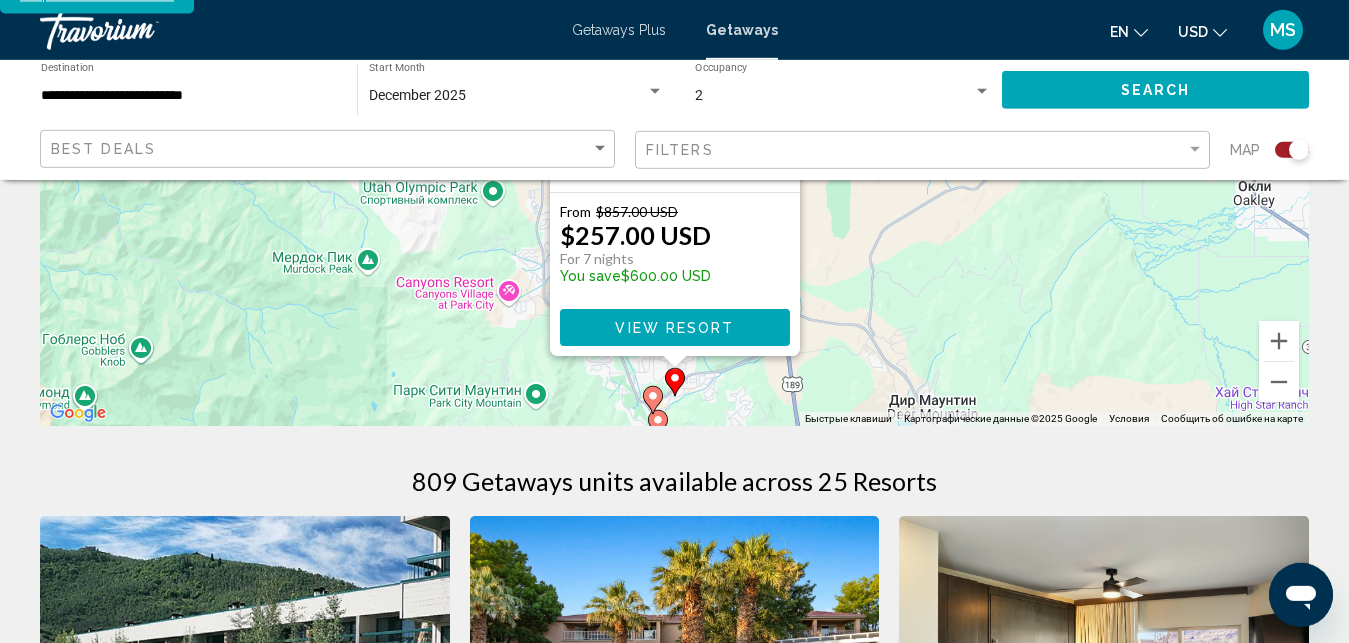 click 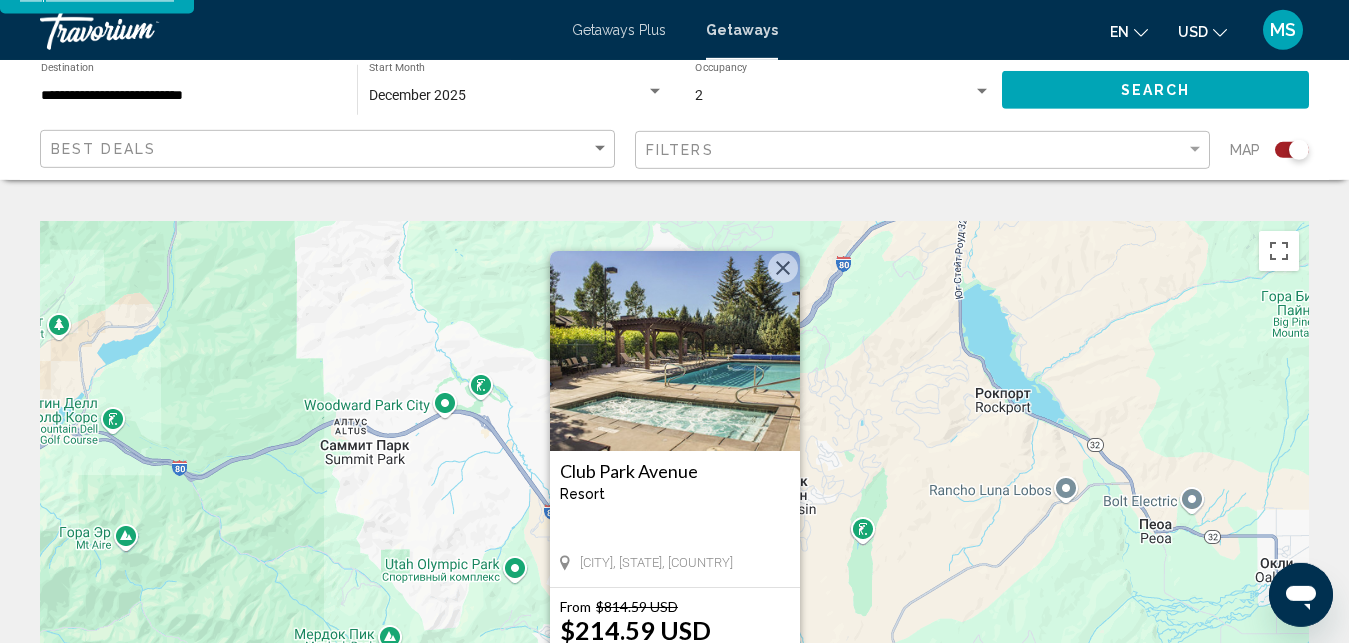 scroll, scrollTop: 0, scrollLeft: 0, axis: both 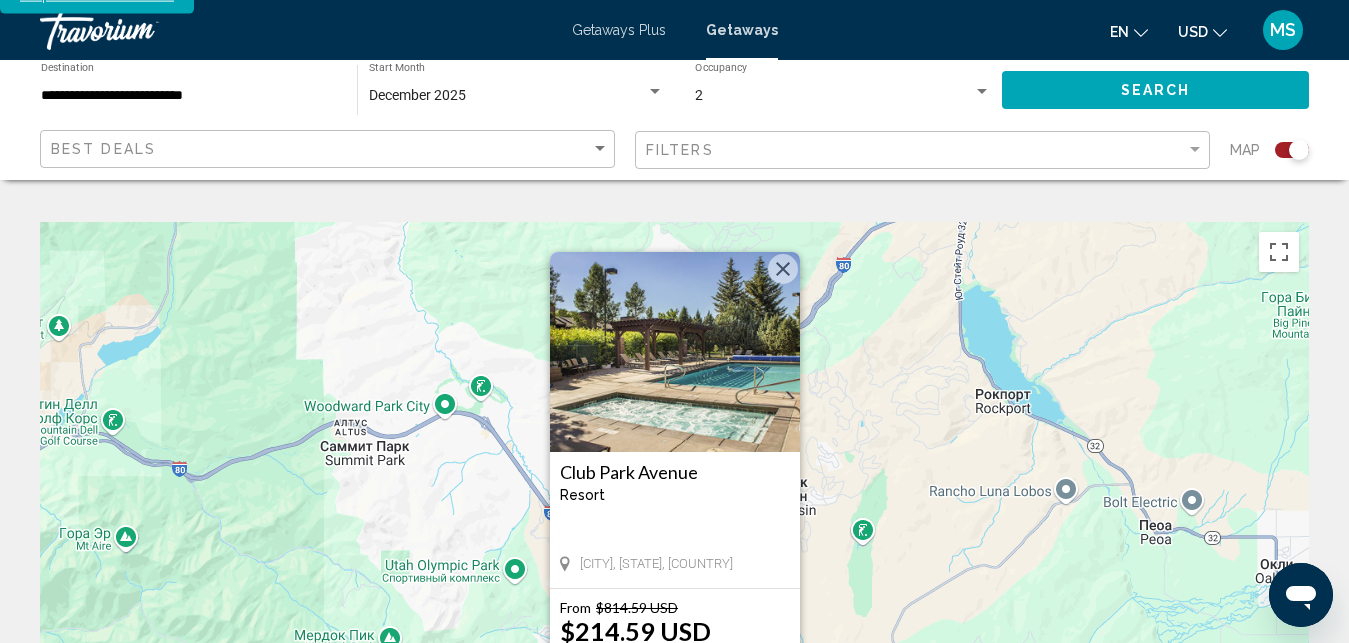 click at bounding box center (783, 269) 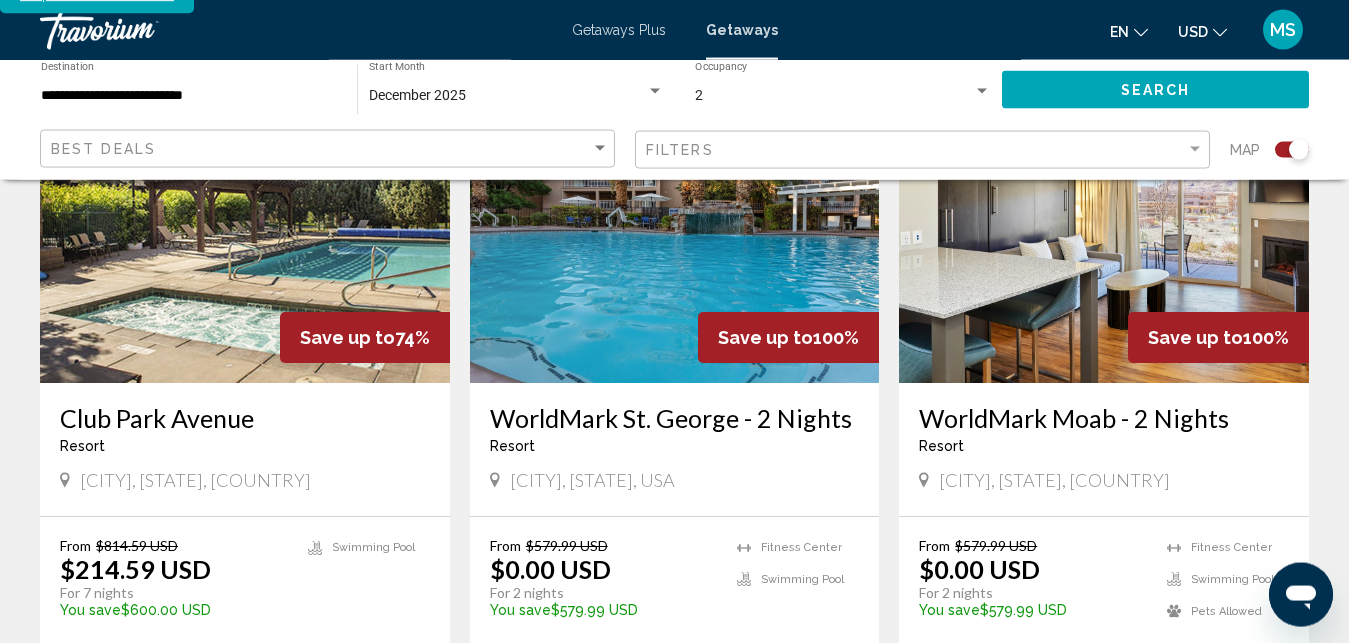 scroll, scrollTop: 811, scrollLeft: 0, axis: vertical 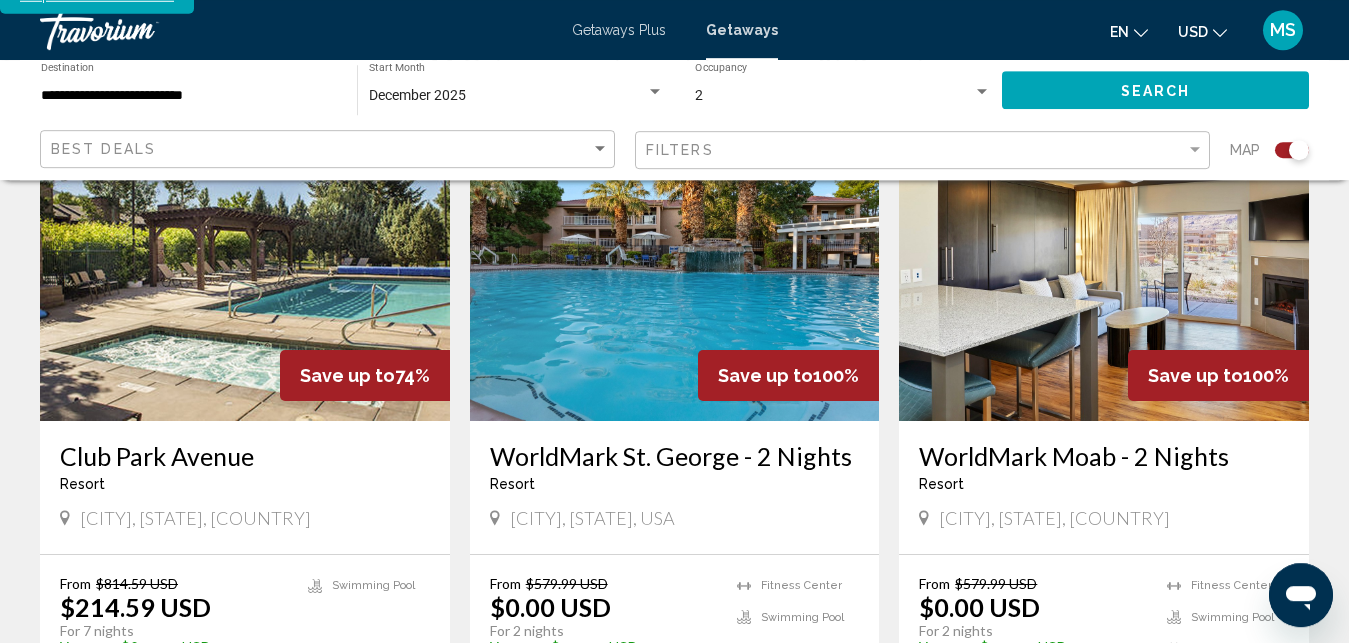 click on "WorldMark St. George - 2 Nights" at bounding box center [675, 456] 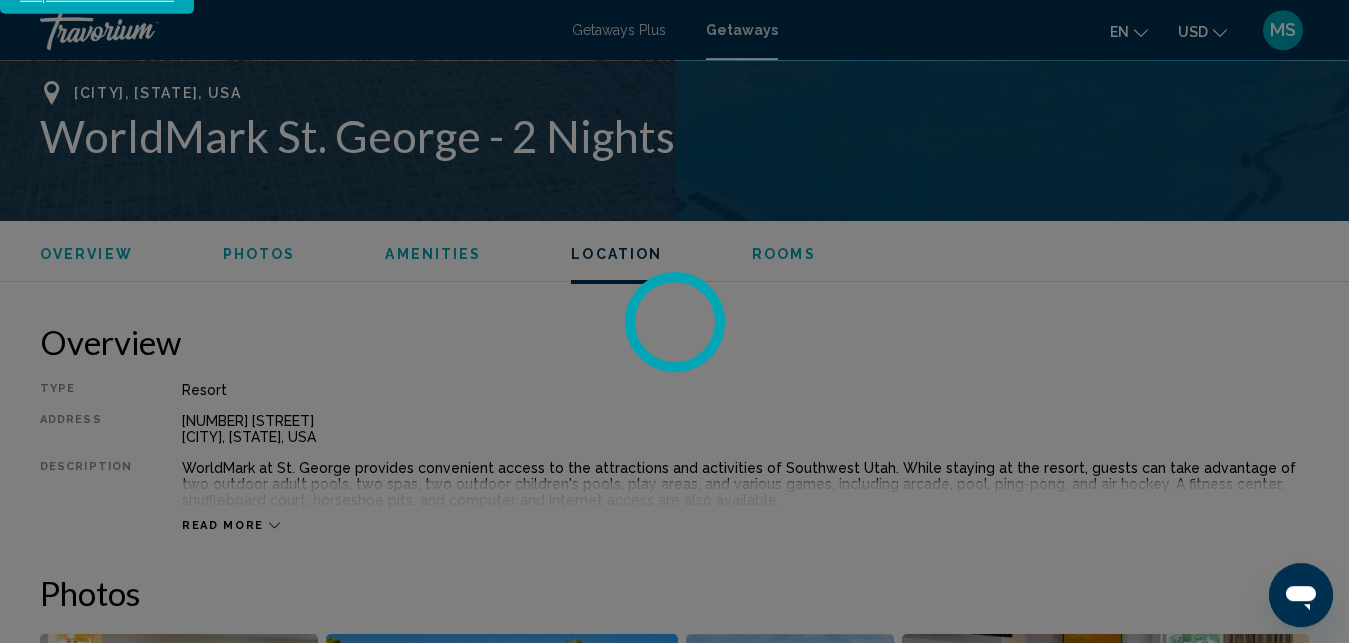 scroll, scrollTop: 3611, scrollLeft: 0, axis: vertical 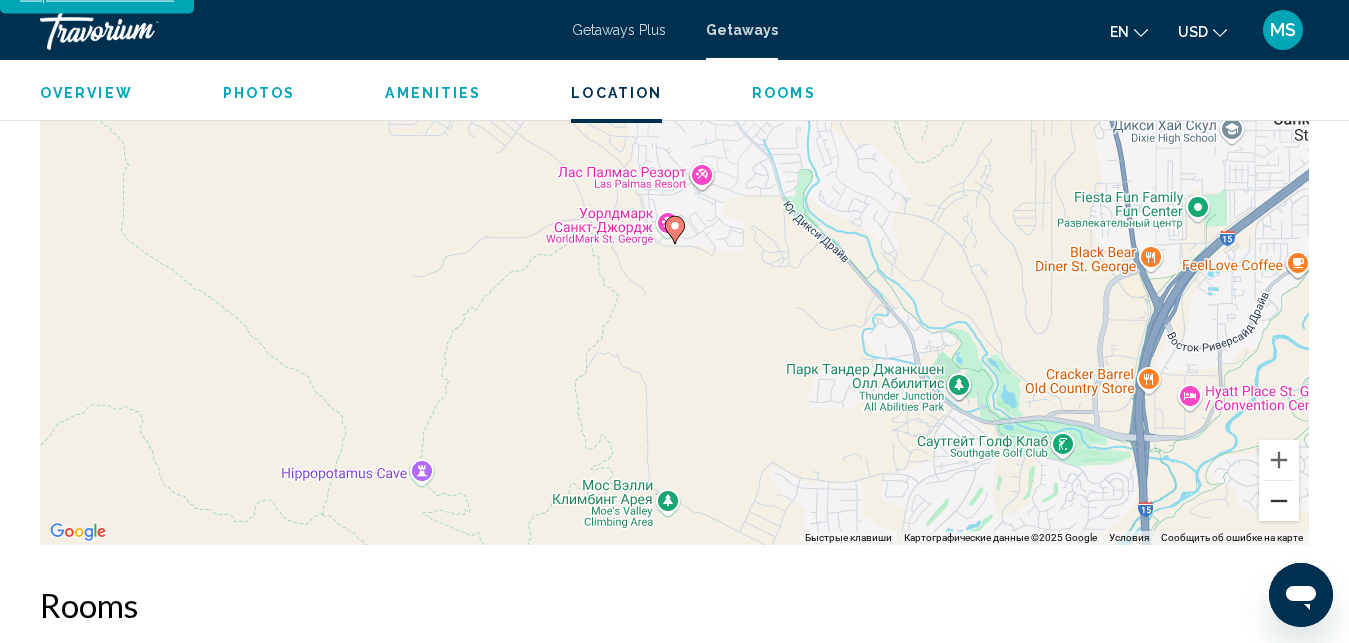 click at bounding box center [1279, 501] 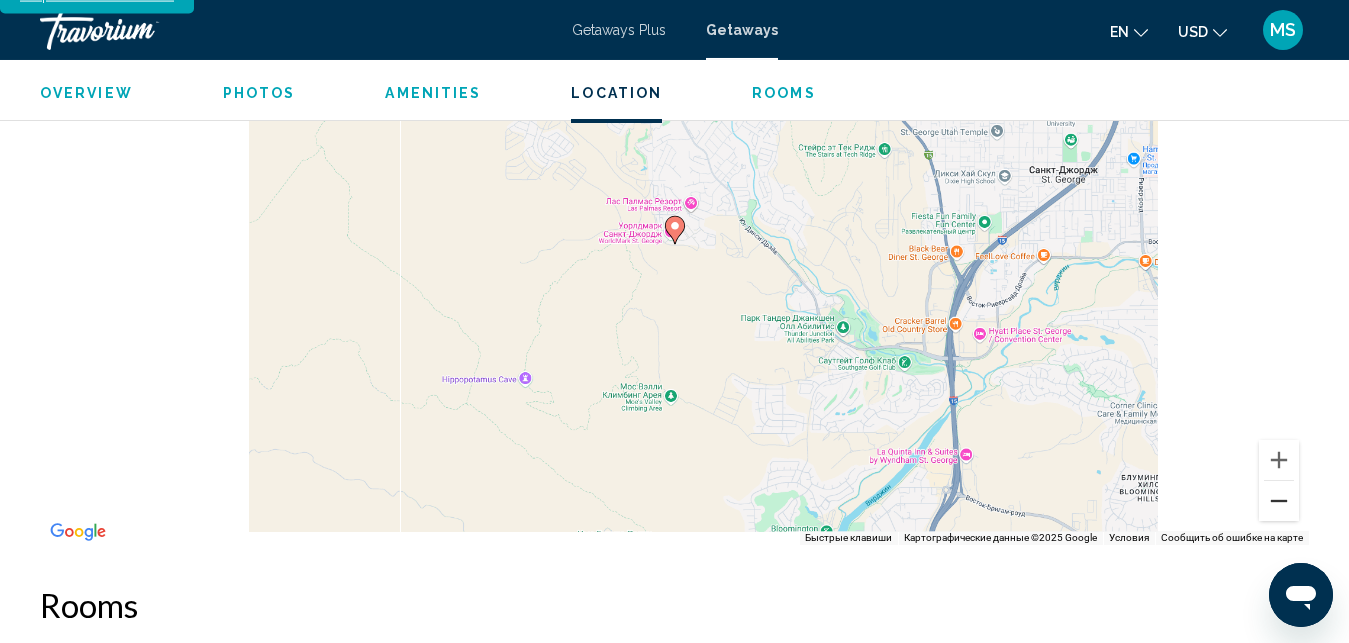 click at bounding box center [1279, 501] 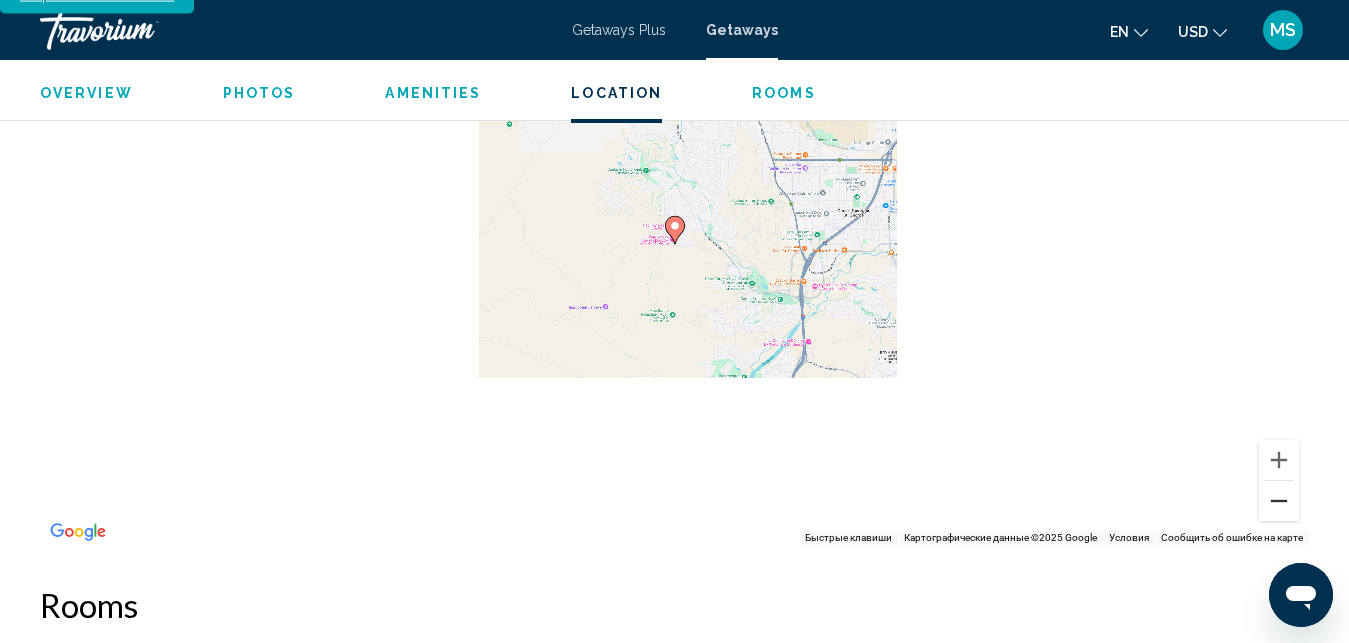 click at bounding box center [1279, 501] 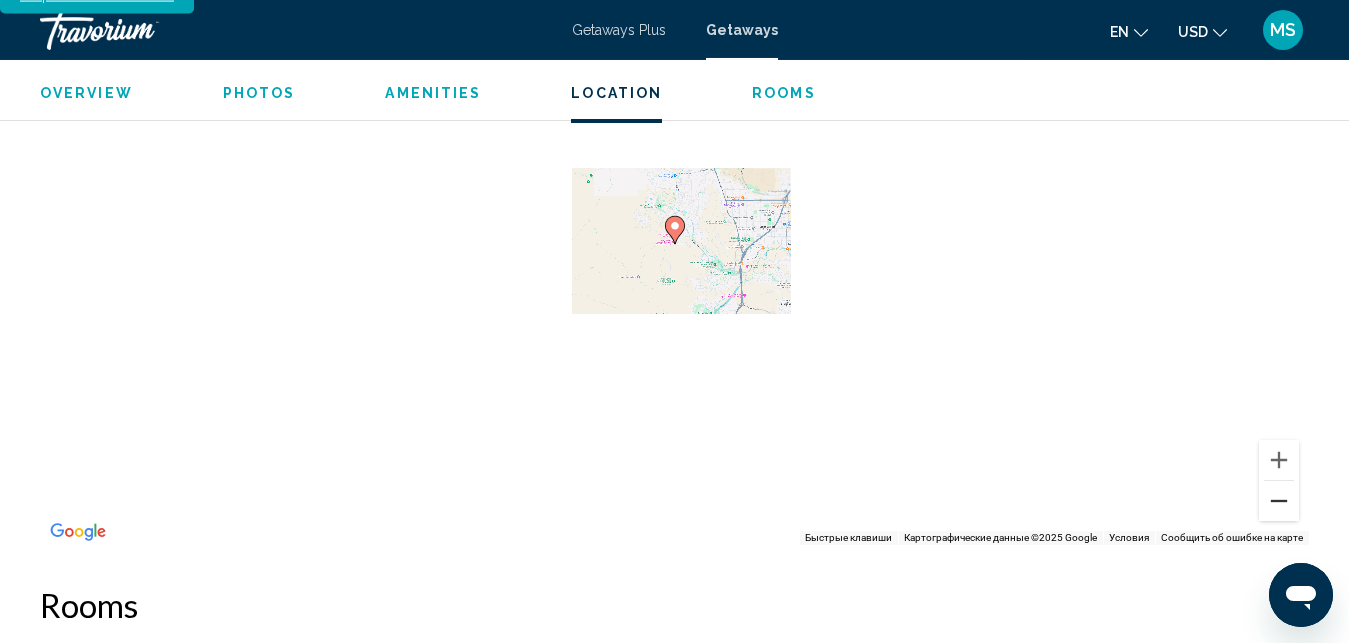 click at bounding box center (1279, 501) 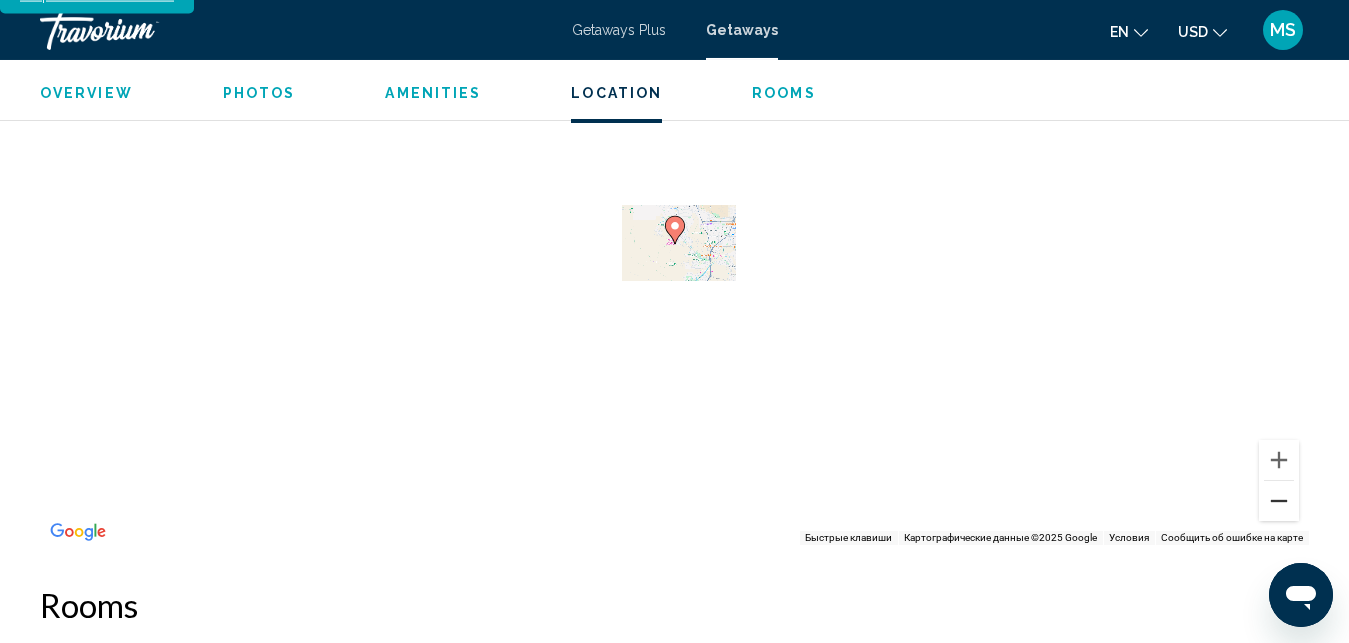 click at bounding box center [1279, 501] 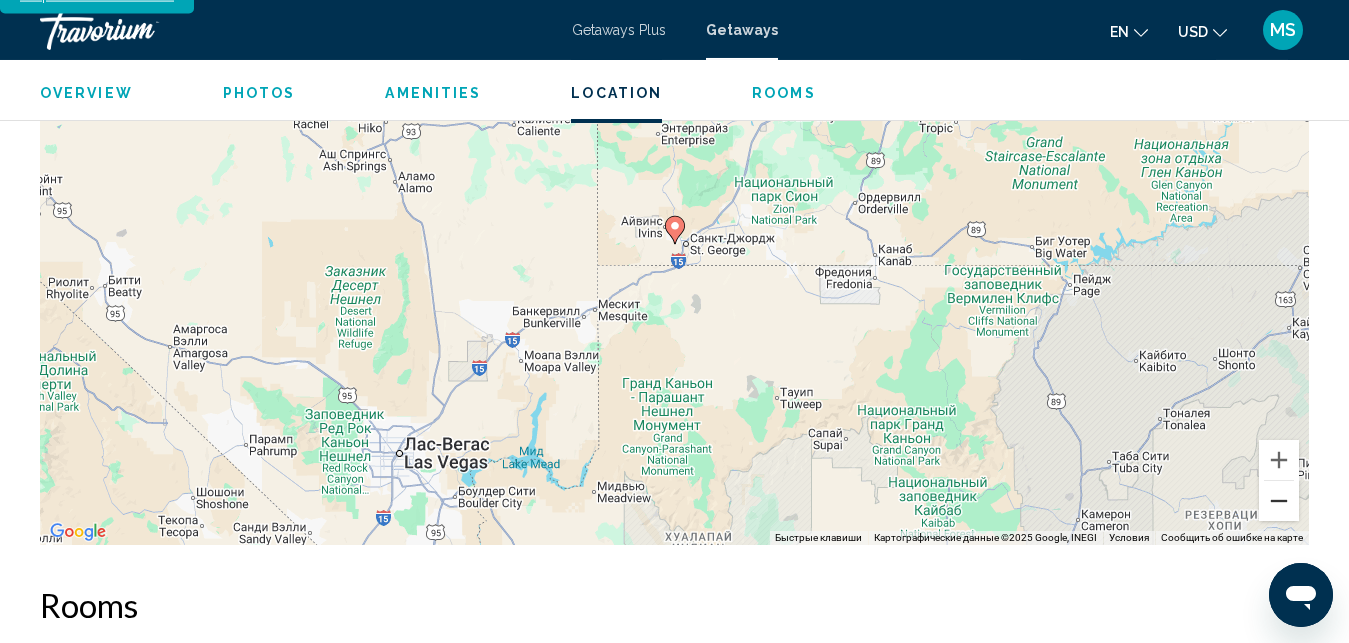 click at bounding box center (1279, 501) 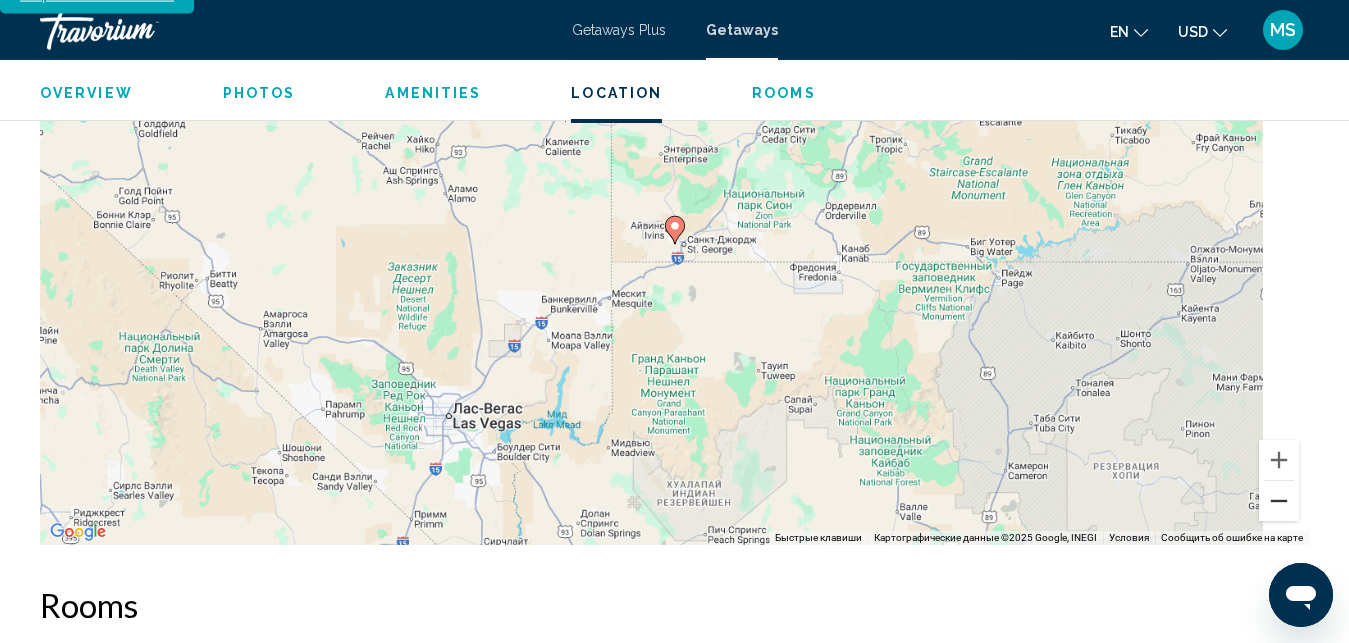 click at bounding box center [1279, 501] 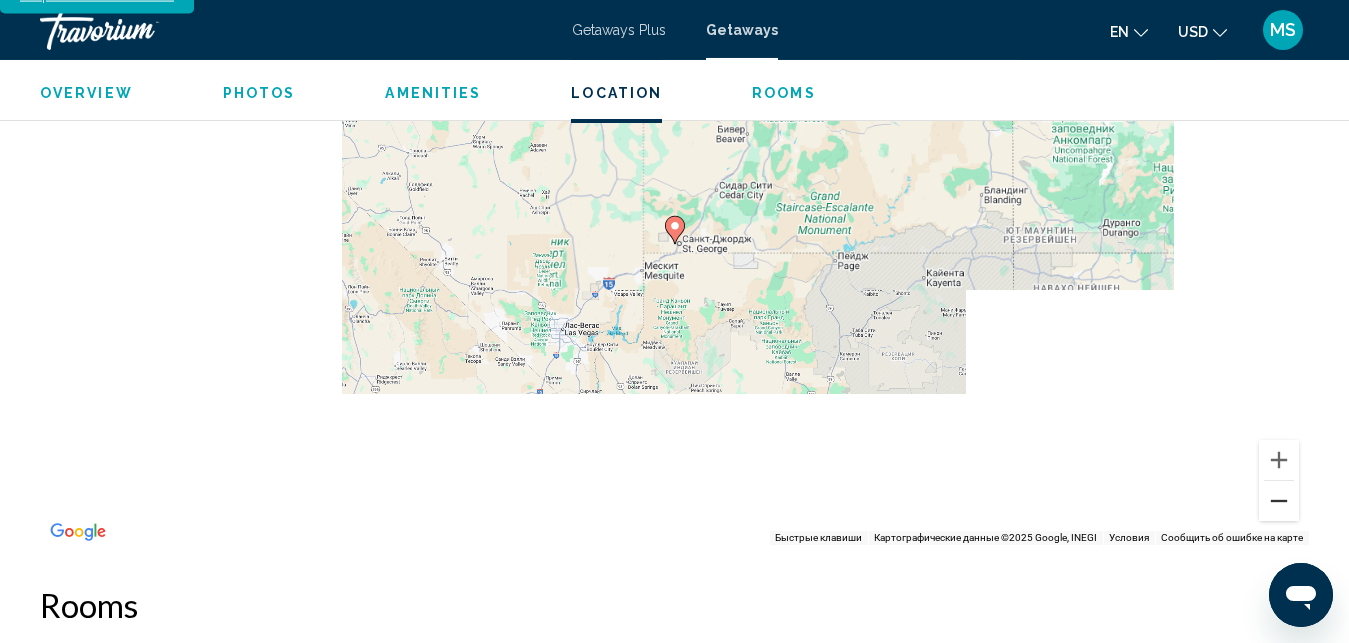 click at bounding box center [1279, 501] 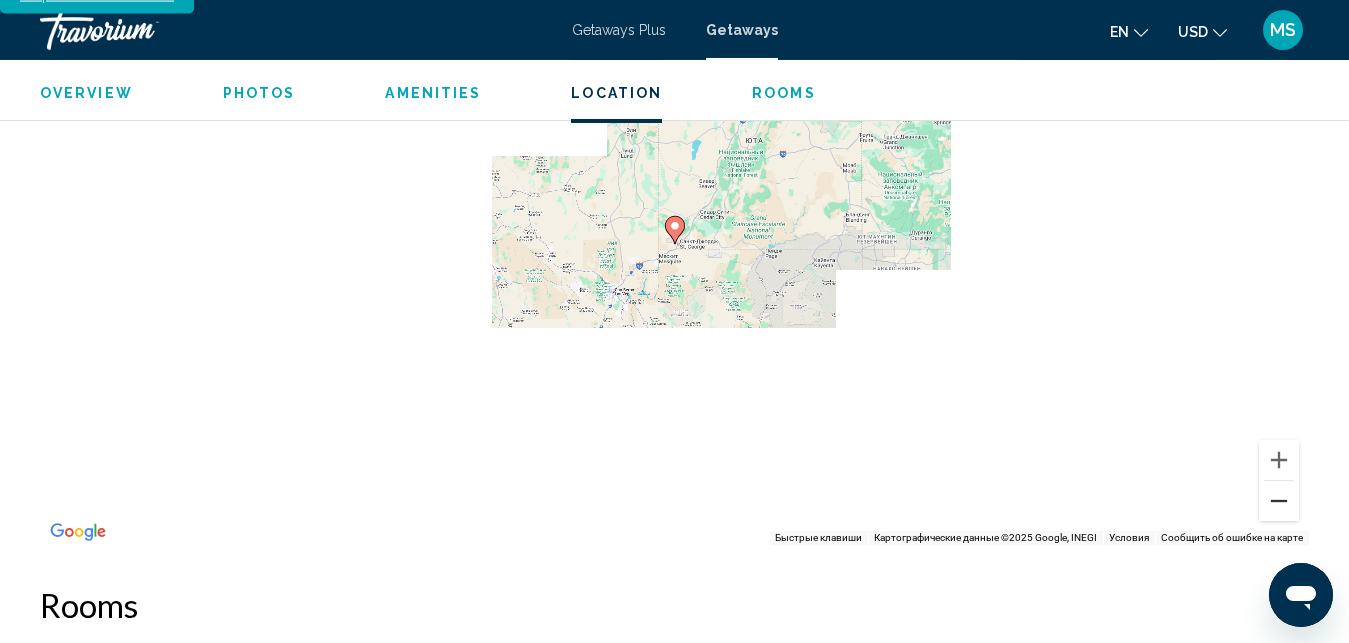 click at bounding box center [1279, 501] 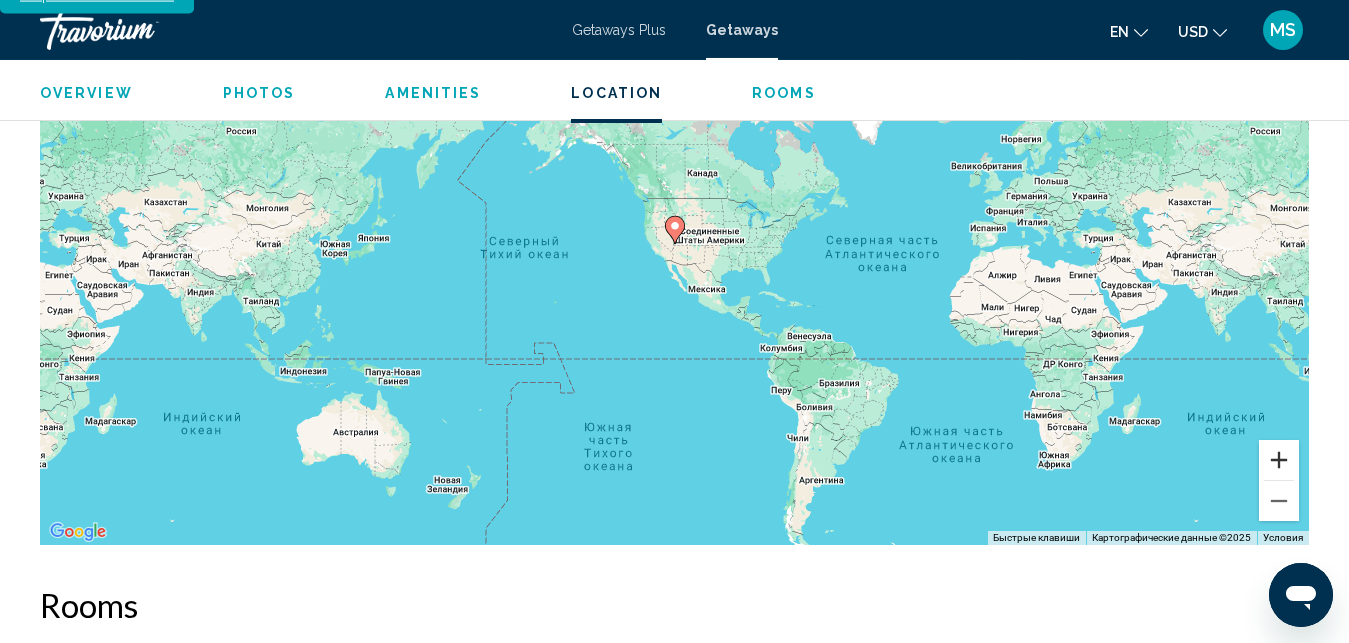 click at bounding box center [1279, 460] 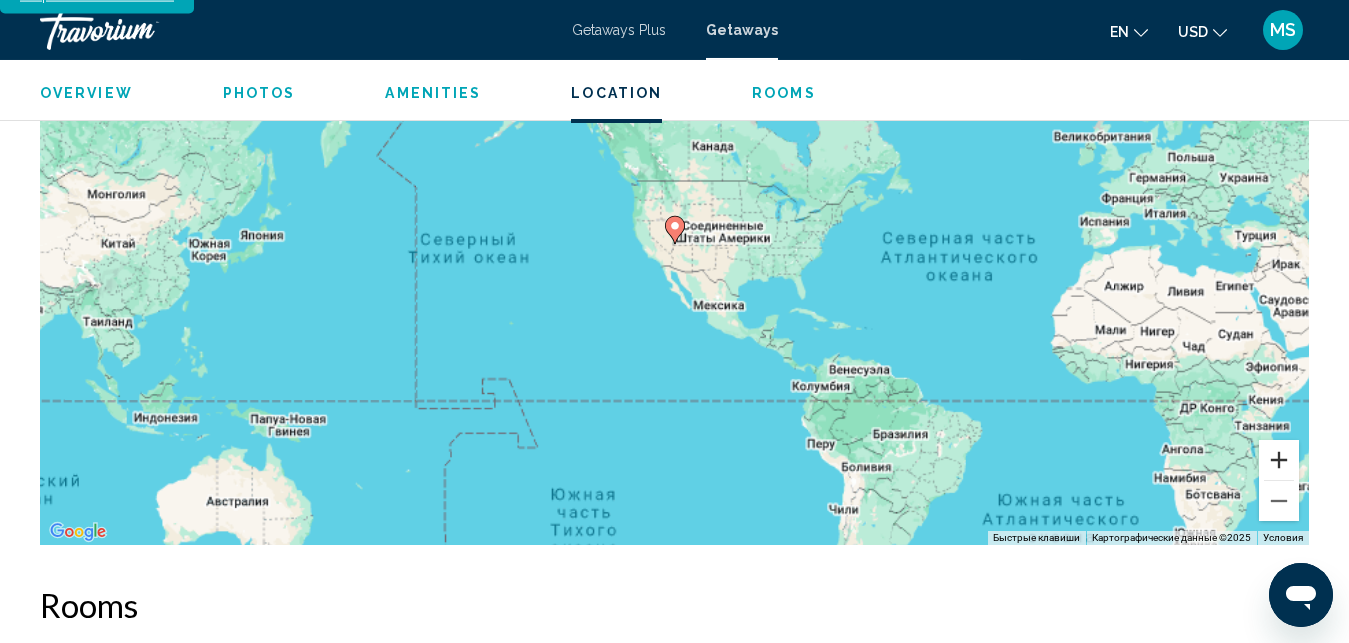 click at bounding box center [1279, 460] 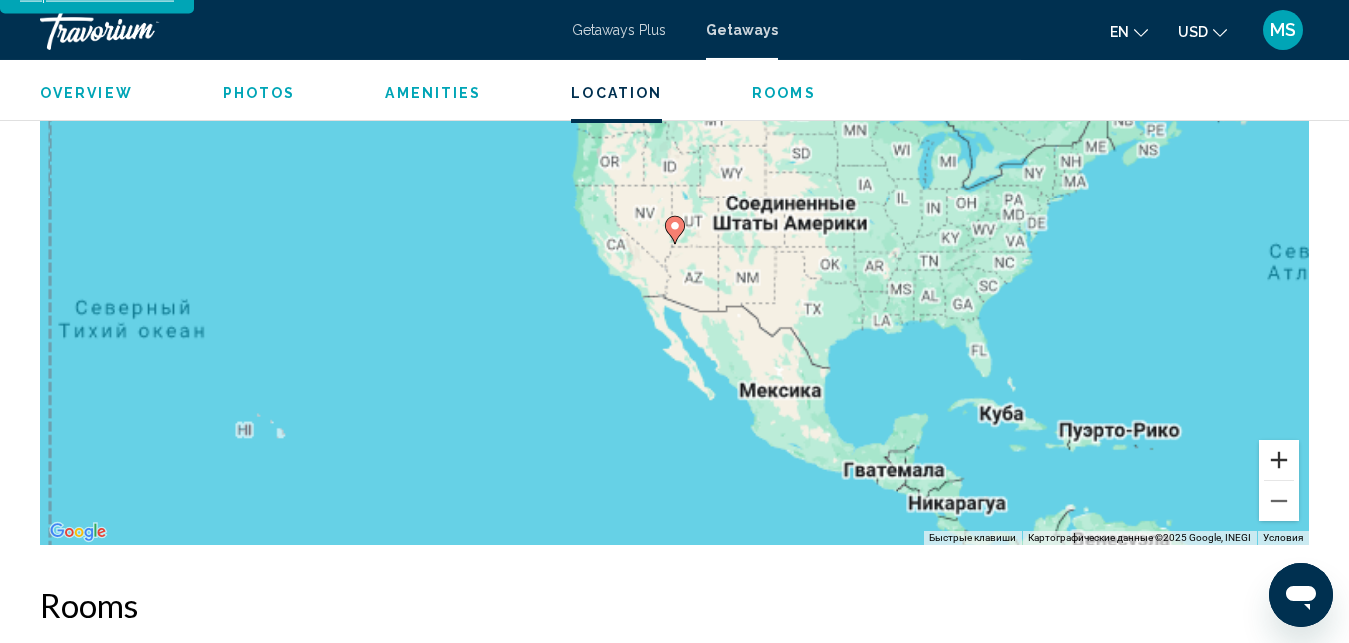 click at bounding box center (1279, 460) 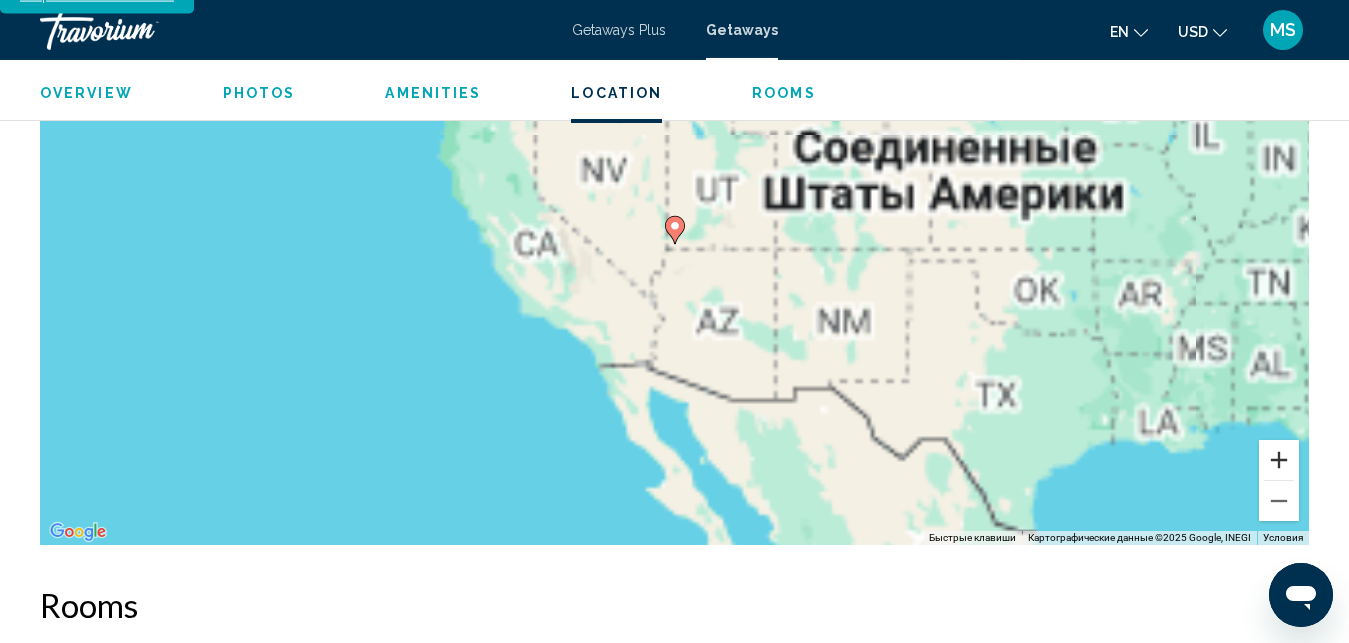 click at bounding box center (1279, 460) 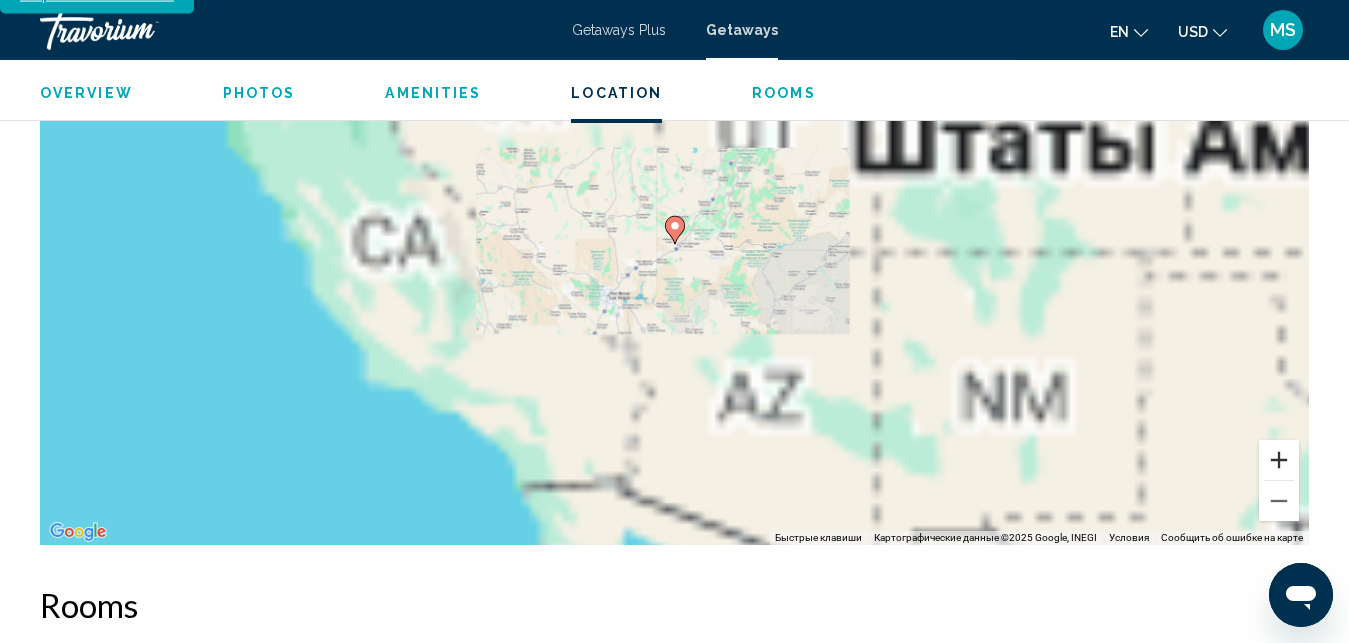 click at bounding box center [1279, 460] 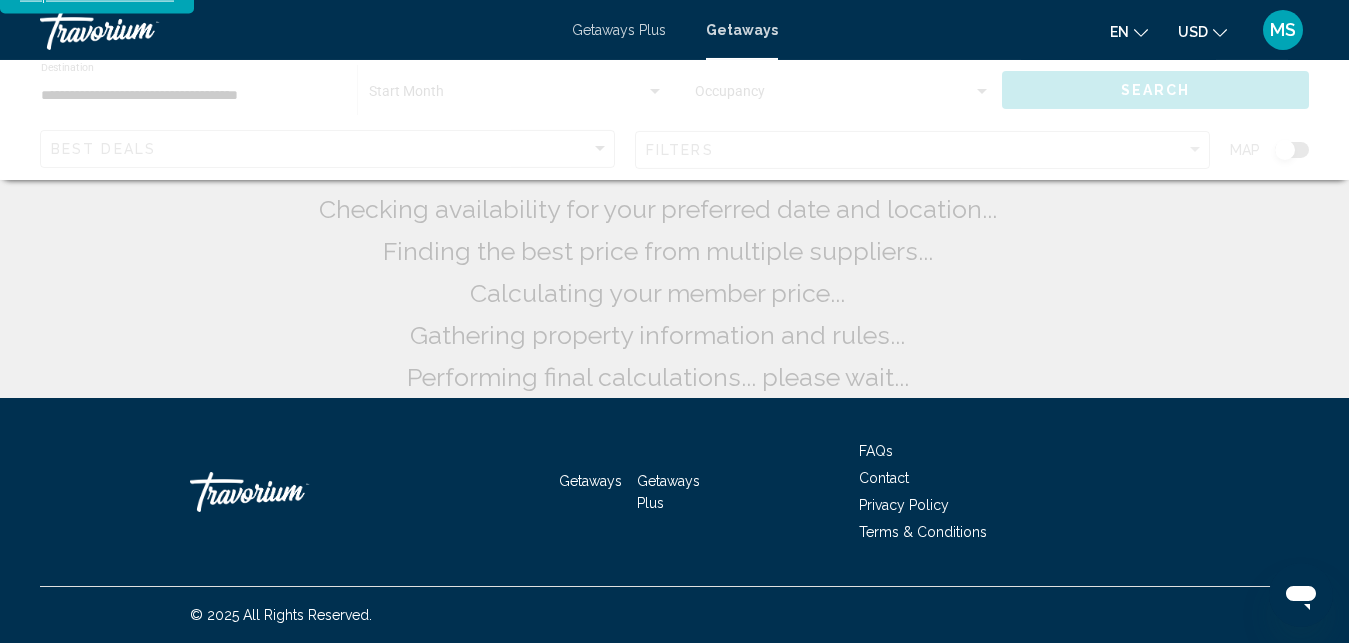 scroll, scrollTop: 0, scrollLeft: 0, axis: both 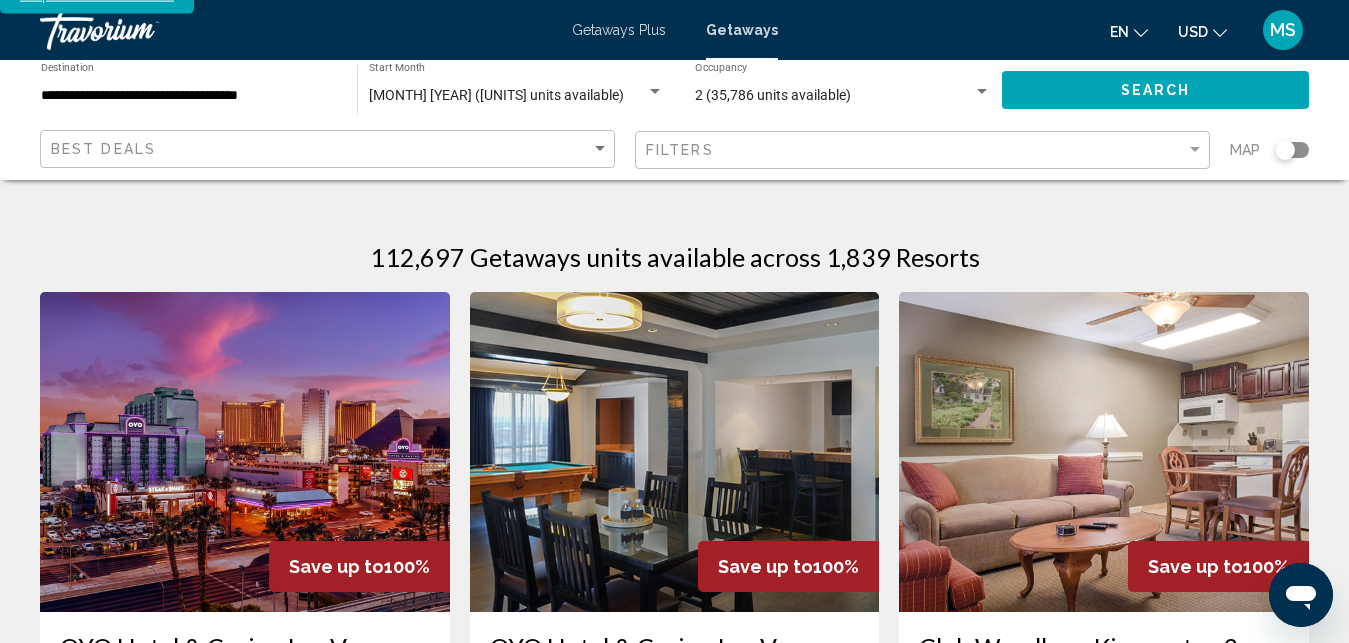 click 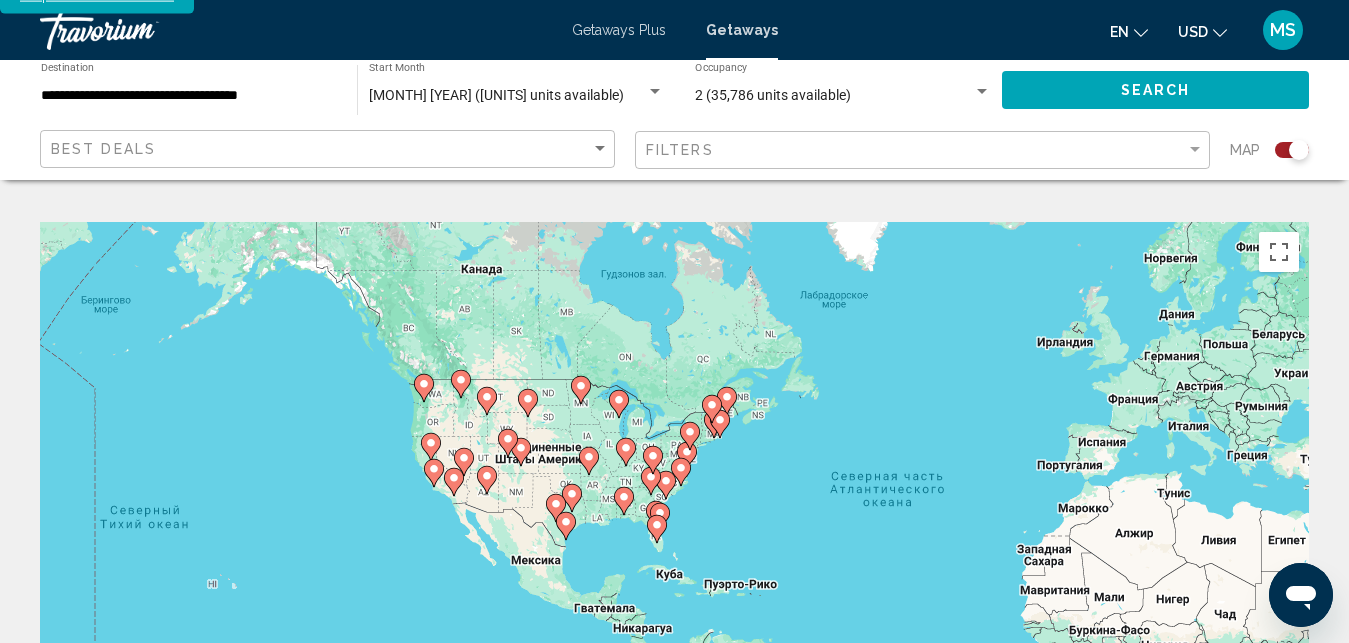 drag, startPoint x: 231, startPoint y: 379, endPoint x: 506, endPoint y: 379, distance: 275 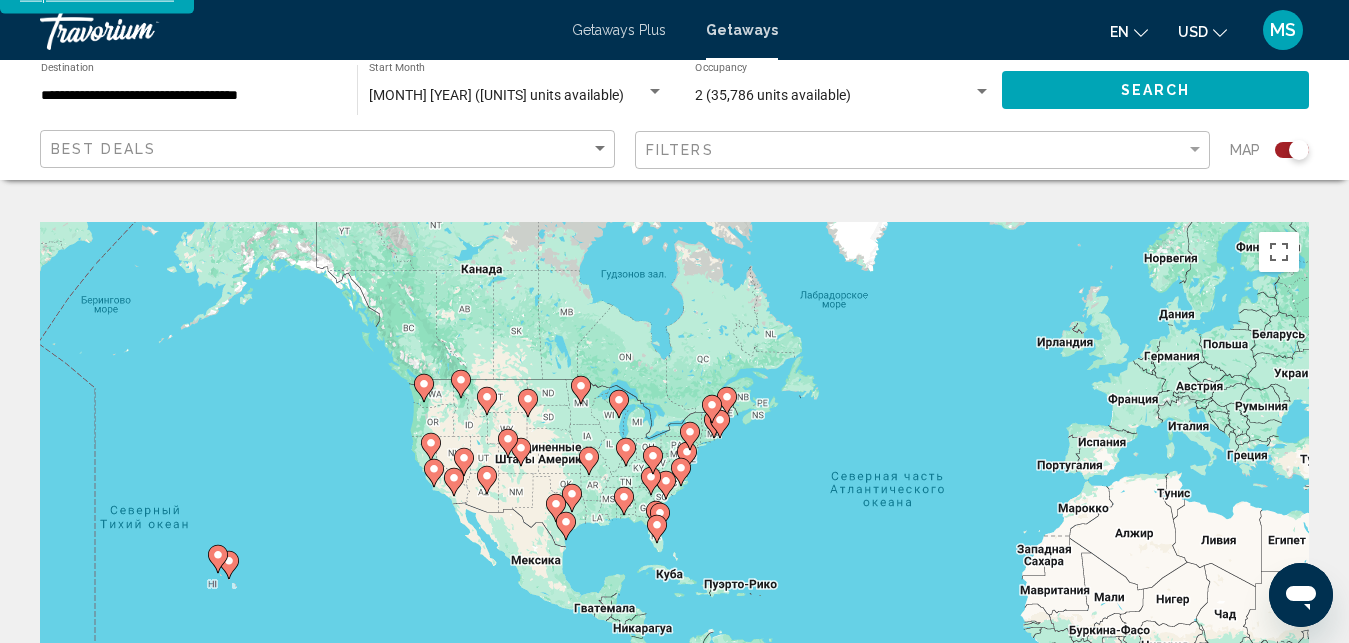 click 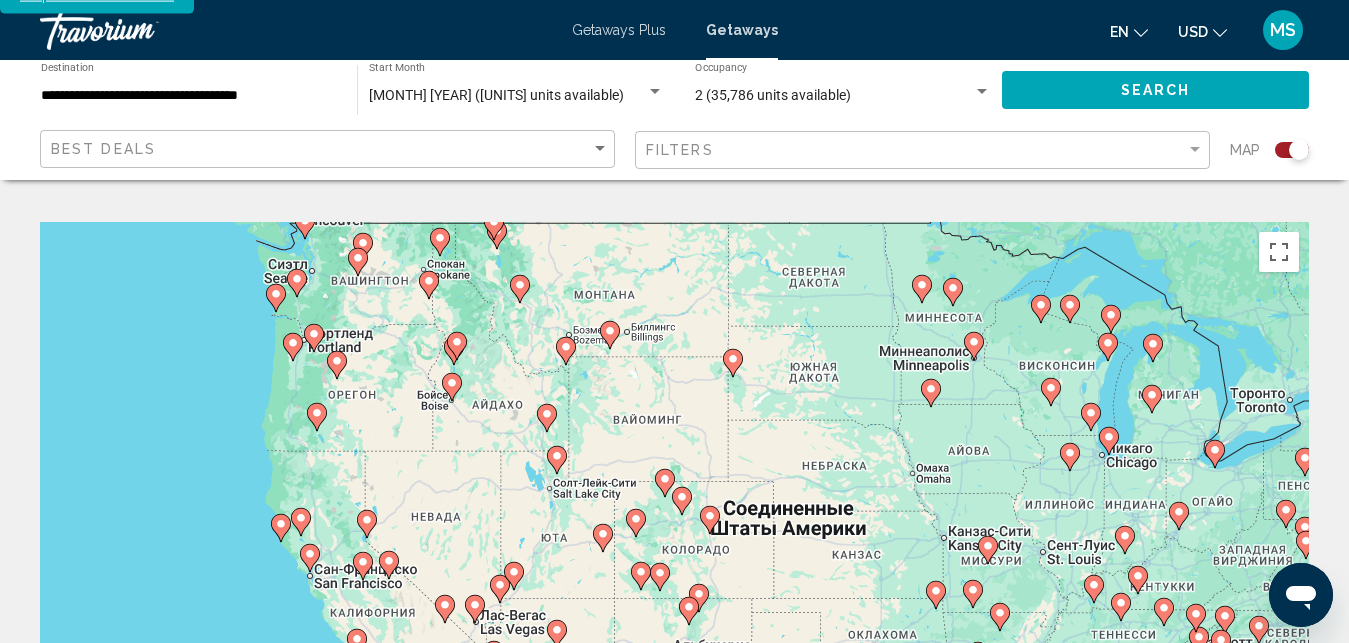 click 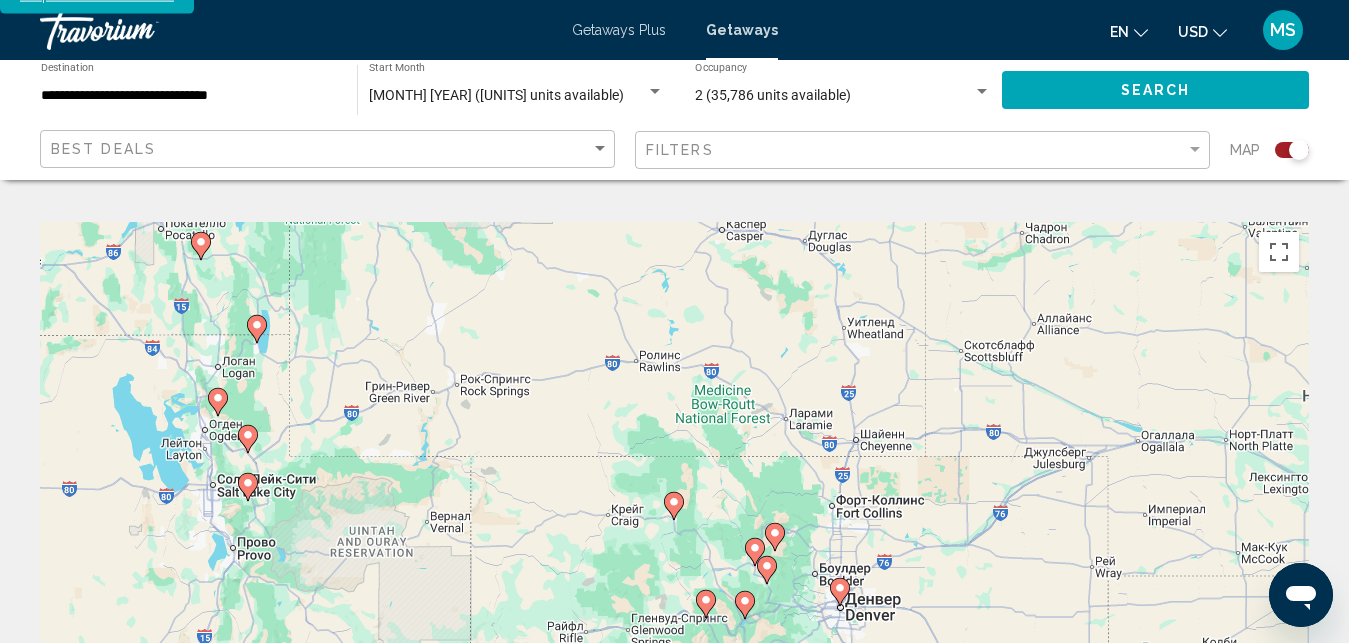 click 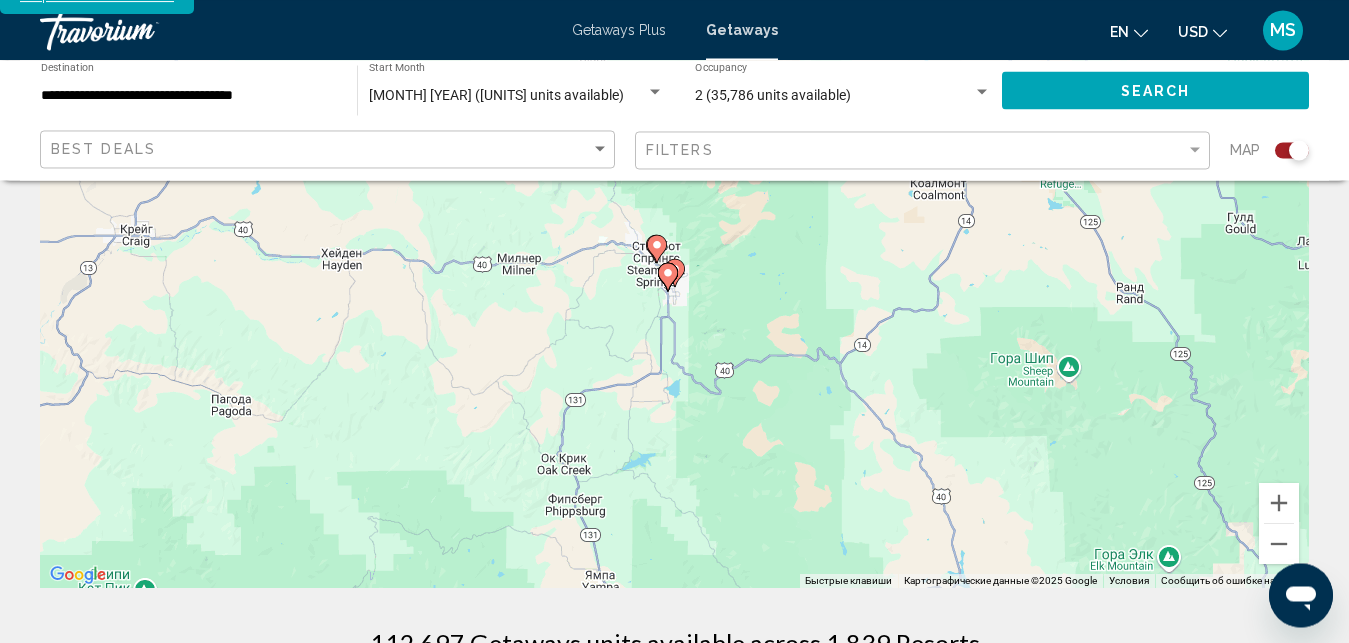 scroll, scrollTop: 253, scrollLeft: 0, axis: vertical 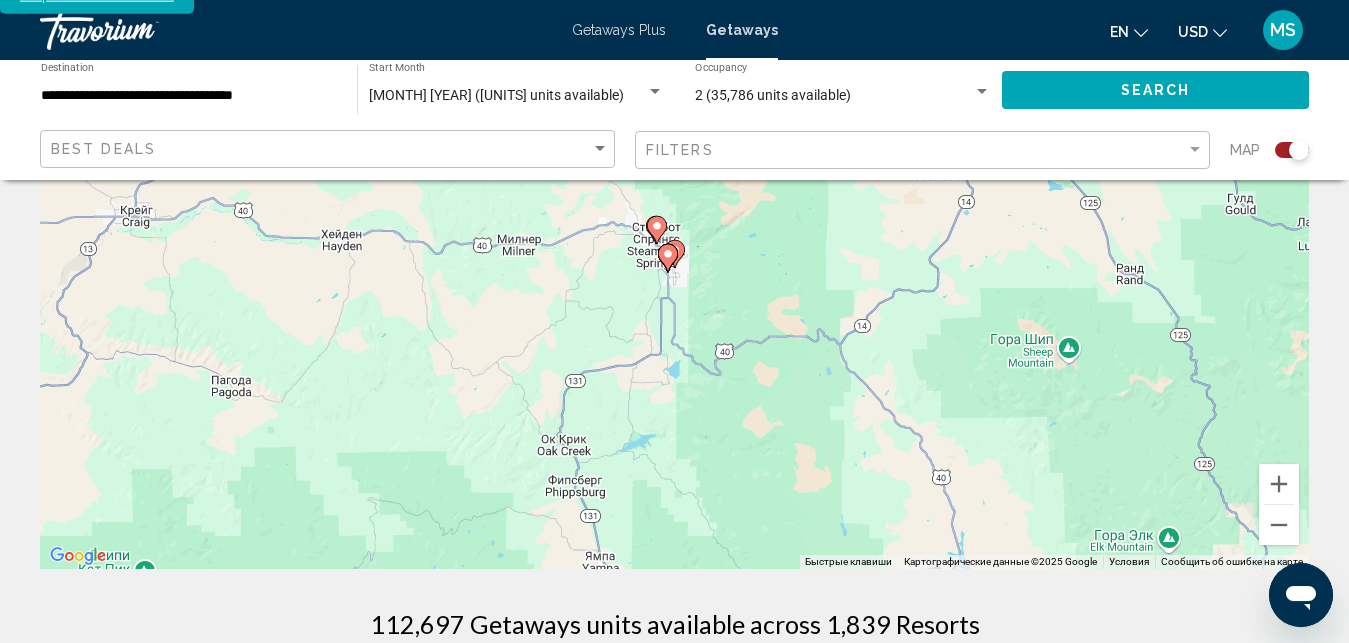 click 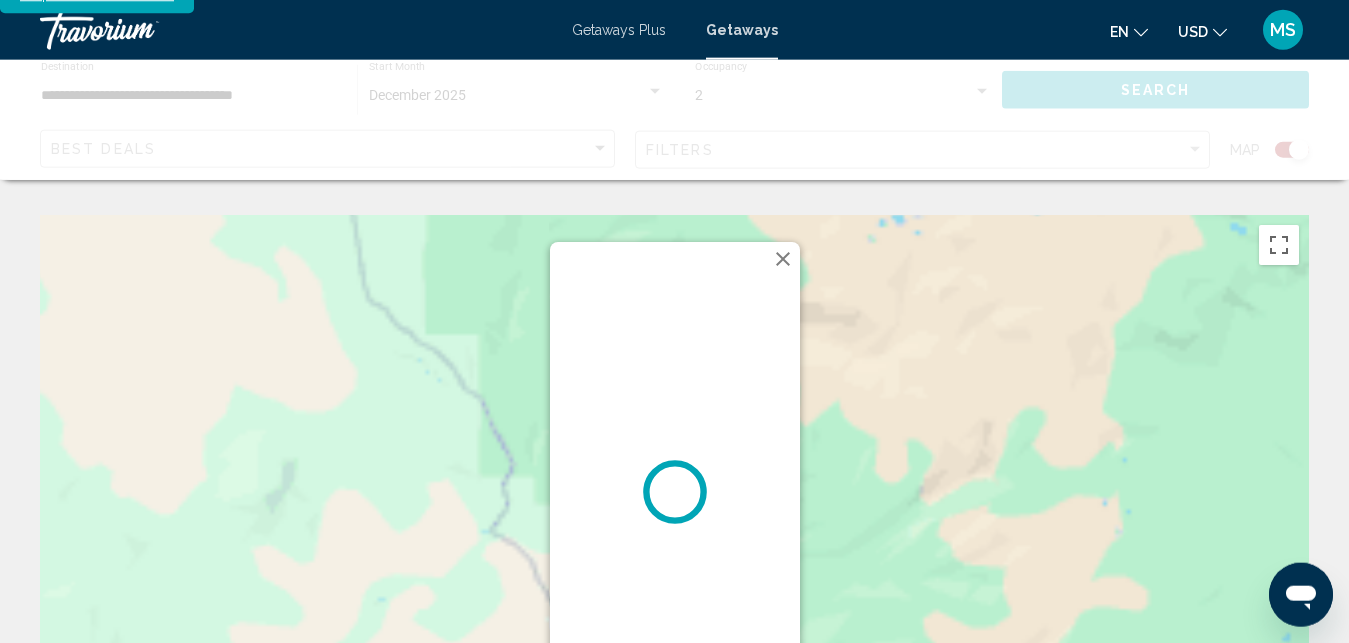 scroll, scrollTop: 0, scrollLeft: 0, axis: both 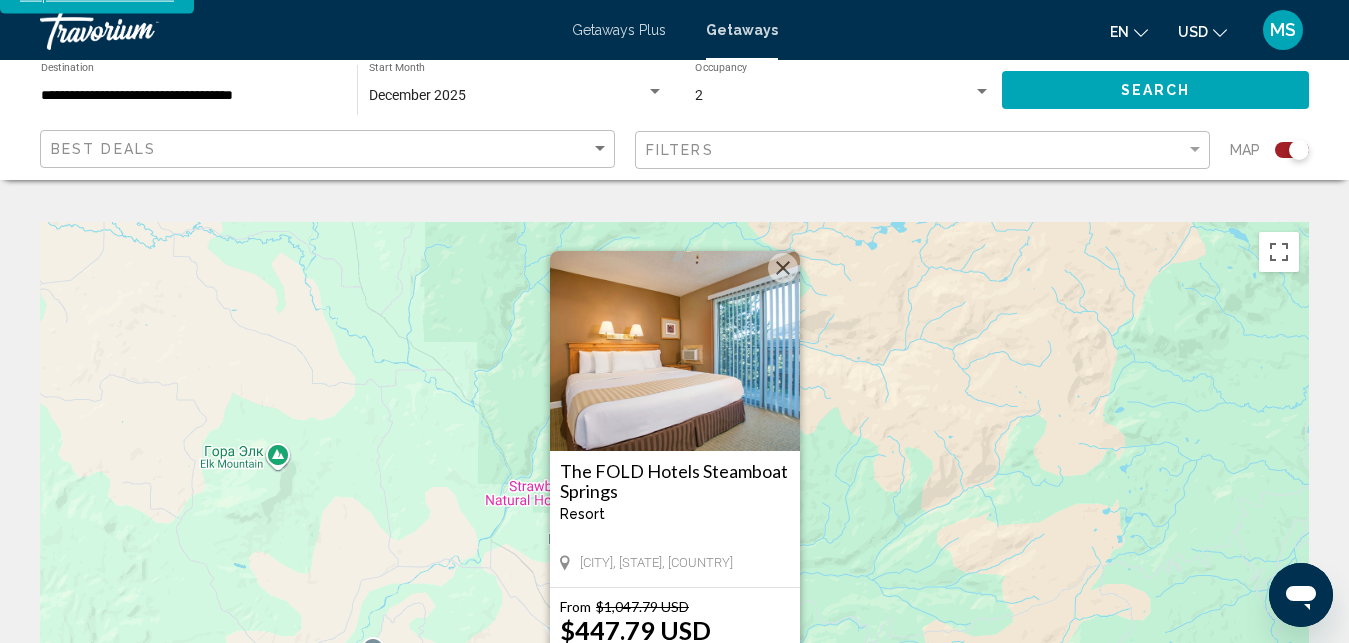 click at bounding box center (783, 268) 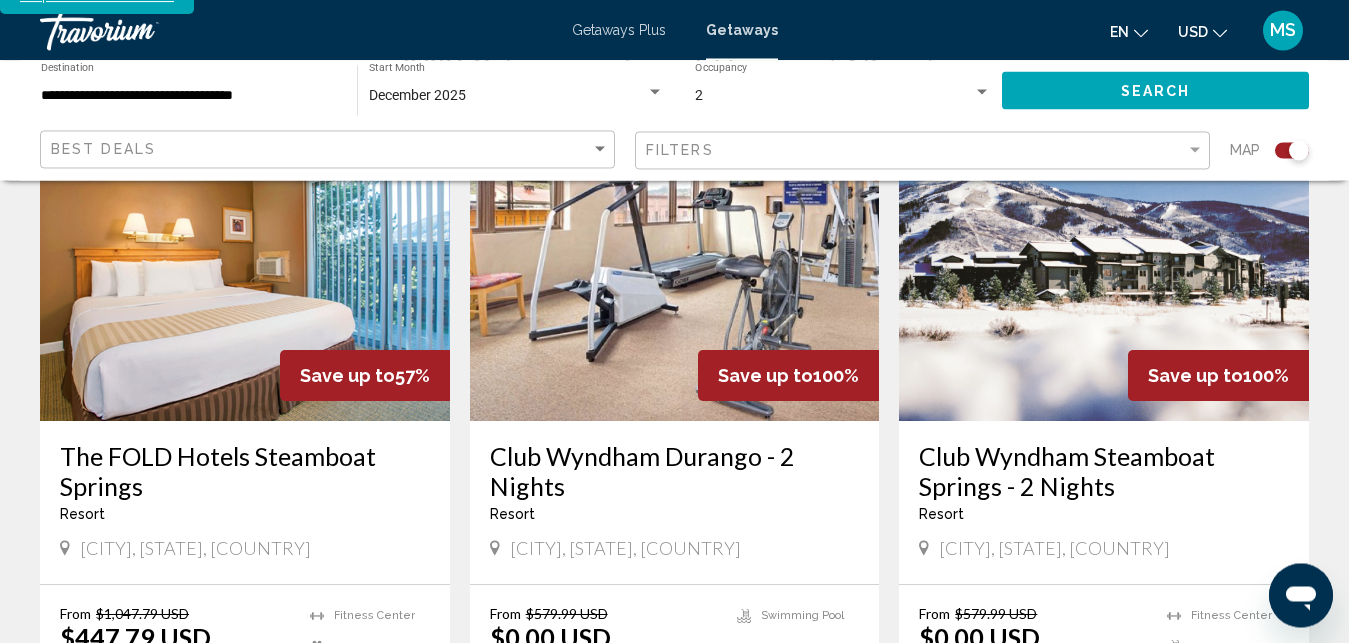scroll, scrollTop: 824, scrollLeft: 0, axis: vertical 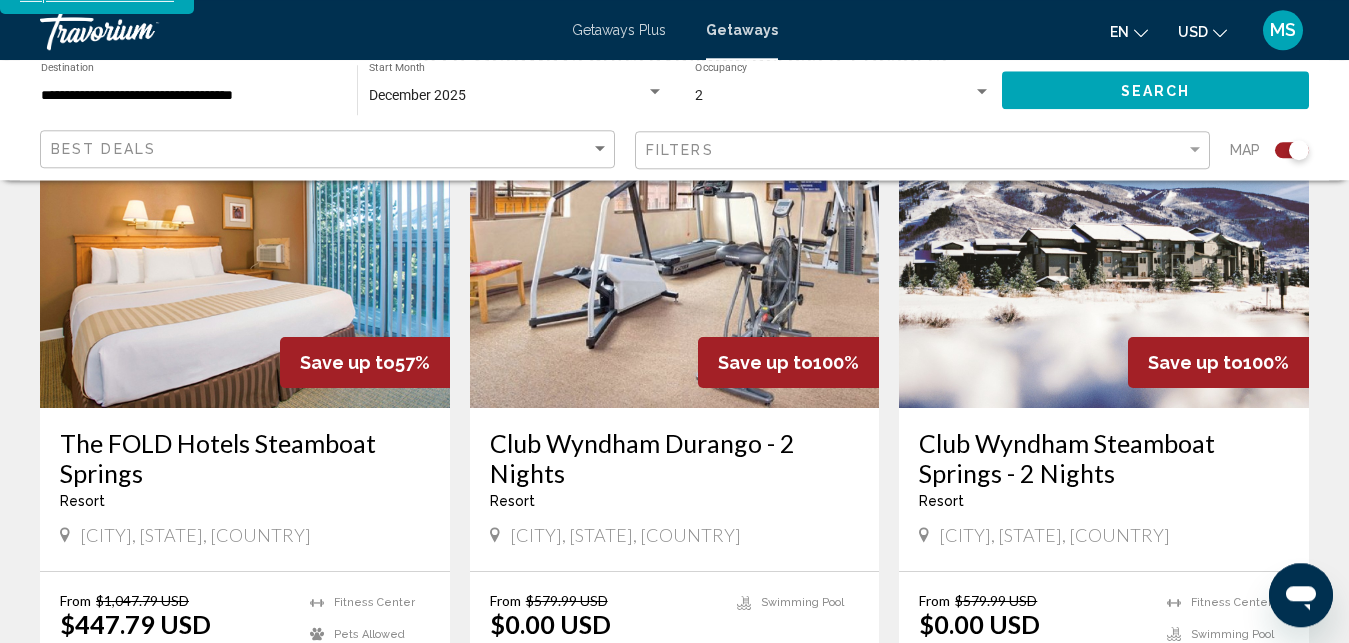 click at bounding box center (1104, 248) 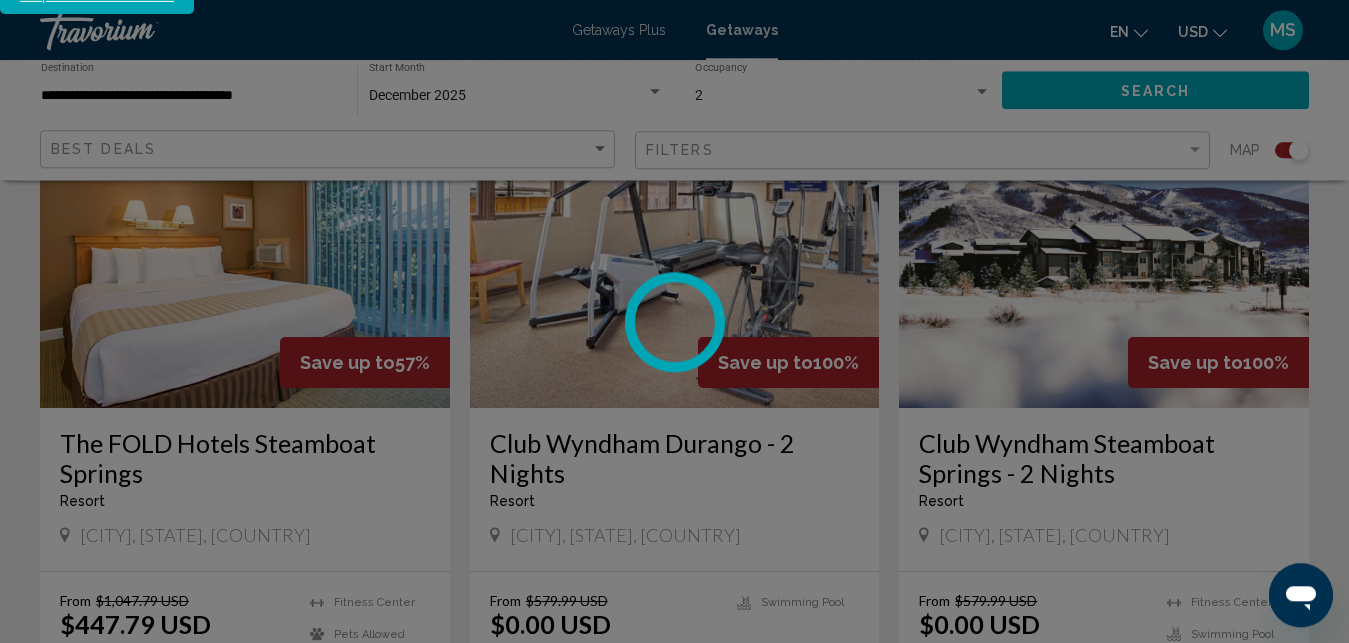 scroll, scrollTop: 3277, scrollLeft: 0, axis: vertical 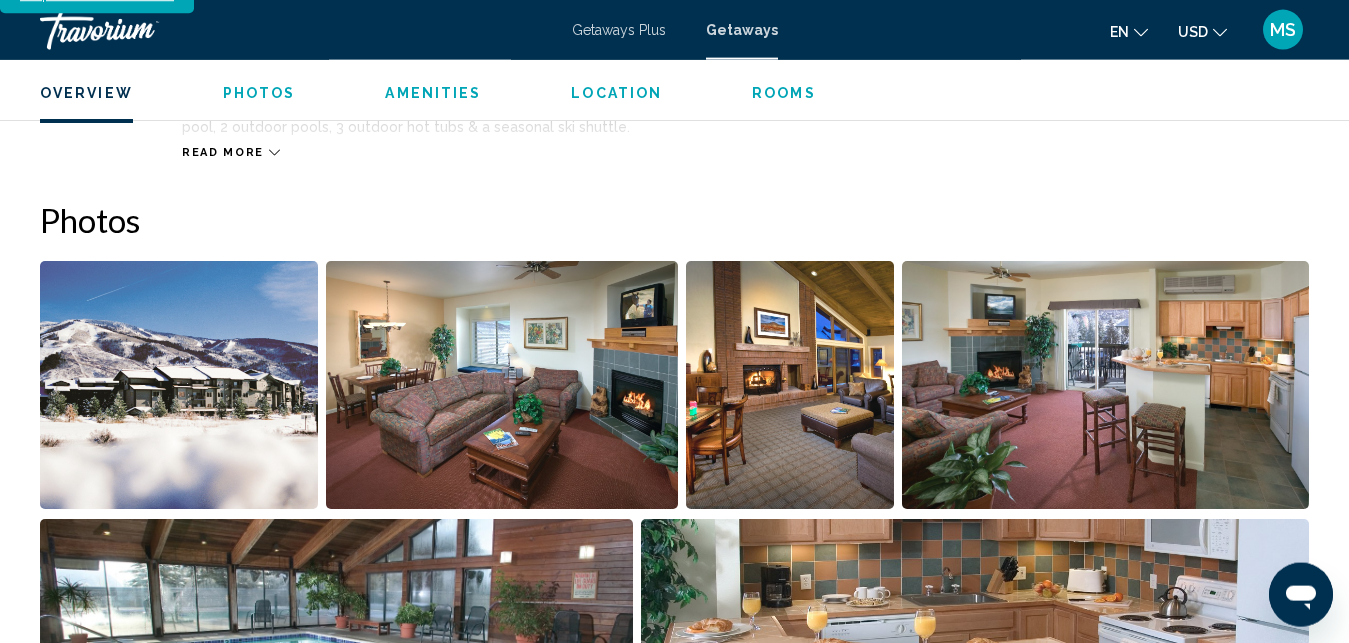 click at bounding box center (1106, 385) 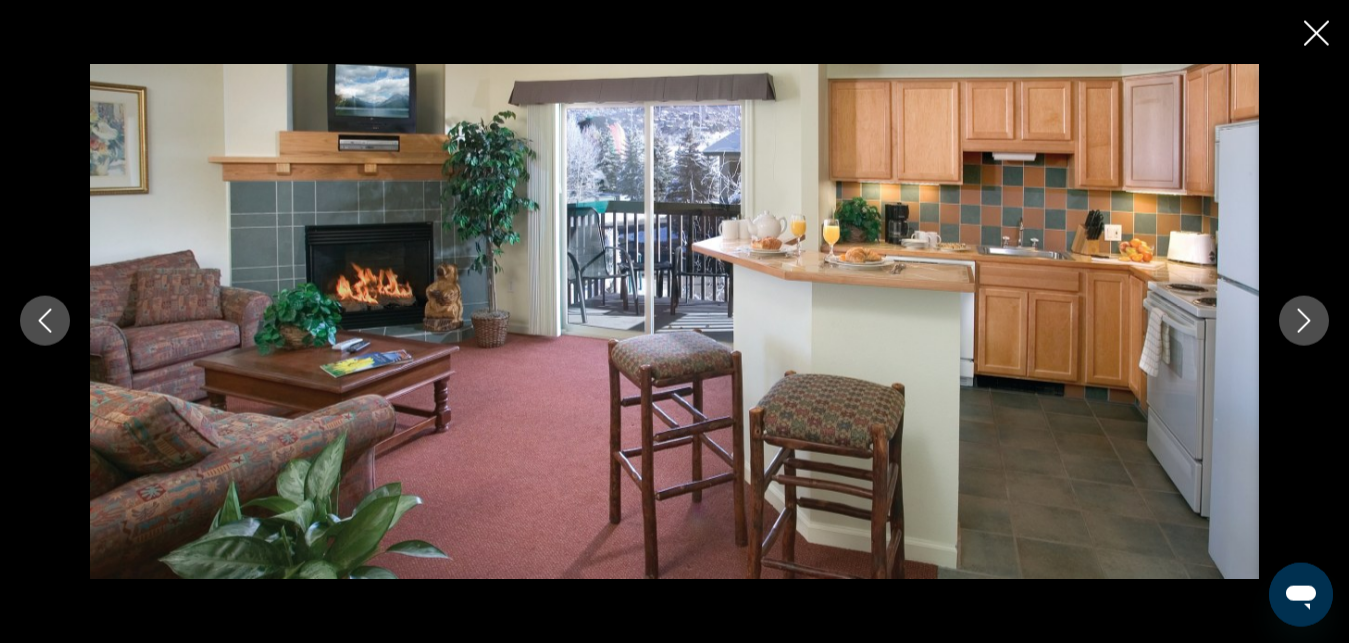 click 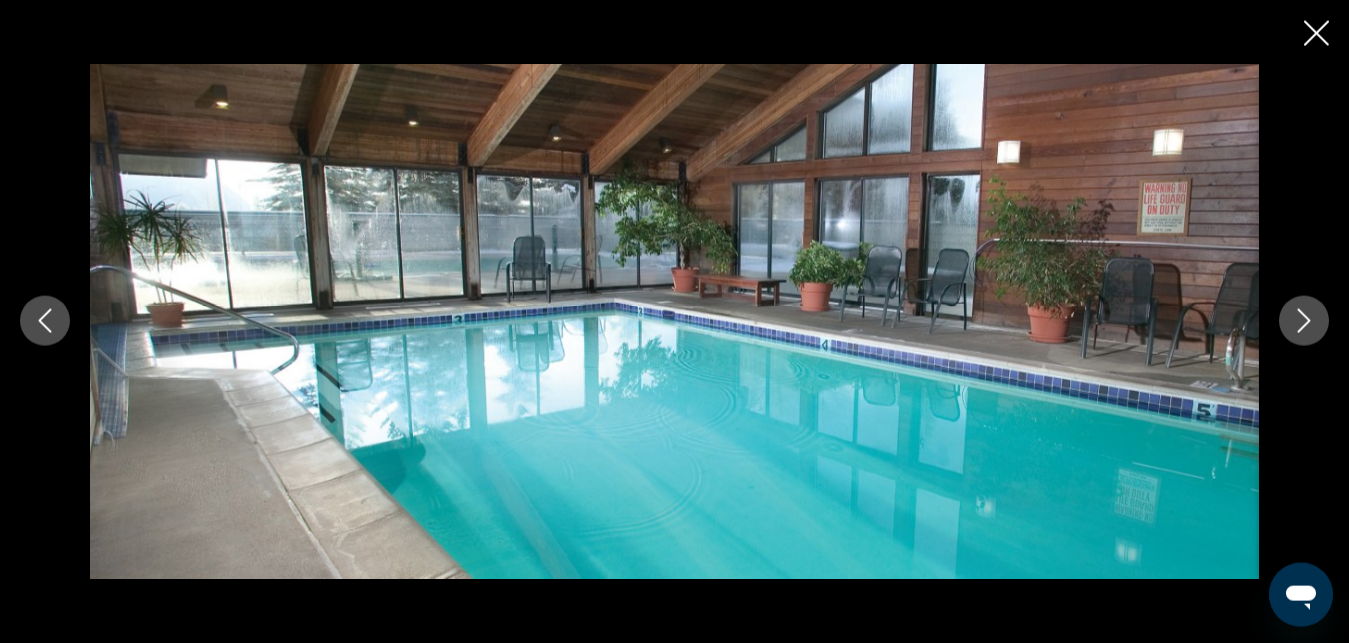 click 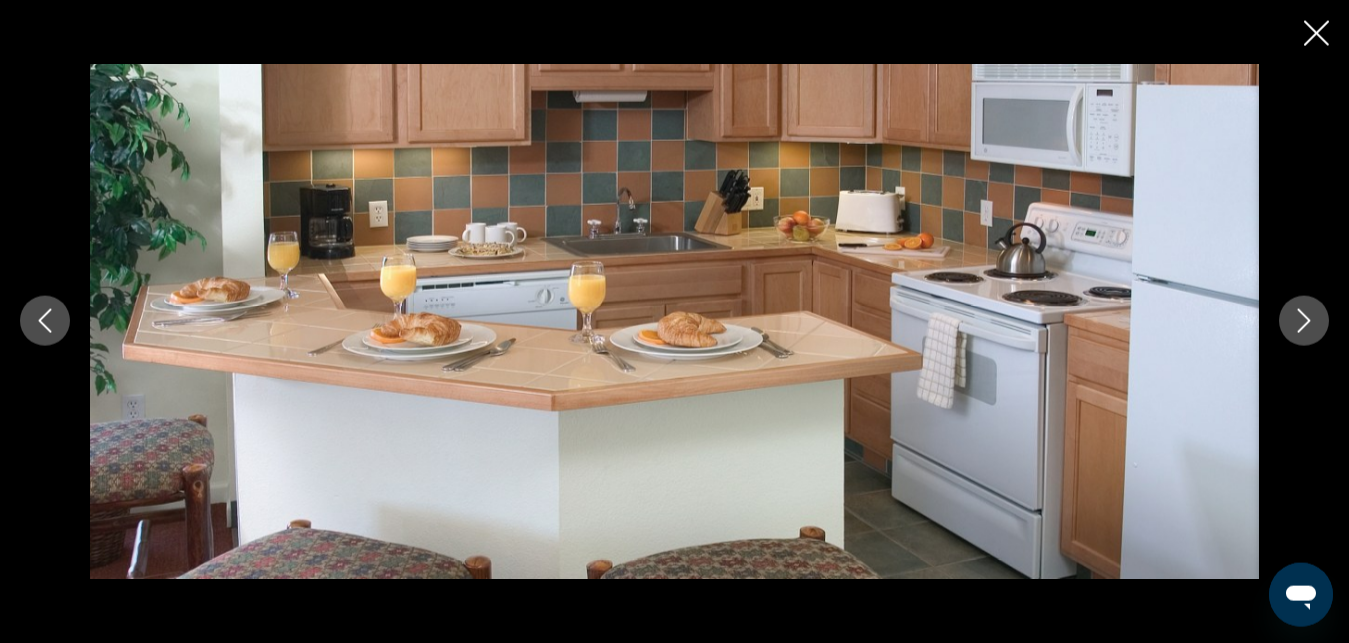 click 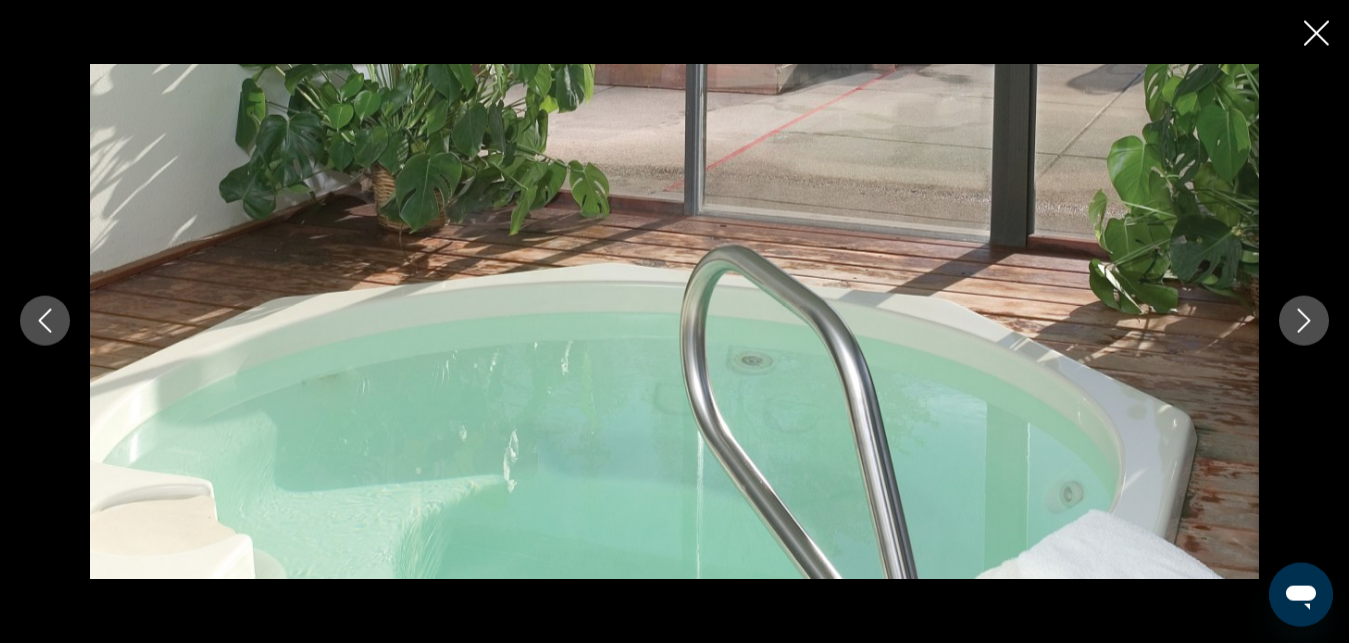 click 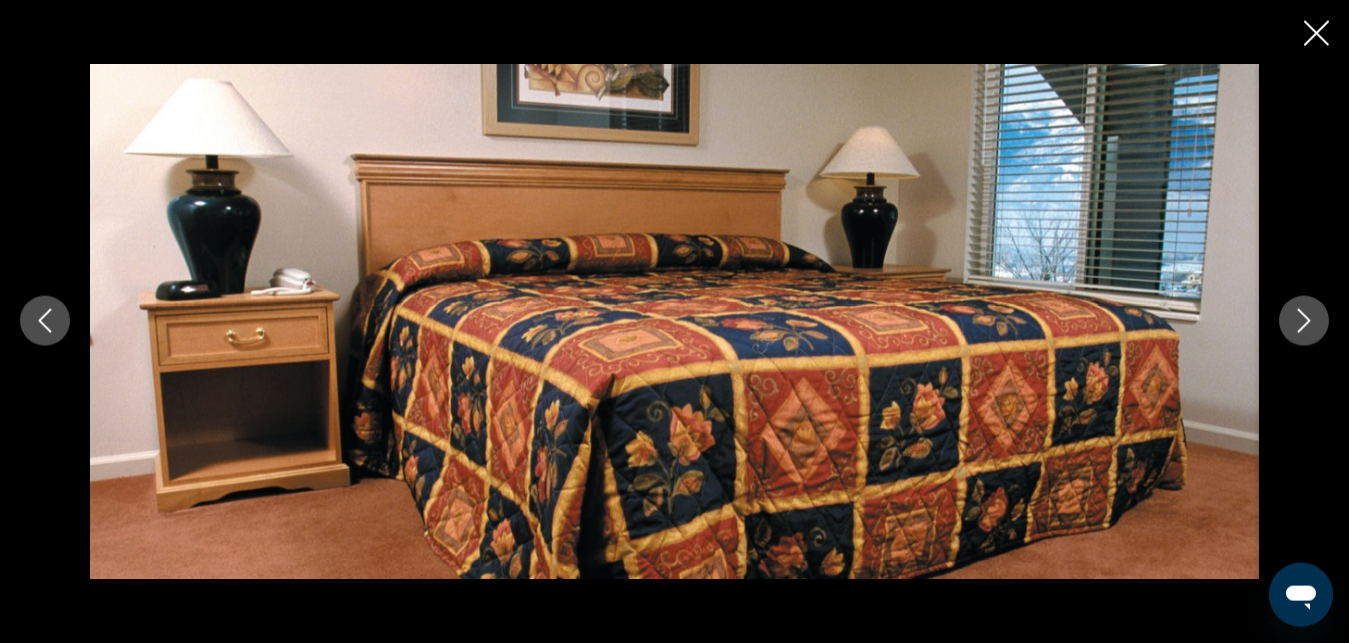 click 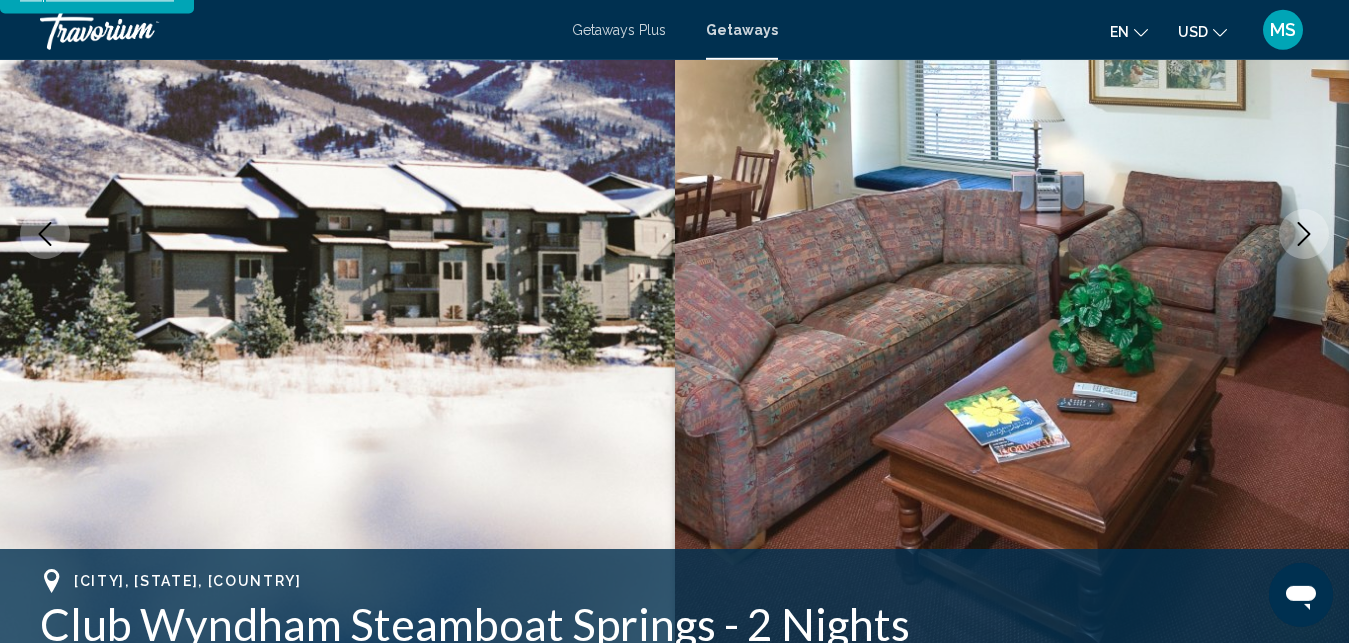 scroll, scrollTop: 15, scrollLeft: 0, axis: vertical 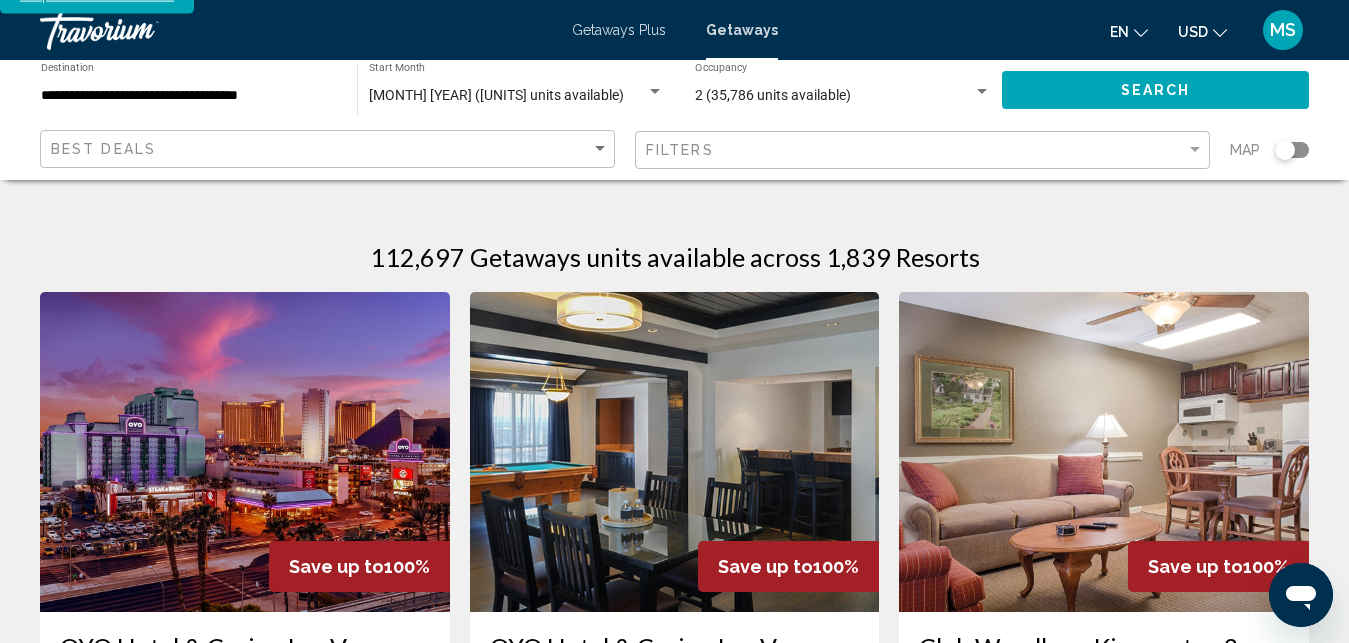 click 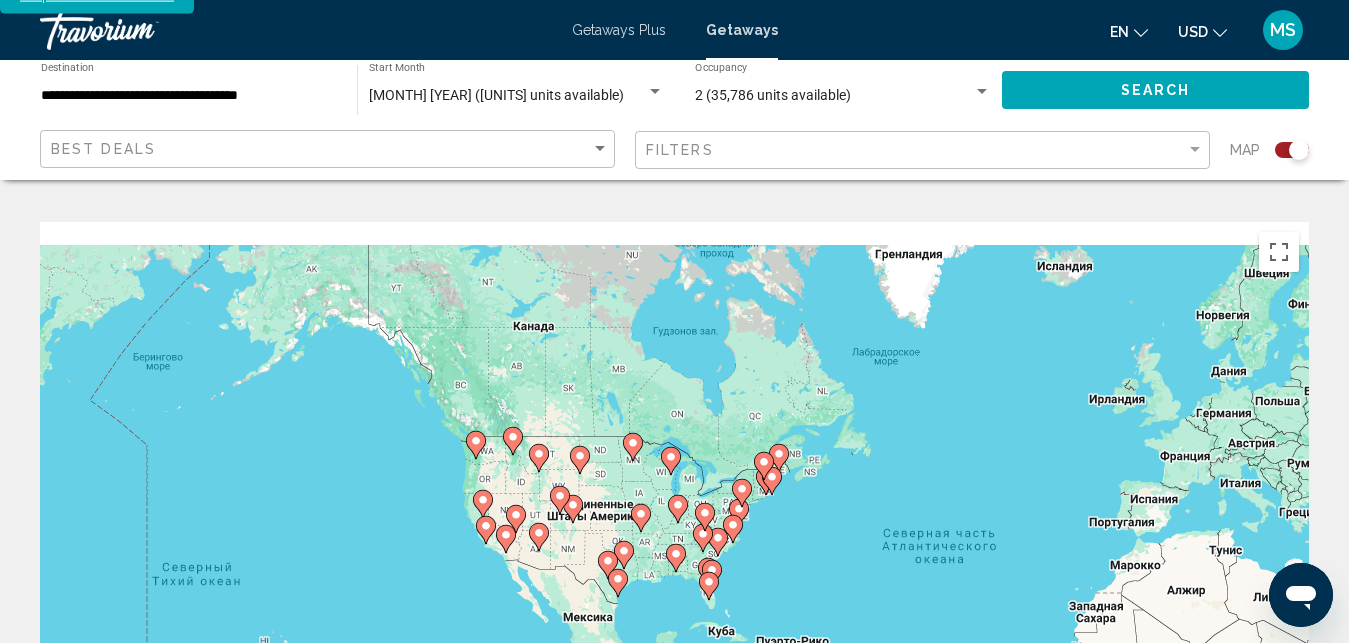 drag, startPoint x: 189, startPoint y: 445, endPoint x: 516, endPoint y: 502, distance: 331.93073 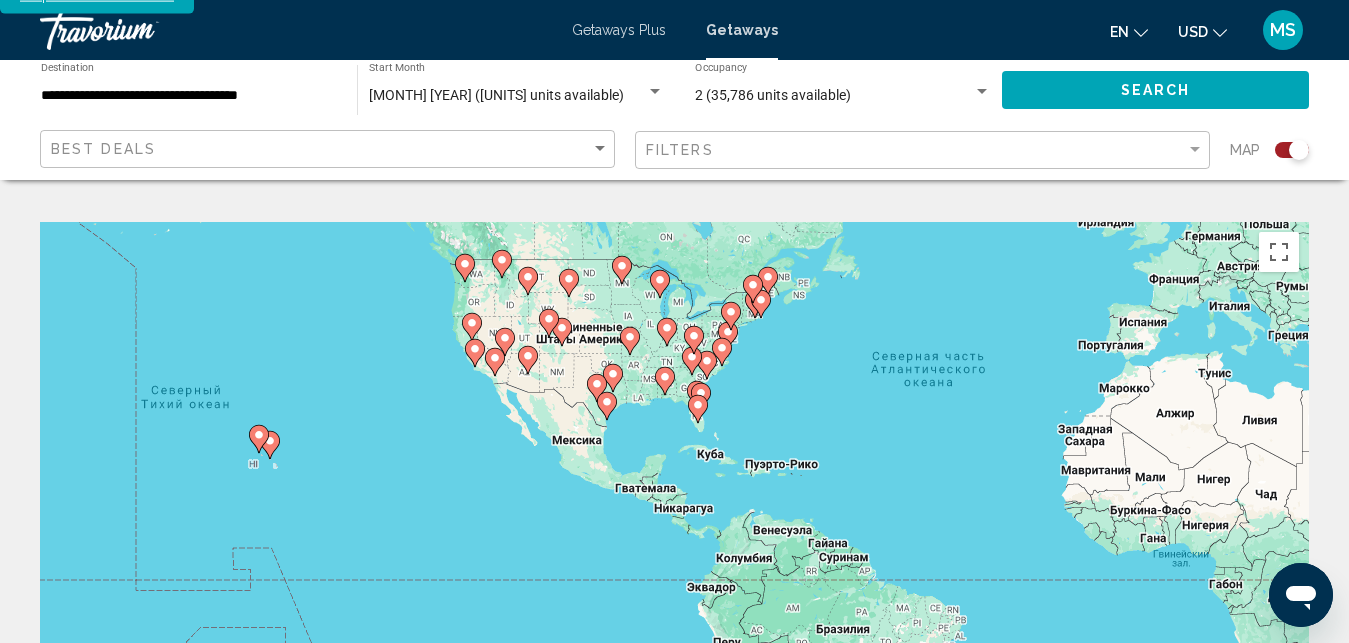 drag, startPoint x: 535, startPoint y: 578, endPoint x: 522, endPoint y: 397, distance: 181.46625 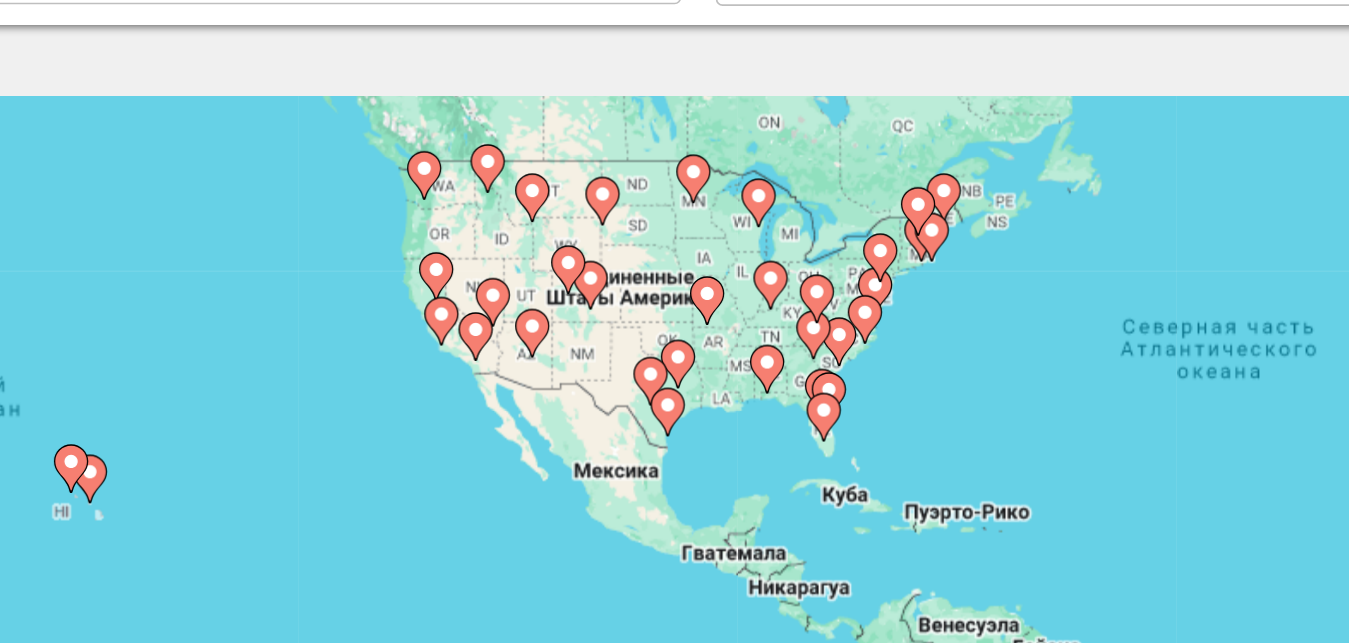 click 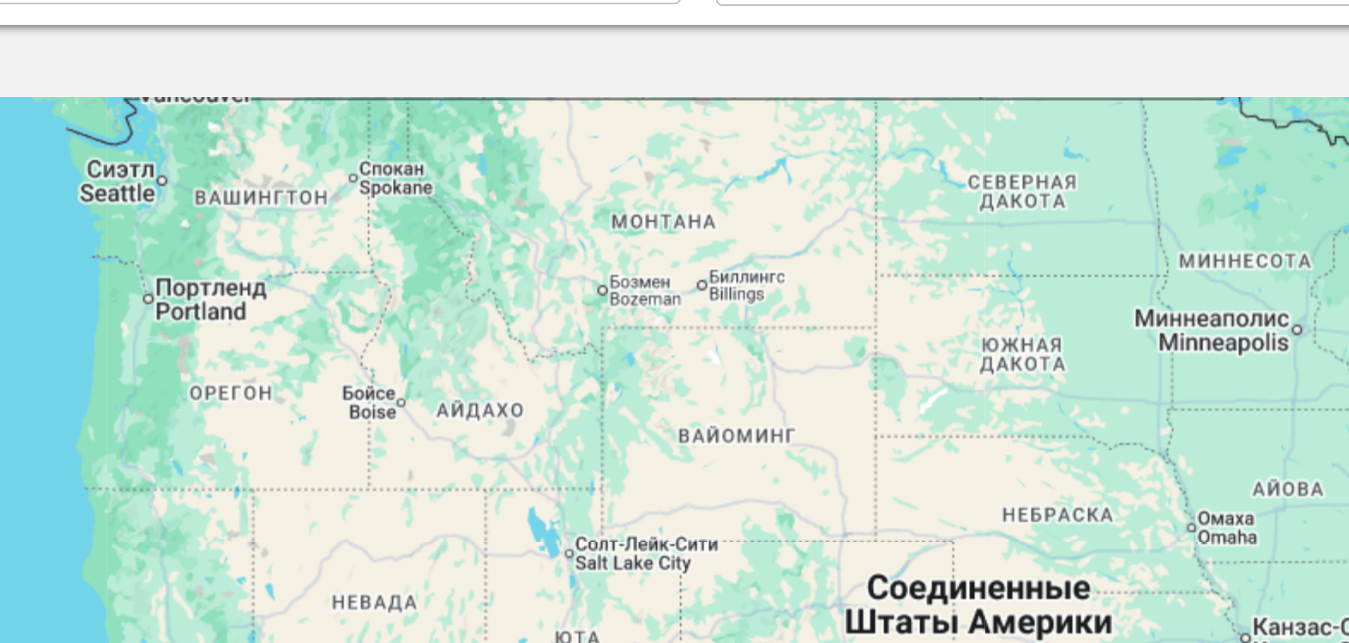click on "Чтобы активировать перетаскивание с помощью клавиатуры, нажмите Alt + Ввод. После этого перемещайте маркер, используя клавиши со стрелками. Чтобы завершить перетаскивание, нажмите клавишу Ввод. Чтобы отменить действие, нажмите клавишу Esc." at bounding box center [674, 522] 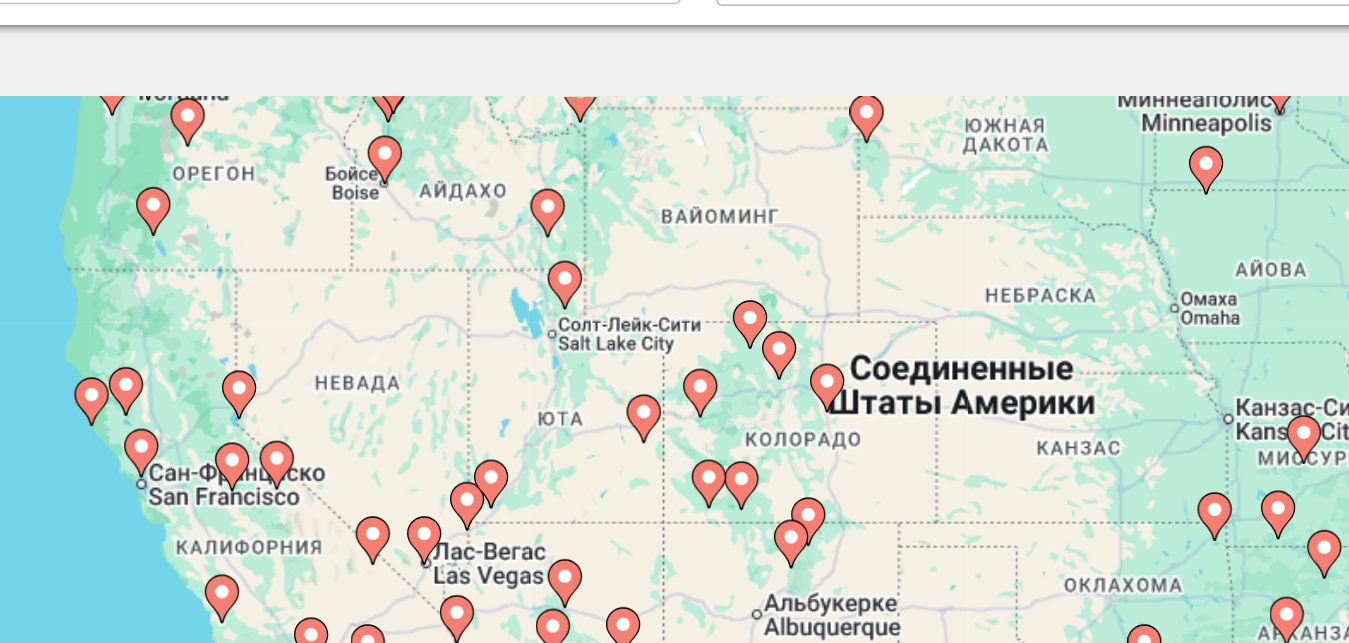 drag, startPoint x: 599, startPoint y: 430, endPoint x: 588, endPoint y: 299, distance: 131.46101 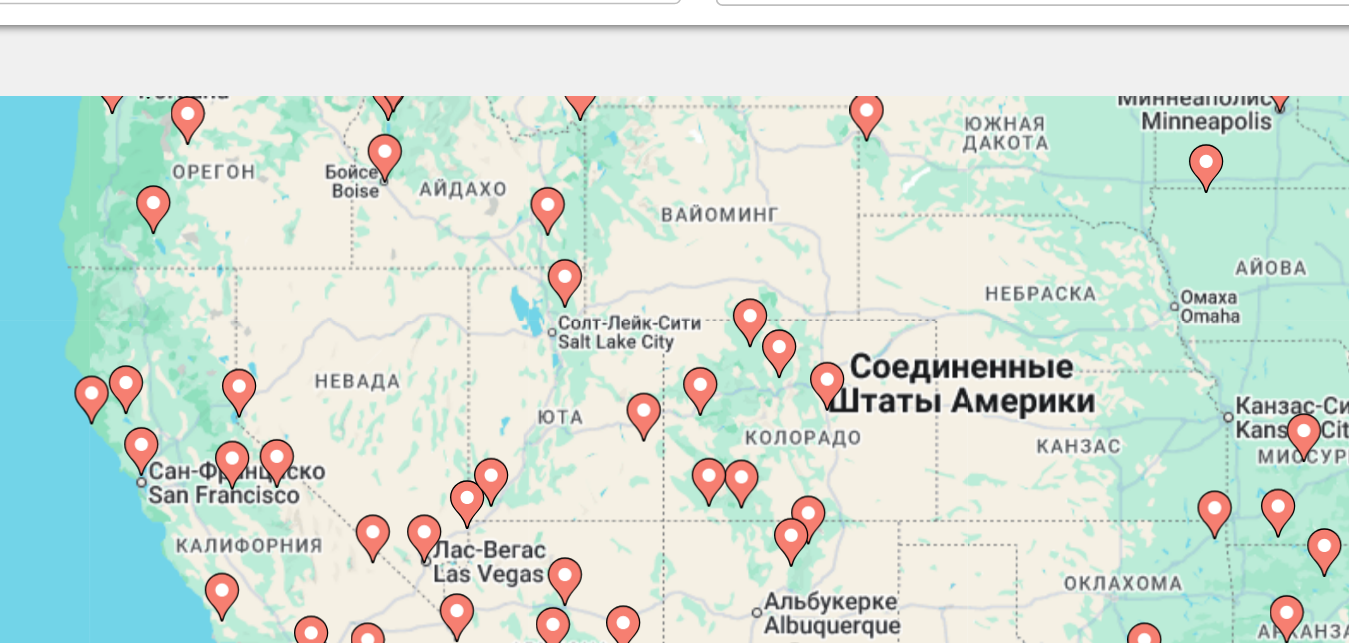 click 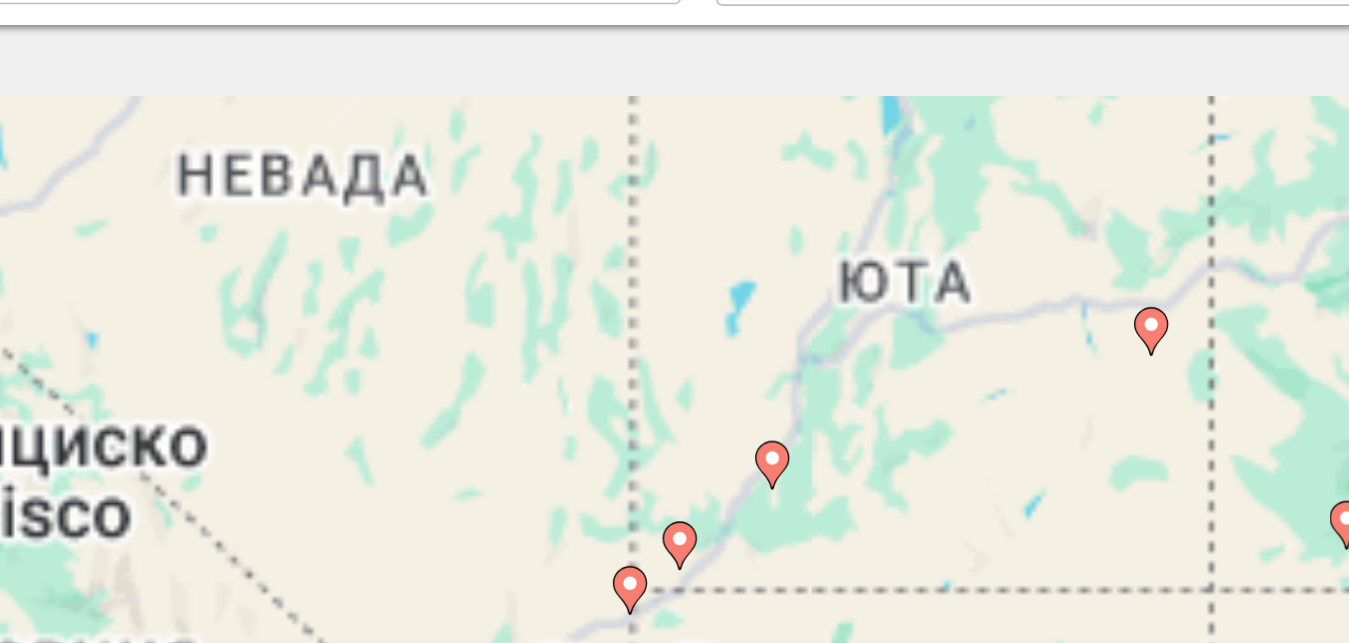 type on "**********" 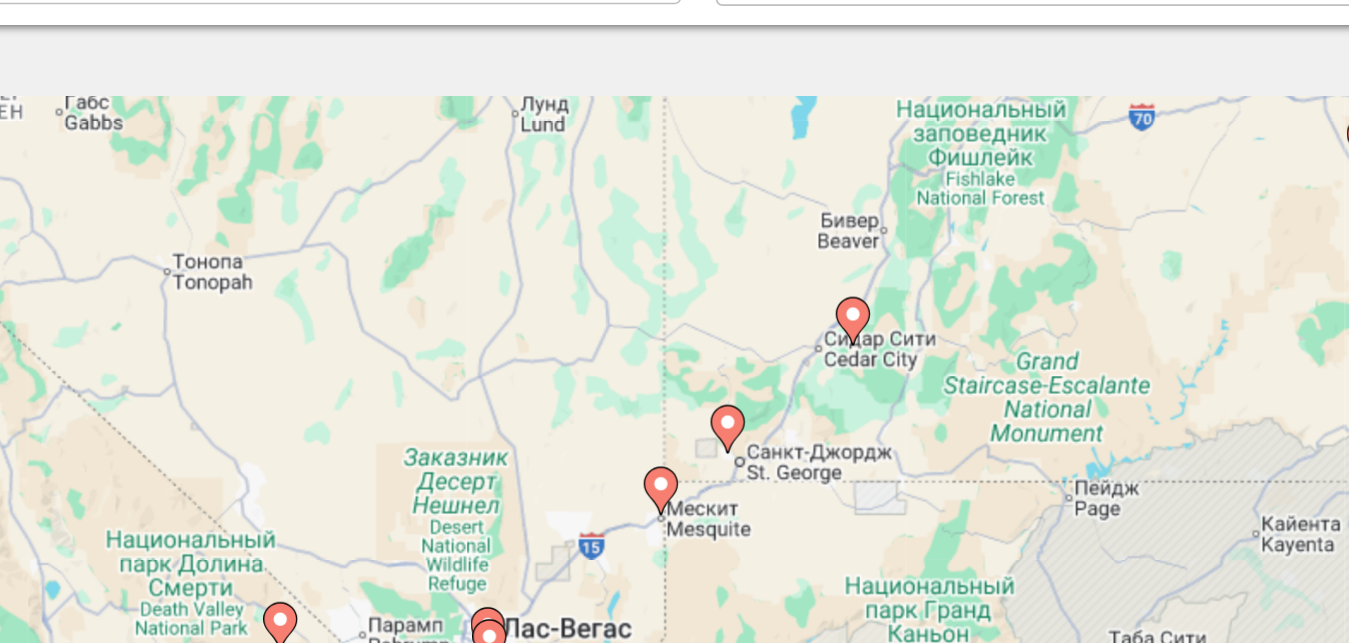 drag, startPoint x: 601, startPoint y: 423, endPoint x: 563, endPoint y: 331, distance: 99.53894 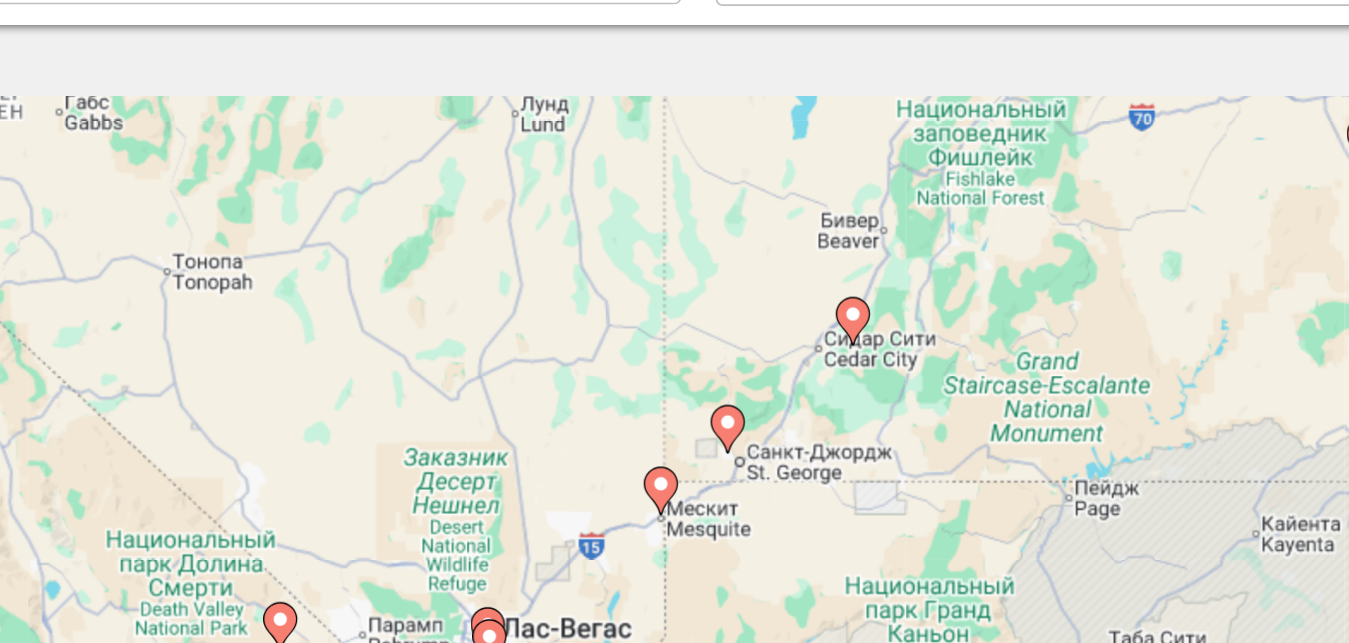 click 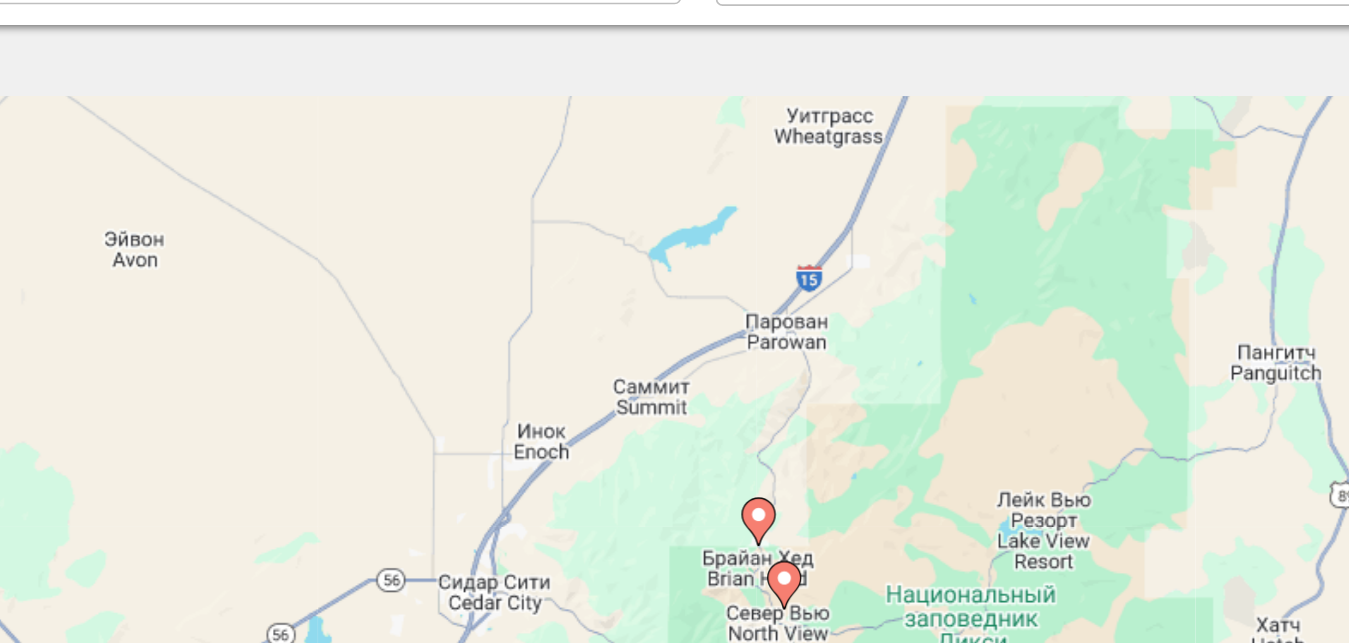 click on "Чтобы активировать перетаскивание с помощью клавиатуры, нажмите Alt + Ввод. После этого перемещайте маркер, используя клавиши со стрелками. Чтобы завершить перетаскивание, нажмите клавишу Ввод. Чтобы отменить действие, нажмите клавишу Esc." at bounding box center [674, 522] 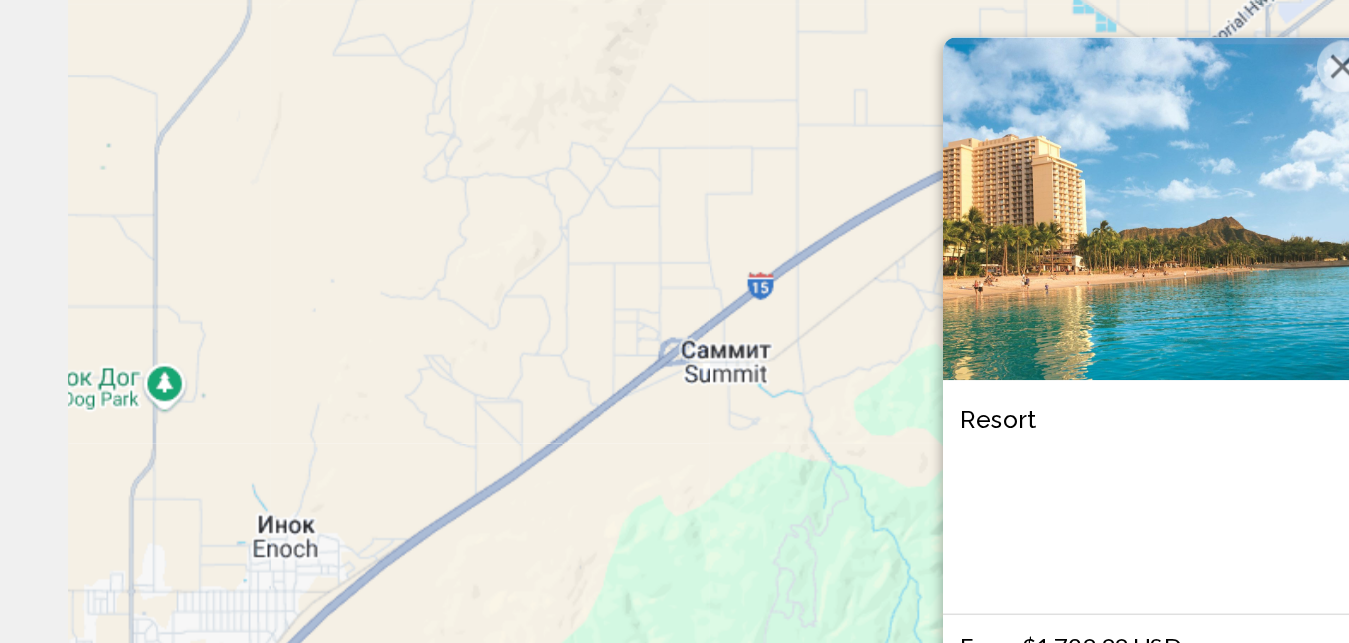 scroll, scrollTop: 79, scrollLeft: 0, axis: vertical 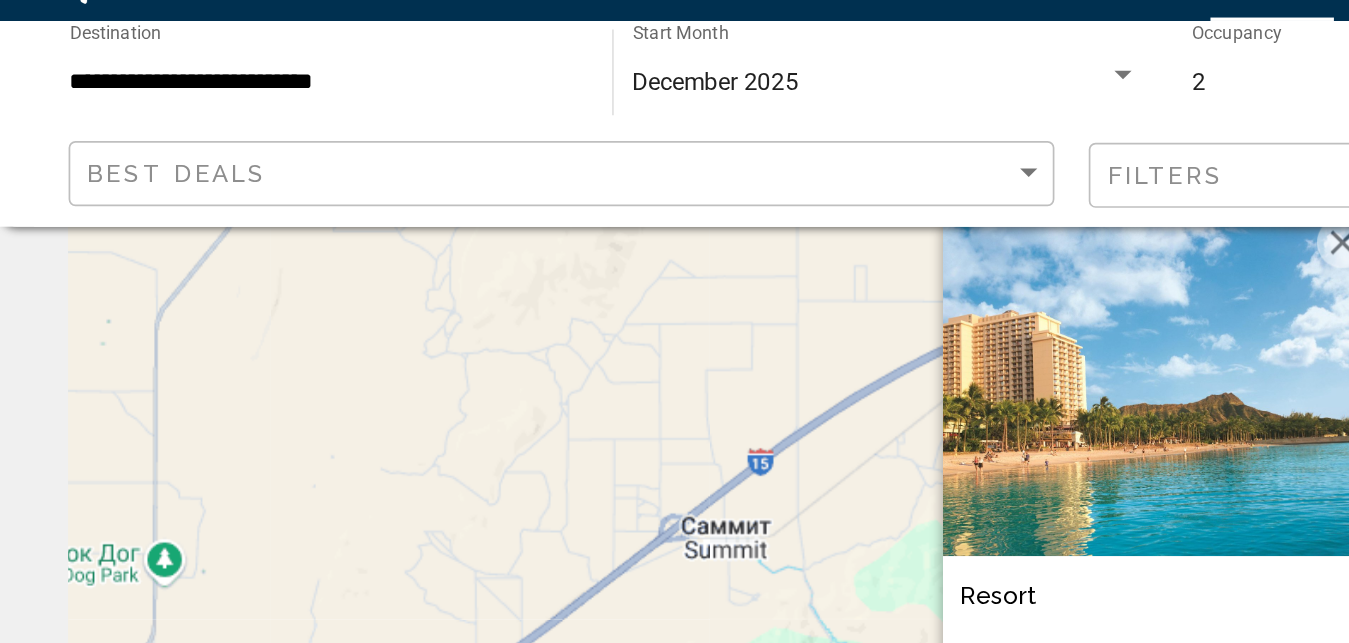 click on "From $[PRICE] USD $[PRICE] USD For [NUMBER] nights You save $[PRICE] USD  View Resort" at bounding box center (674, 443) 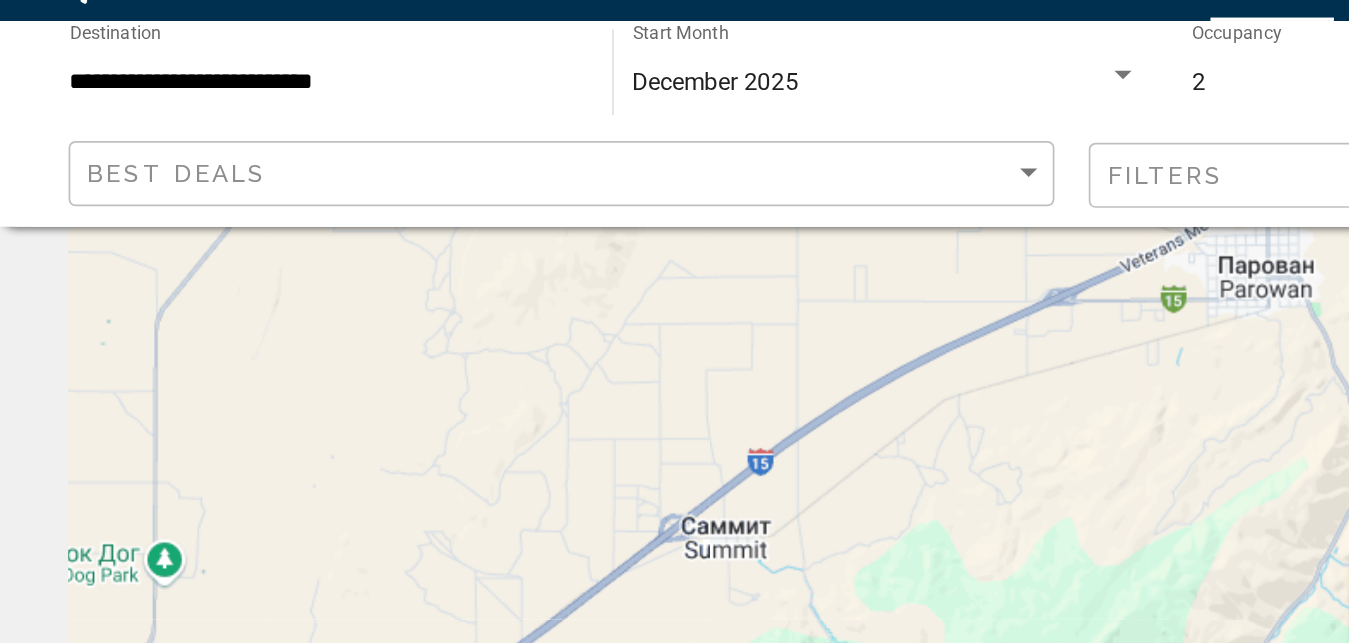 scroll, scrollTop: 0, scrollLeft: 0, axis: both 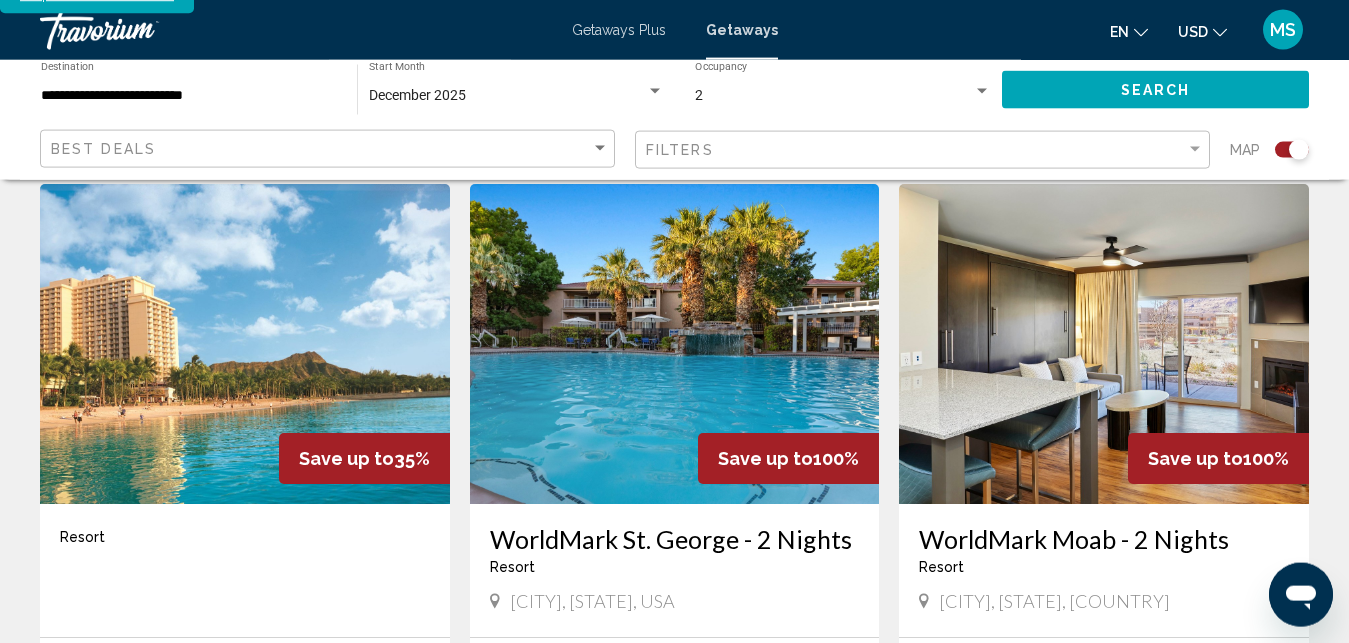 click at bounding box center [1104, 344] 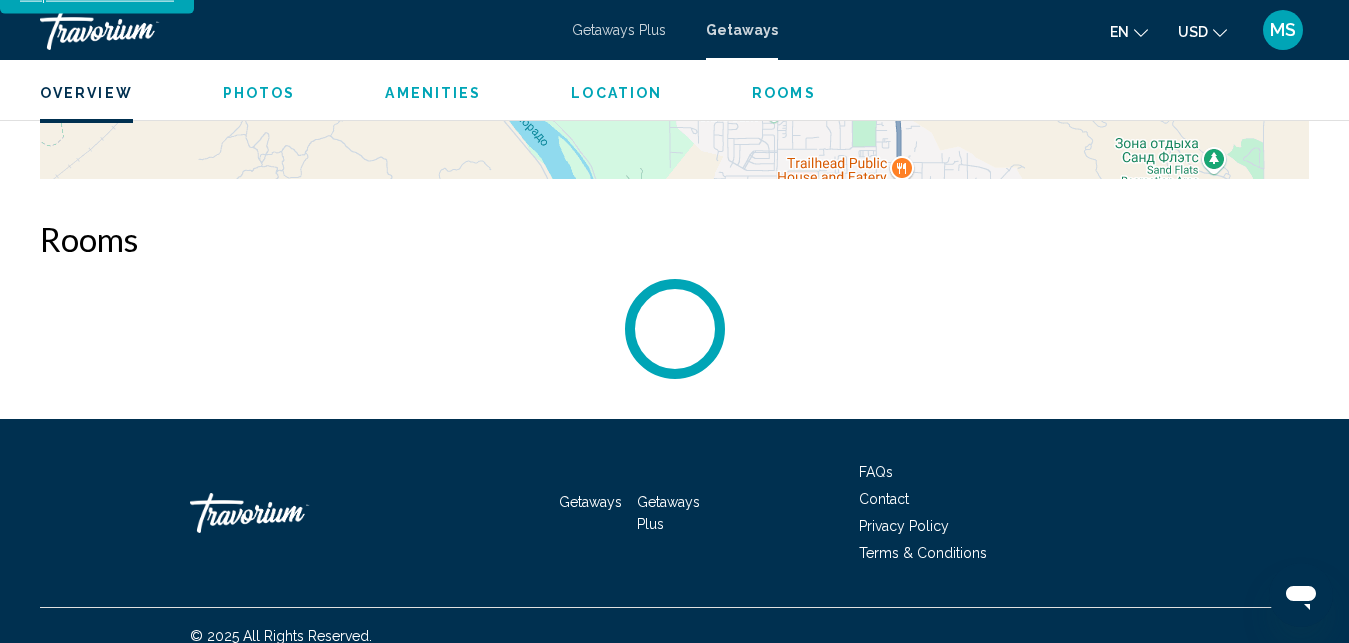 scroll, scrollTop: 3478, scrollLeft: 0, axis: vertical 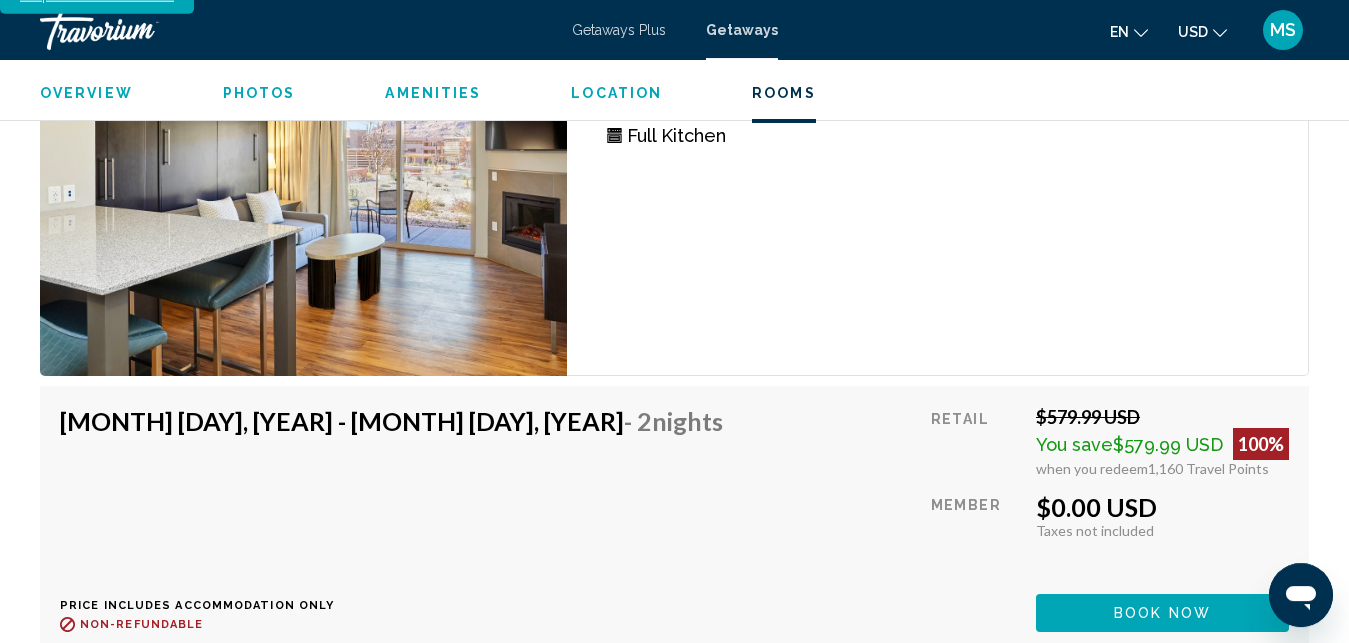 click at bounding box center (303, 175) 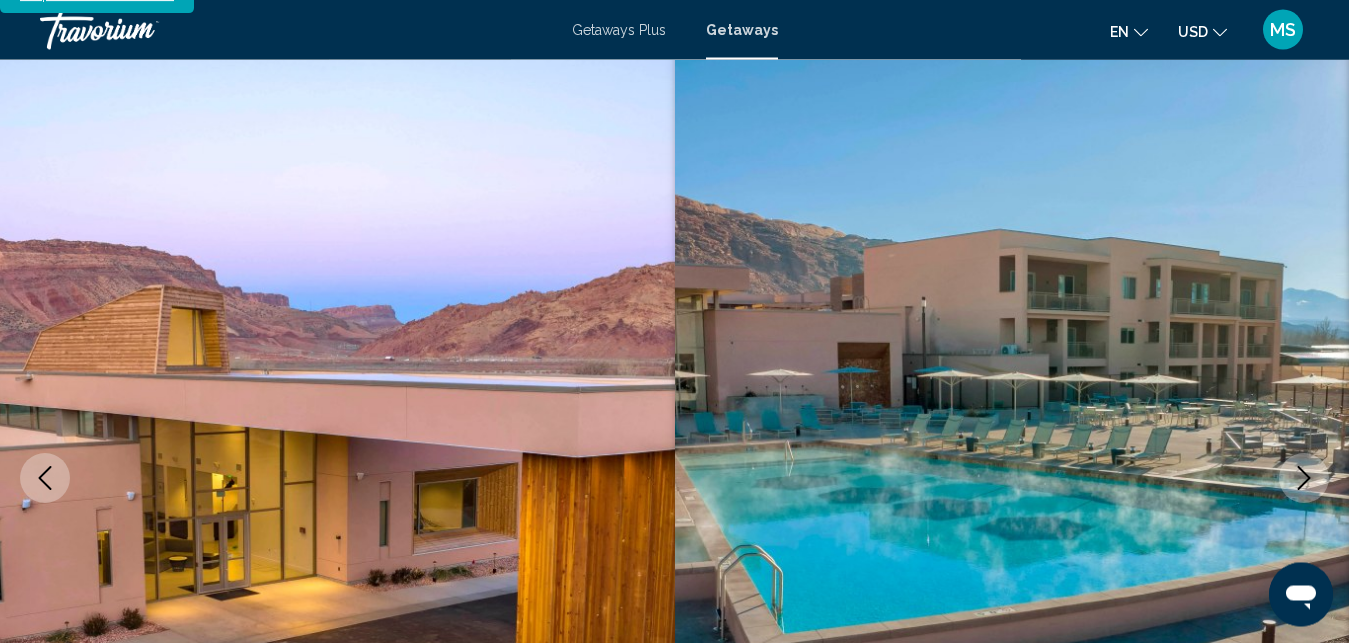 scroll, scrollTop: 0, scrollLeft: 0, axis: both 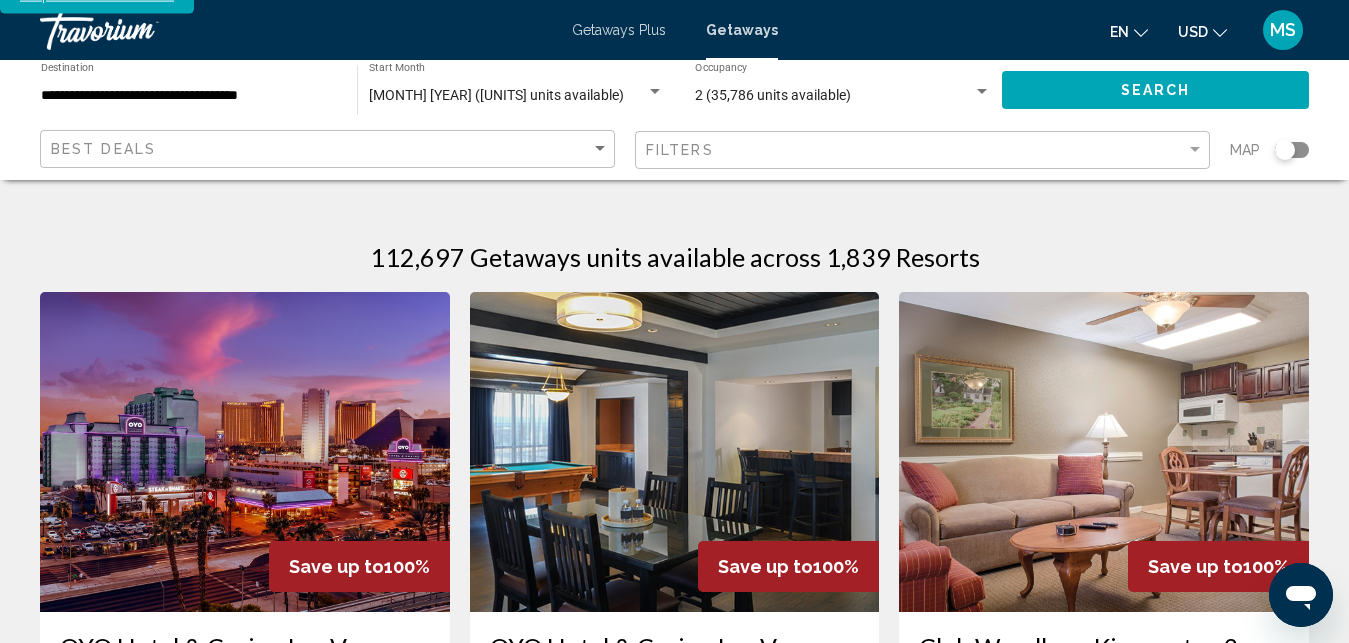 click on "**********" 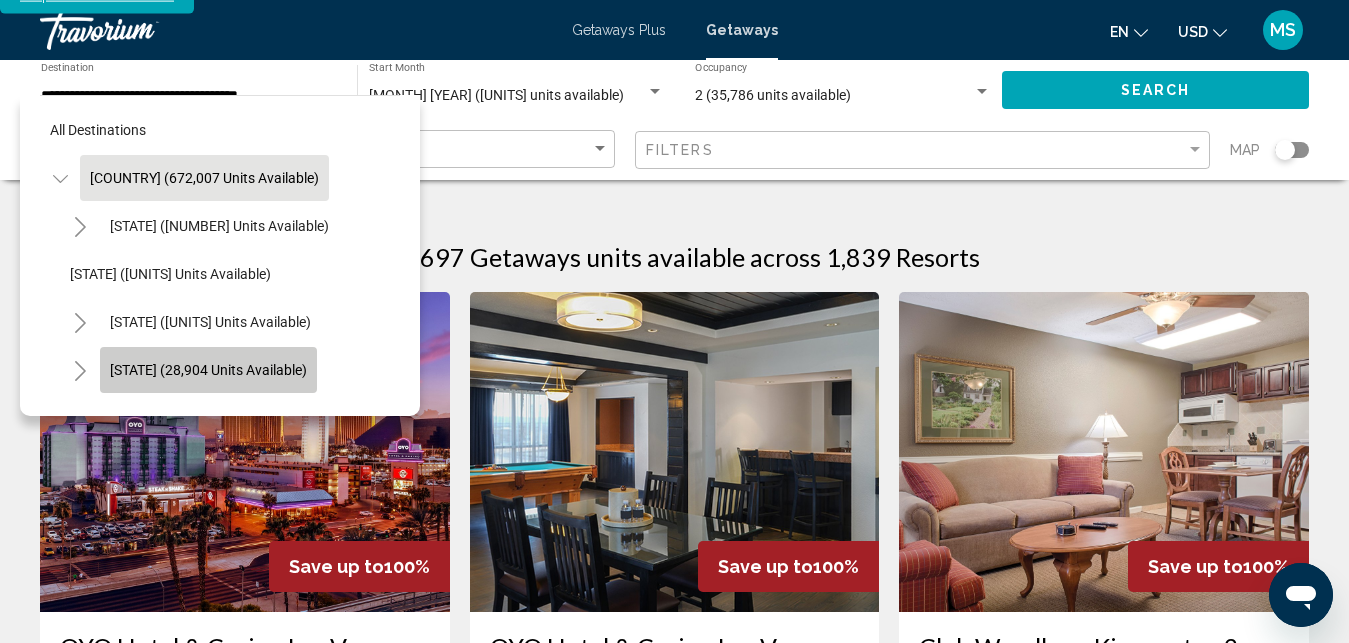 click on "[STATE] (28,904 units available)" 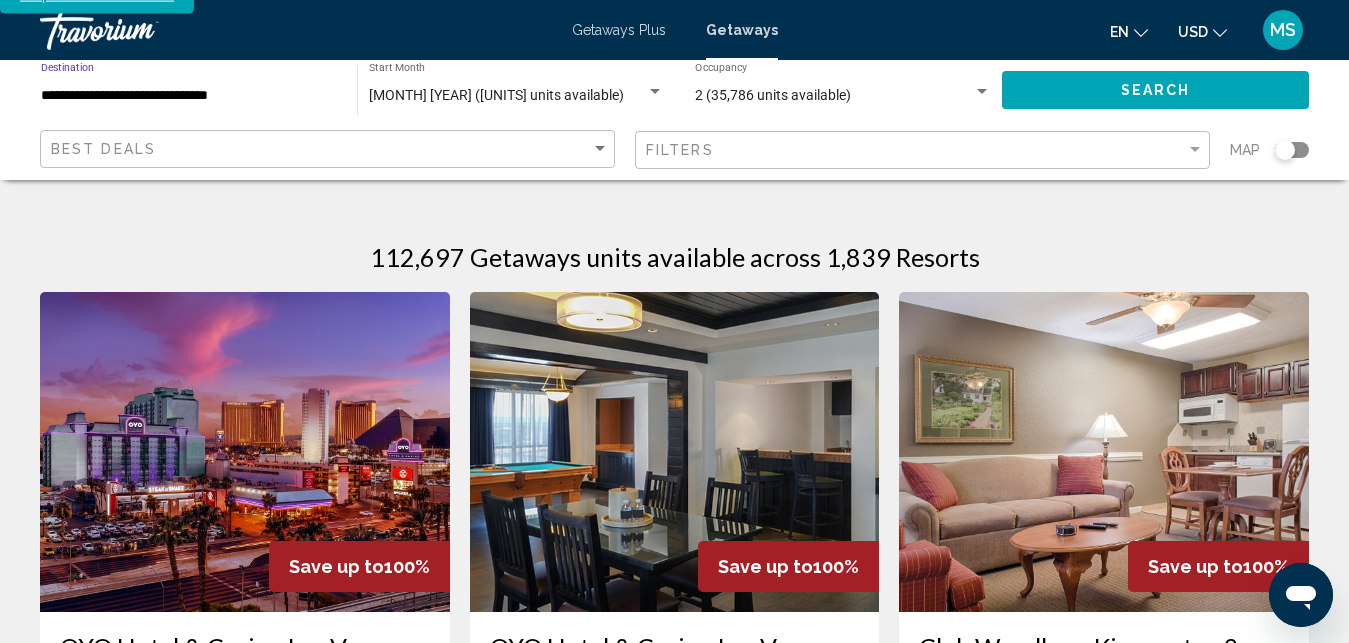 click on "Search" 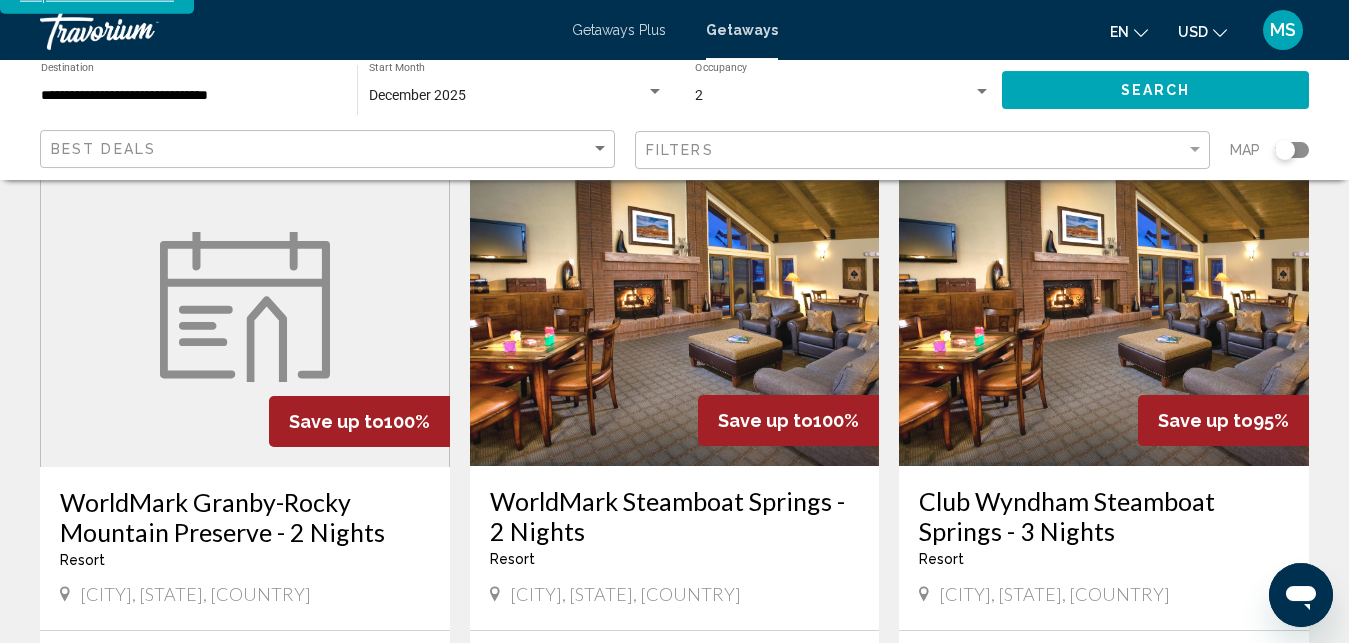 scroll, scrollTop: 851, scrollLeft: 0, axis: vertical 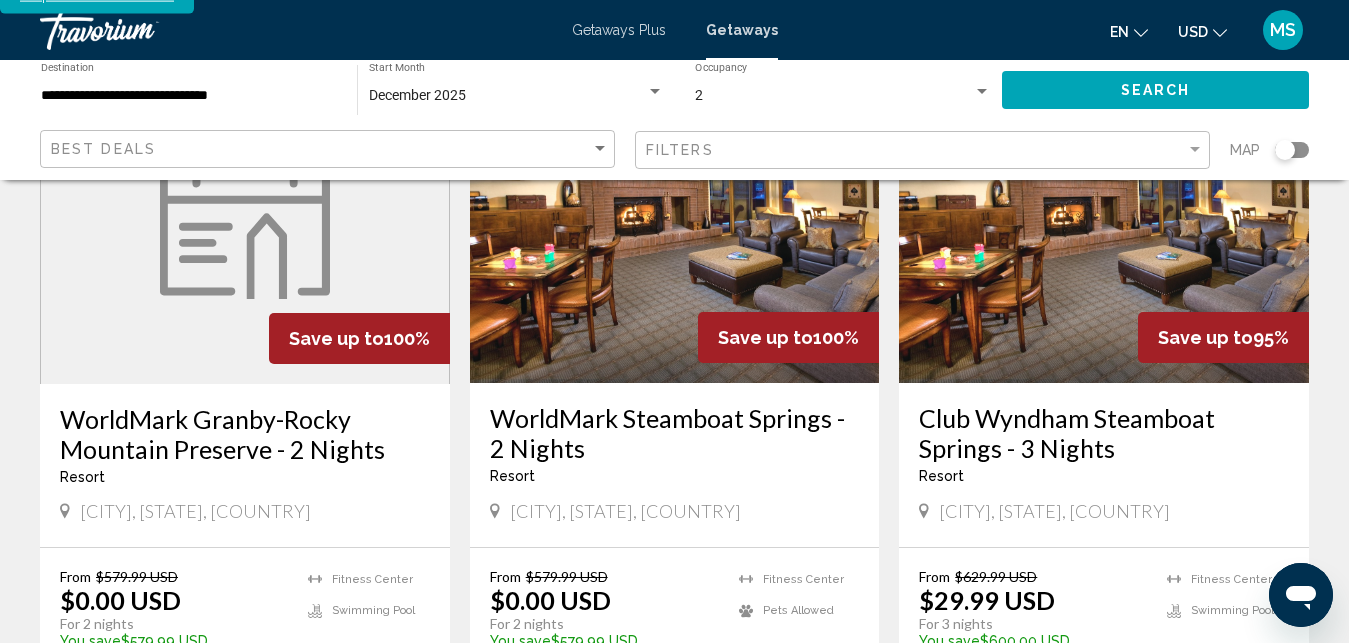 drag, startPoint x: 1365, startPoint y: 76, endPoint x: 1365, endPoint y: 235, distance: 159 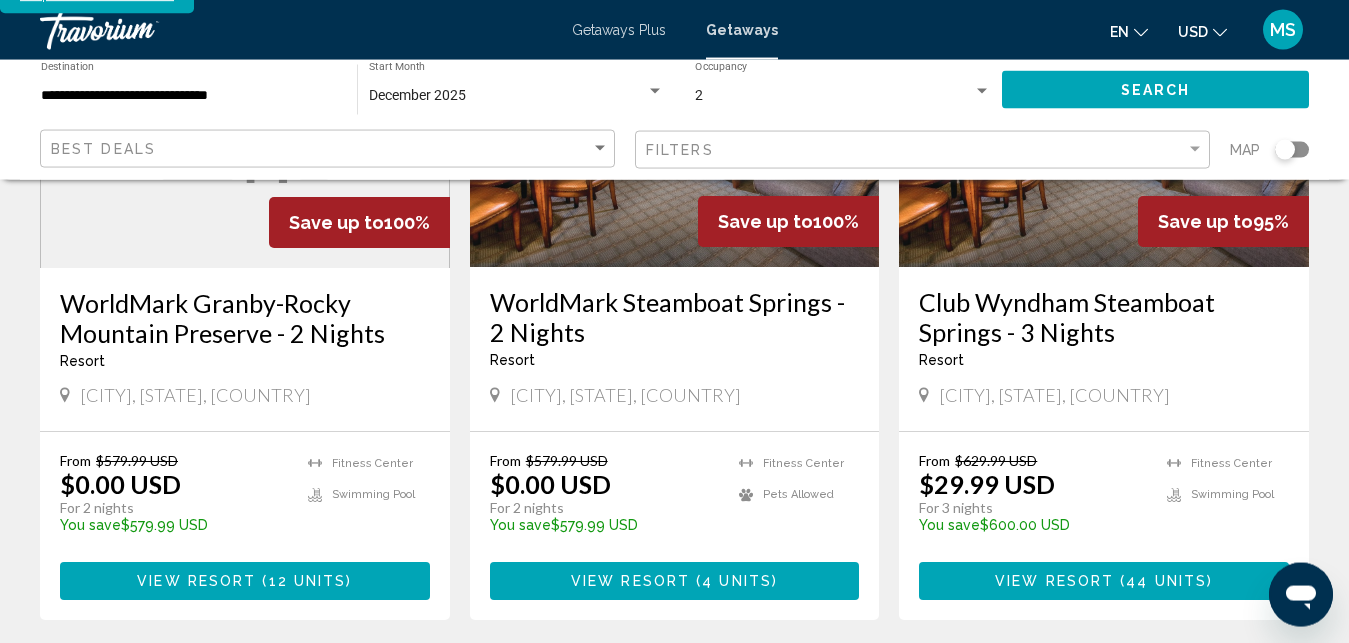 scroll, scrollTop: 0, scrollLeft: 0, axis: both 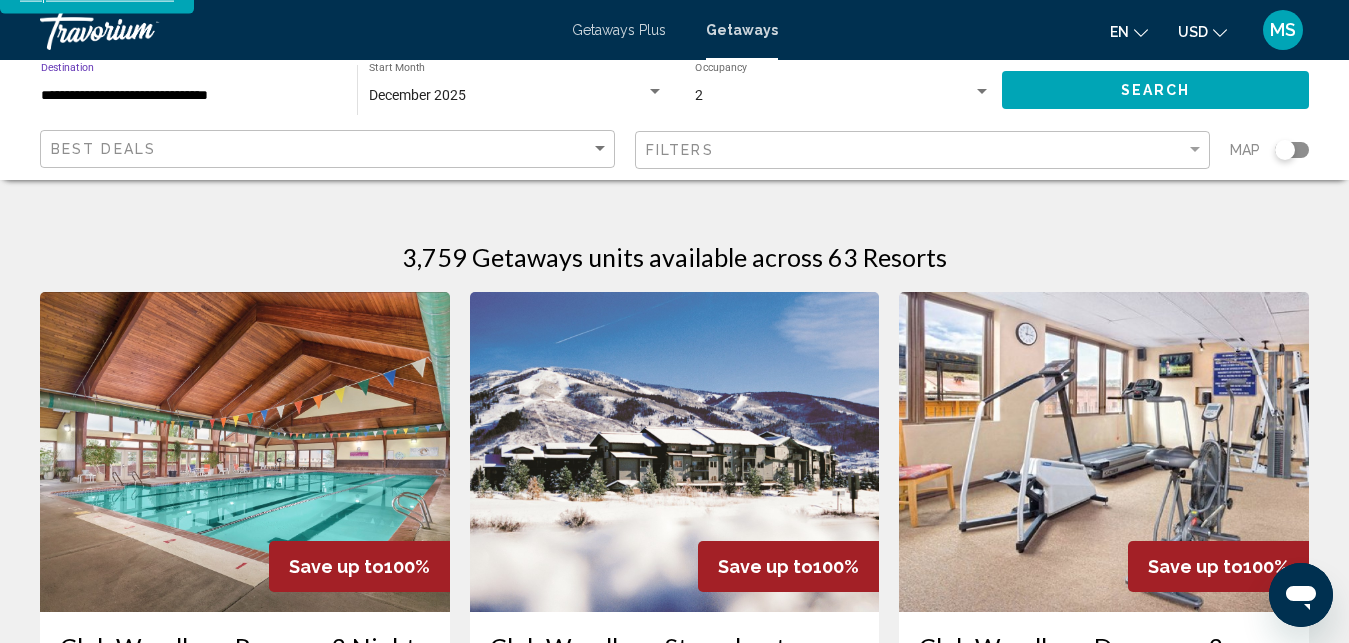 click on "**********" at bounding box center (189, 96) 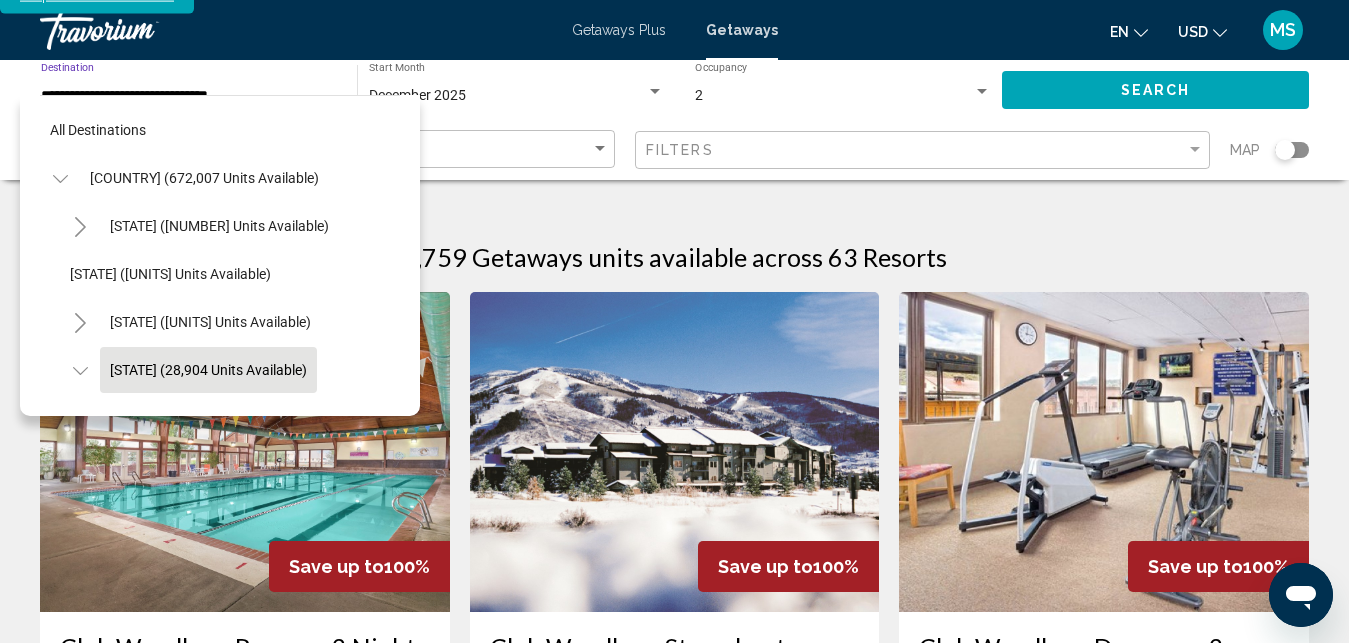 scroll, scrollTop: 128, scrollLeft: 0, axis: vertical 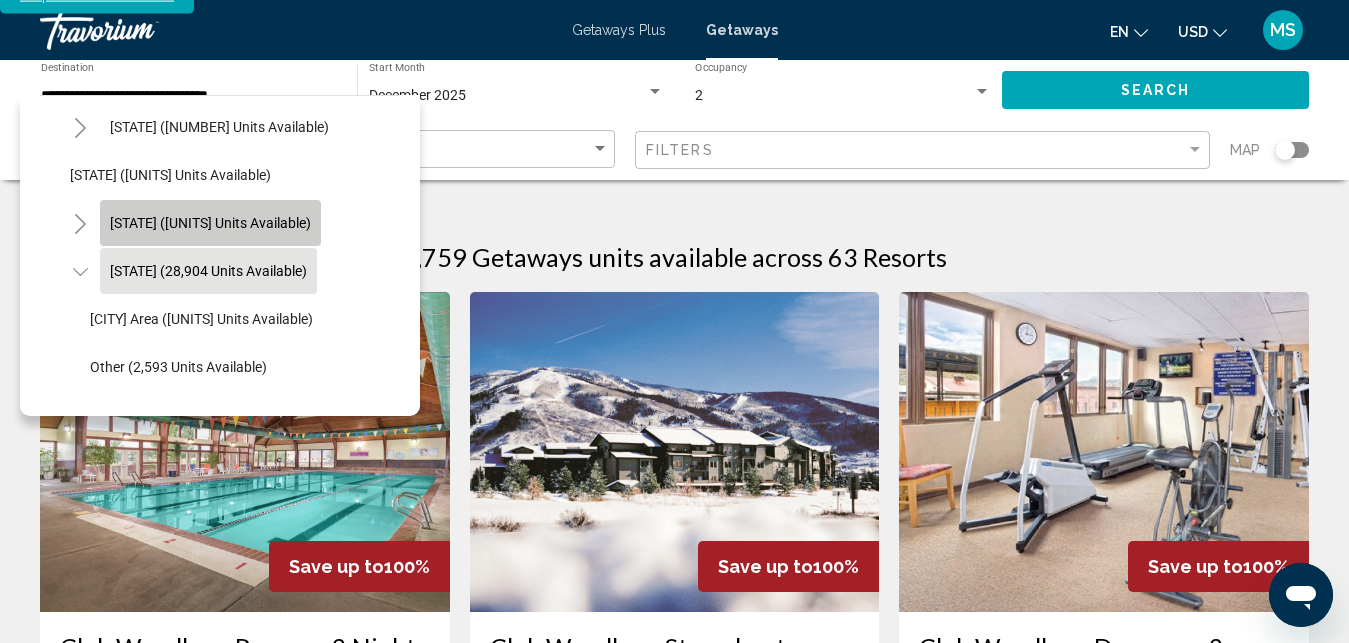 click on "[STATE] ([UNITS] units available)" 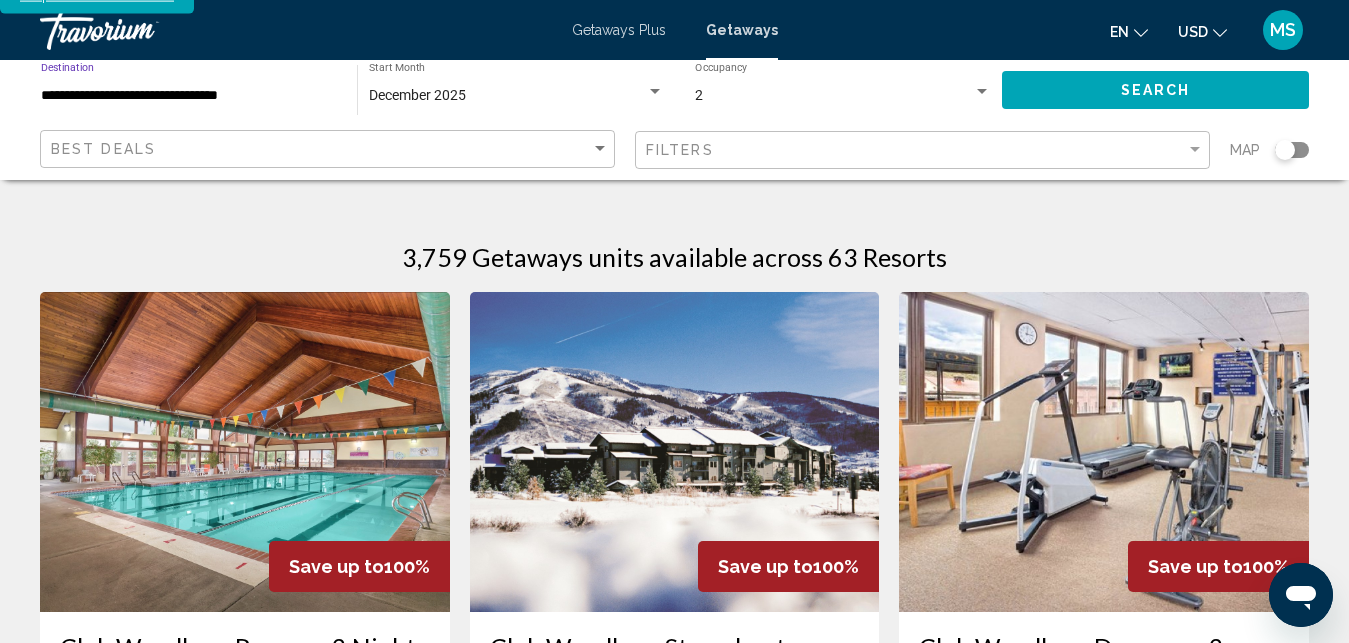 click on "**********" at bounding box center [189, 96] 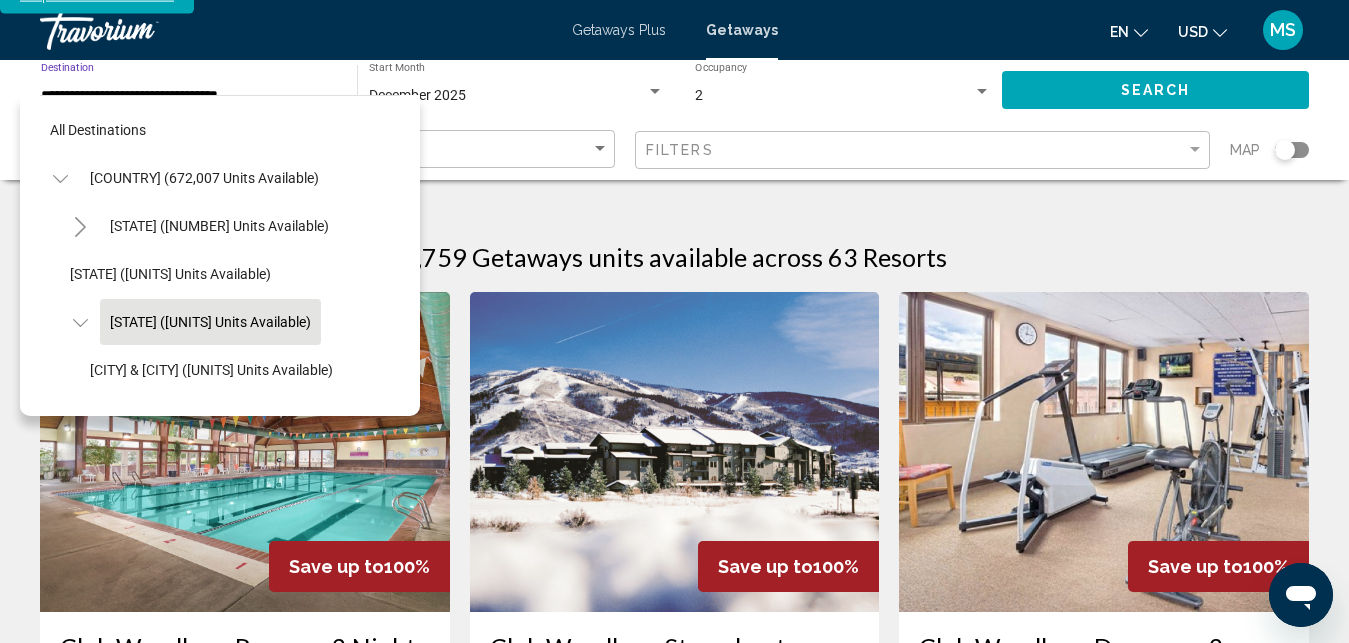 scroll, scrollTop: 80, scrollLeft: 0, axis: vertical 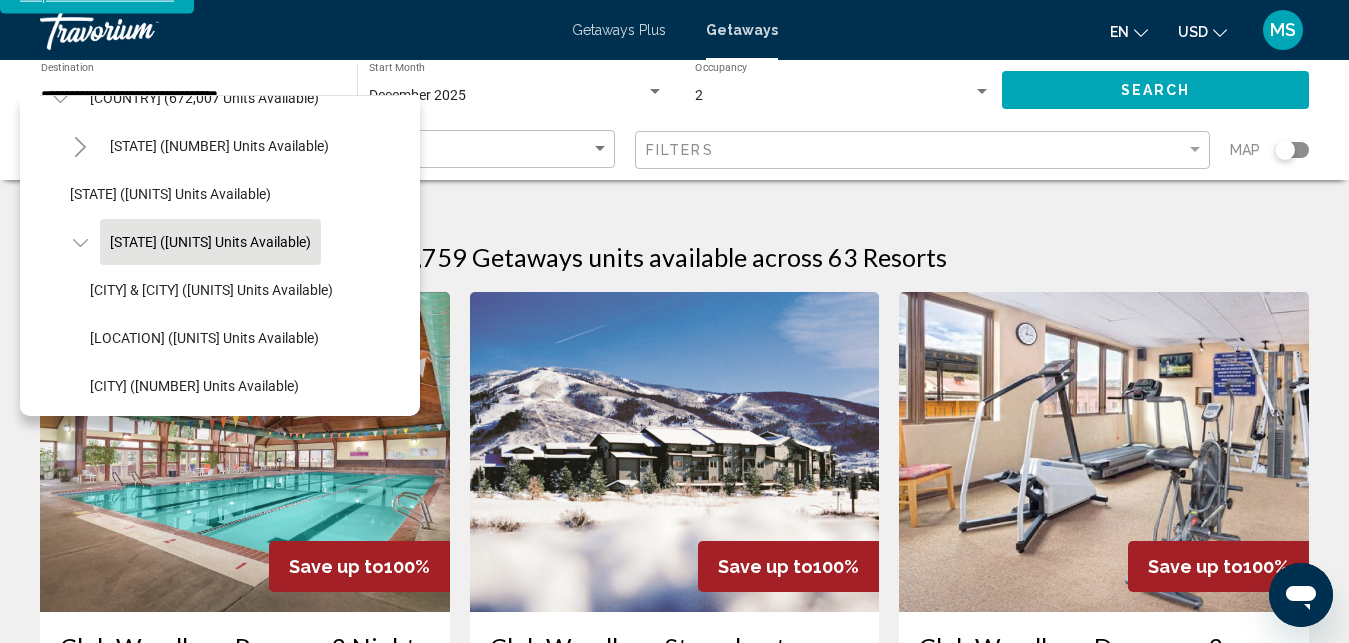 drag, startPoint x: 401, startPoint y: 135, endPoint x: 413, endPoint y: 158, distance: 25.942244 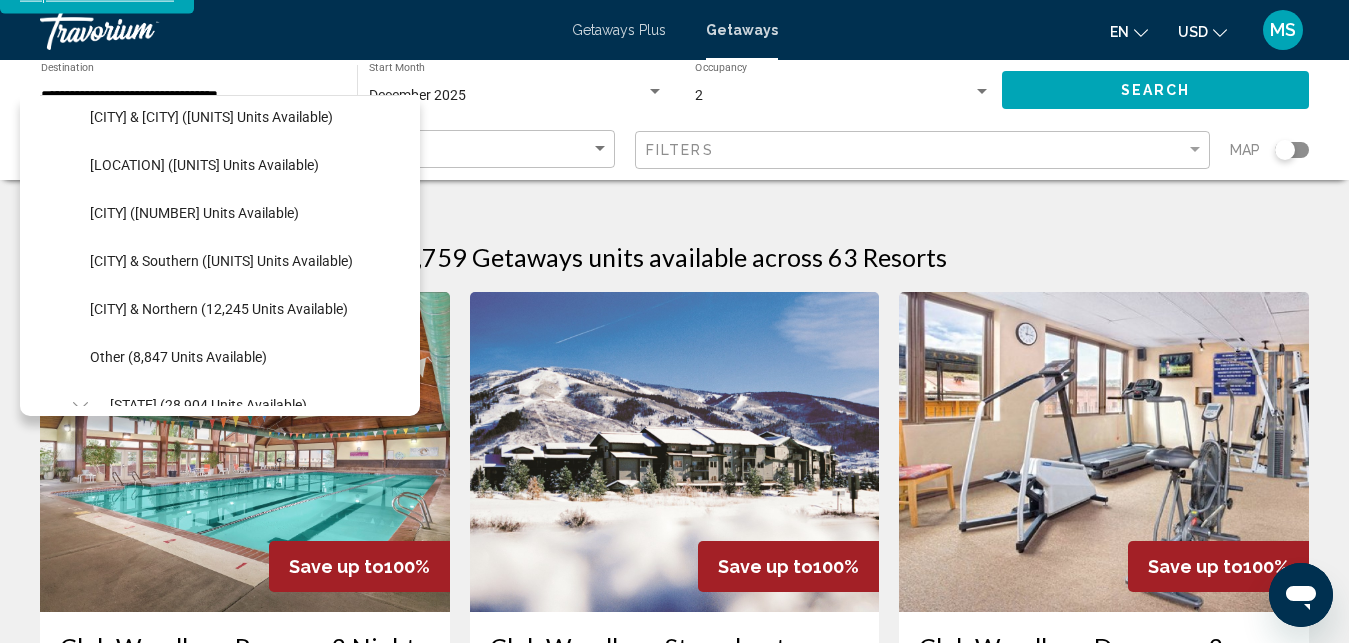 scroll, scrollTop: 229, scrollLeft: 0, axis: vertical 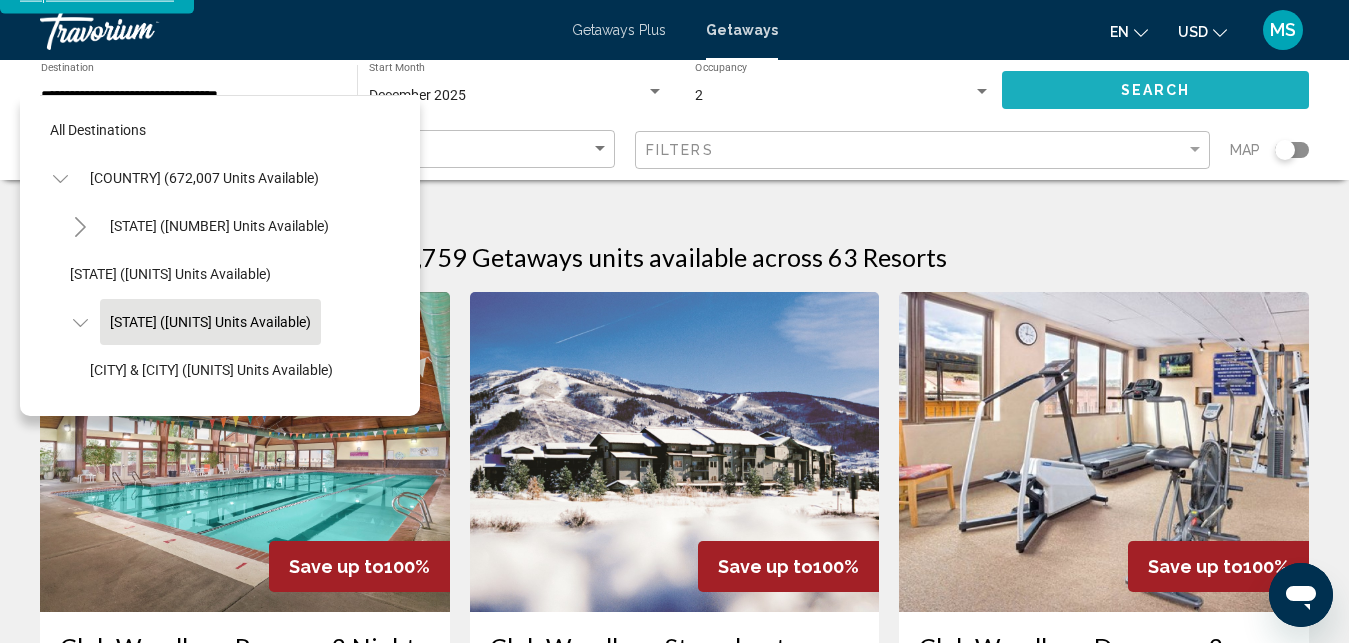 click on "Search" 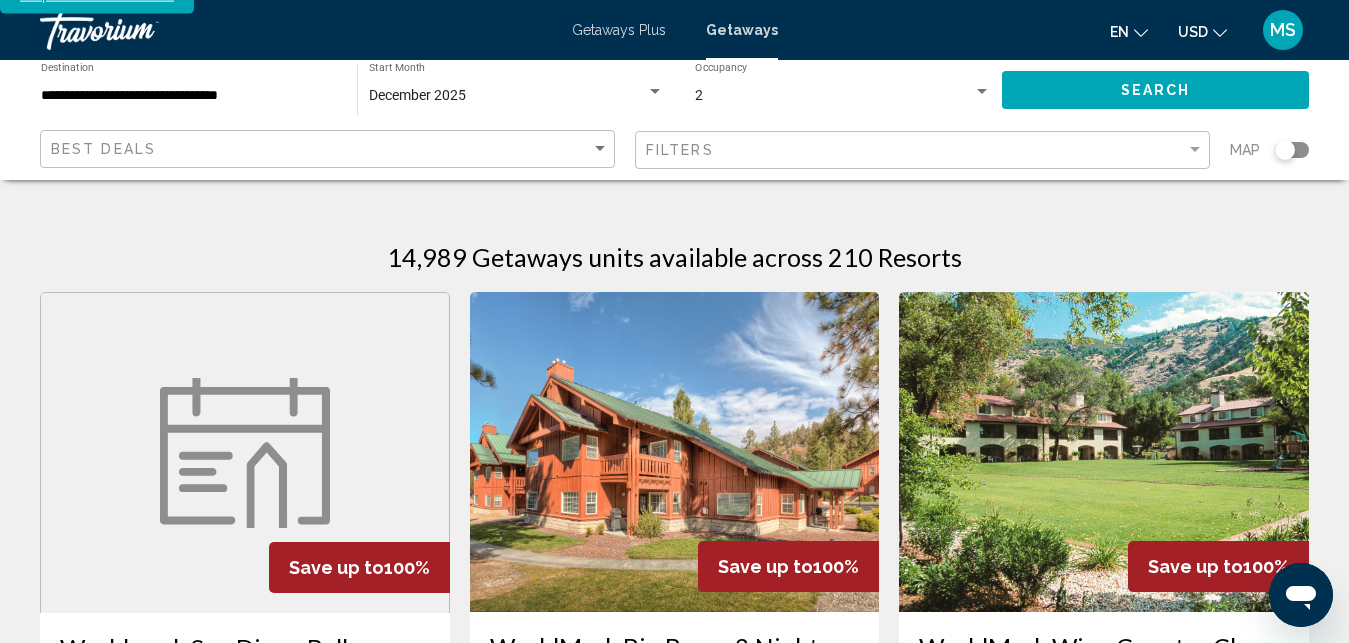 click on "Map" 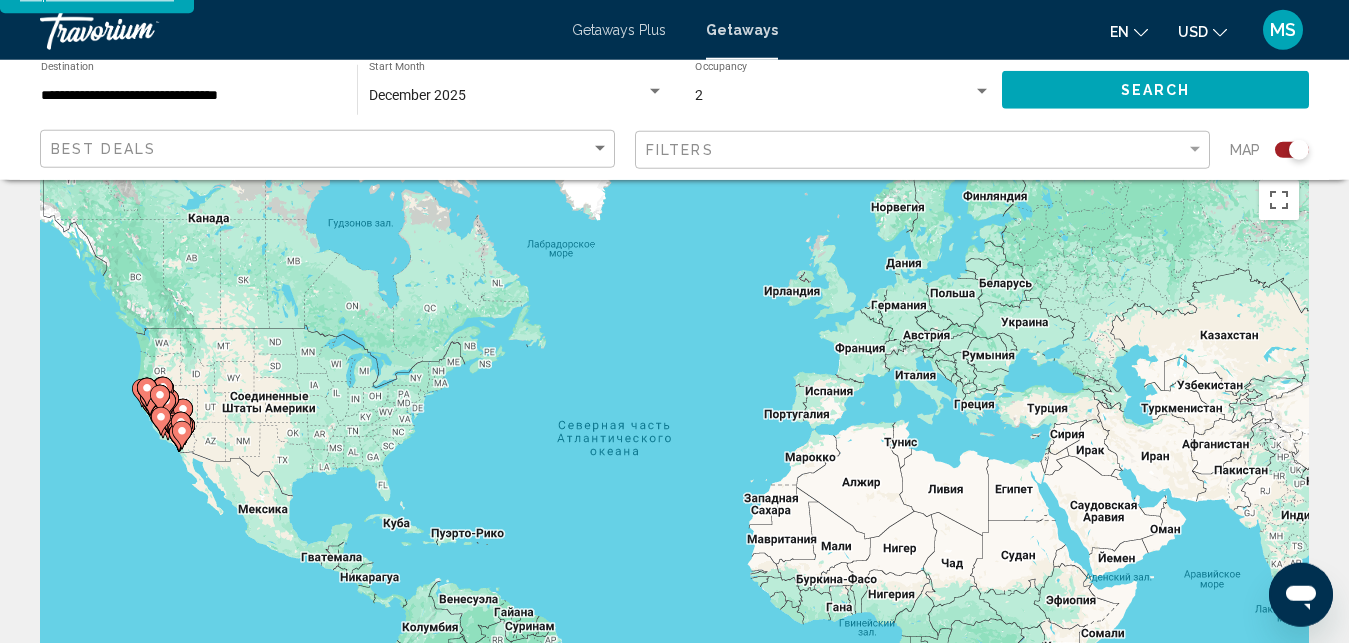 scroll, scrollTop: 56, scrollLeft: 0, axis: vertical 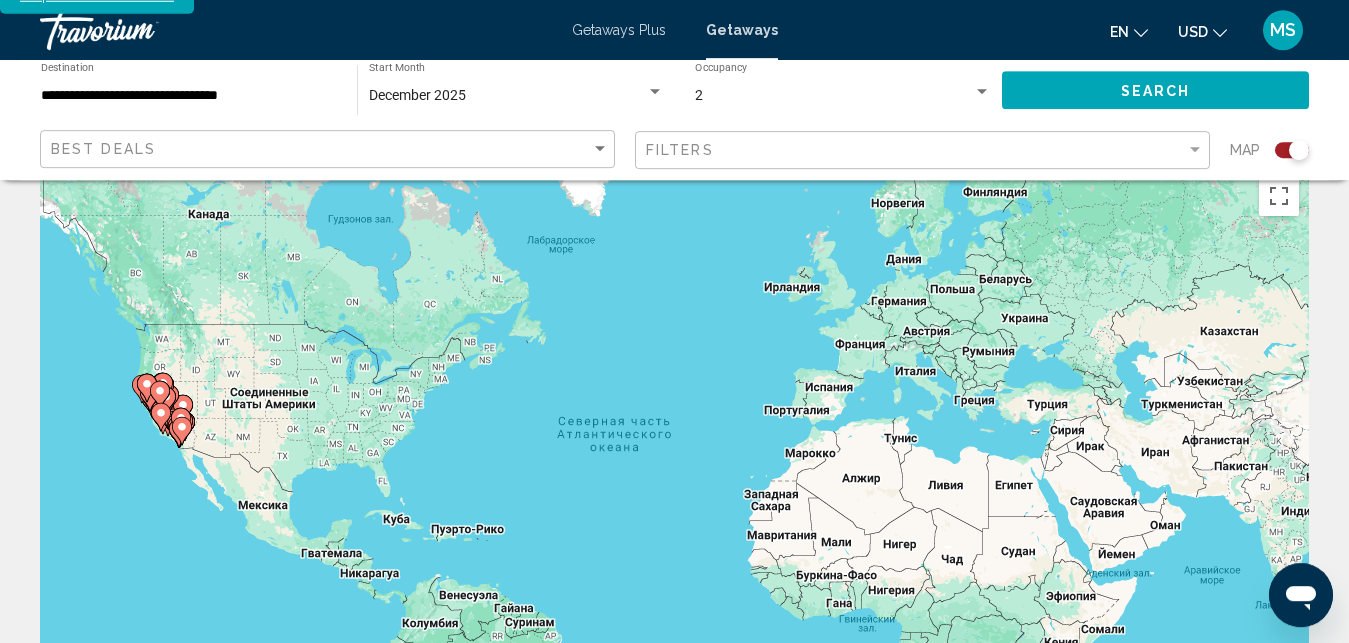 click on "Чтобы активировать перетаскивание с помощью клавиатуры, нажмите Alt + Ввод. После этого перемещайте маркер, используя клавиши со стрелками. Чтобы завершить перетаскивание, нажмите клавишу Ввод. Чтобы отменить действие, нажмите клавишу Esc." at bounding box center [674, 466] 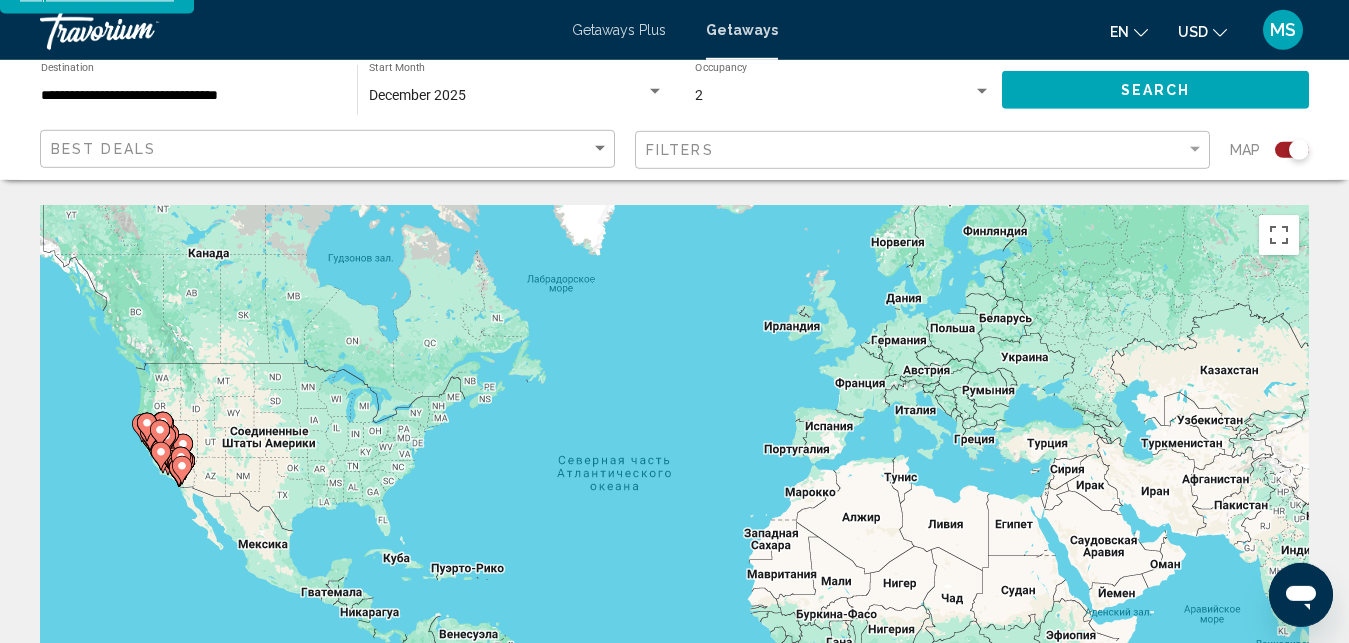 scroll, scrollTop: 15, scrollLeft: 0, axis: vertical 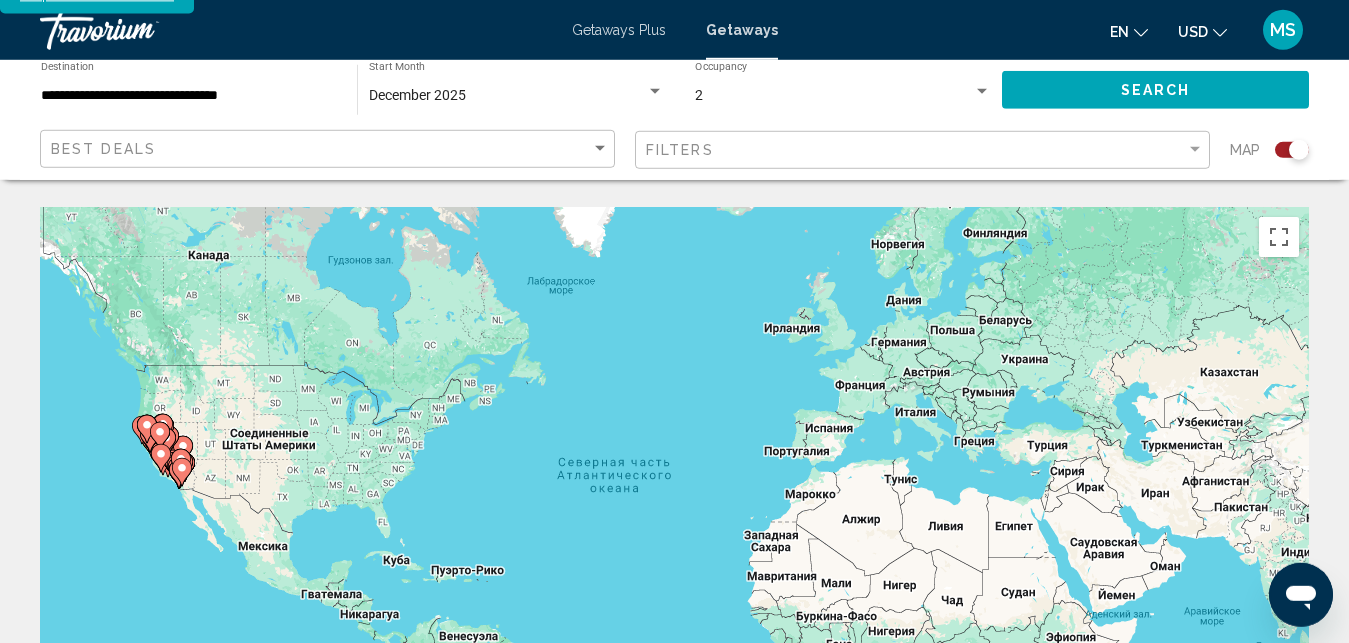 click 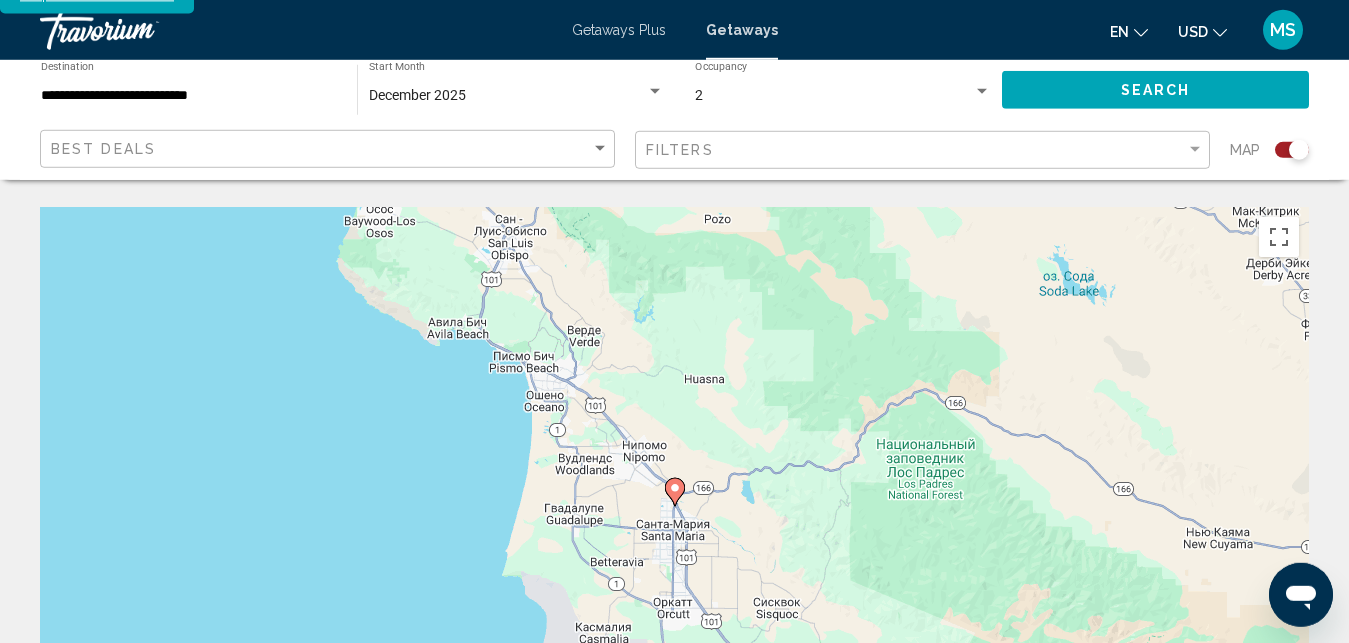 click at bounding box center [1279, 763] 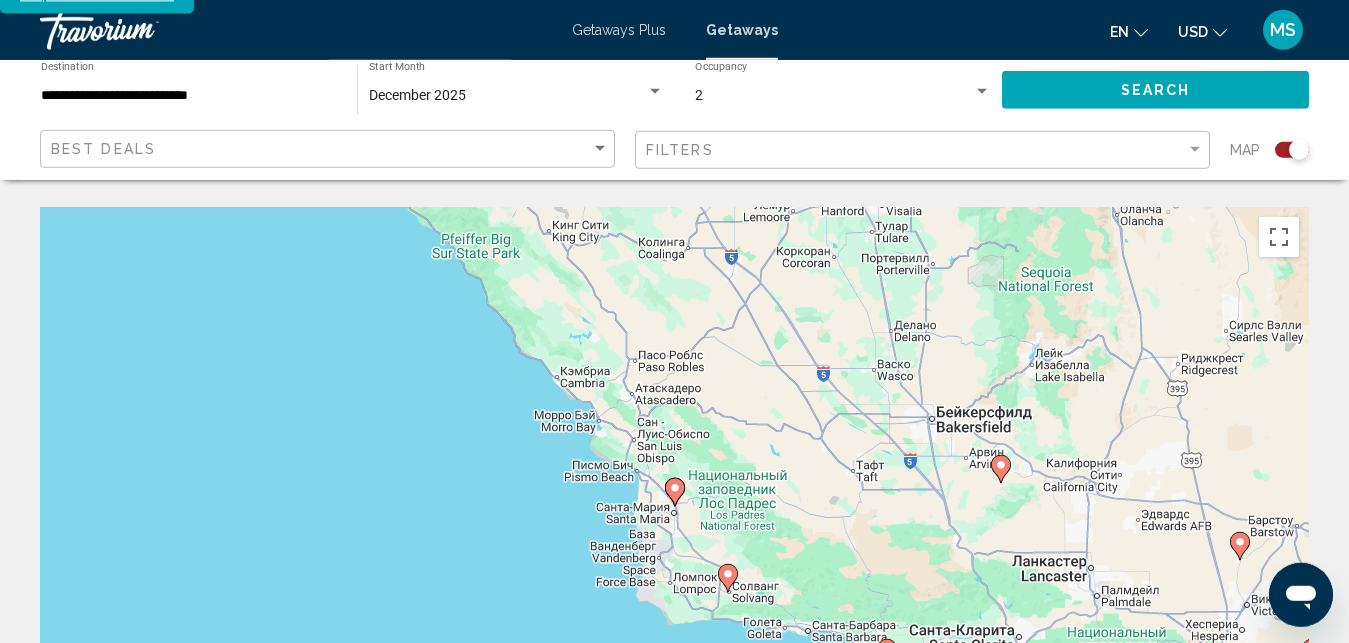 click at bounding box center [1279, 763] 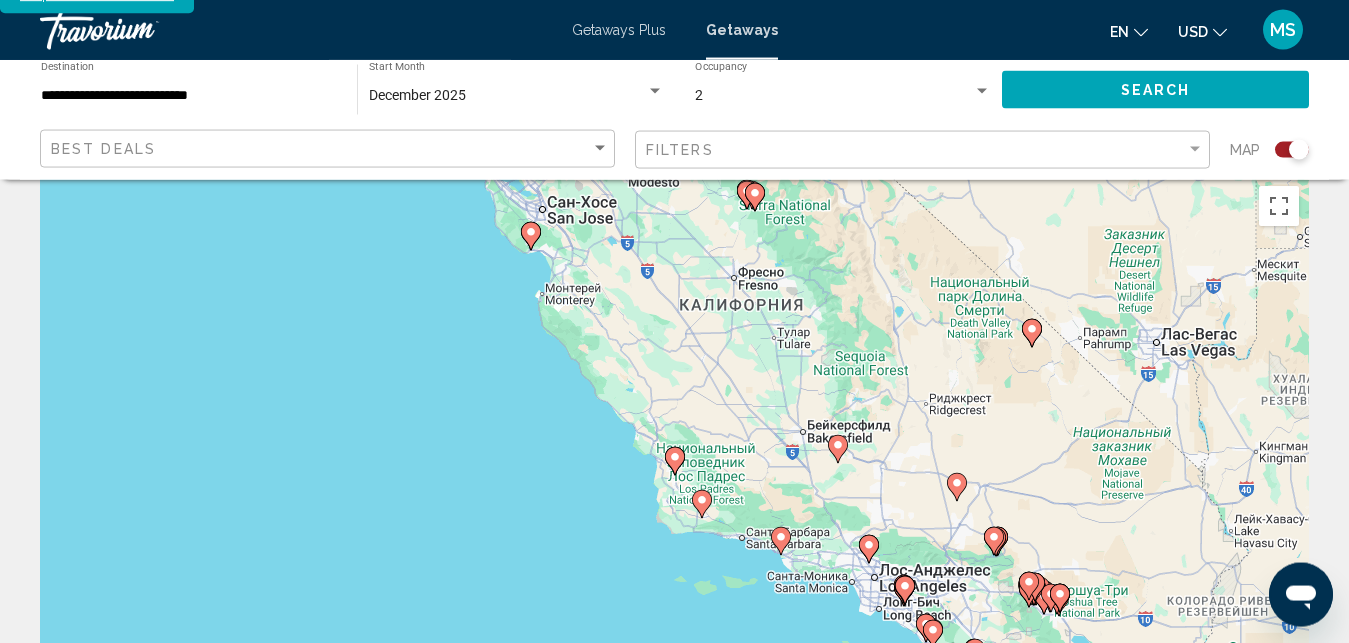scroll, scrollTop: 0, scrollLeft: 0, axis: both 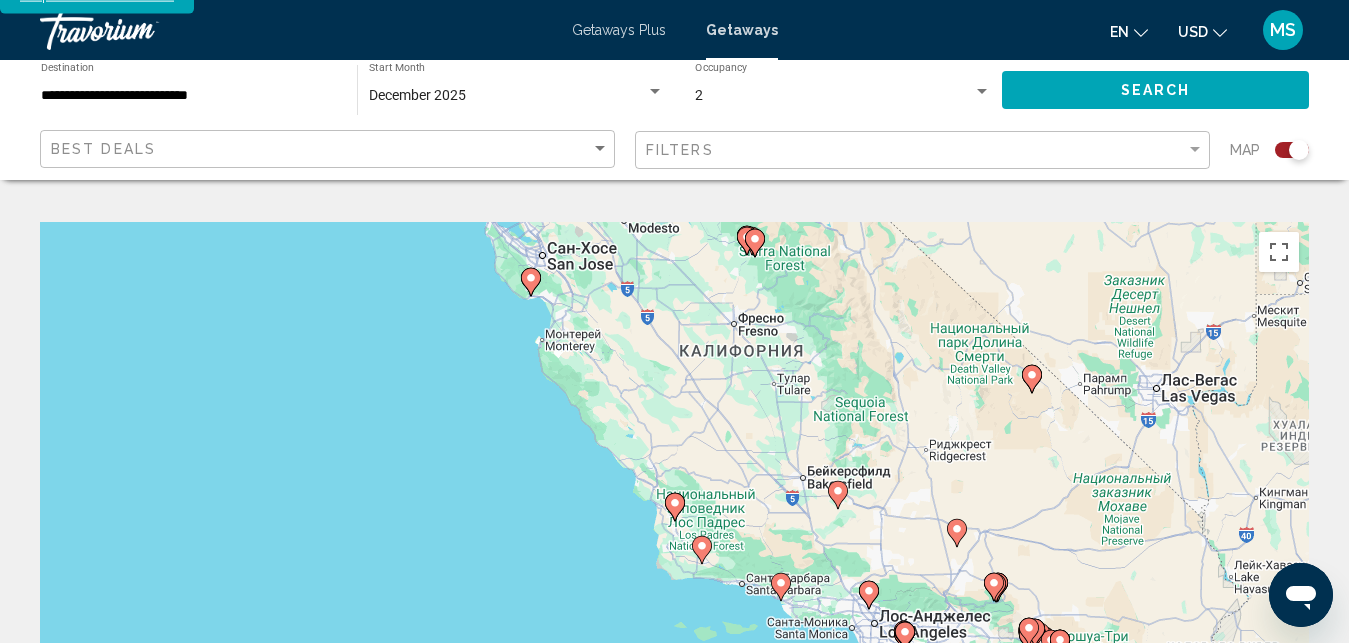 click 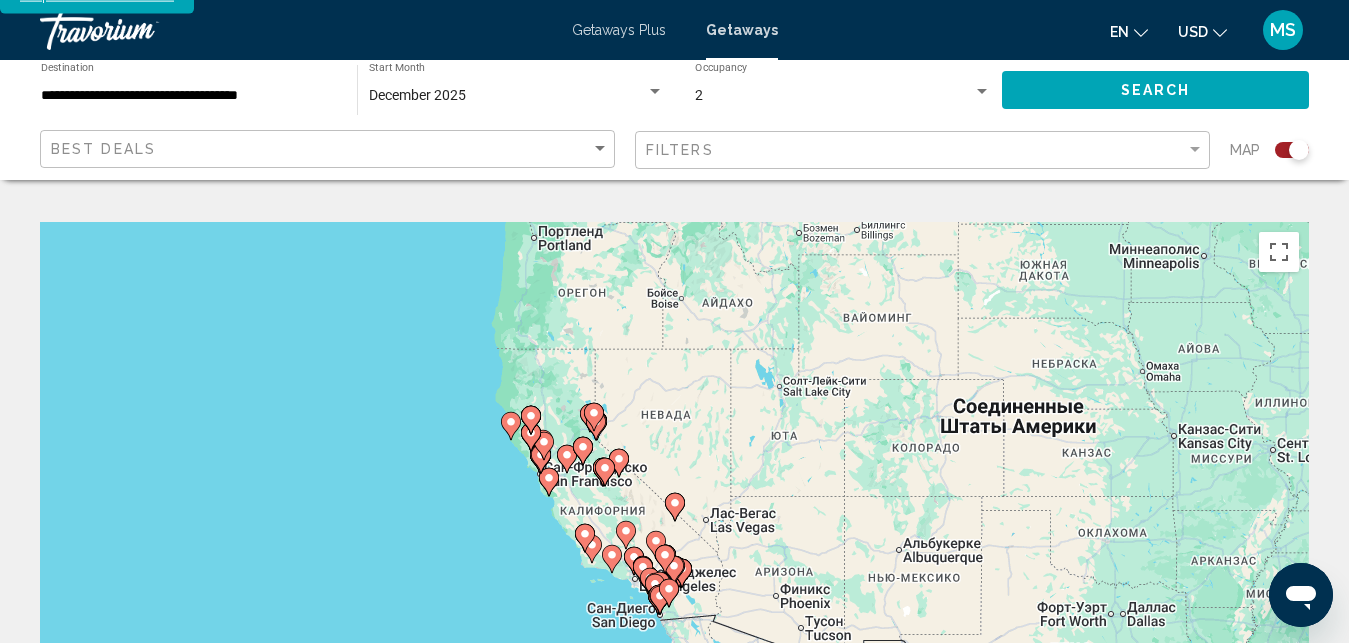 click 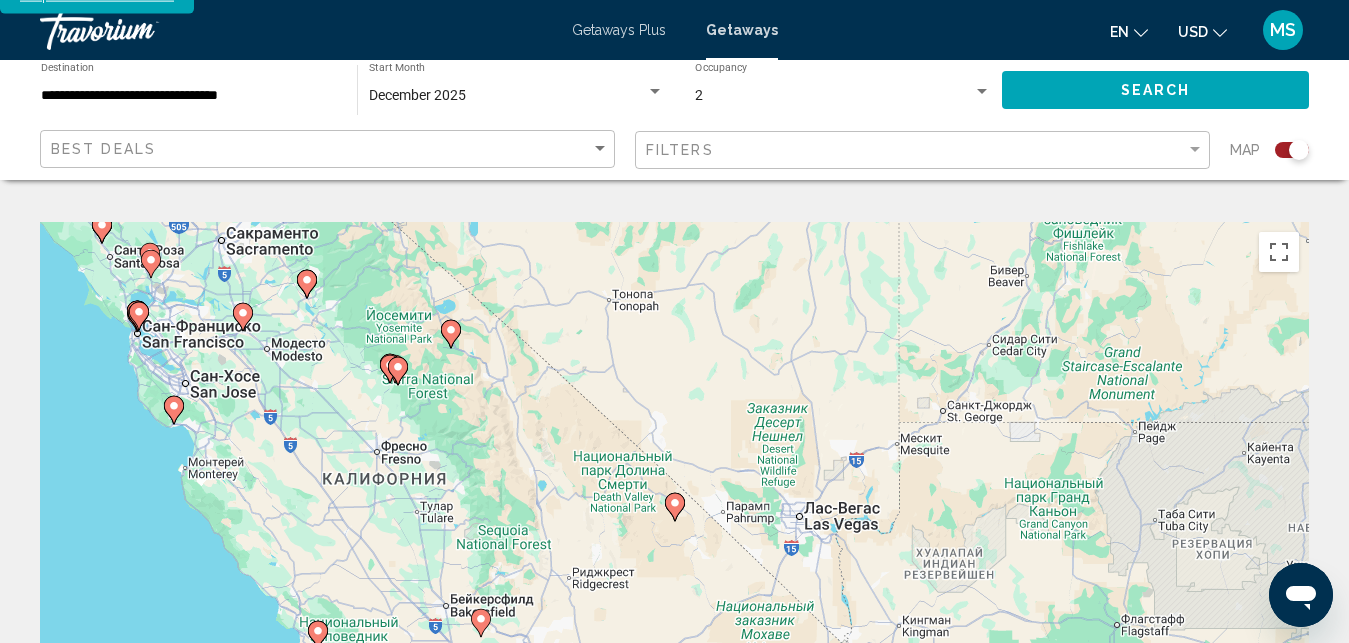 click 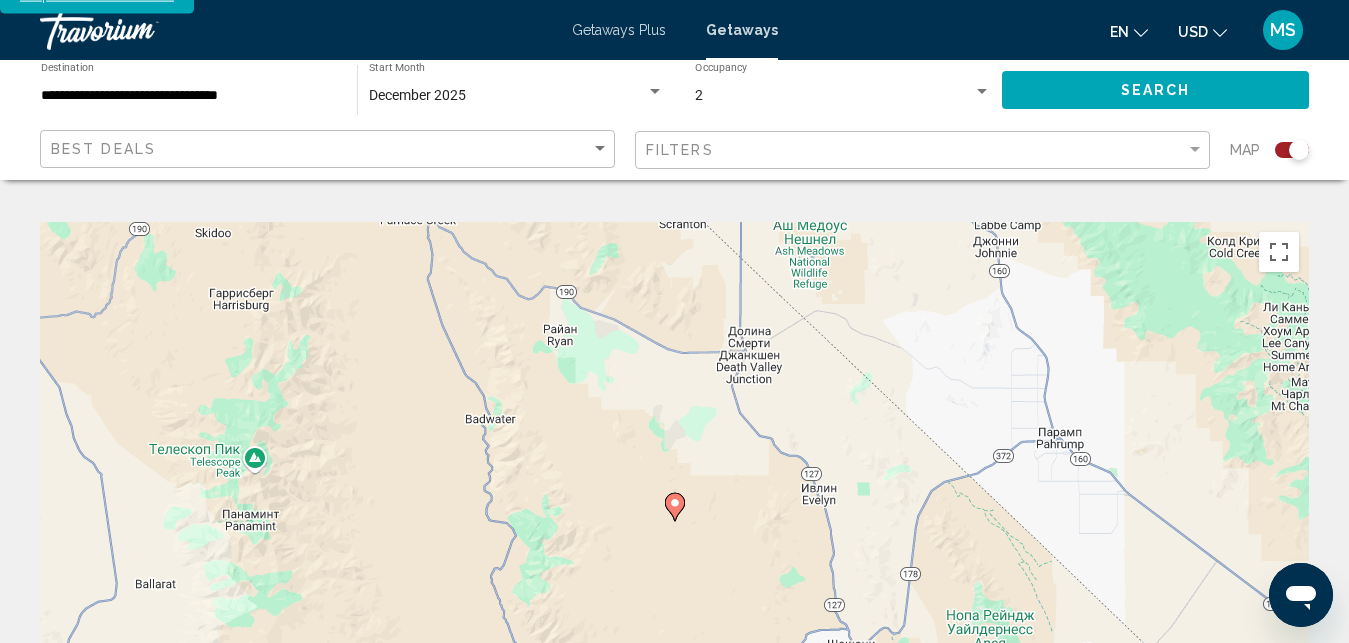 click 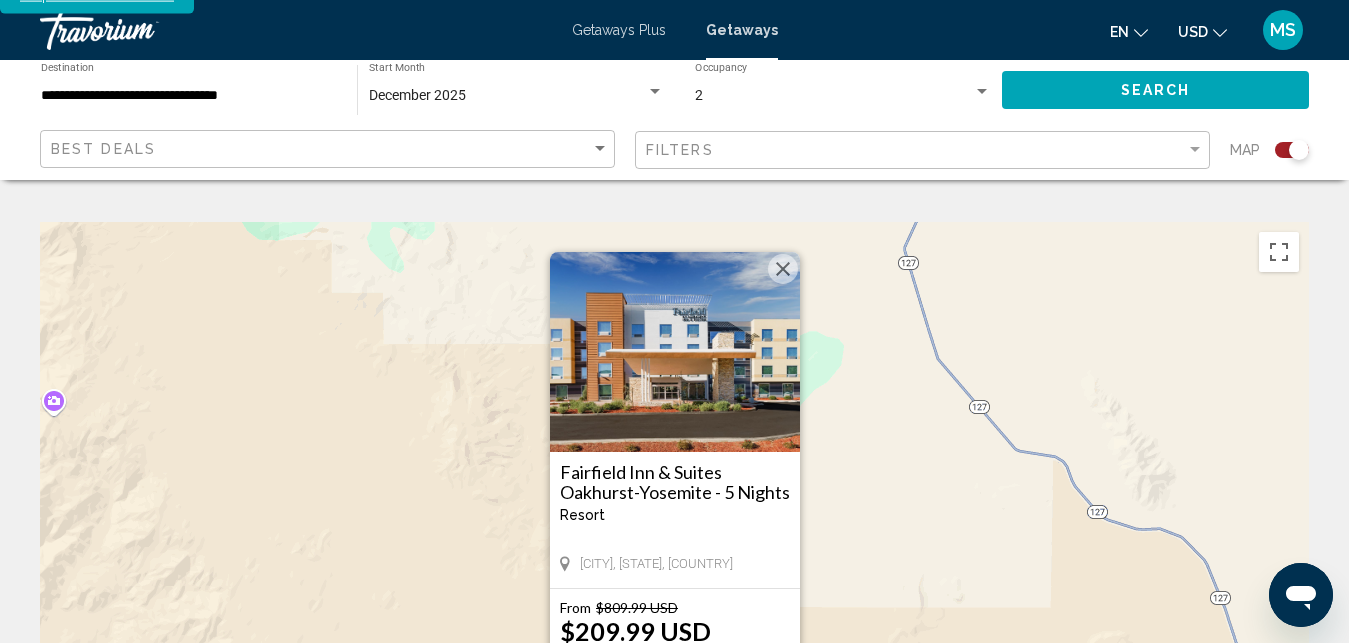 click at bounding box center [783, 269] 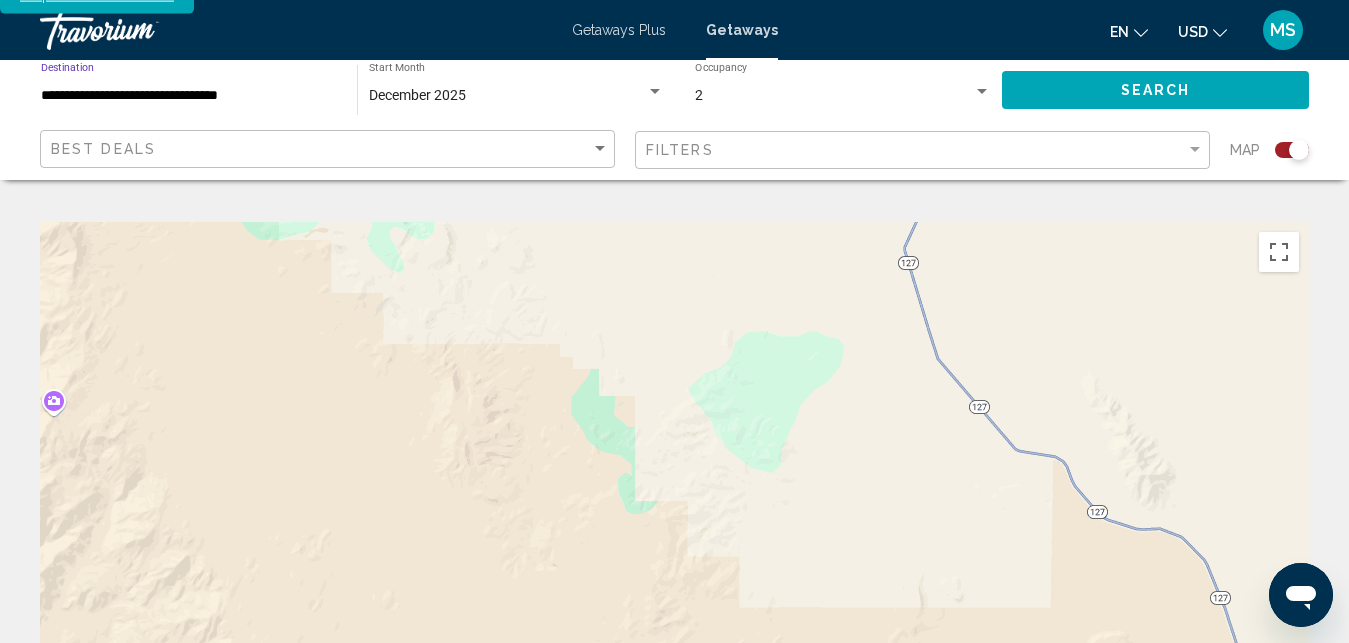 click on "**********" at bounding box center (189, 96) 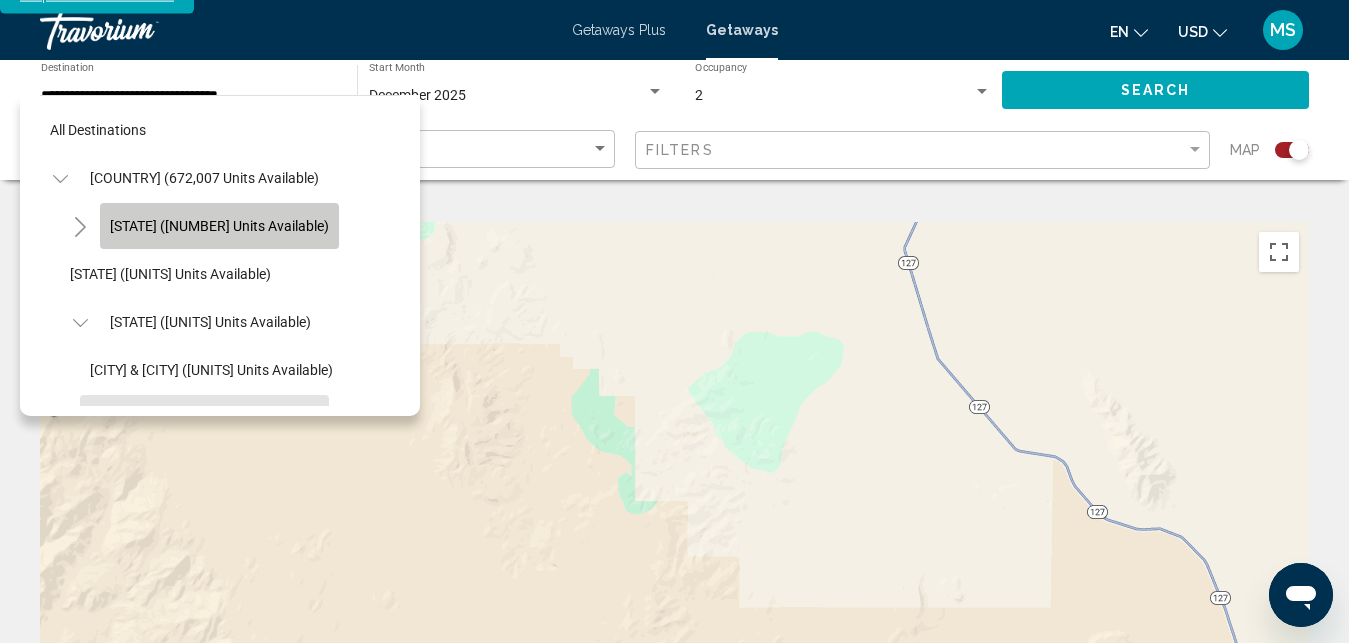 click on "[STATE] ([NUMBER] units available)" 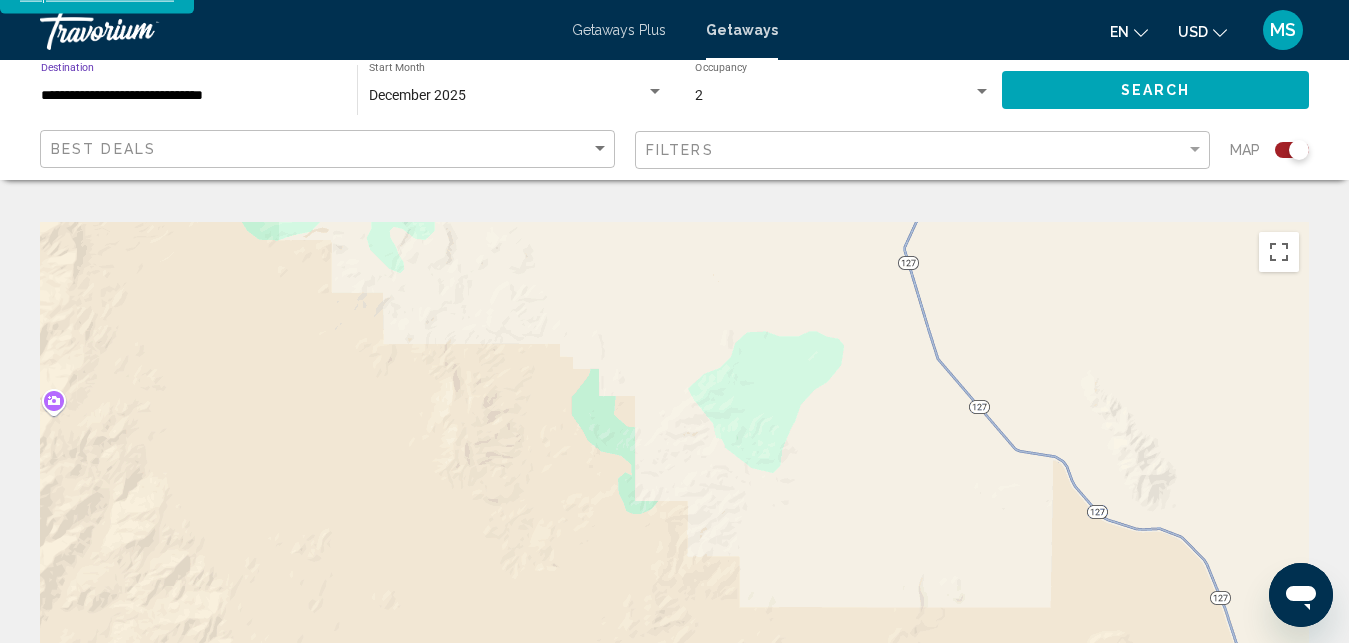 click on "**********" at bounding box center [189, 96] 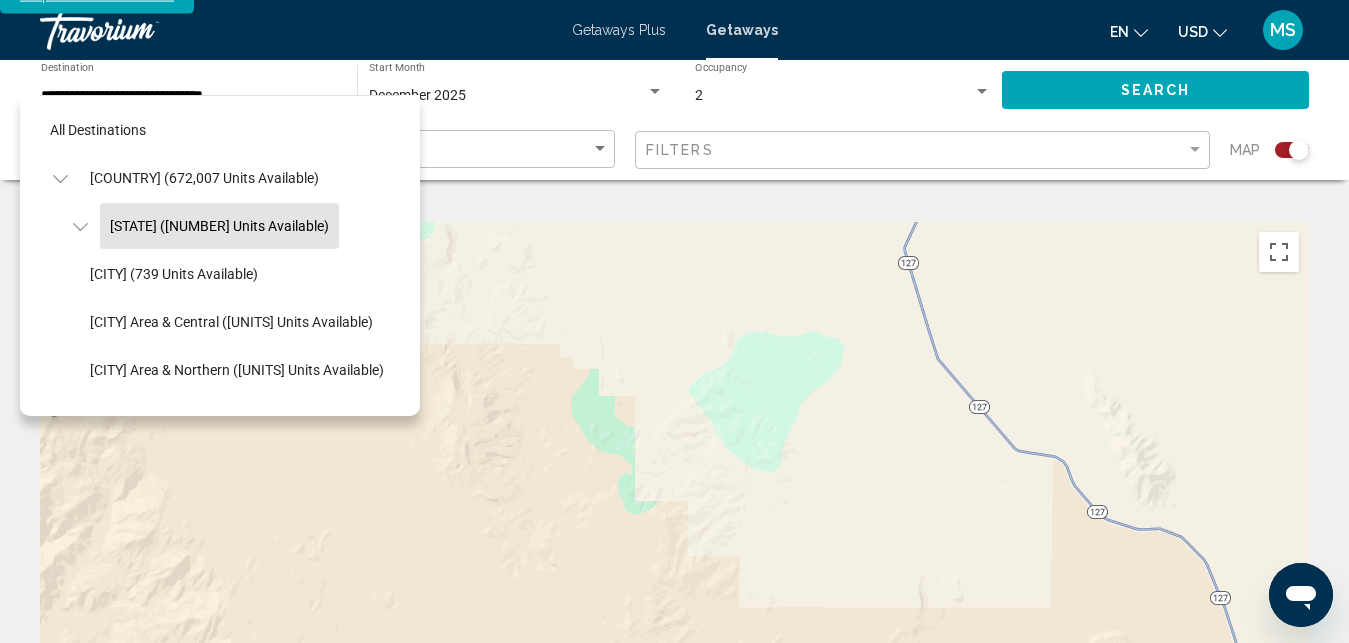 click on "[STATE] ([UNITS] units available)" 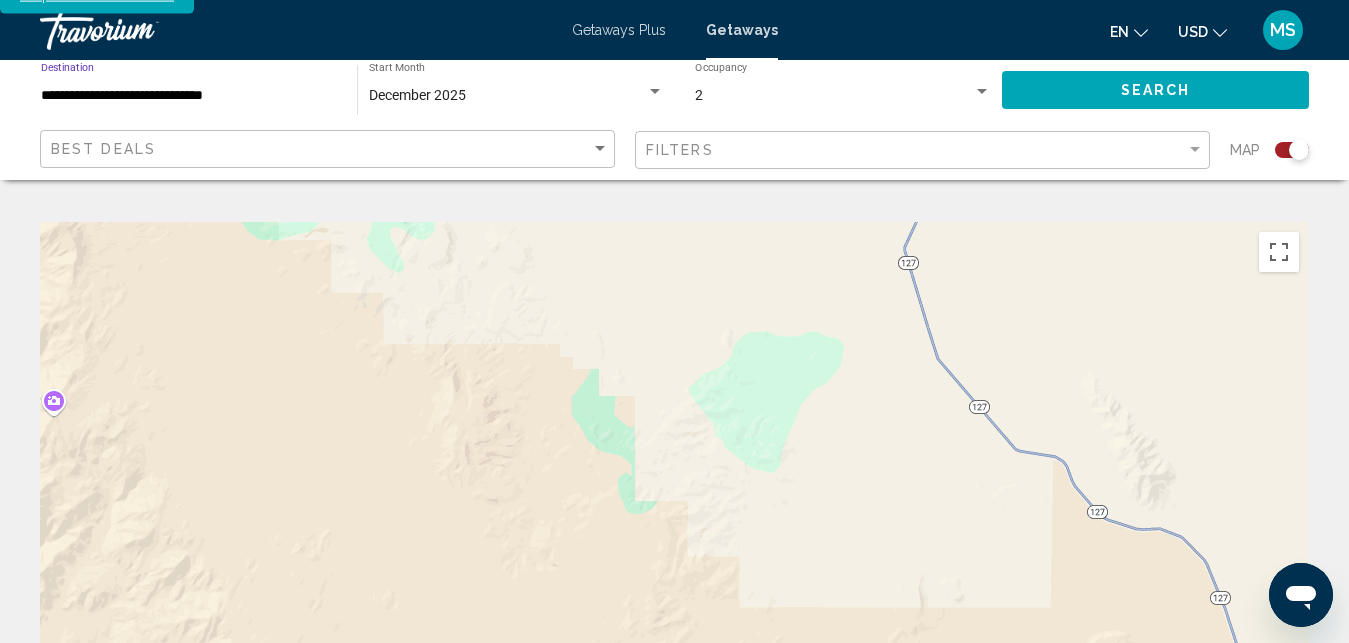 click on "**********" at bounding box center (189, 96) 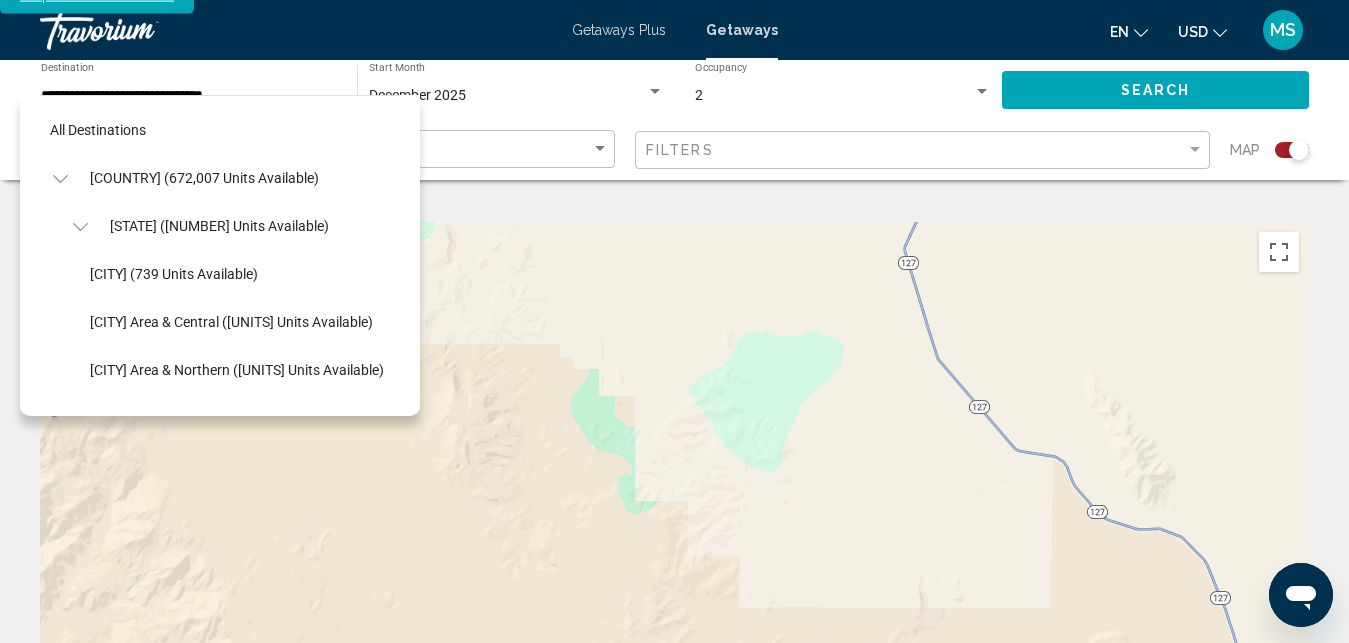 click on "[LOCATION] ([UNITS] units available)" 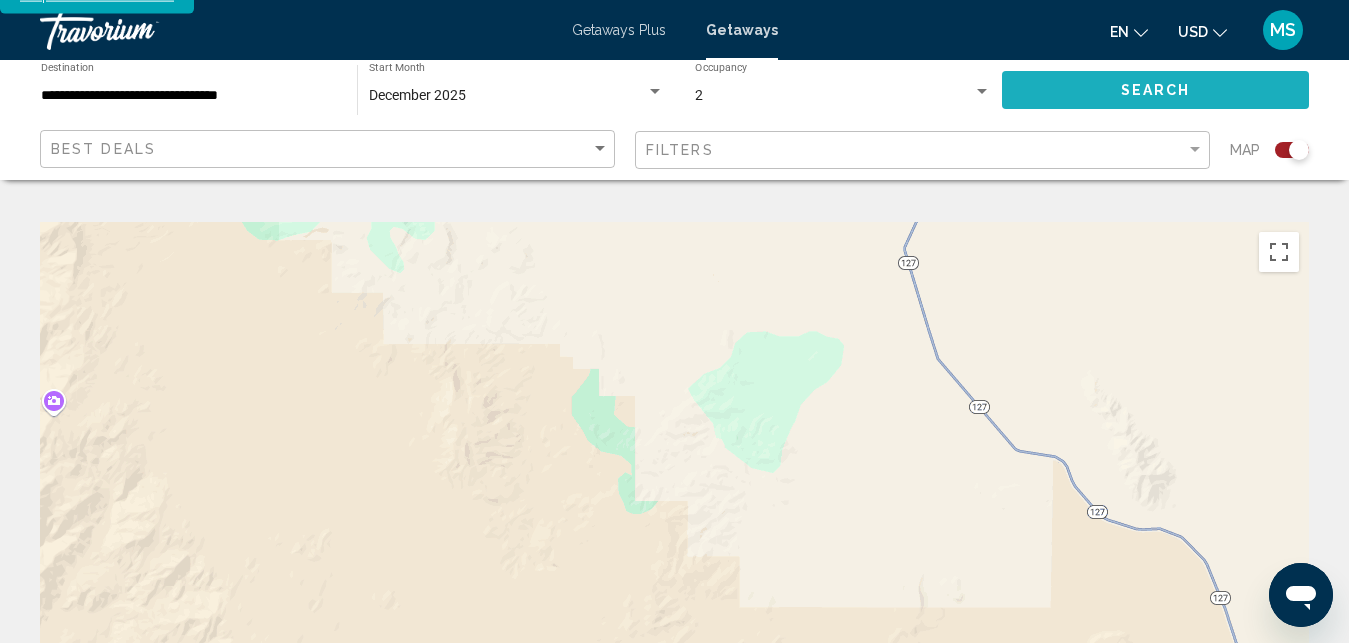 click on "Search" 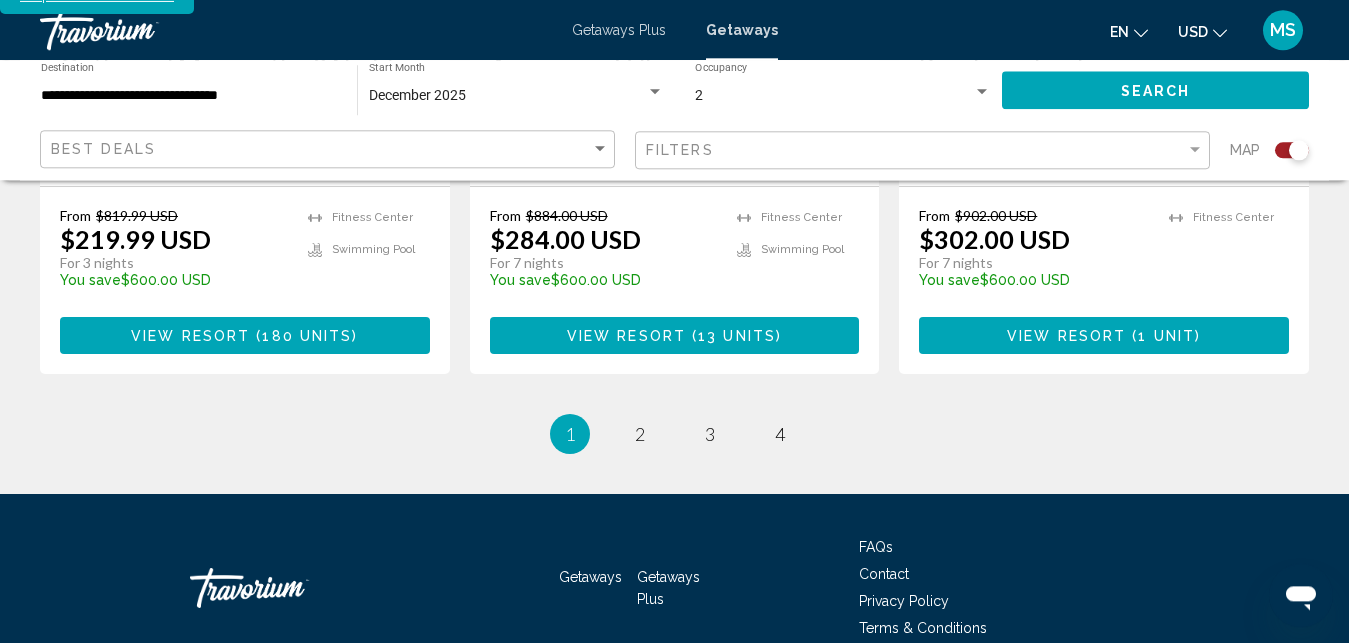 scroll, scrollTop: 3374, scrollLeft: 0, axis: vertical 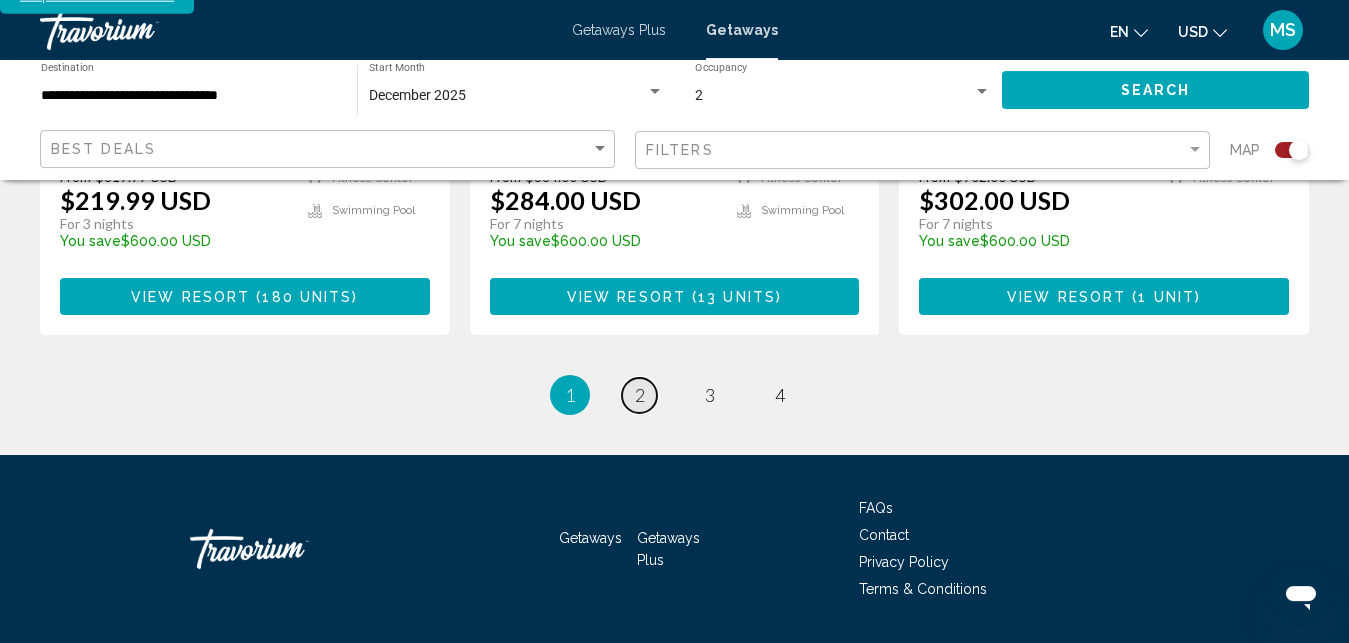 click on "page  2" at bounding box center [639, 395] 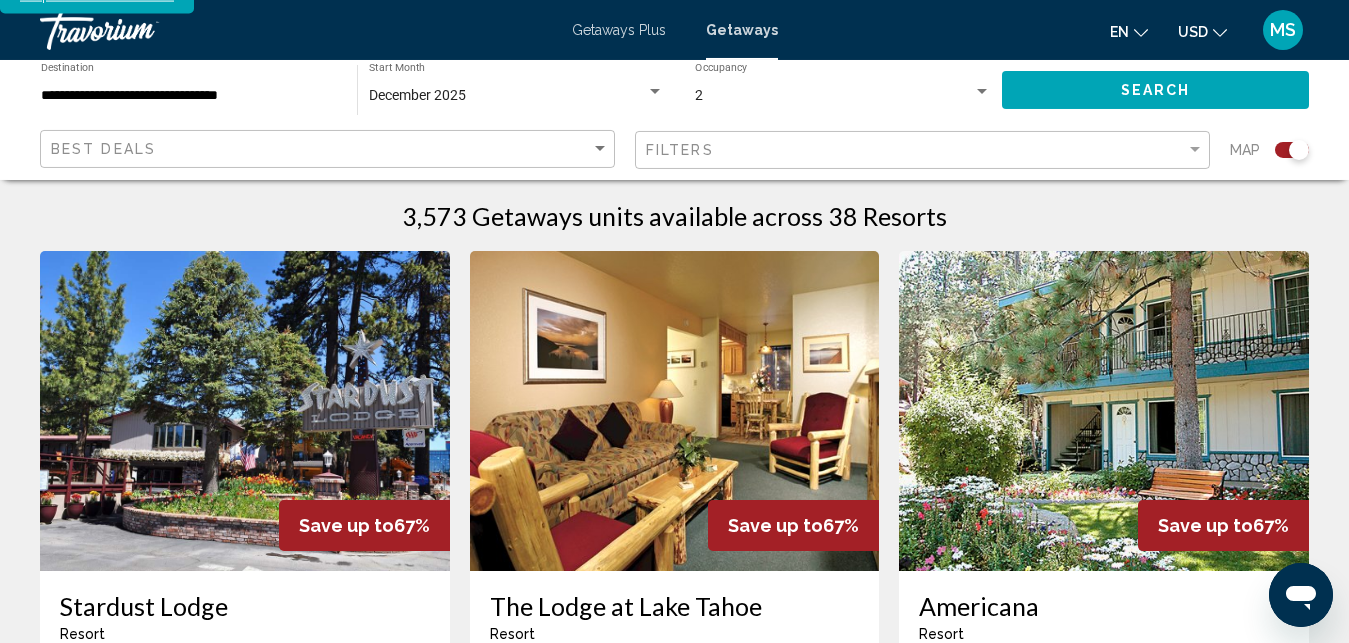 scroll, scrollTop: 739, scrollLeft: 0, axis: vertical 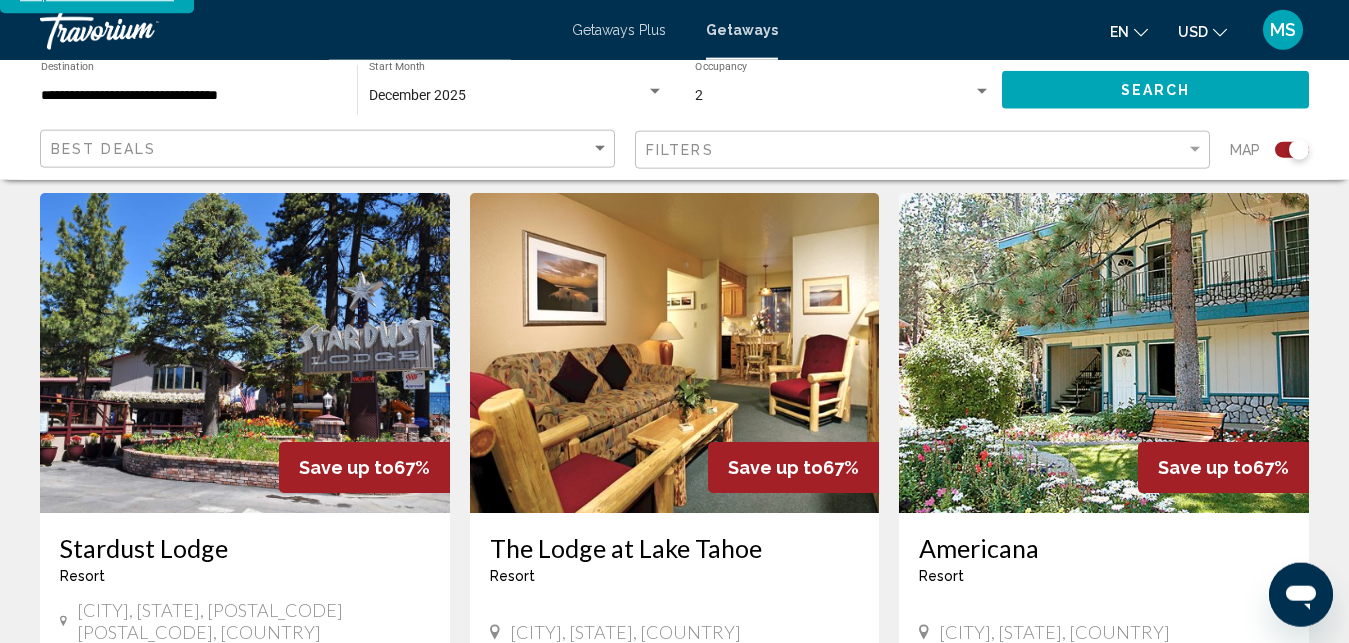 click at bounding box center [245, 353] 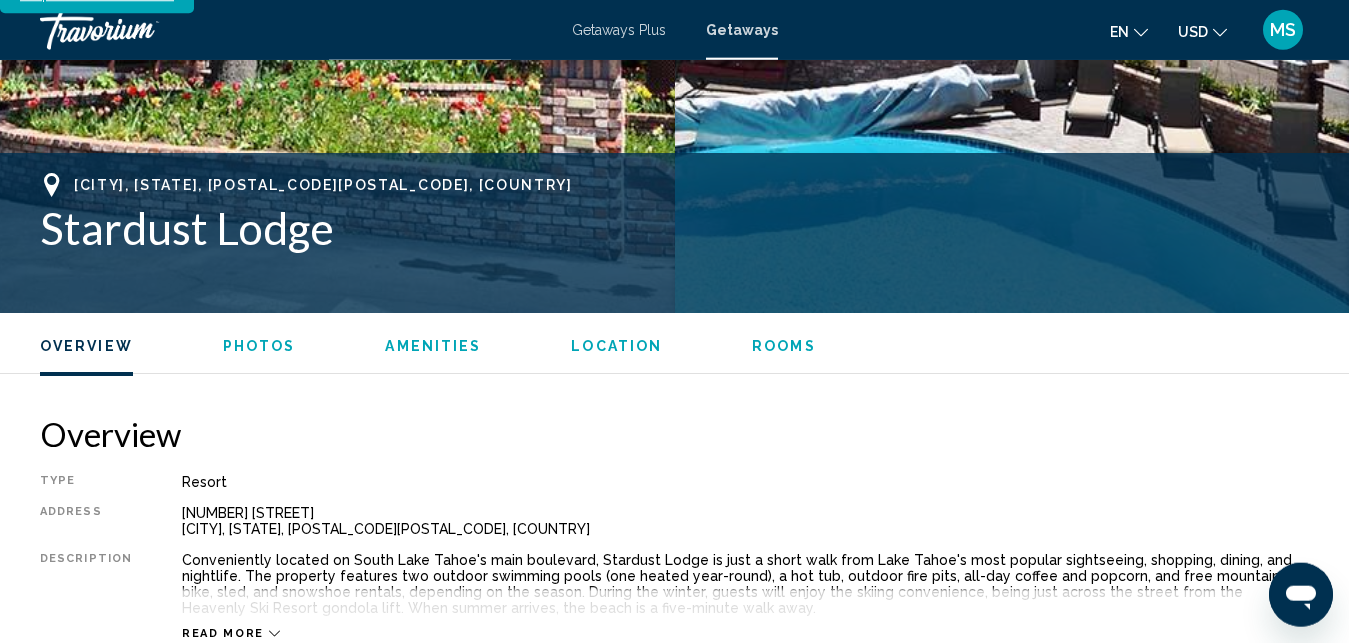 scroll, scrollTop: 3397, scrollLeft: 0, axis: vertical 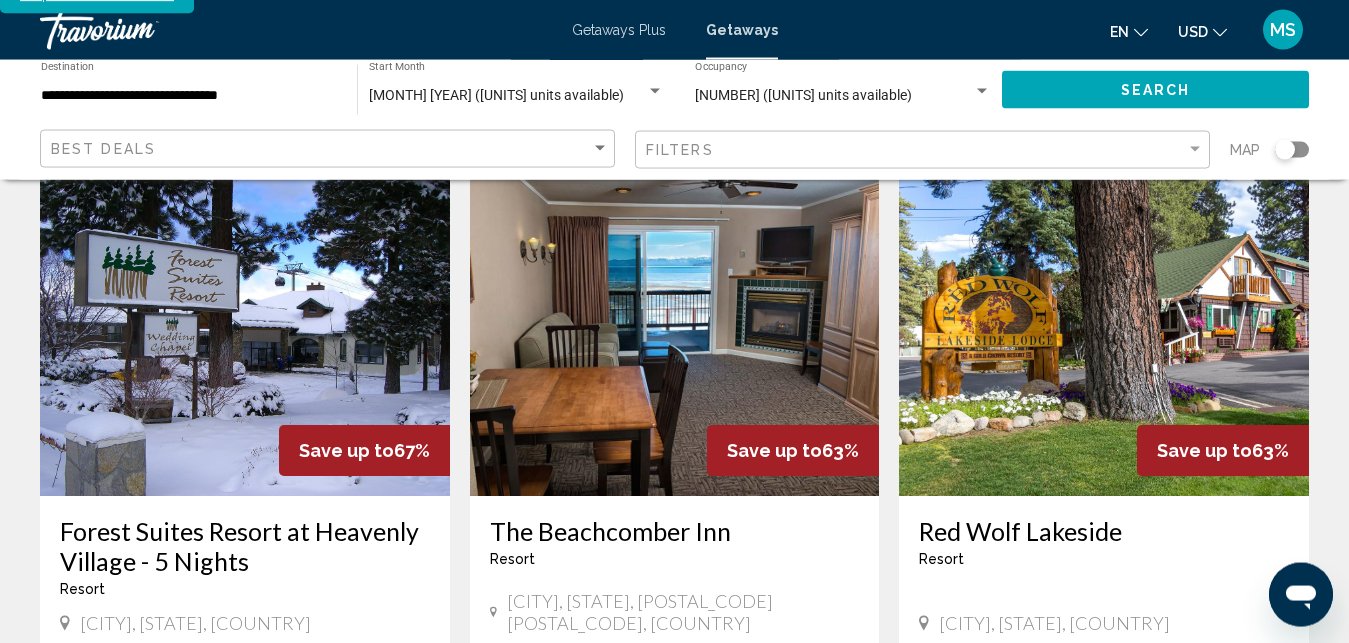 click at bounding box center [245, 336] 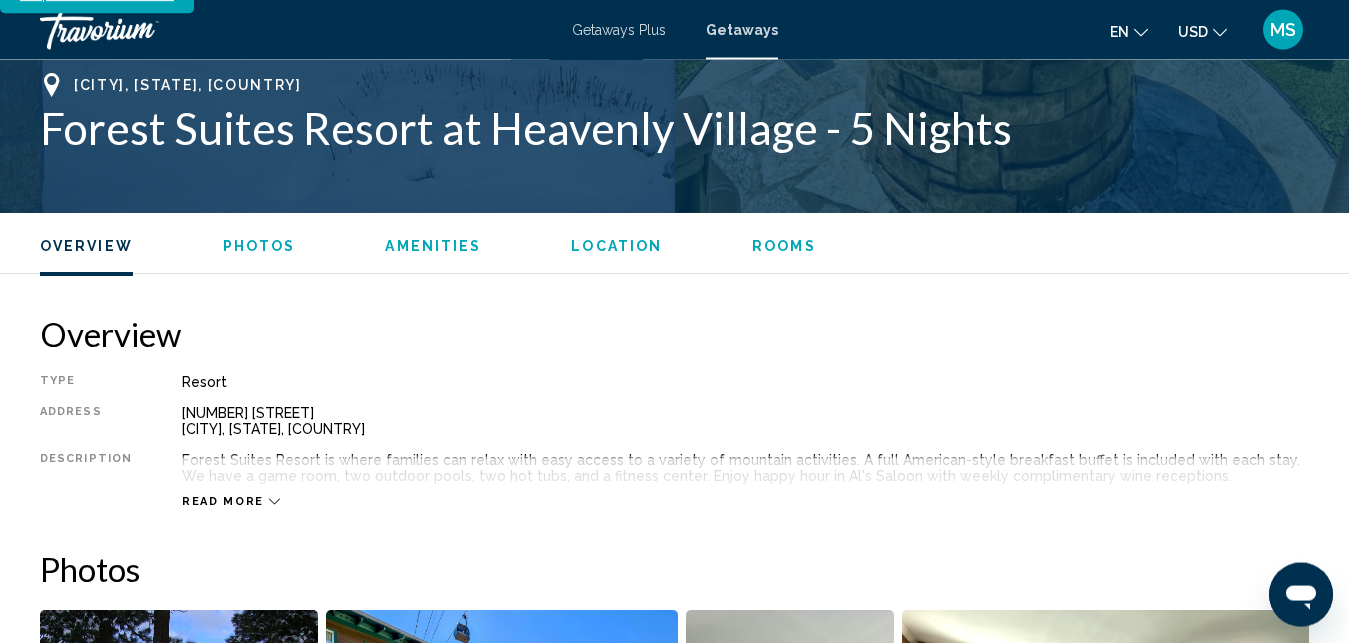 scroll, scrollTop: 3157, scrollLeft: 0, axis: vertical 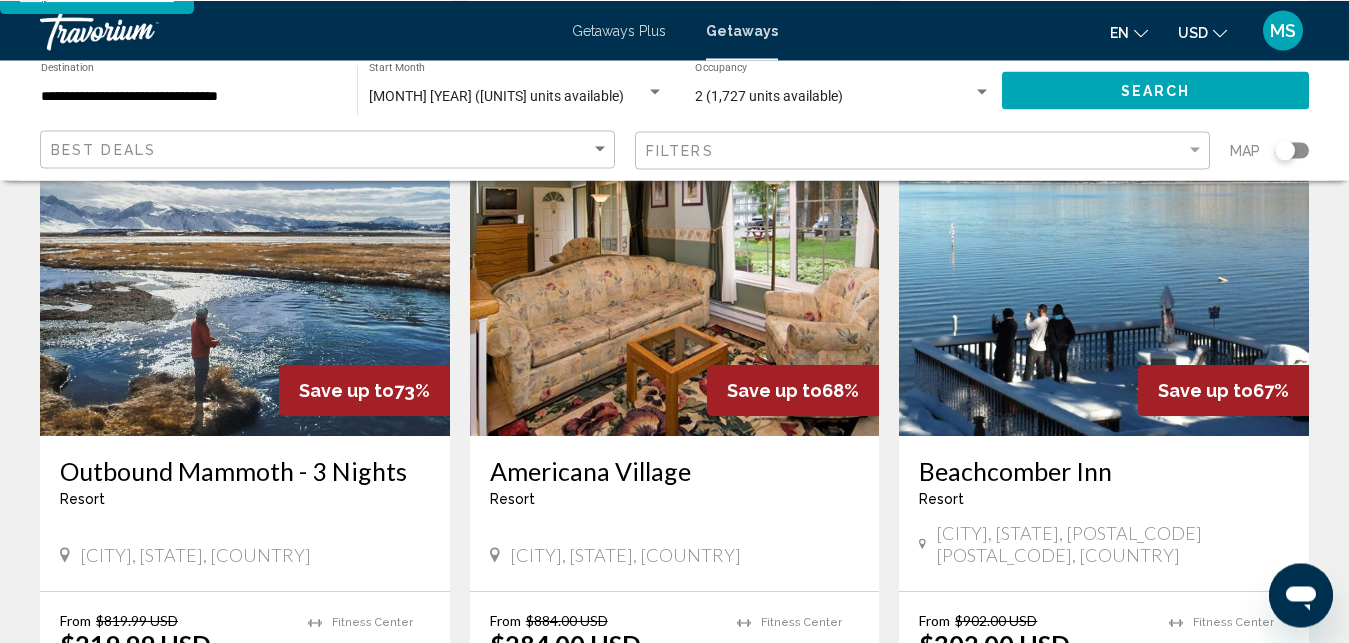 click on "3,575 Getaways units available across 39 Resorts Save up to  98%   Hampton Inn Oakhurst Yosemite - 3 Nights  Resort  -  This is an adults only resort
Oakhurst, [STATE], [COUNTRY] From $[PRICE] USD $[PRICE] USD For 3 nights You save  $[PRICE] USD   temp
Fitness Center View Resort    ( 244 units )  Save up to  98%   Fairfield Inn & Suites Oakhurst-Yosemite - 3 Nights  Resort  -  This is an adults only resort
Oakhurst, [STATE], [COUNTRY] From $[PRICE] USD $[PRICE] USD For 3 nights You save  $[PRICE] USD   temp
Fitness Center
Swimming Pool View Resort    ( 248 units )  Save up to  98%   Holiday Inn Express & Suites Oakhurst – Yosemite- 3 Nights  Resort  -  This is an adults only resort
Oakhurst, [STATE], [COUNTRY] From $[PRICE] USD $[PRICE] USD For 3 nights You save  temp" at bounding box center [674, -615] 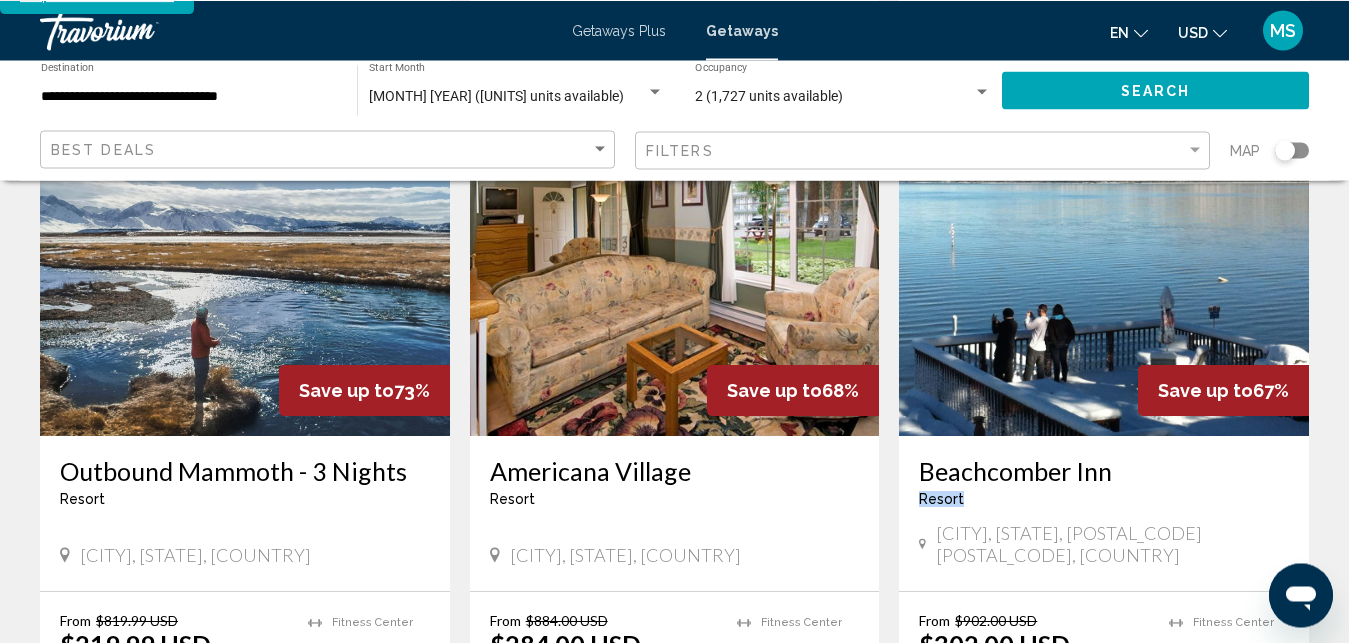 scroll, scrollTop: 2309, scrollLeft: 0, axis: vertical 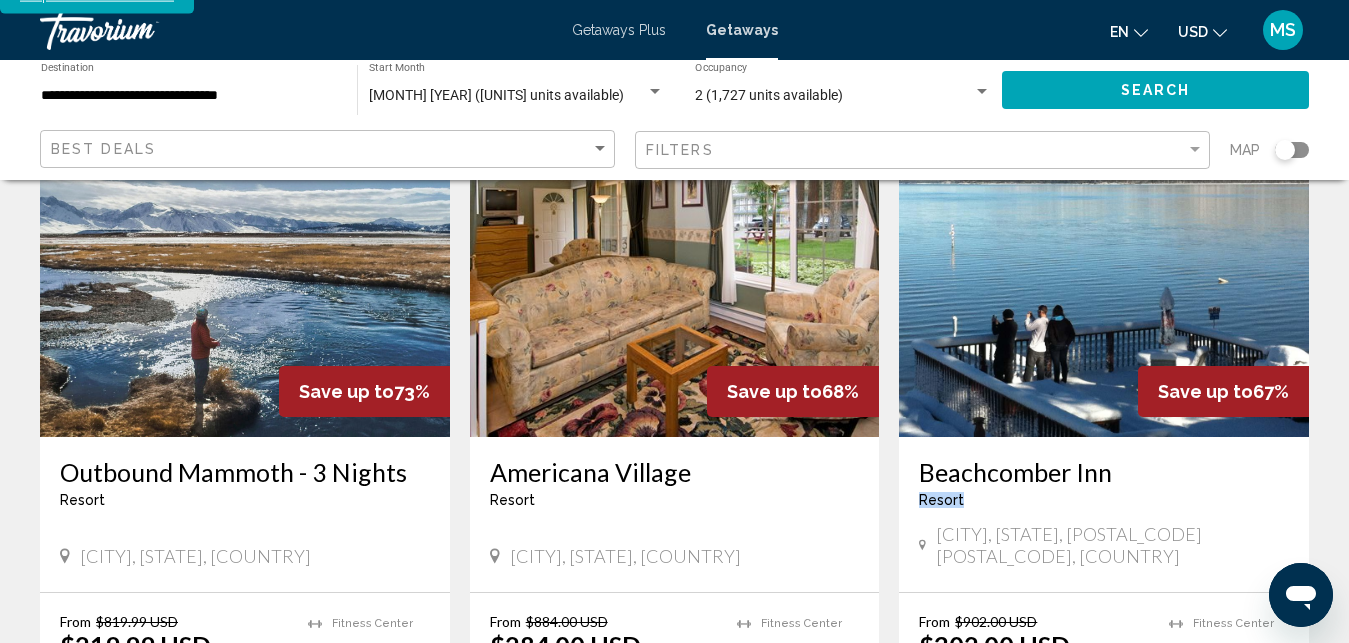 drag, startPoint x: 1365, startPoint y: 63, endPoint x: 1360, endPoint y: 484, distance: 421.0297 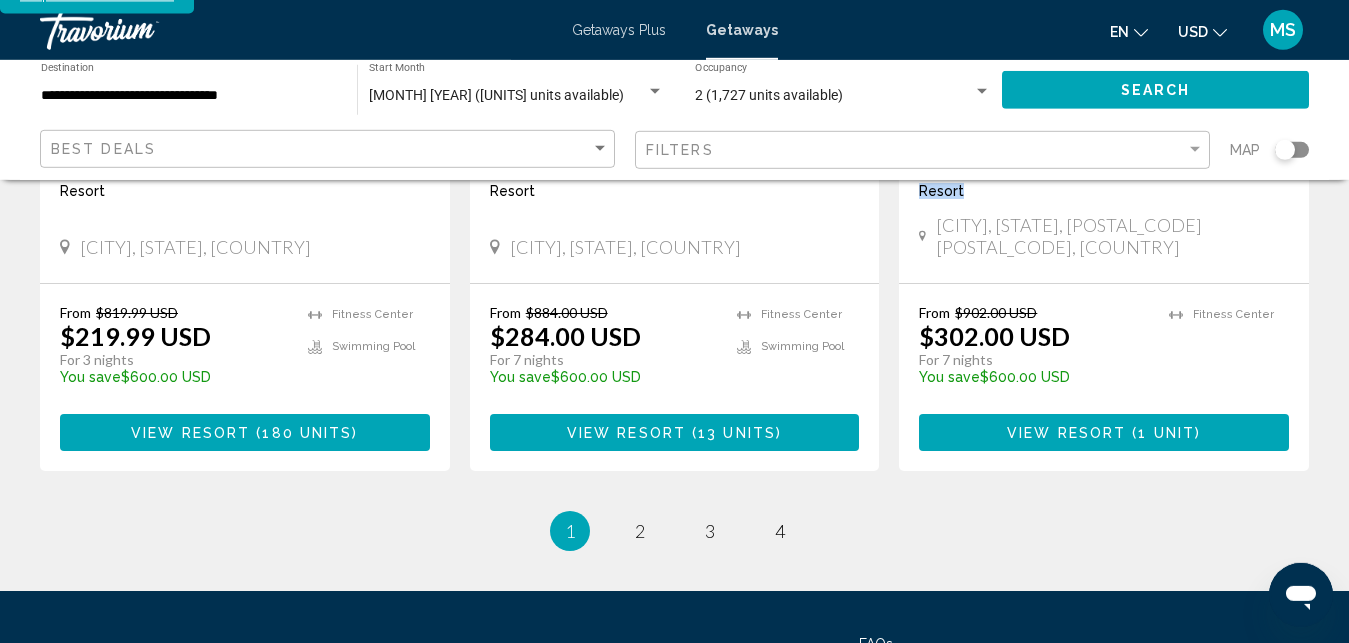scroll, scrollTop: 2596, scrollLeft: 0, axis: vertical 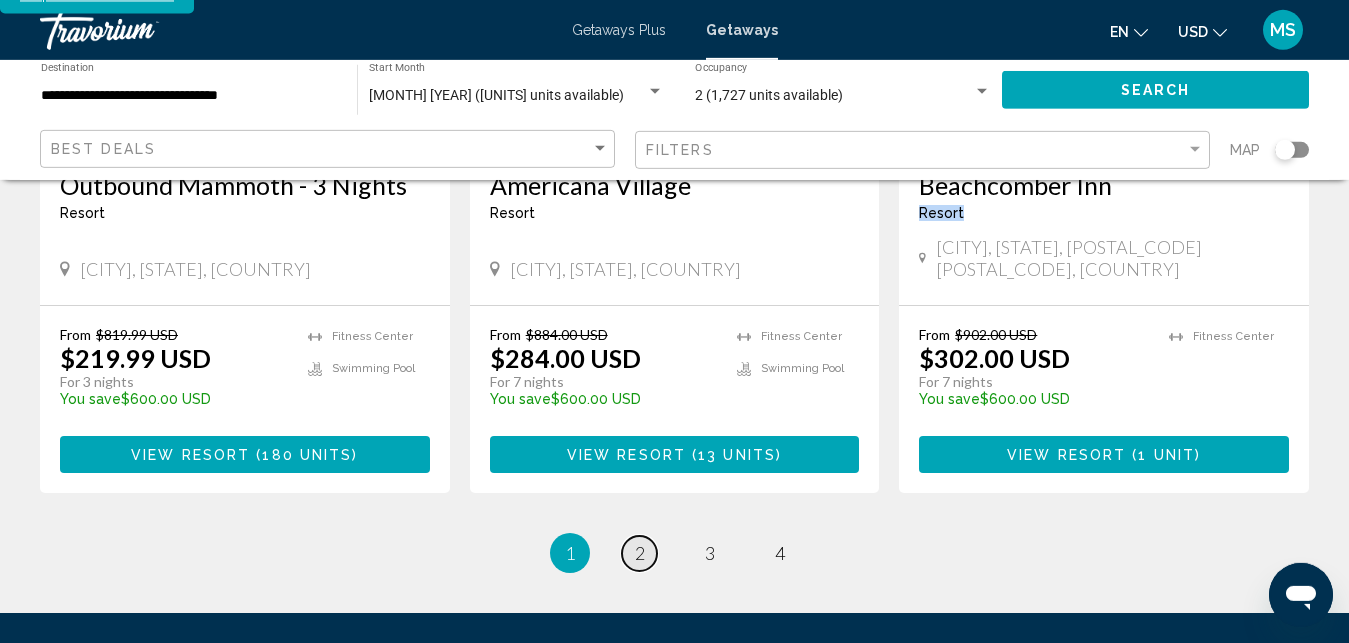 click on "2" at bounding box center (640, 553) 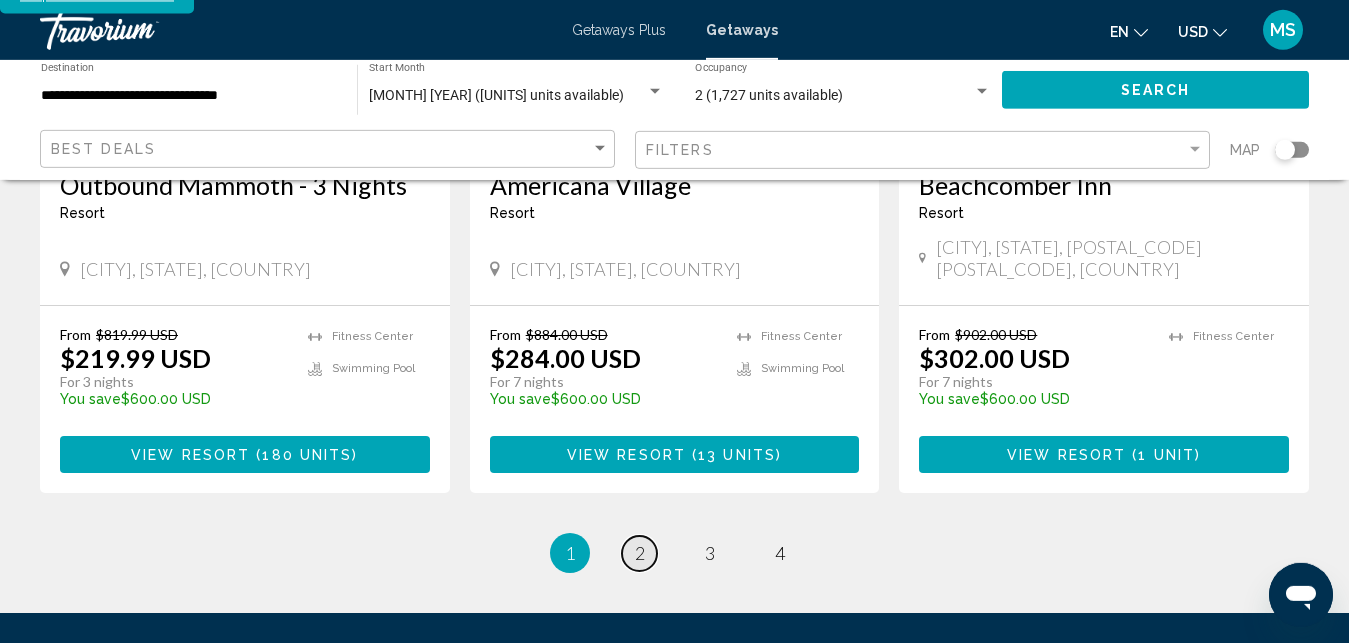 scroll, scrollTop: 0, scrollLeft: 0, axis: both 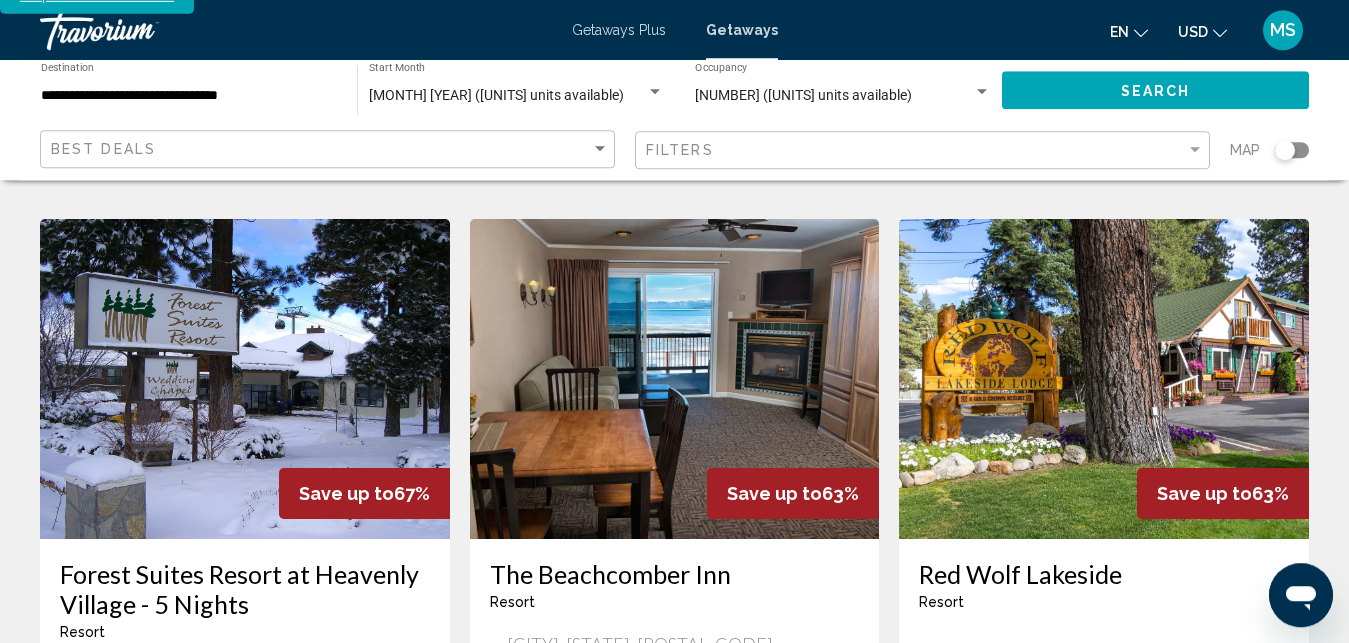 click at bounding box center [1104, 379] 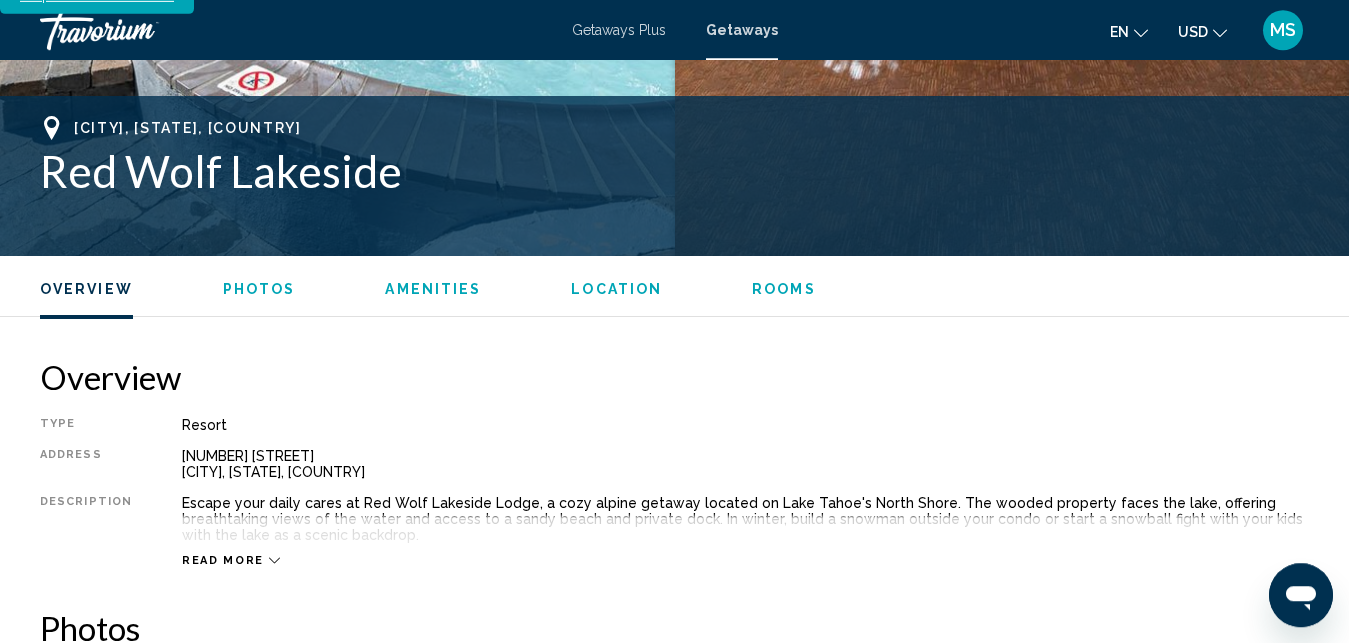 scroll, scrollTop: 3395, scrollLeft: 0, axis: vertical 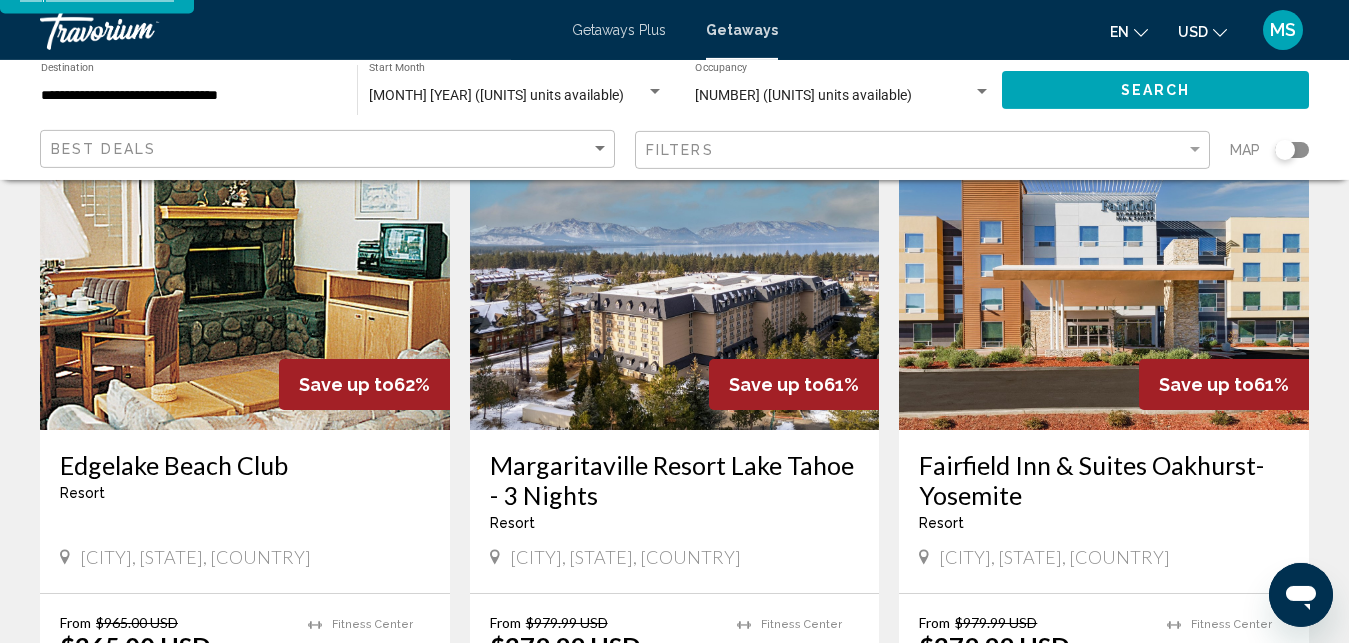 click at bounding box center [245, 270] 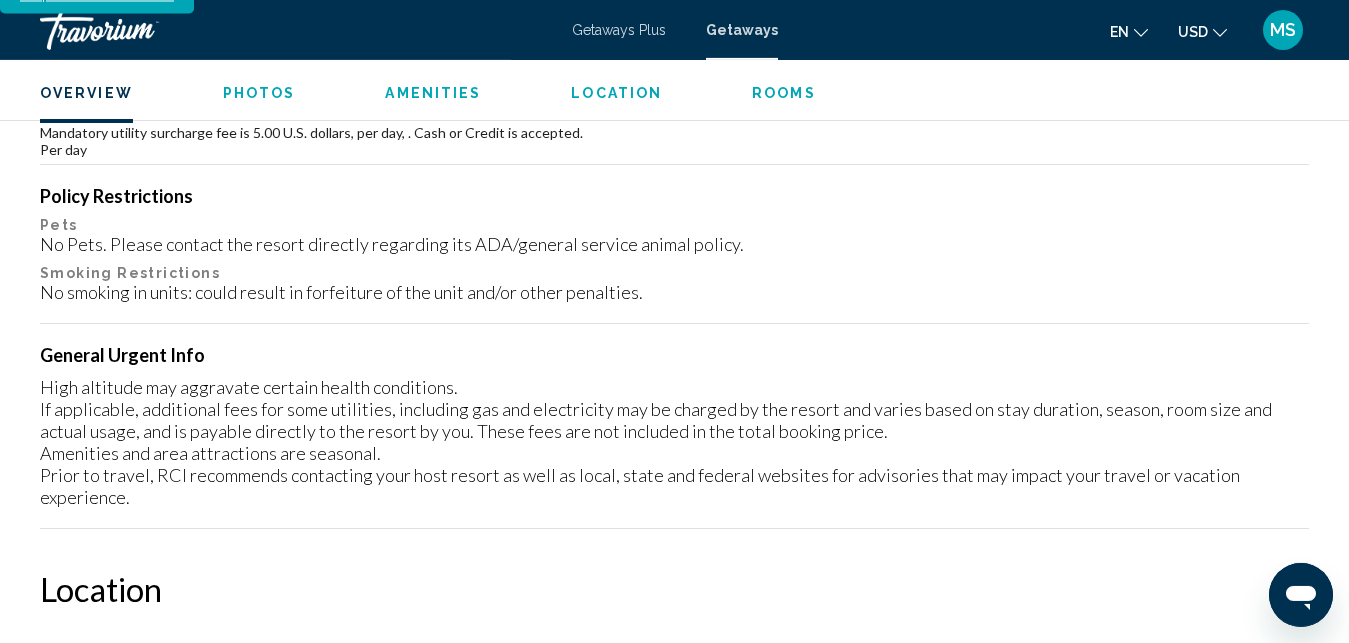 scroll, scrollTop: 3328, scrollLeft: 0, axis: vertical 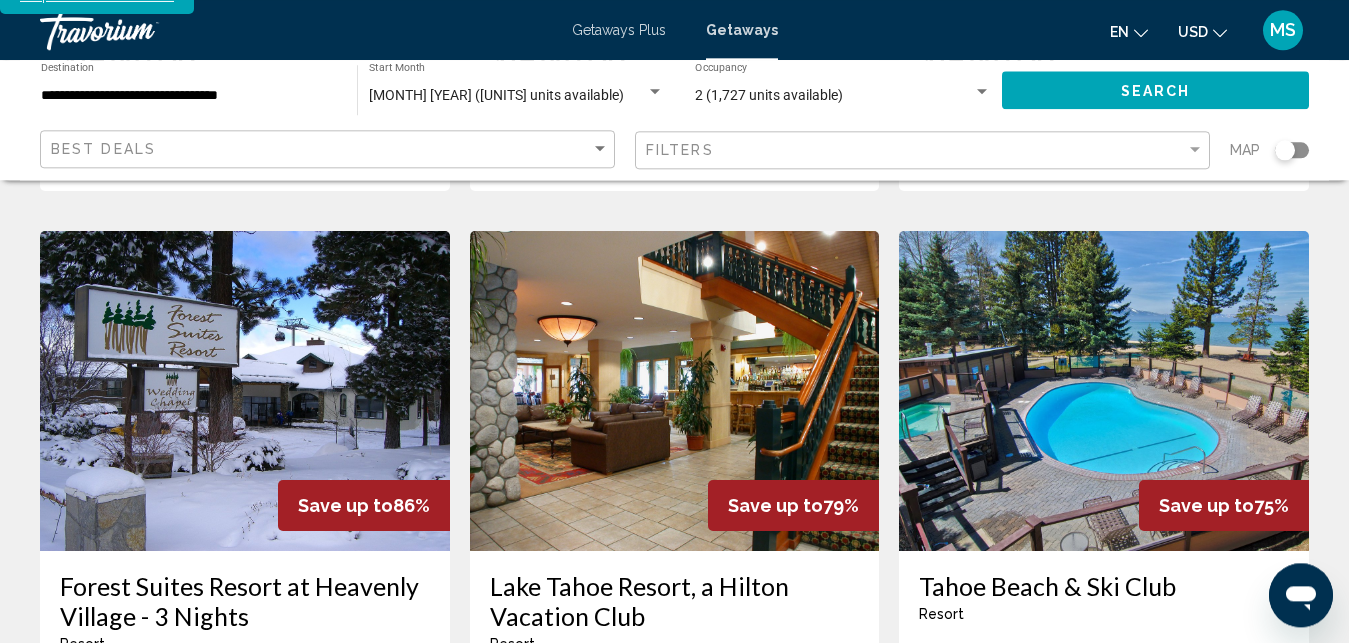 click at bounding box center (1104, 391) 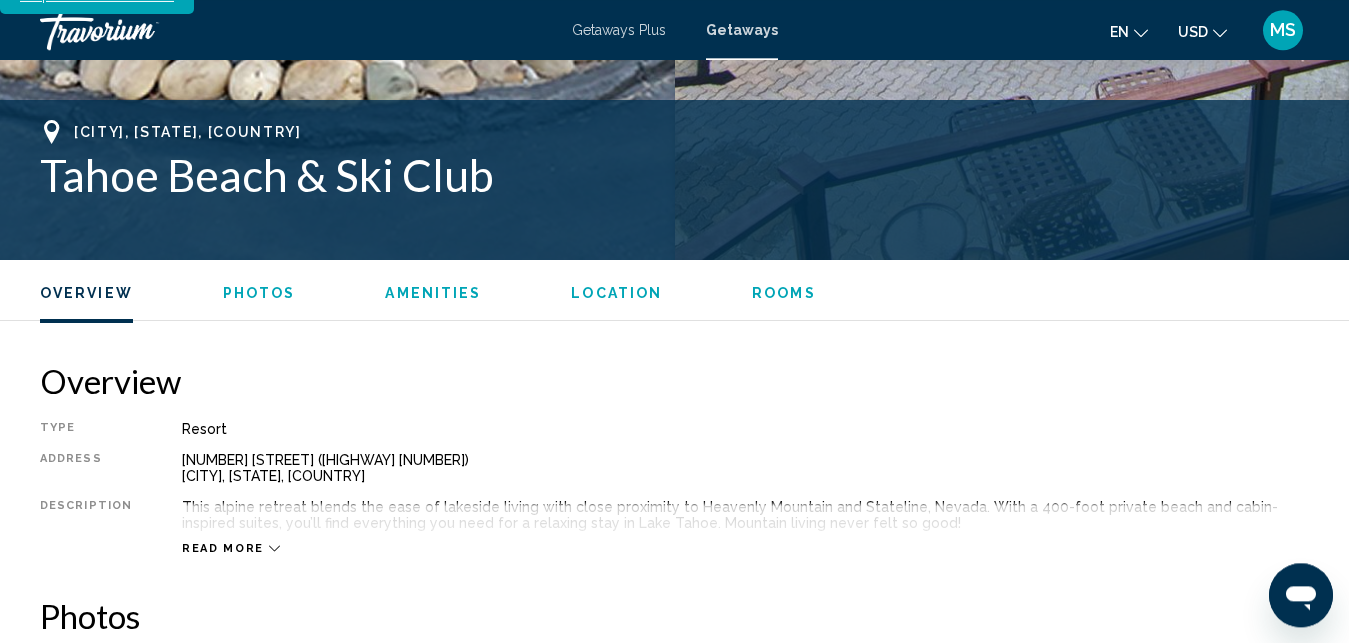 scroll, scrollTop: 3420, scrollLeft: 0, axis: vertical 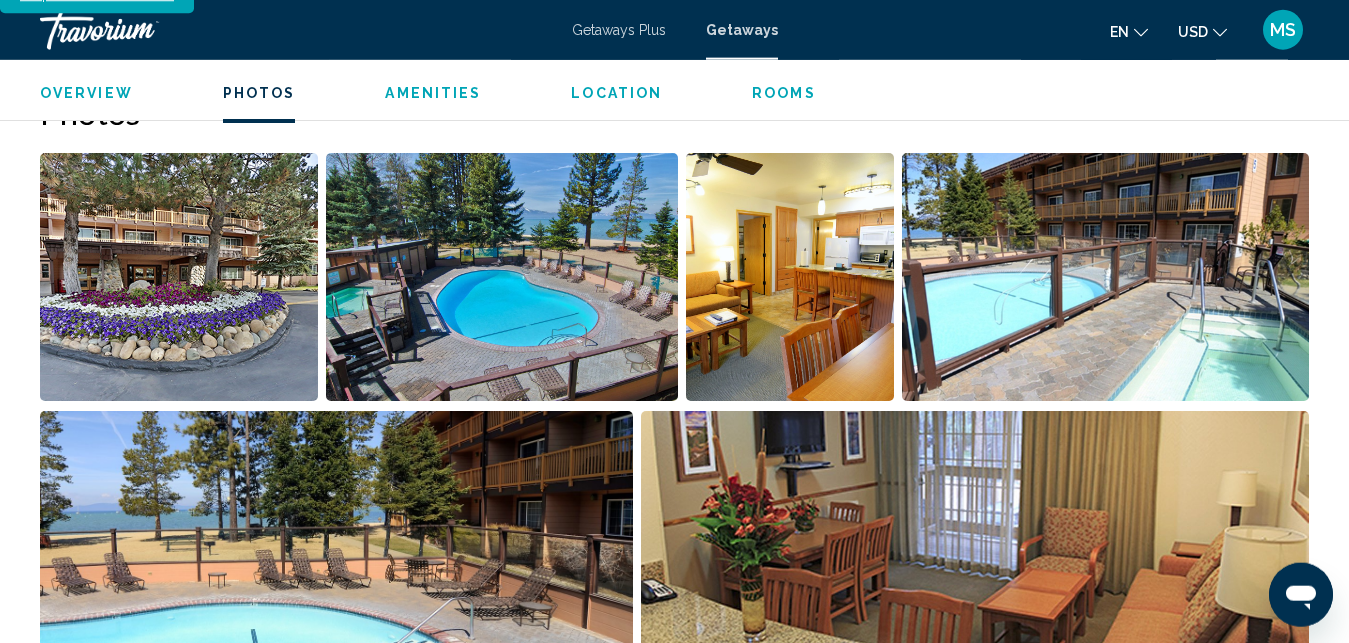 click at bounding box center [1106, 277] 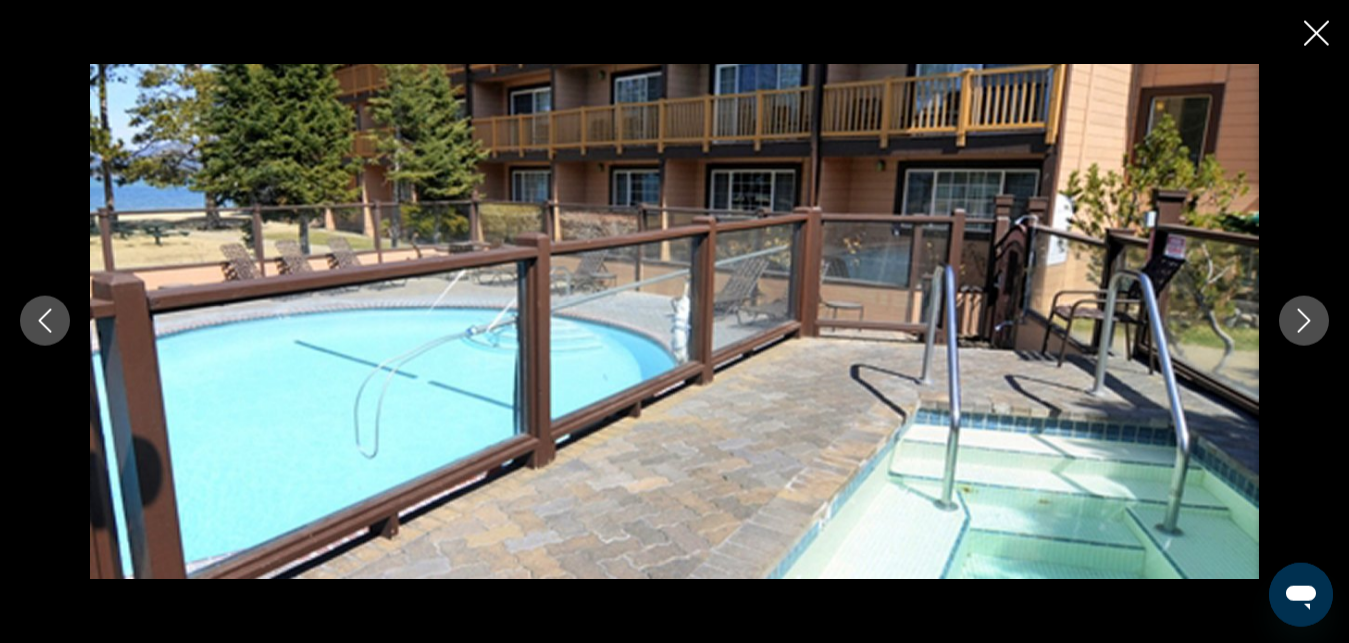 click at bounding box center (674, 321) 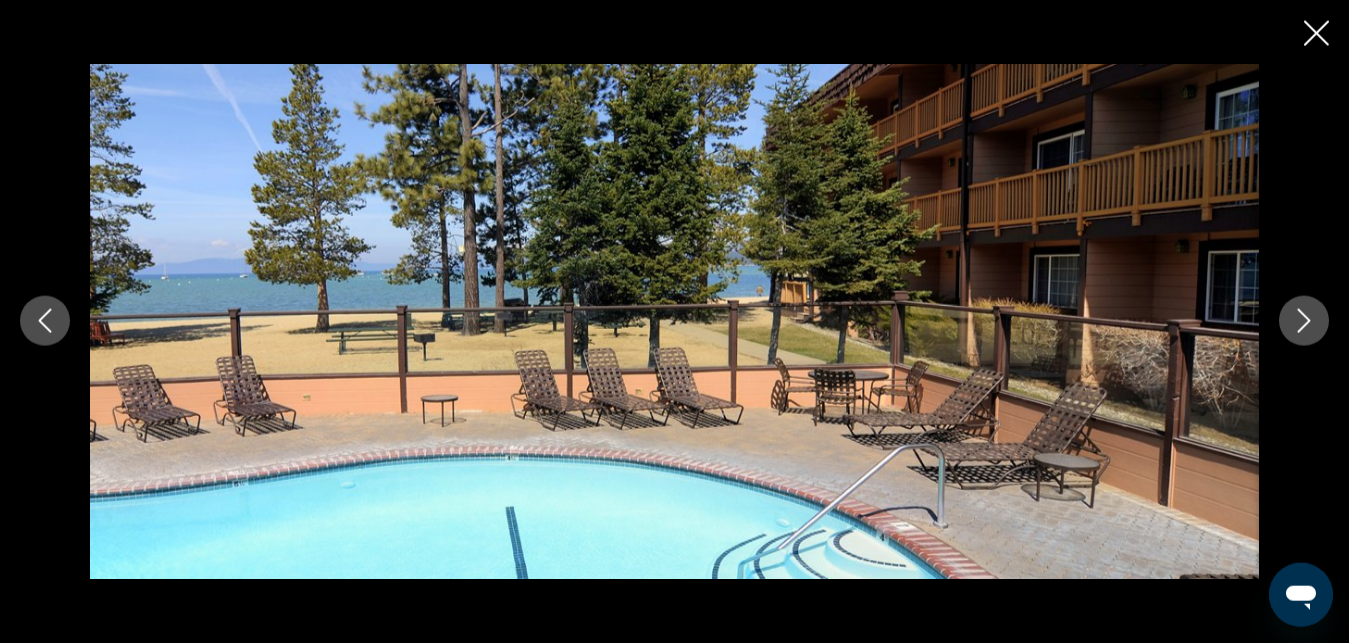 click 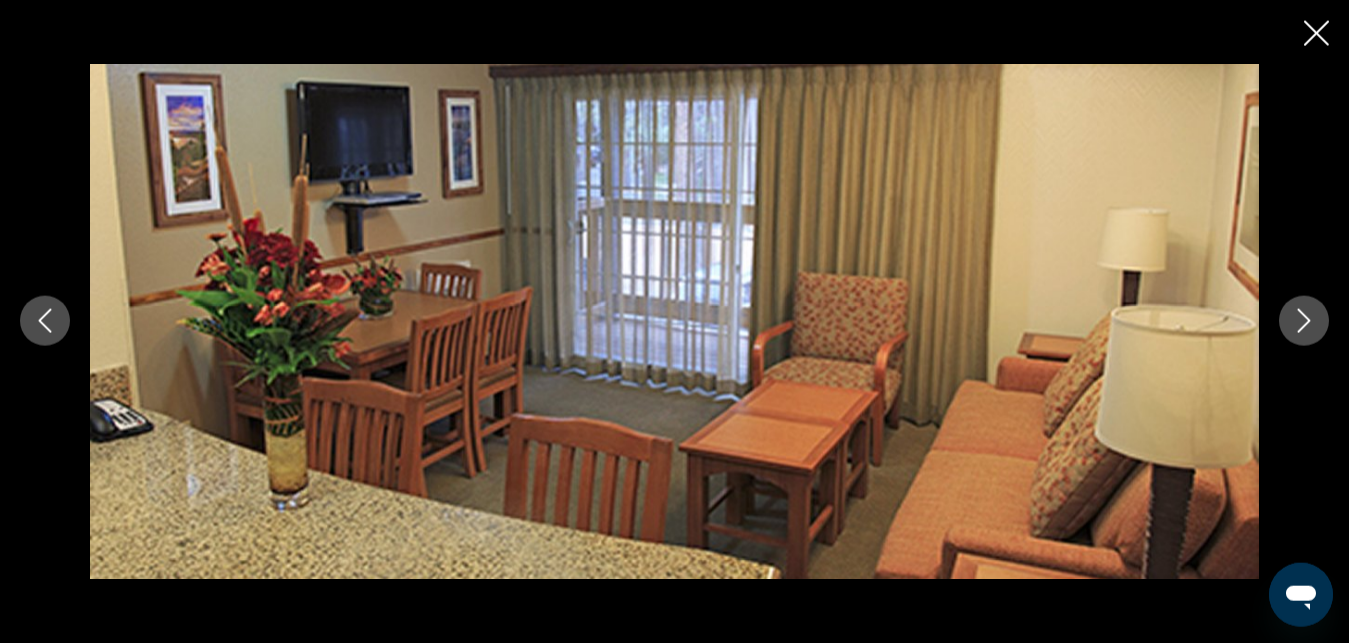 click 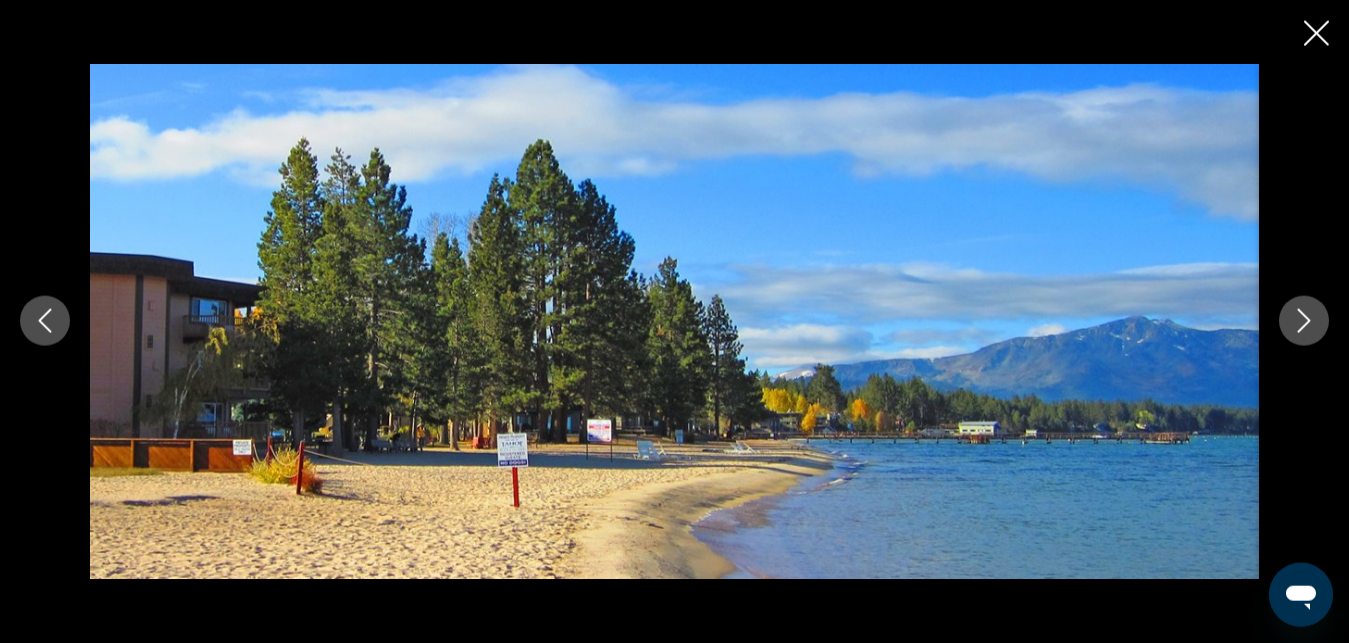 click 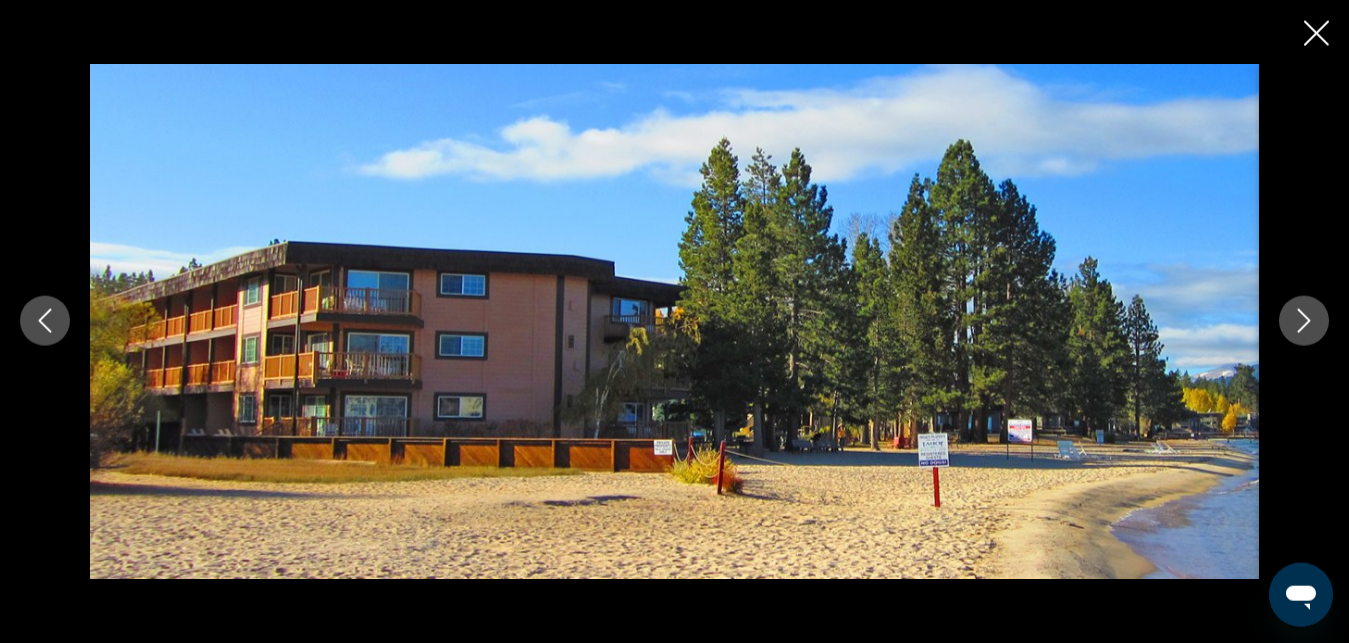 click 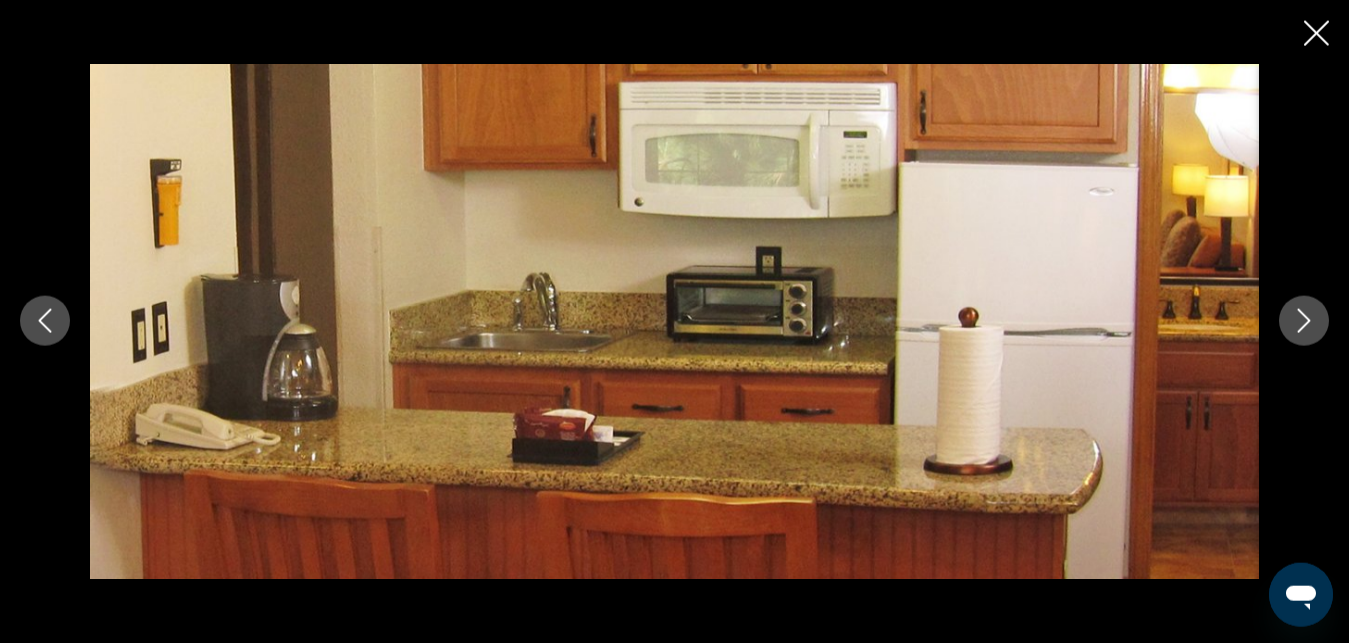 click 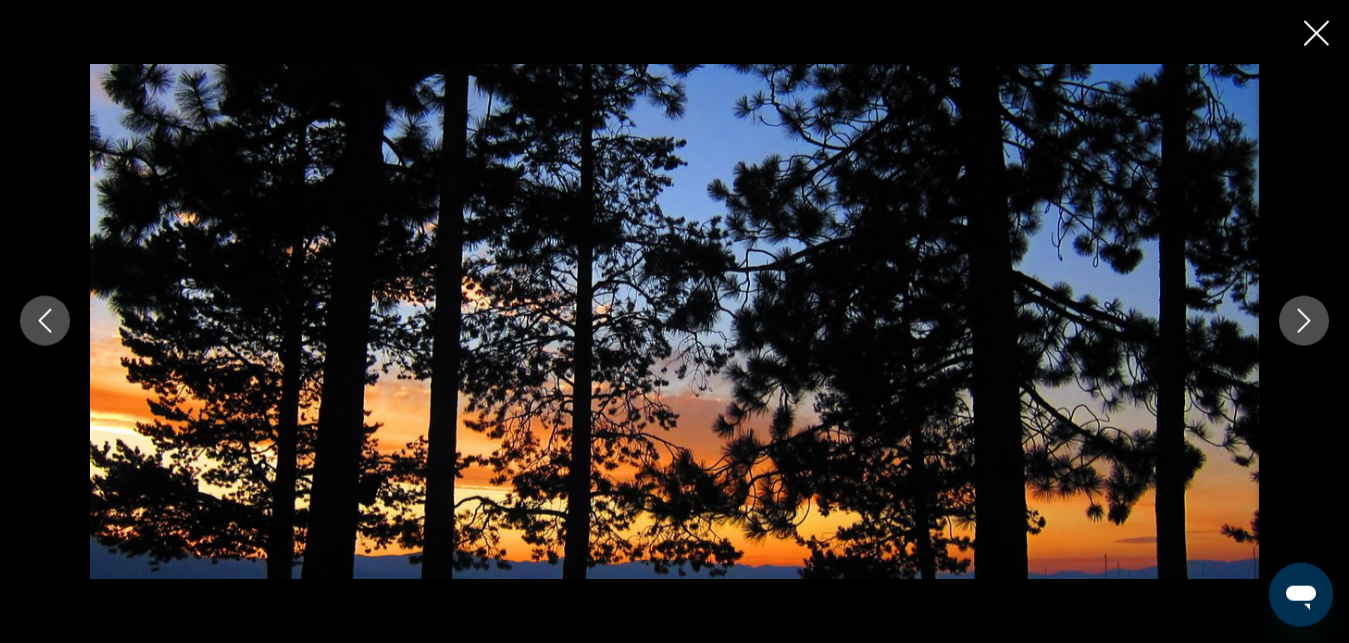 click 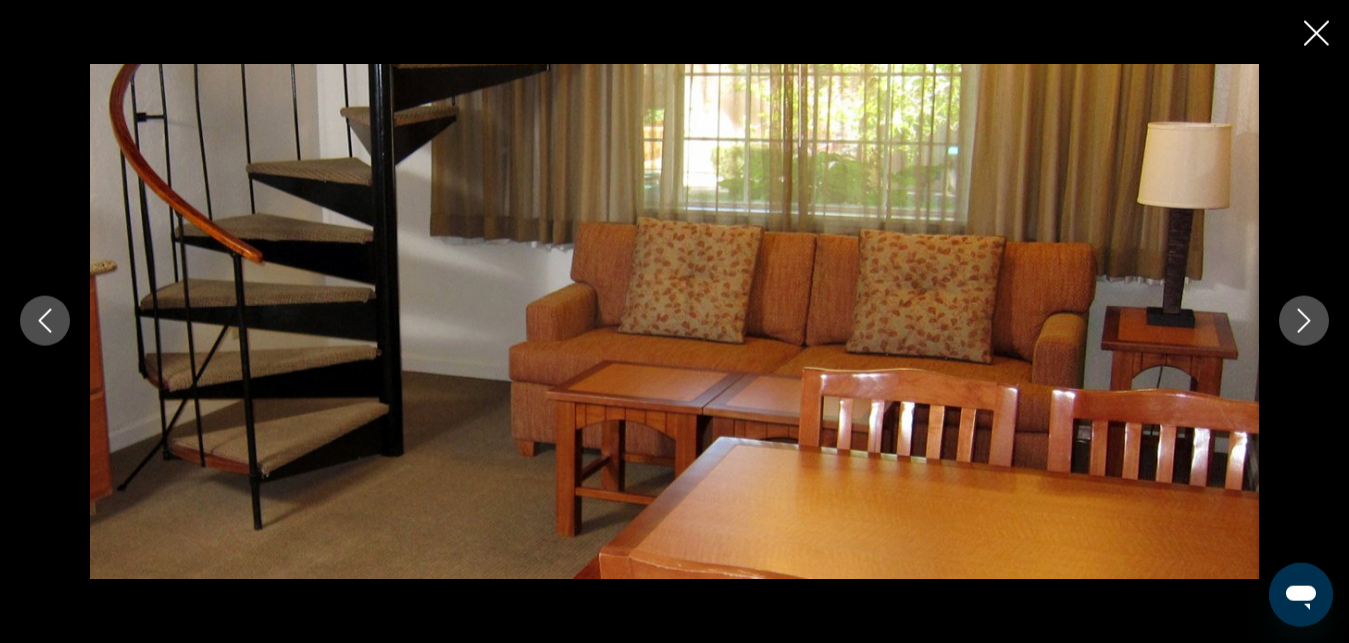 click 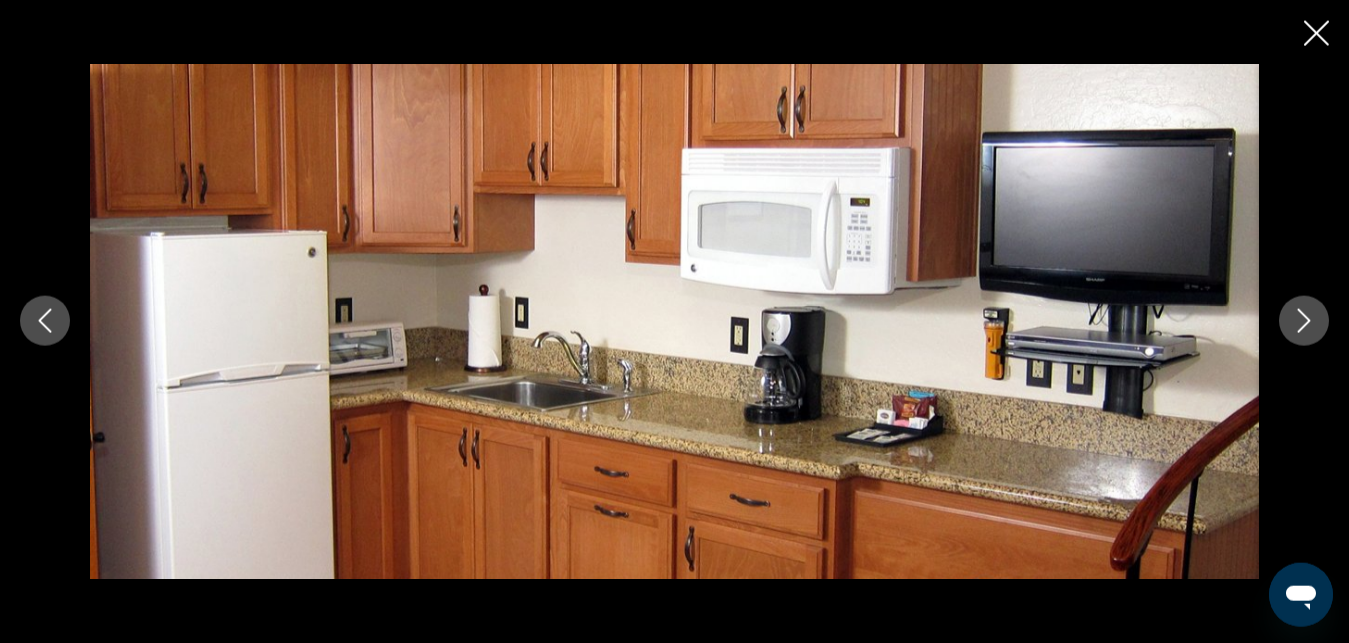 click 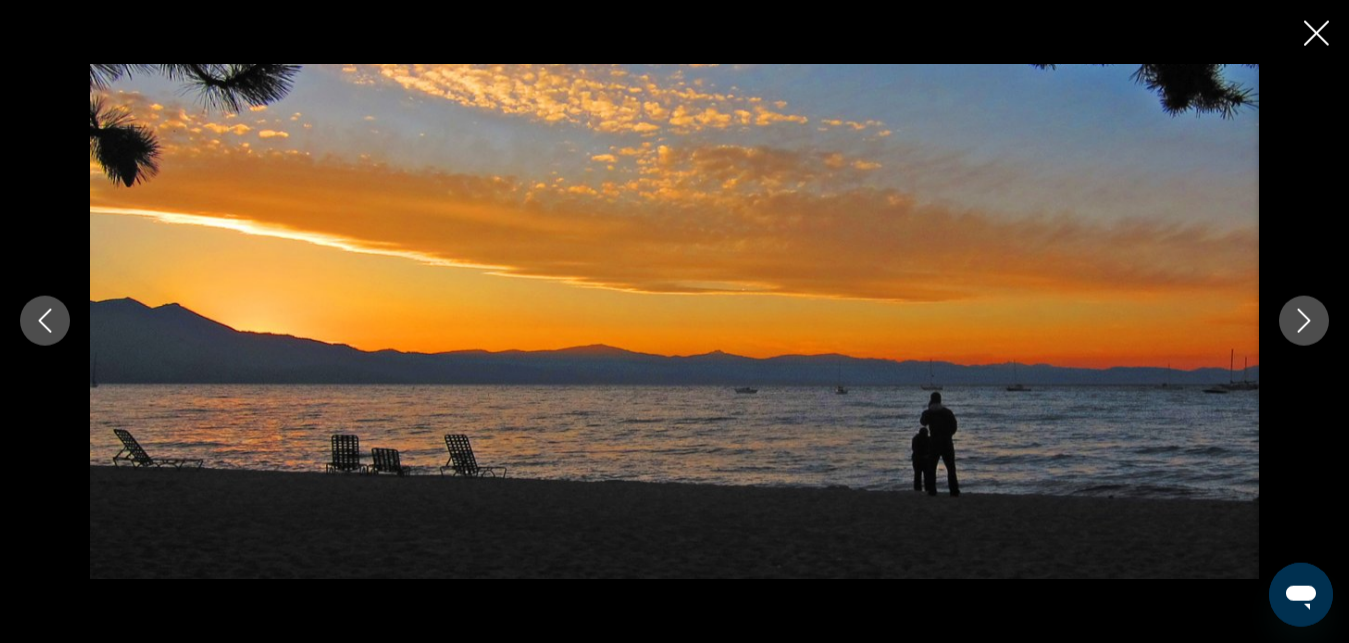 click 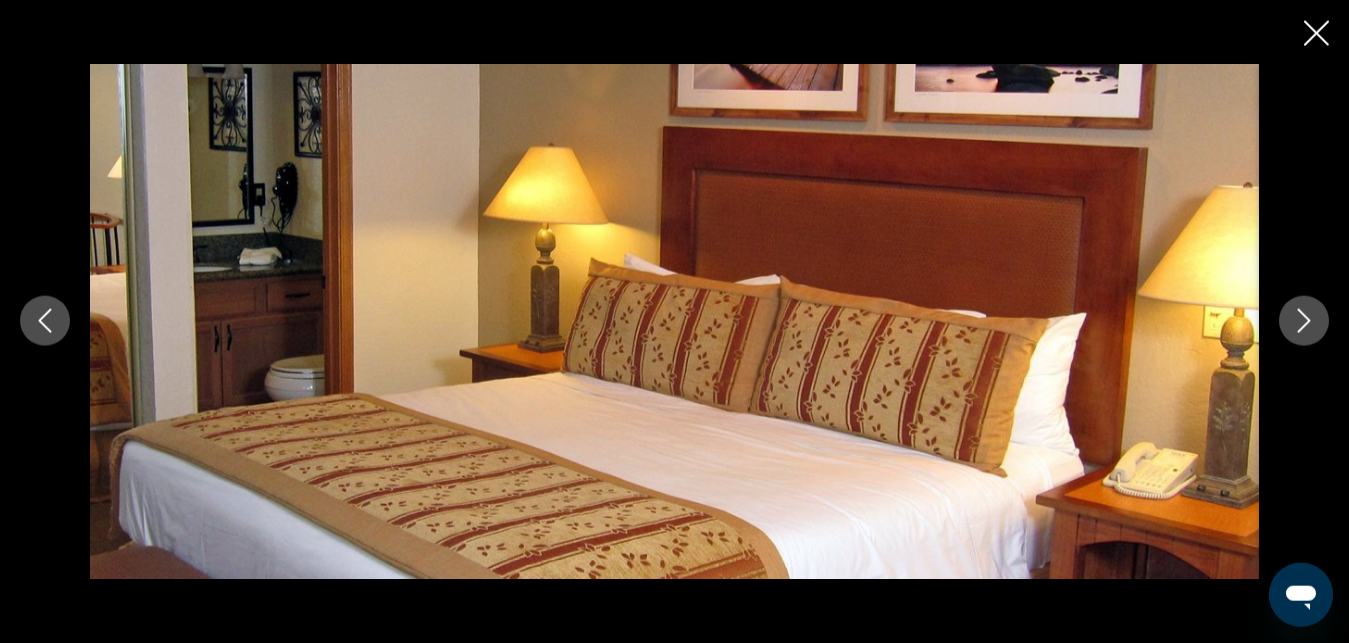 click at bounding box center [1304, 321] 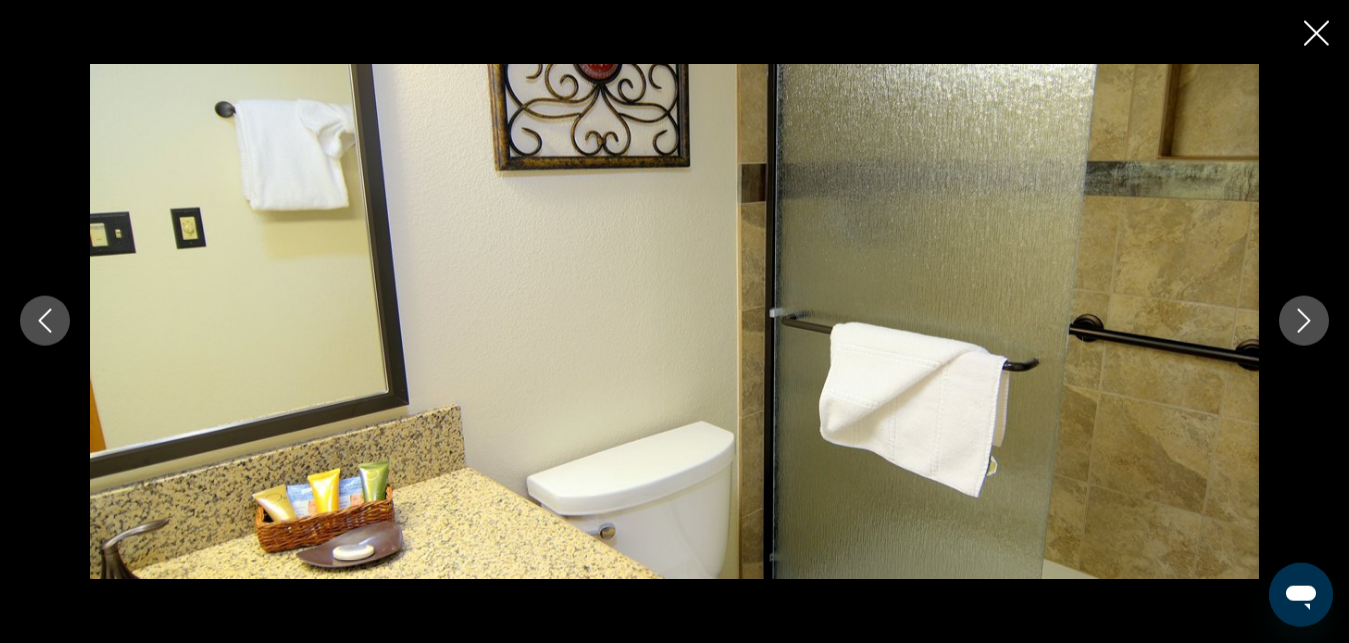 click at bounding box center [1304, 321] 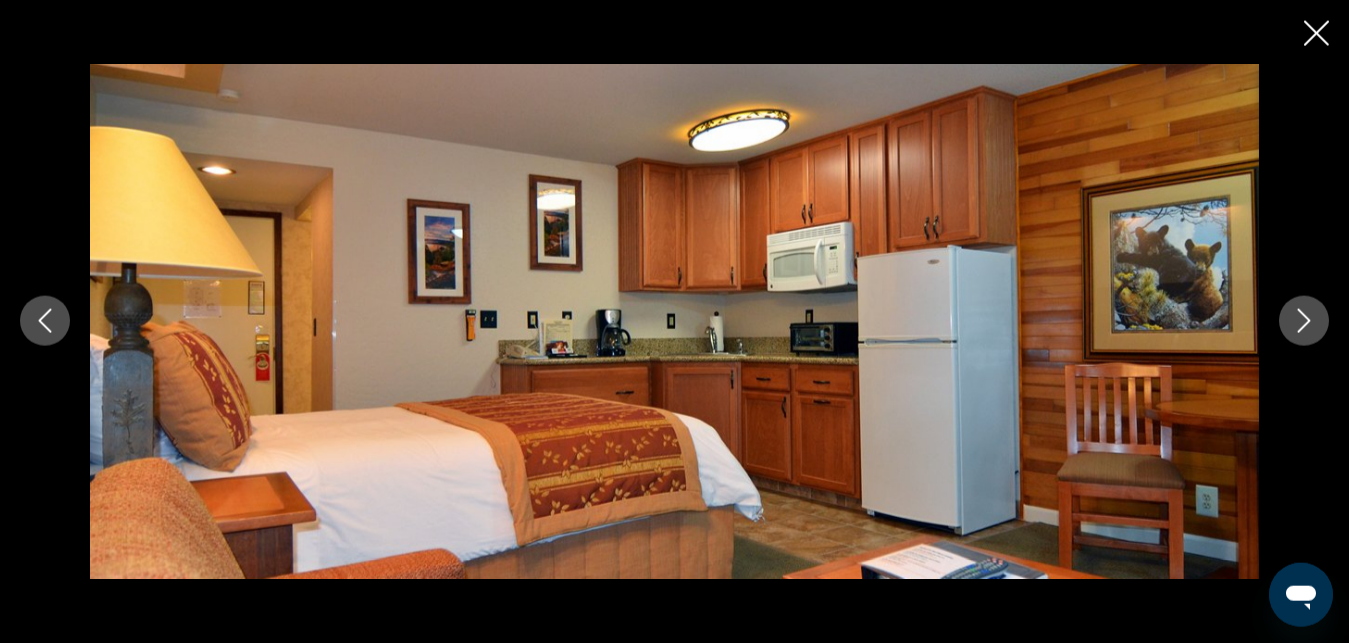 click at bounding box center (674, 321) 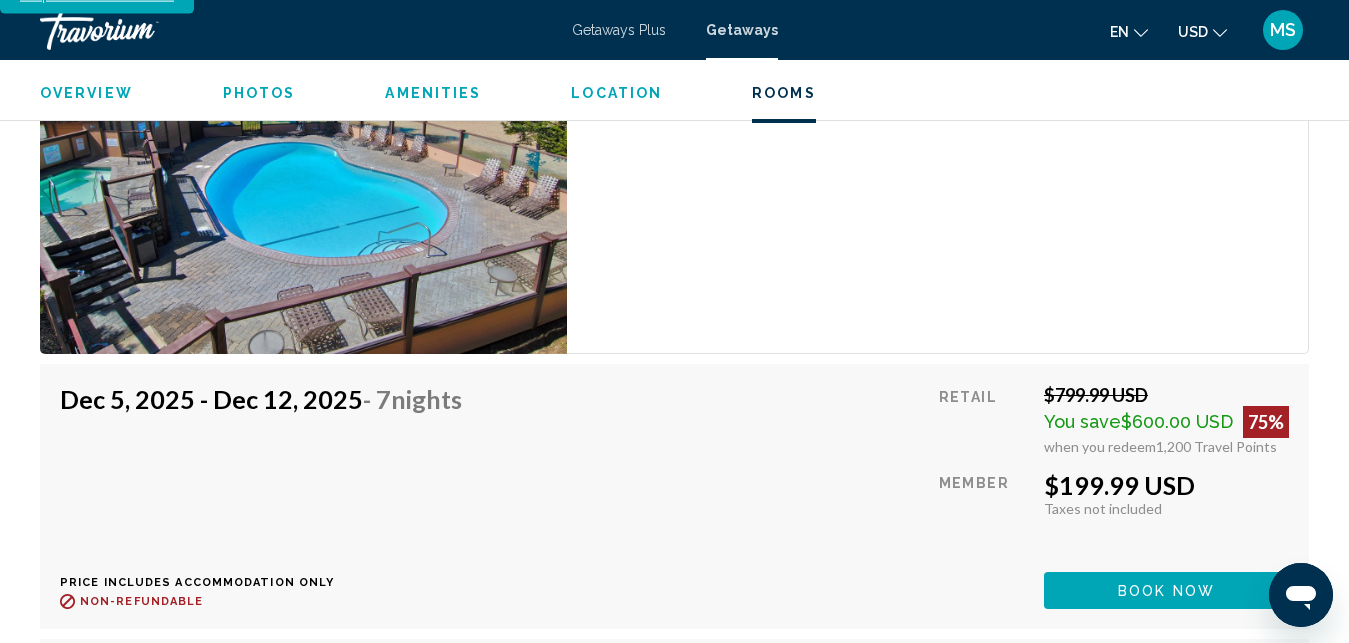 scroll, scrollTop: 3977, scrollLeft: 0, axis: vertical 